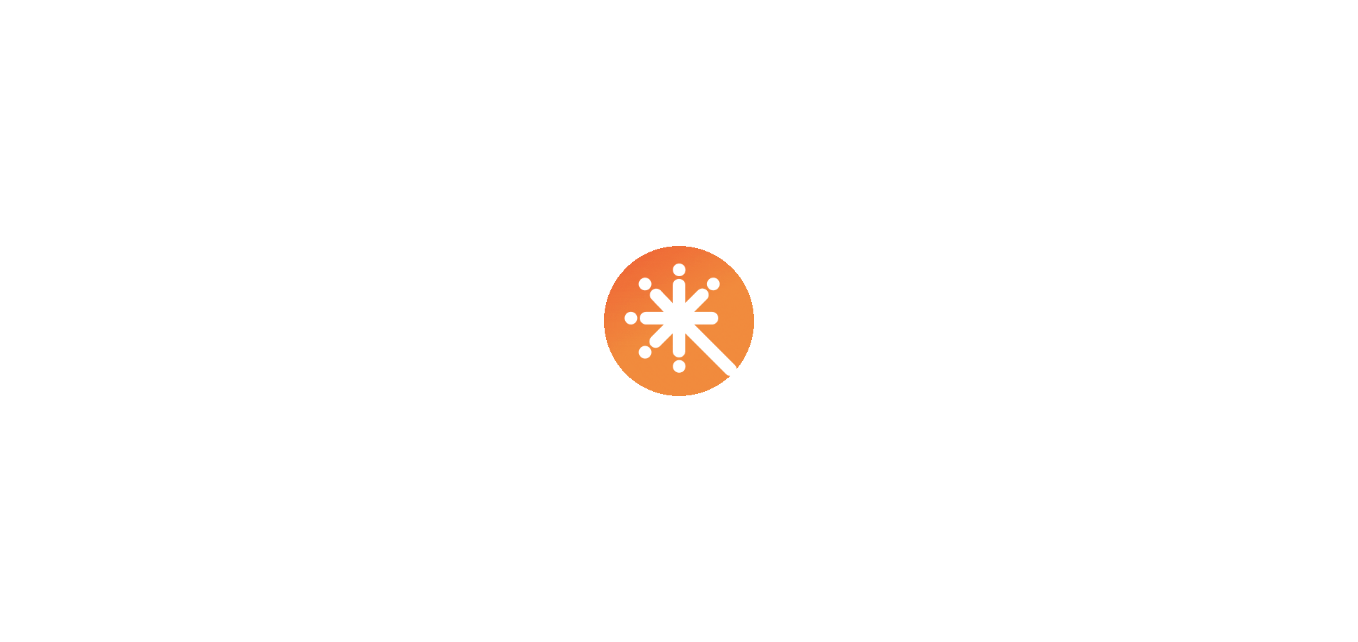 scroll, scrollTop: 0, scrollLeft: 0, axis: both 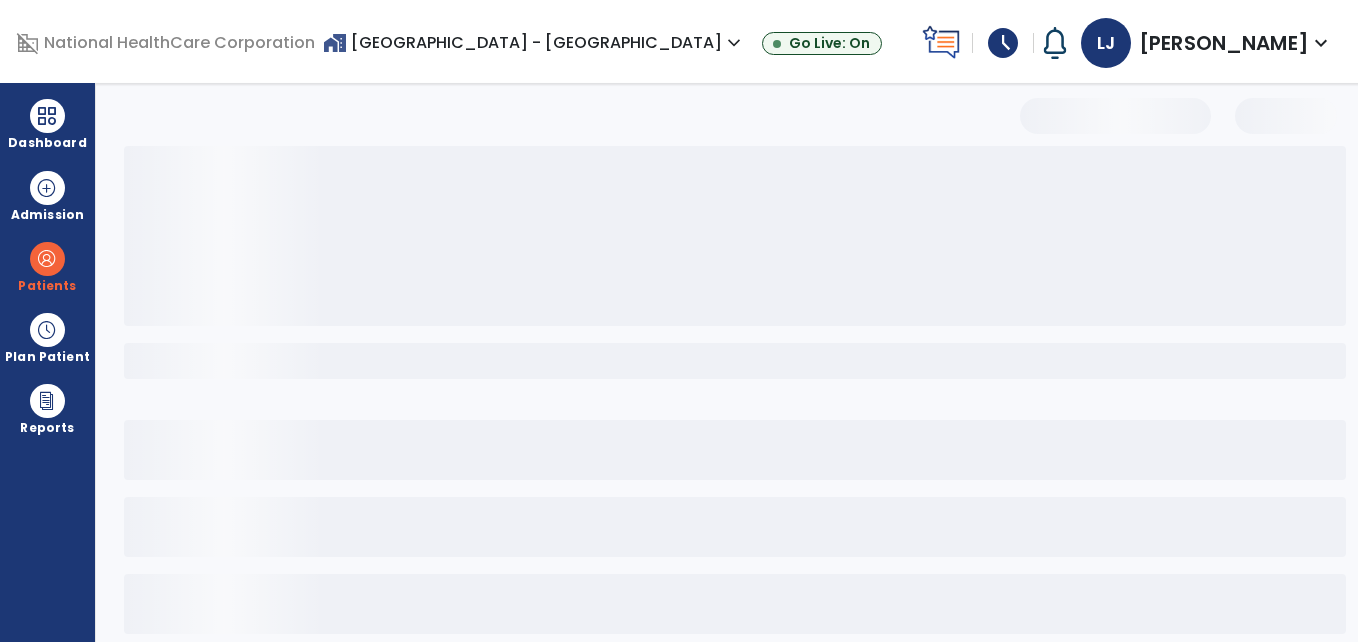select on "***" 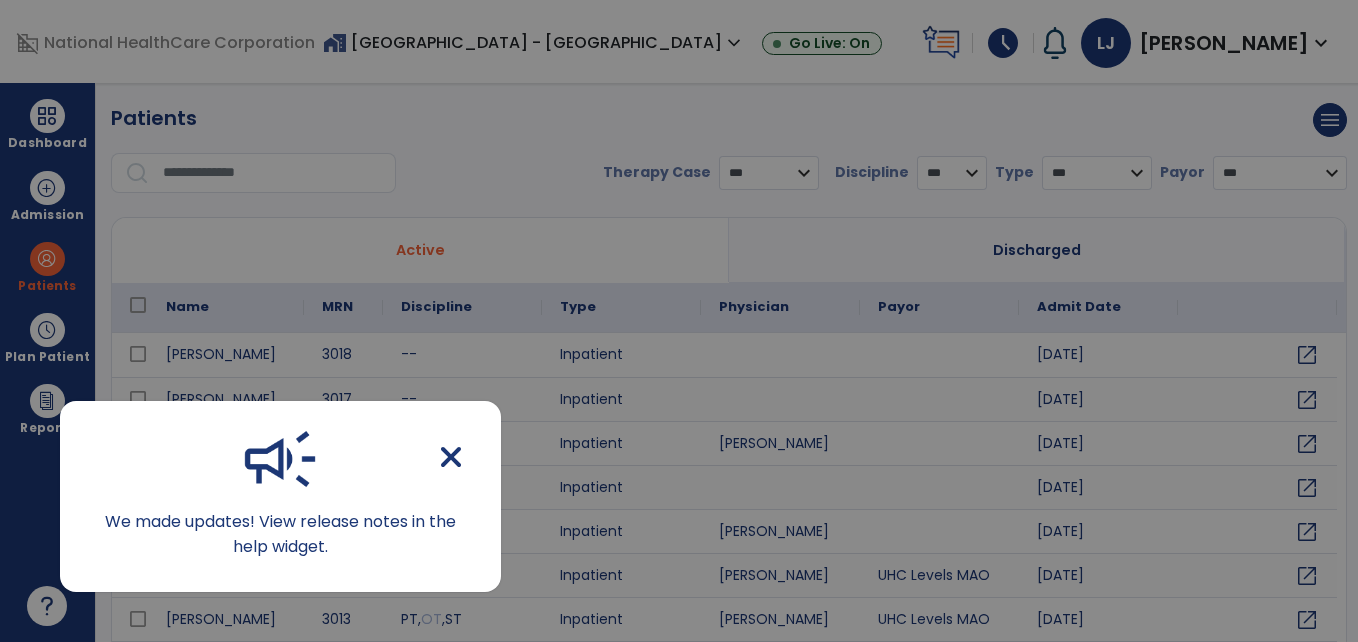 click 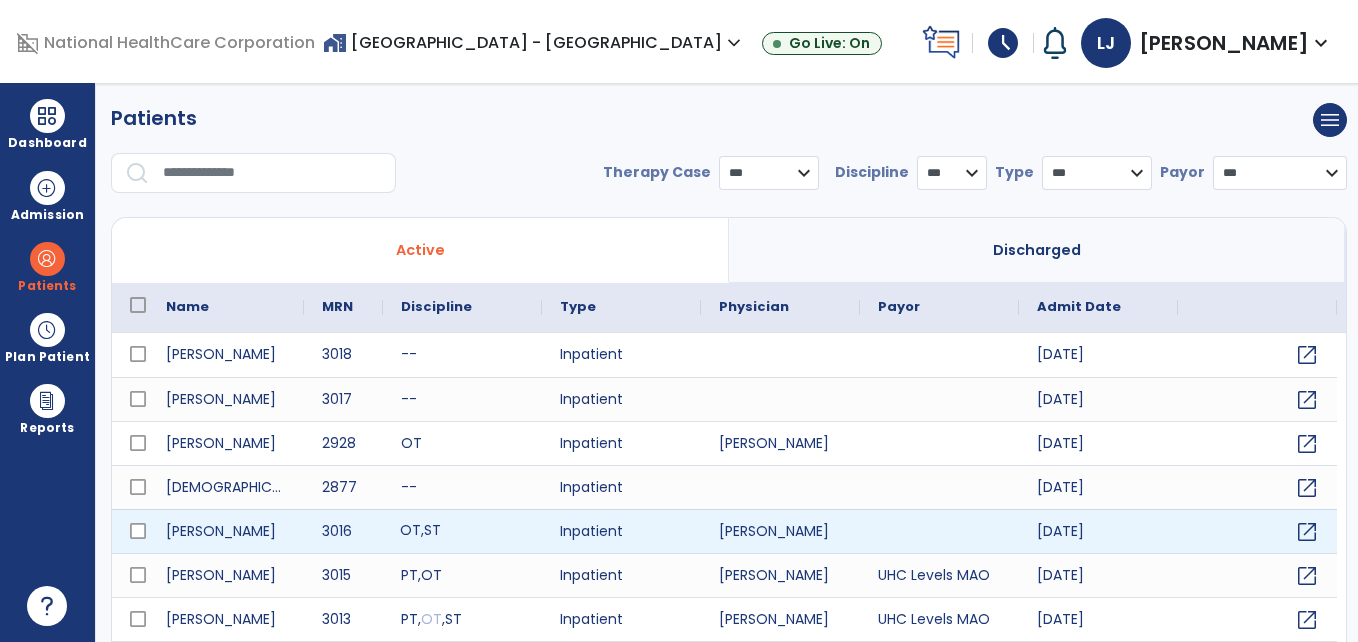 click on "OT , ST" at bounding box center [462, 531] 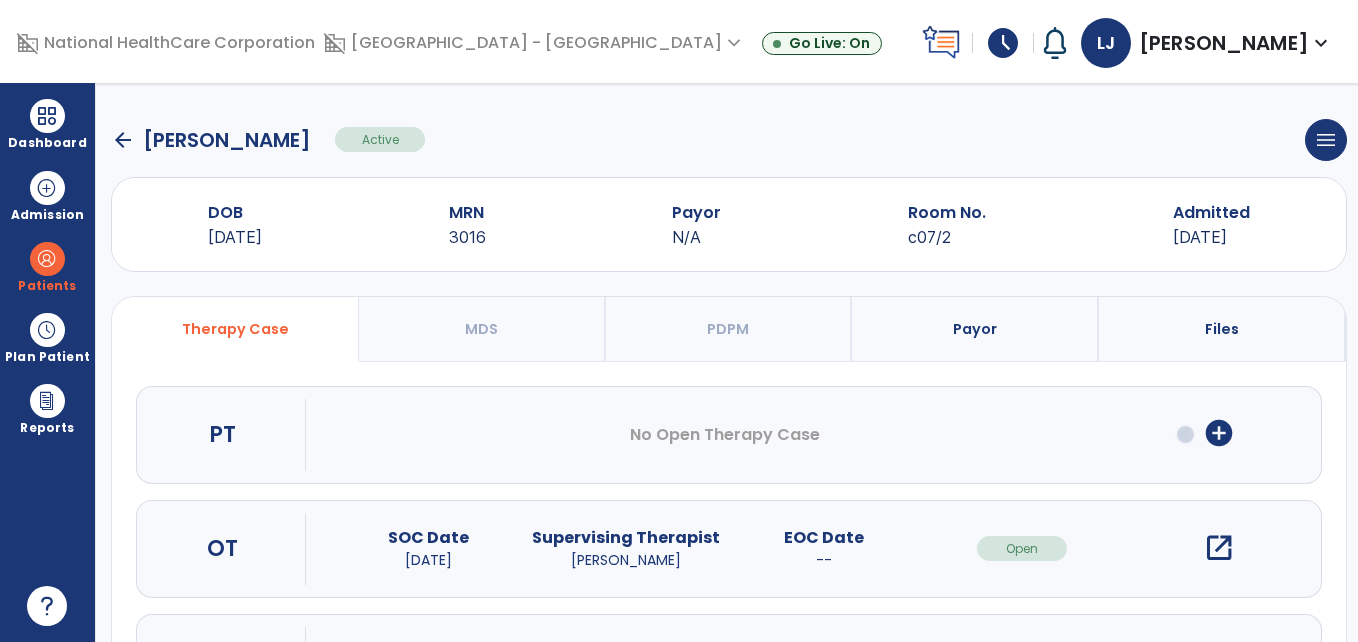 click on "add_circle" at bounding box center [1219, 433] 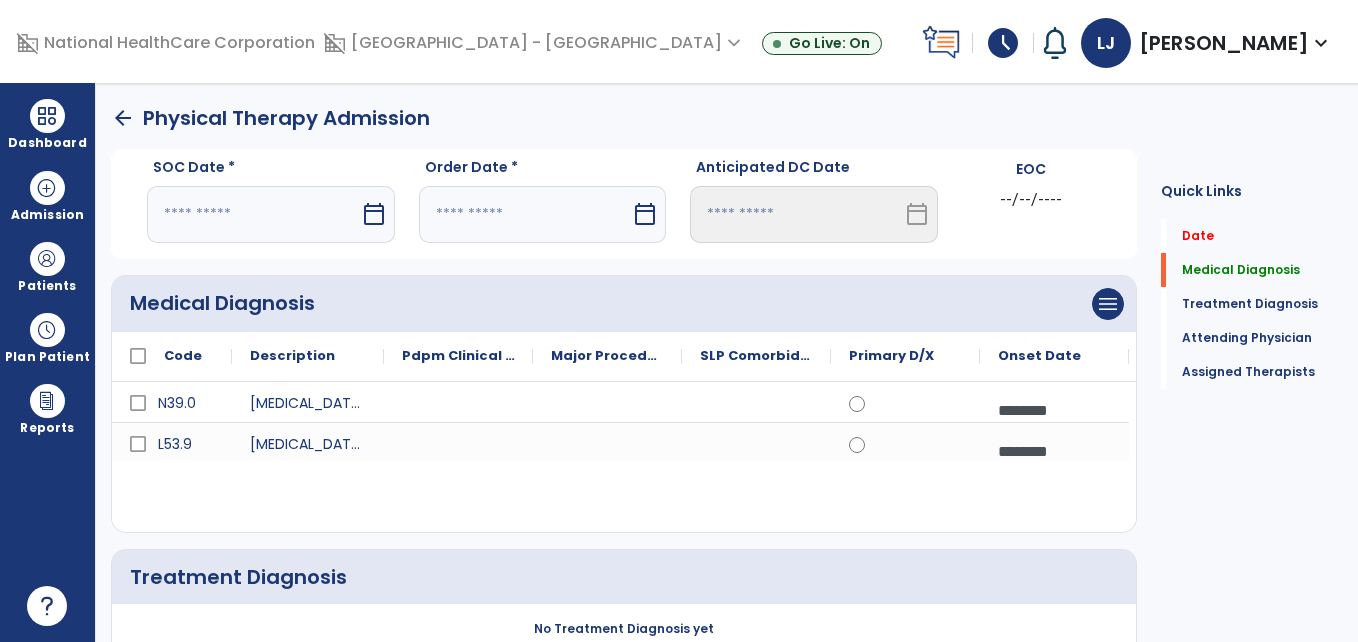 click at bounding box center (253, 214) 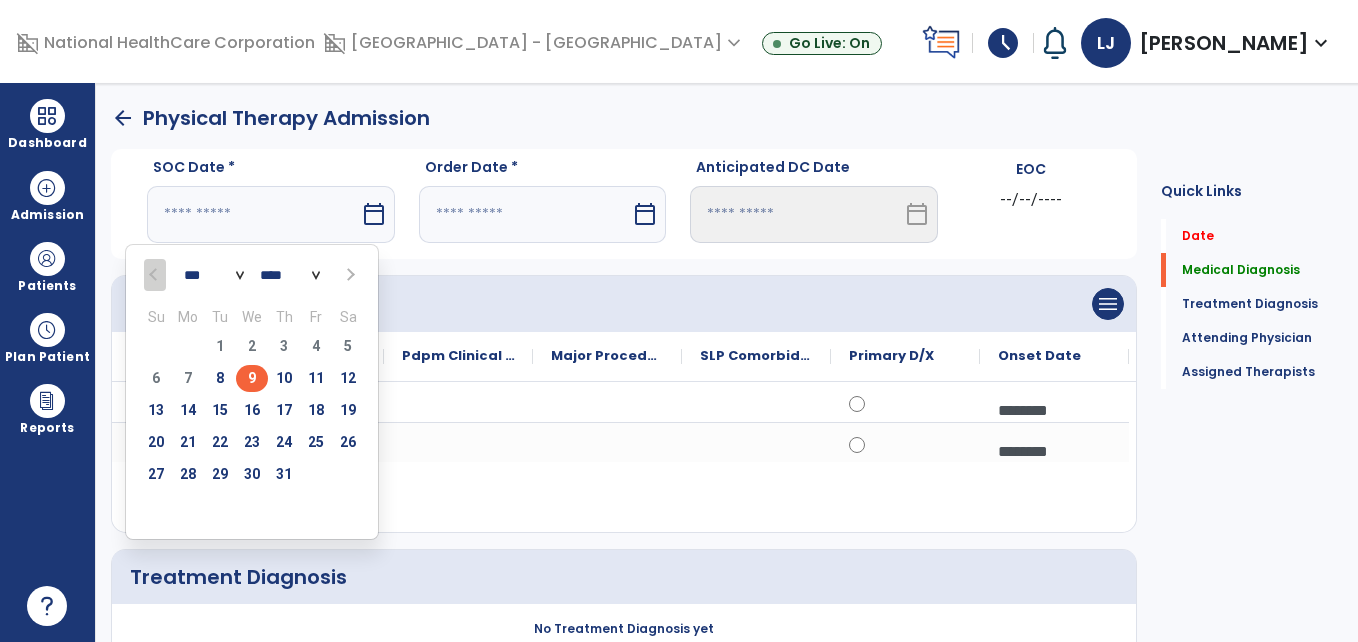 click on "9" at bounding box center (252, 378) 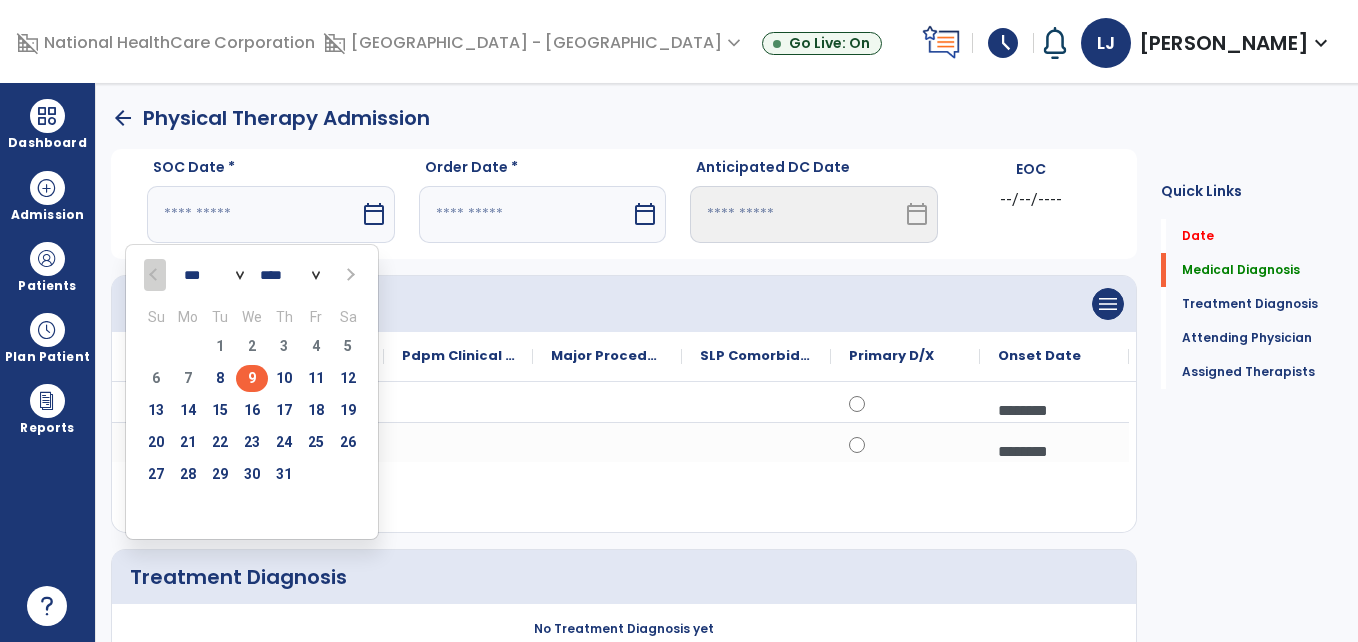 type on "********" 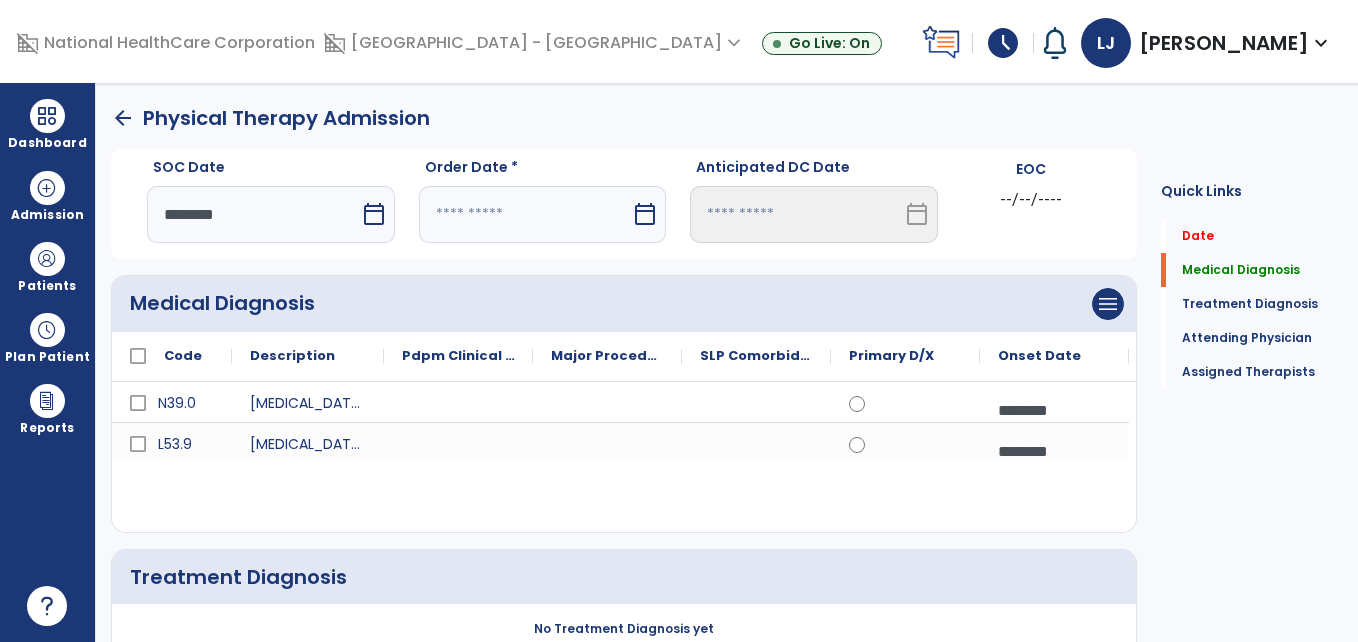 click at bounding box center [525, 214] 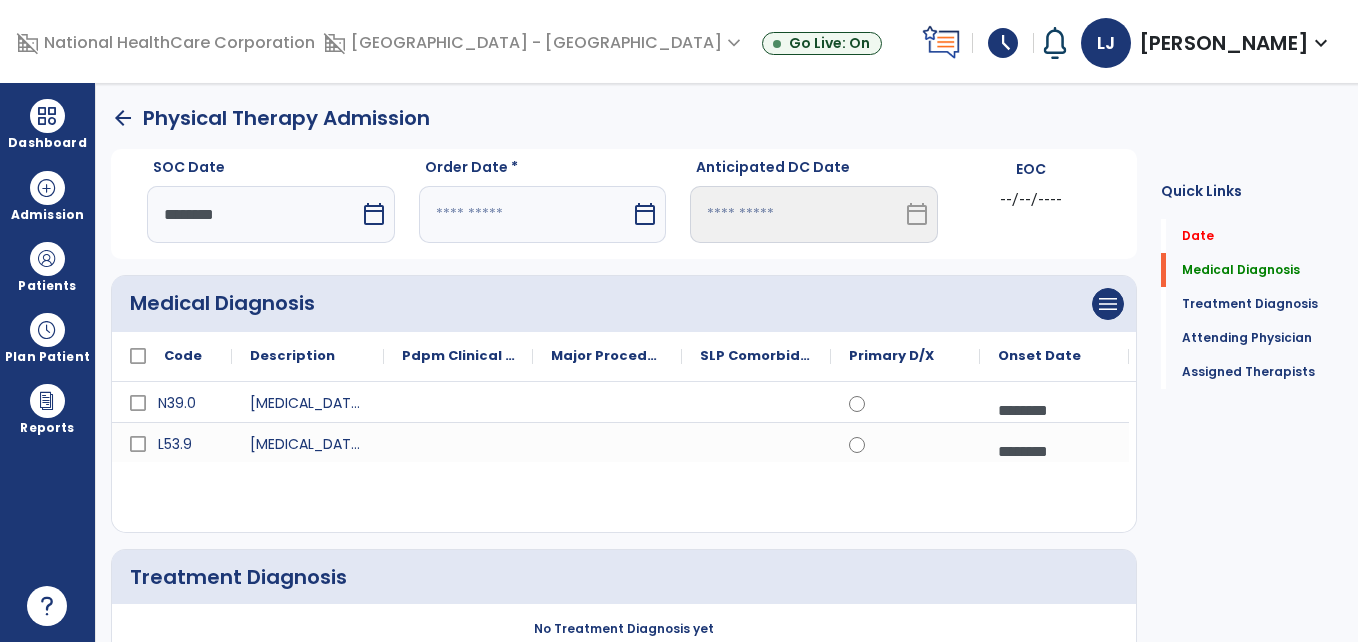 select on "*" 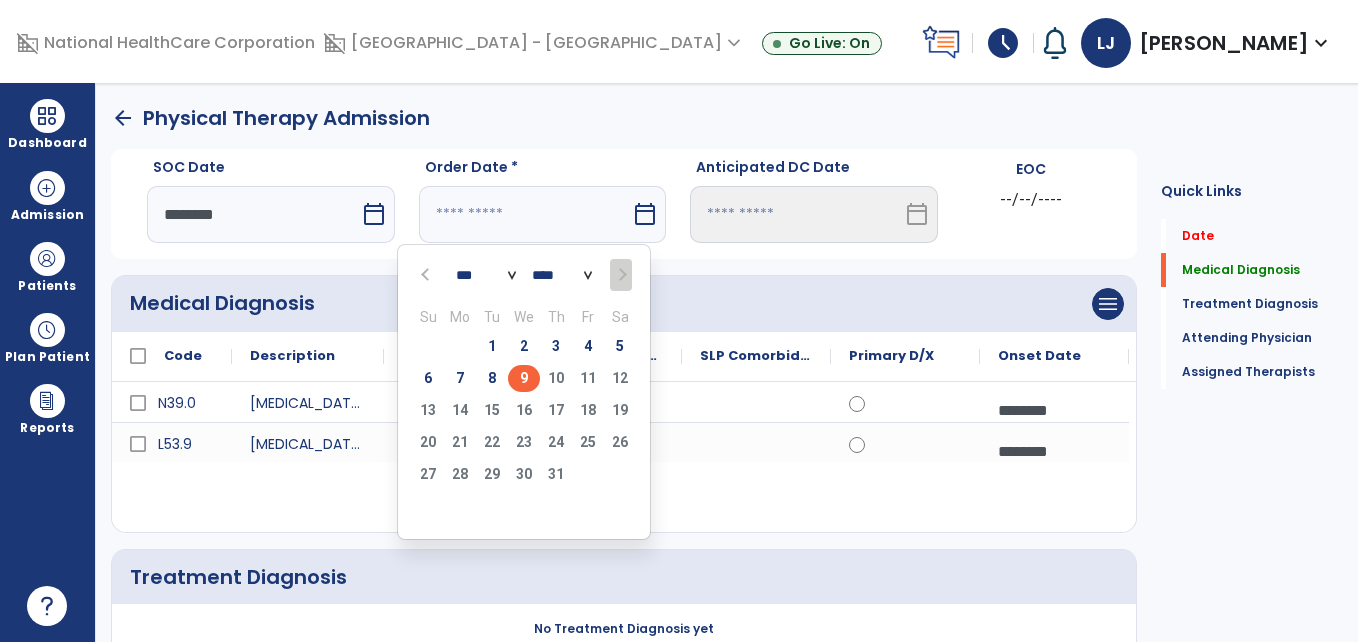 click on "9" at bounding box center [524, 378] 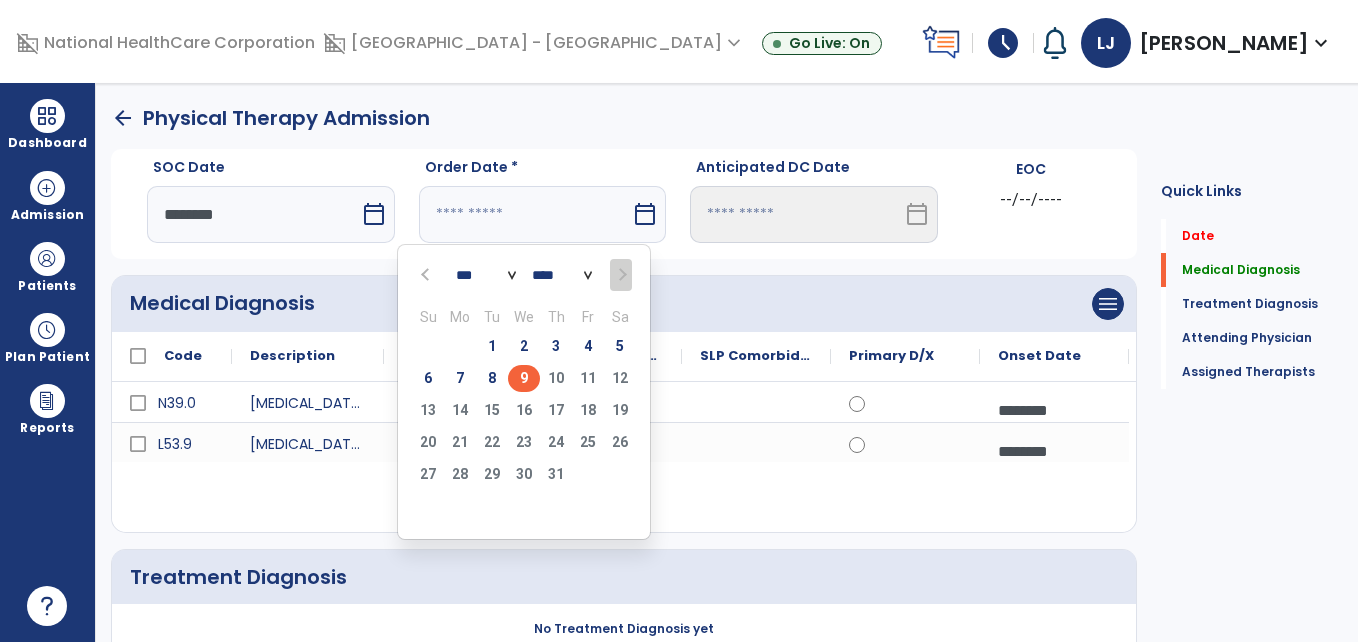 type on "********" 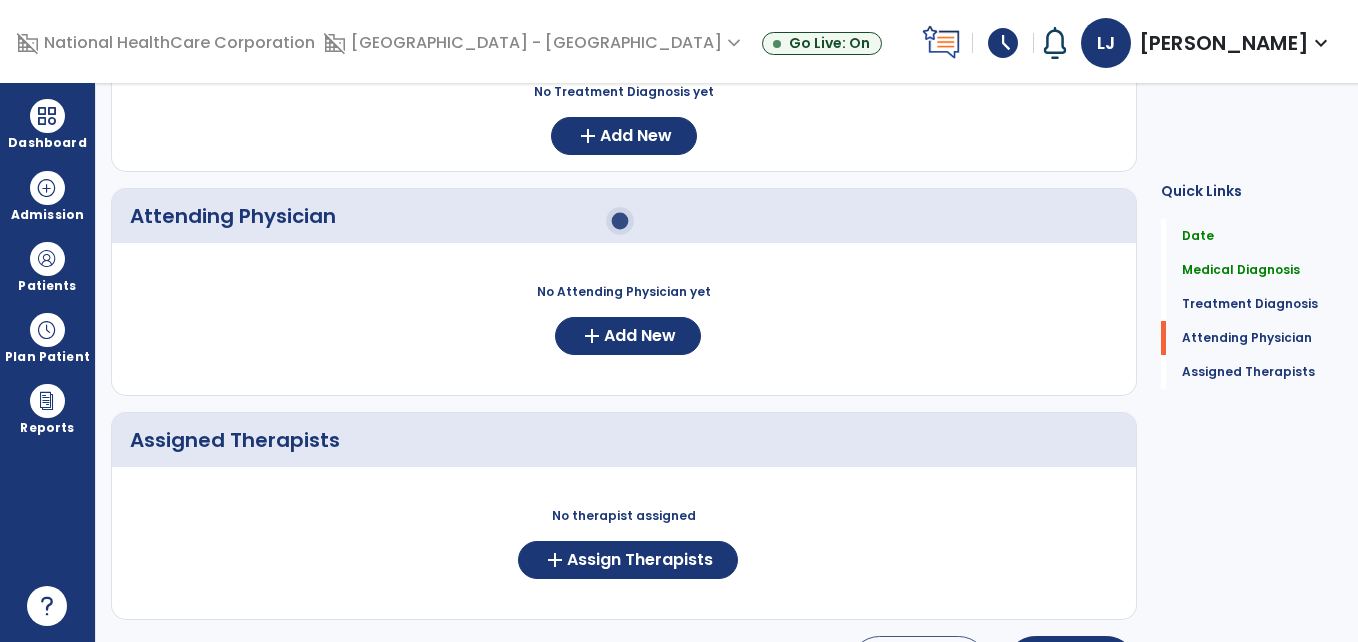 scroll, scrollTop: 608, scrollLeft: 0, axis: vertical 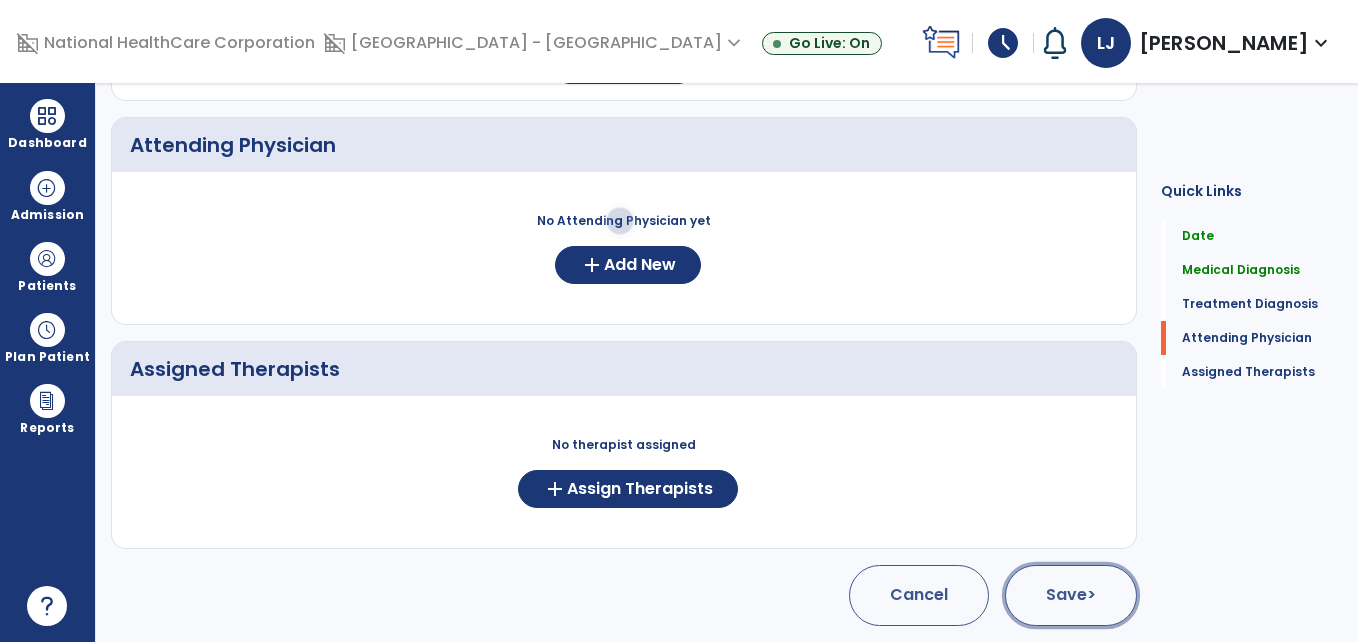 click on "Save  >" 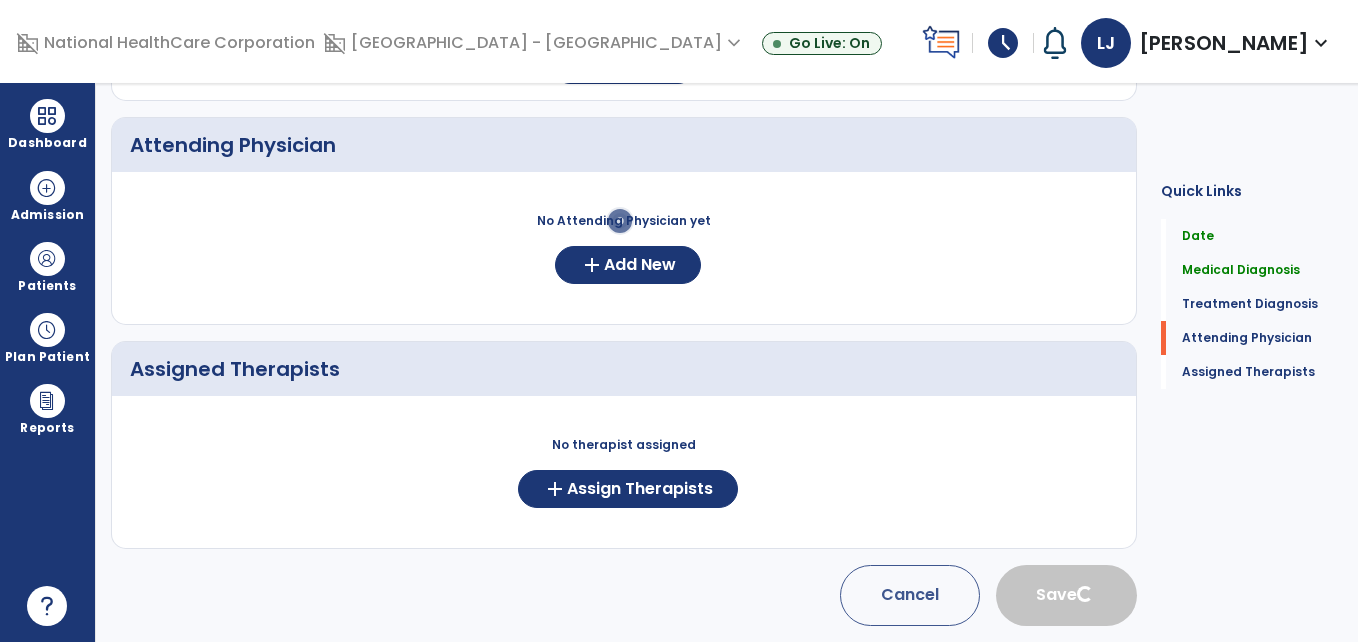 type 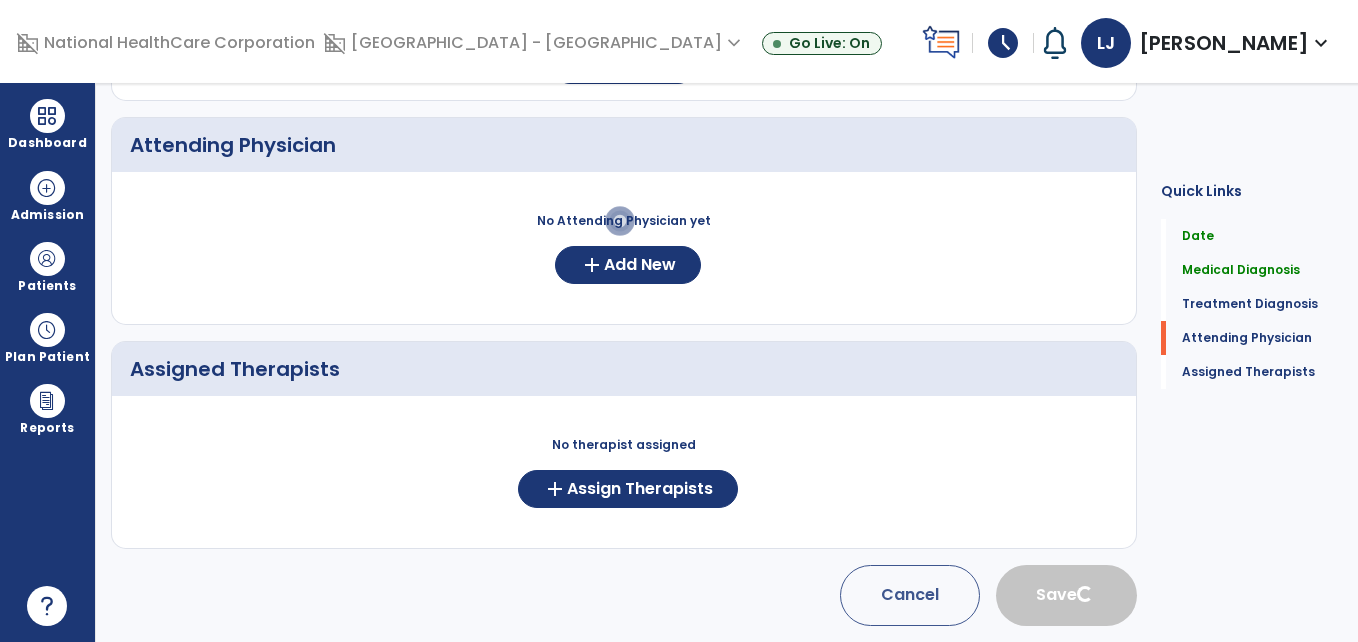 type 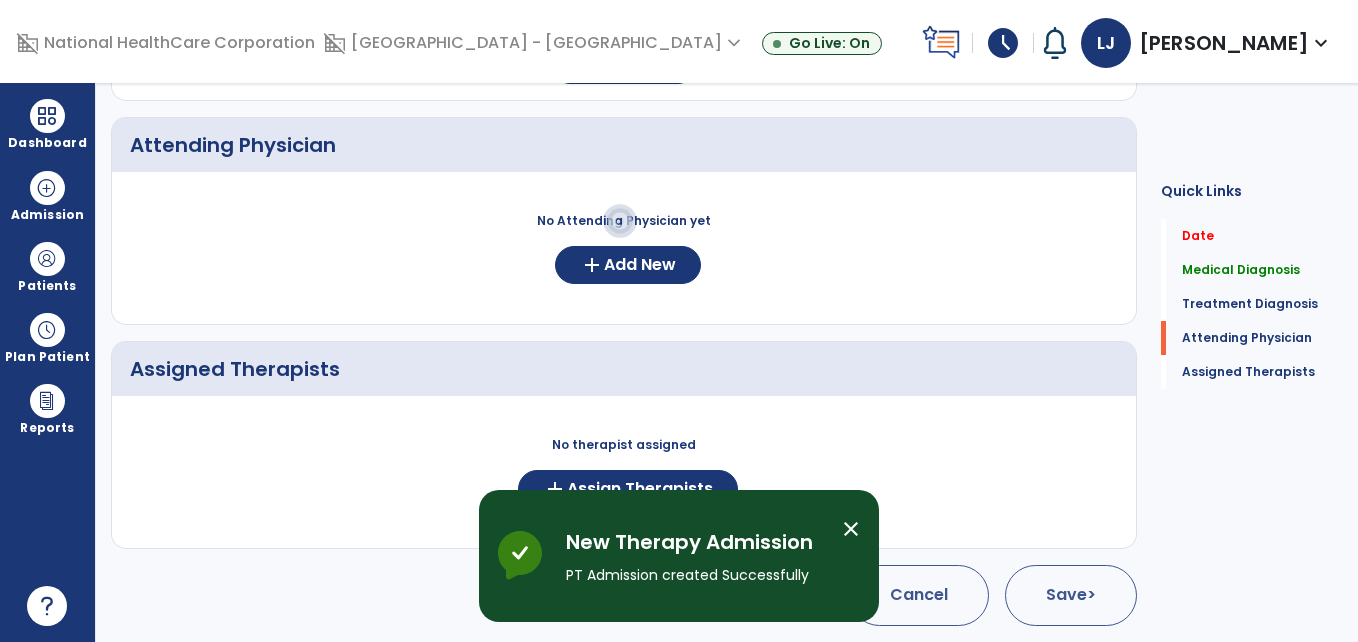 scroll, scrollTop: 119, scrollLeft: 0, axis: vertical 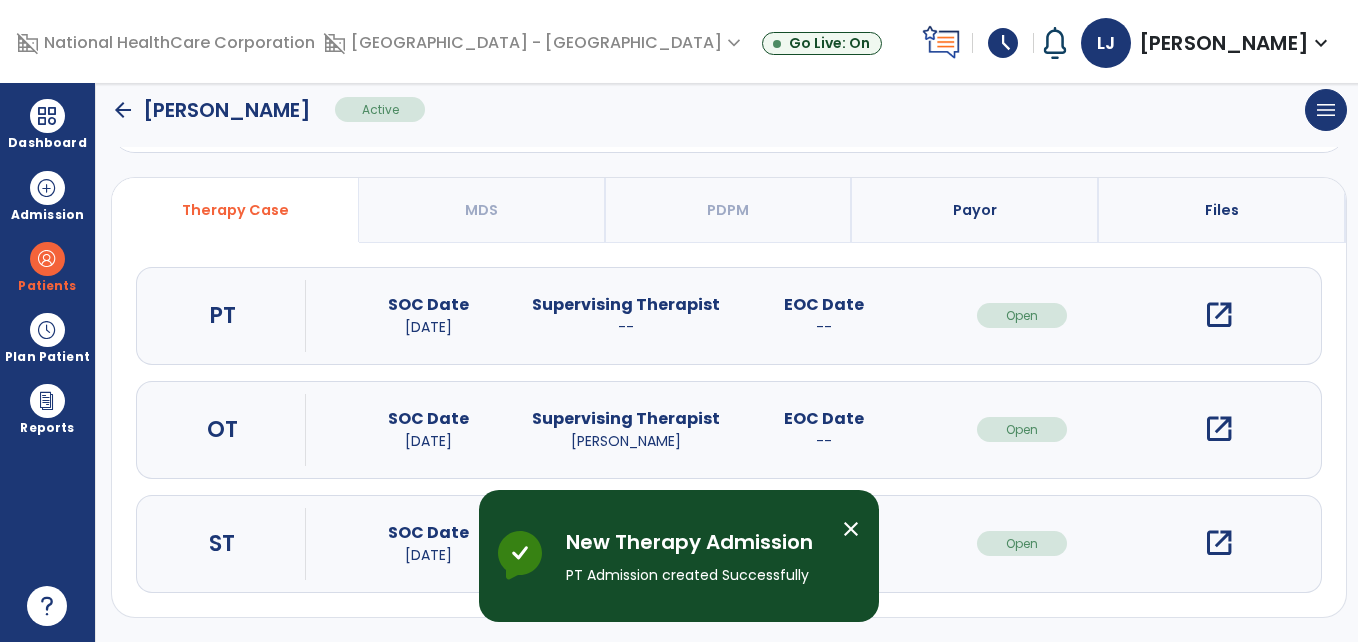 click on "open_in_new" at bounding box center [1219, 315] 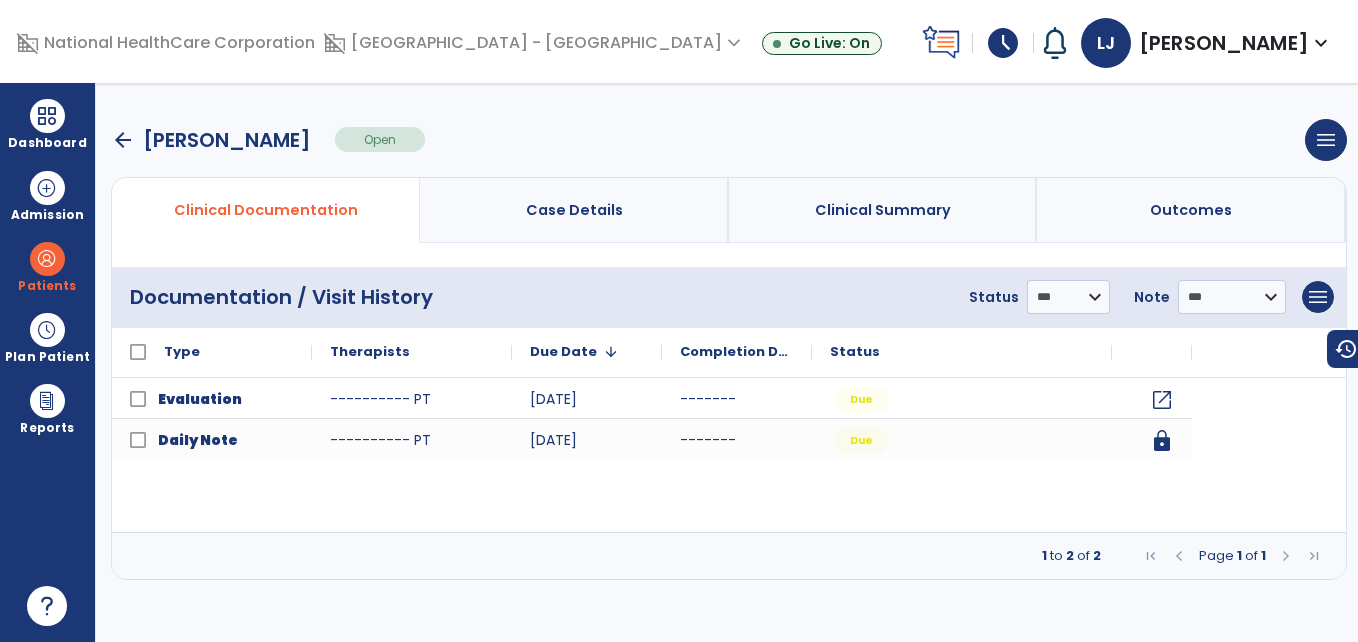 scroll, scrollTop: 0, scrollLeft: 0, axis: both 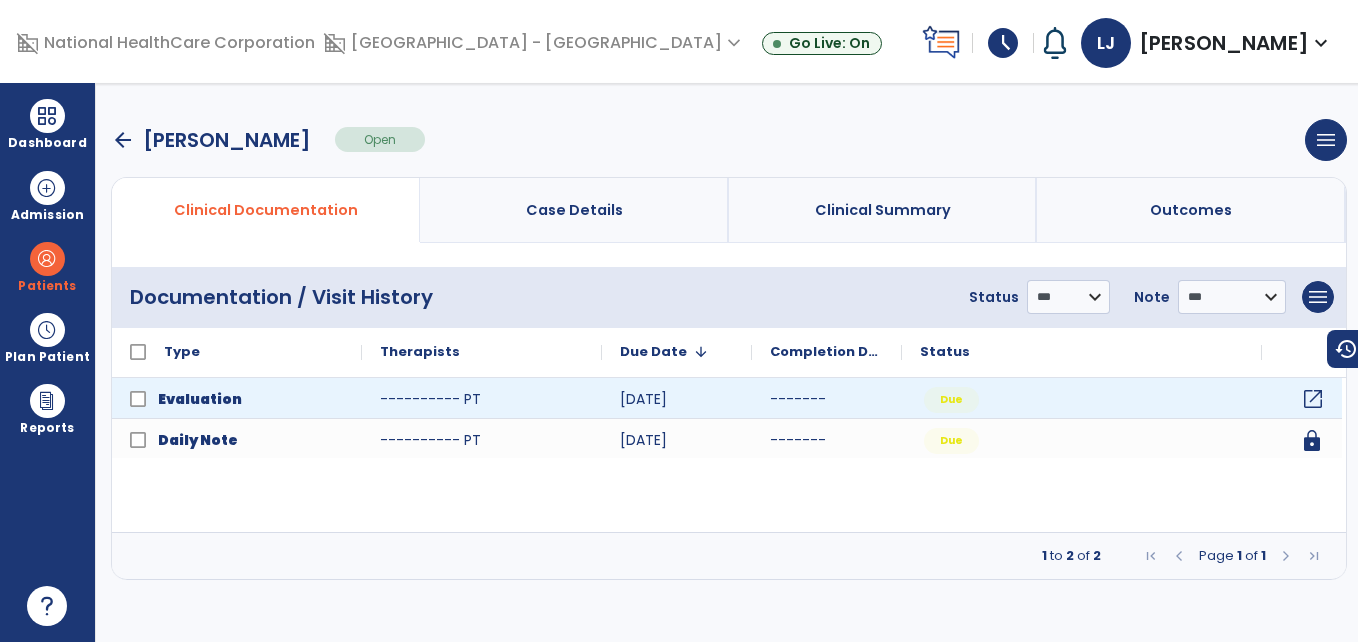 click on "open_in_new" 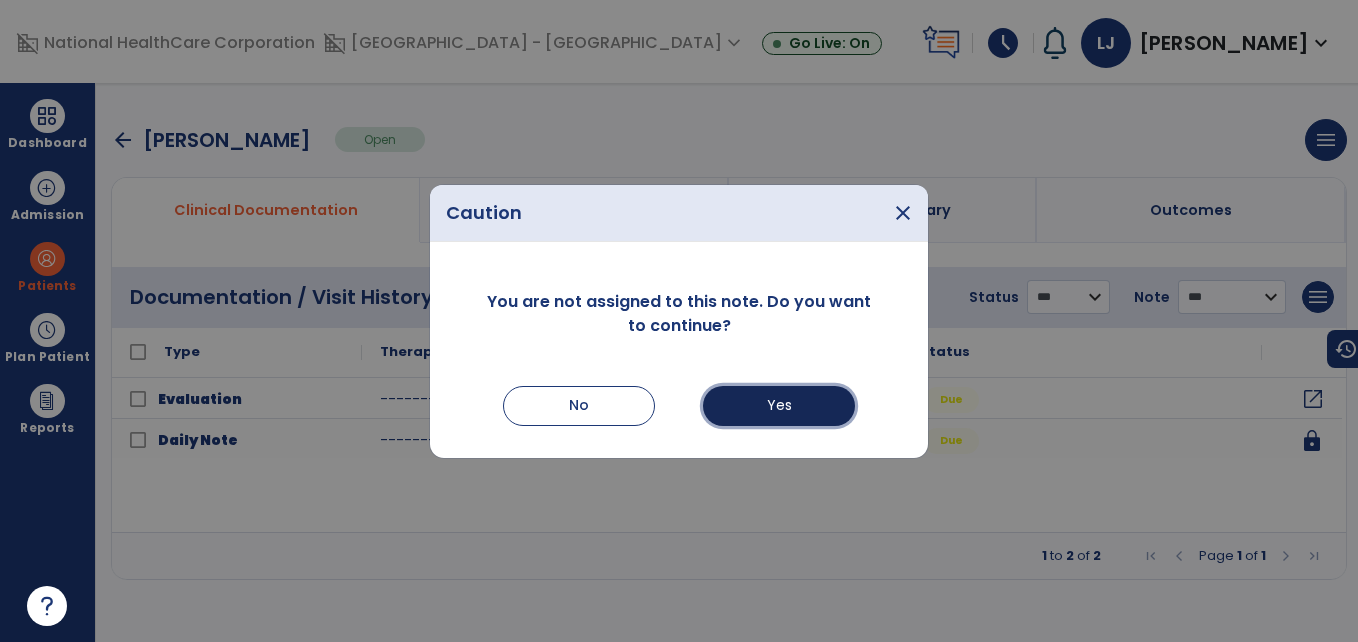 click on "Yes" at bounding box center [779, 406] 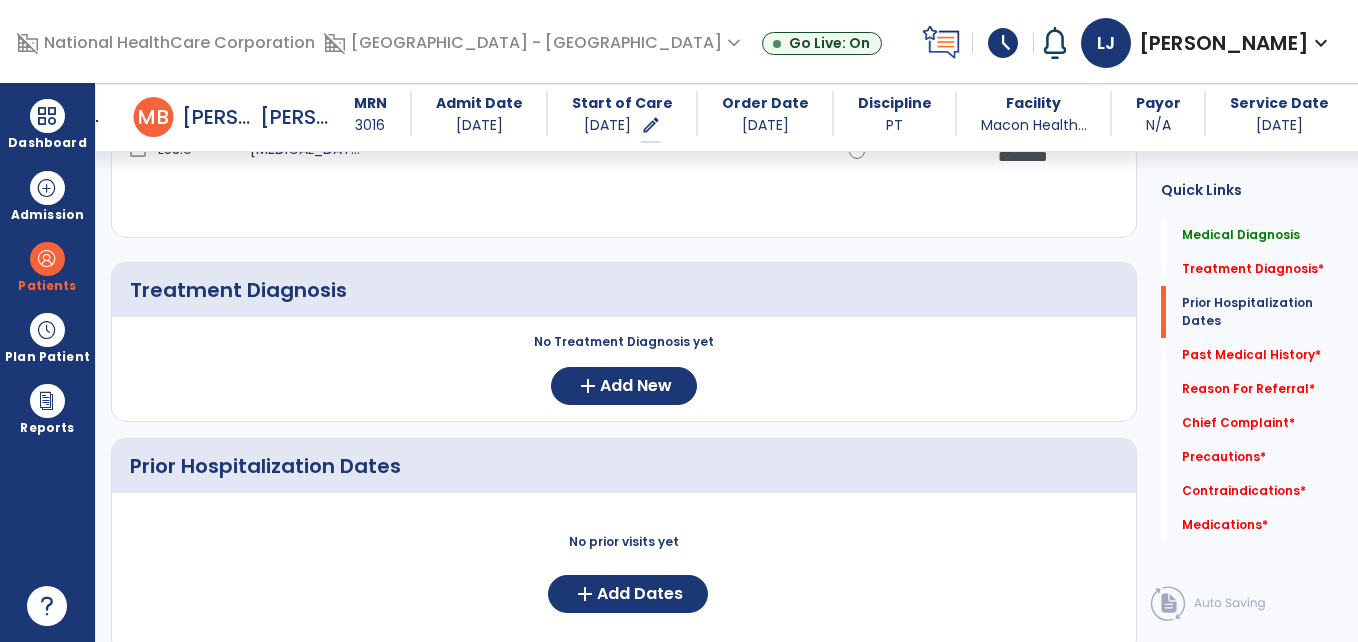 scroll, scrollTop: 762, scrollLeft: 0, axis: vertical 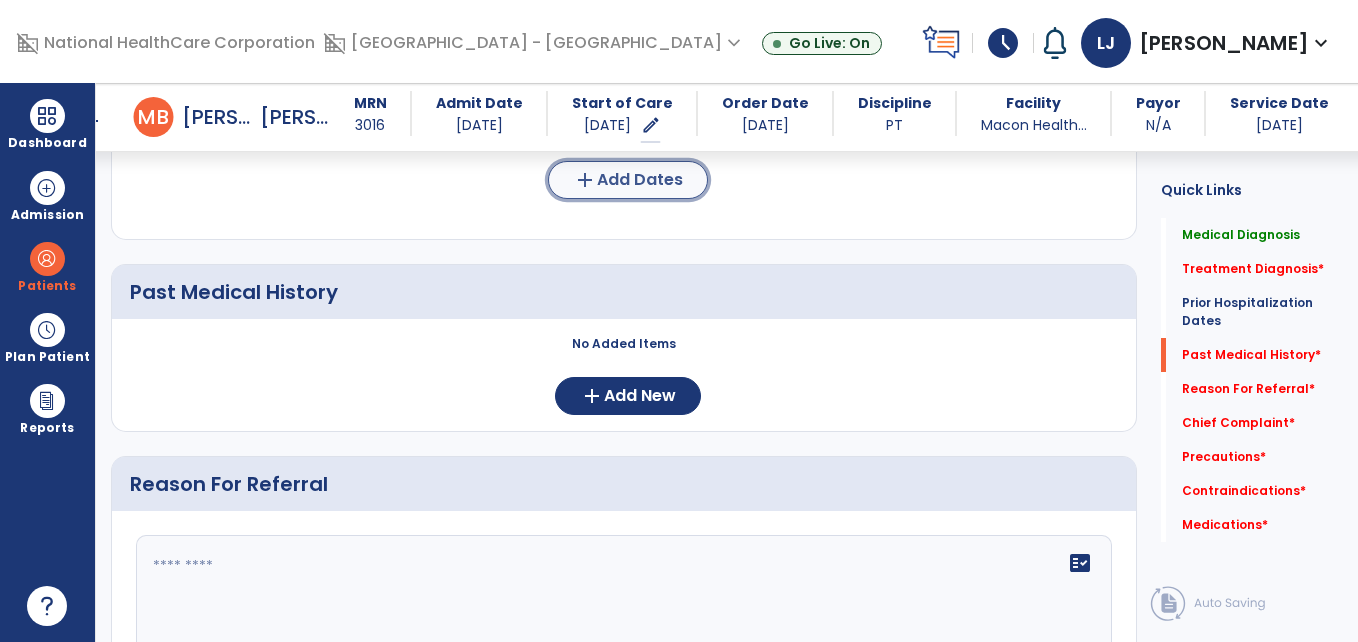 click on "add  Add Dates" 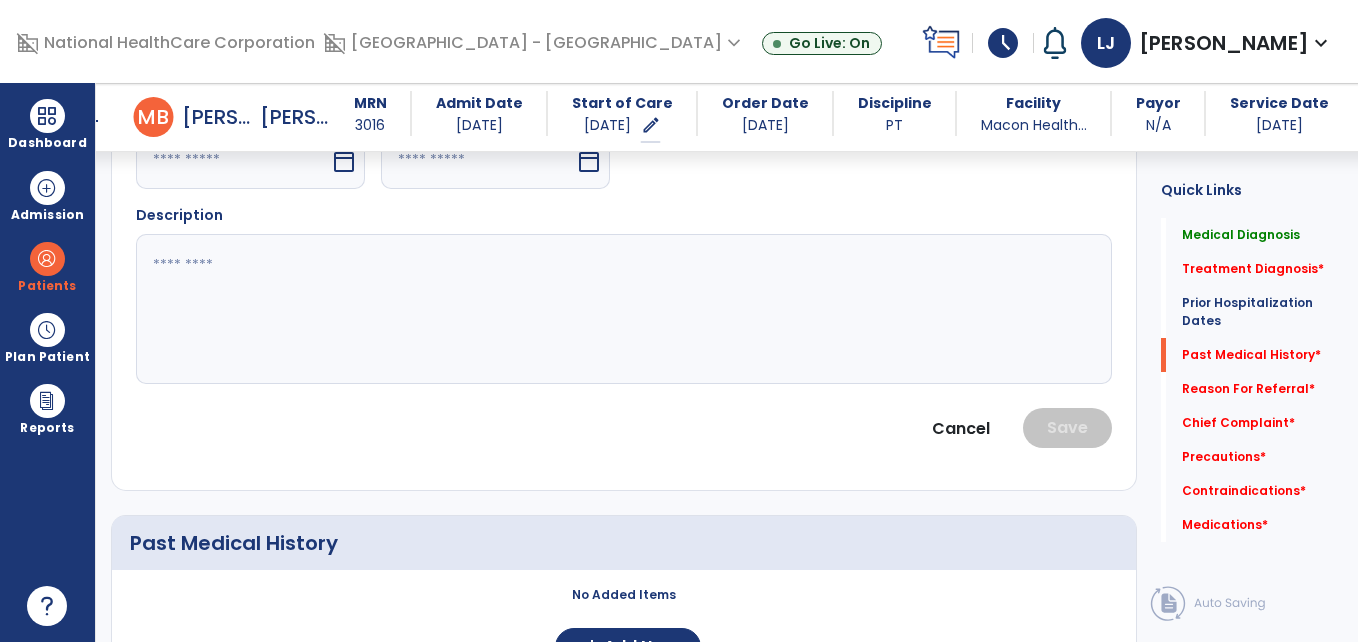 scroll, scrollTop: 1124, scrollLeft: 0, axis: vertical 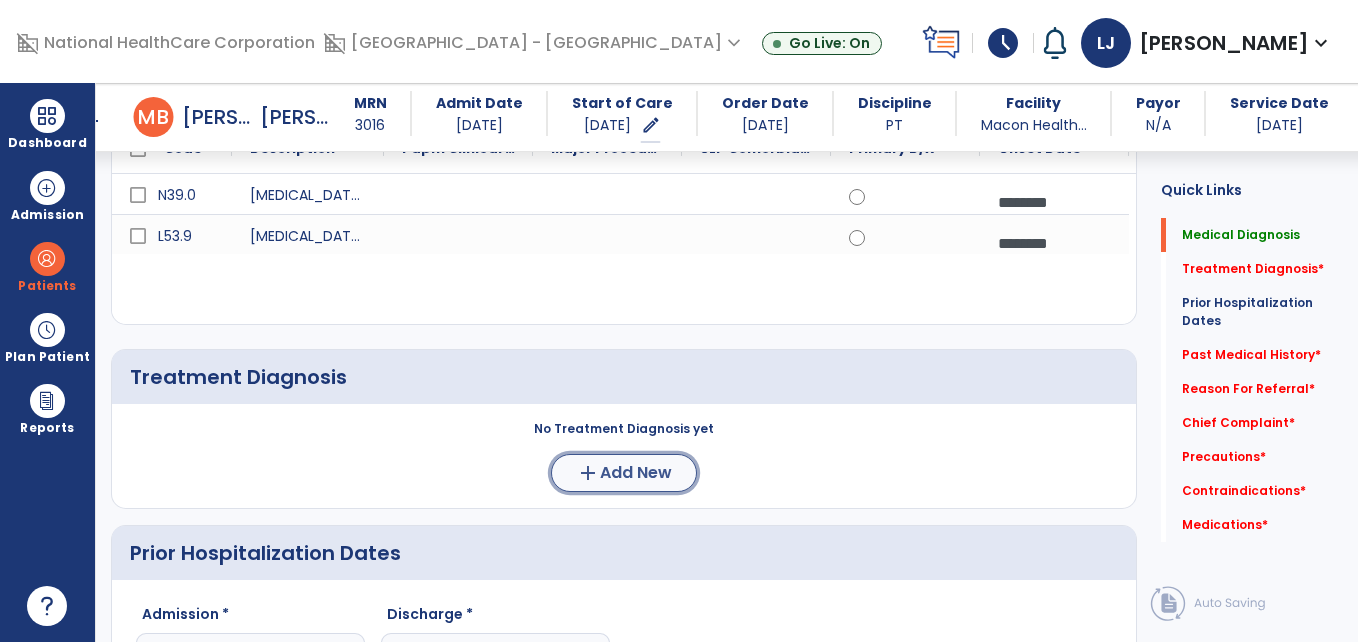 click on "Add New" 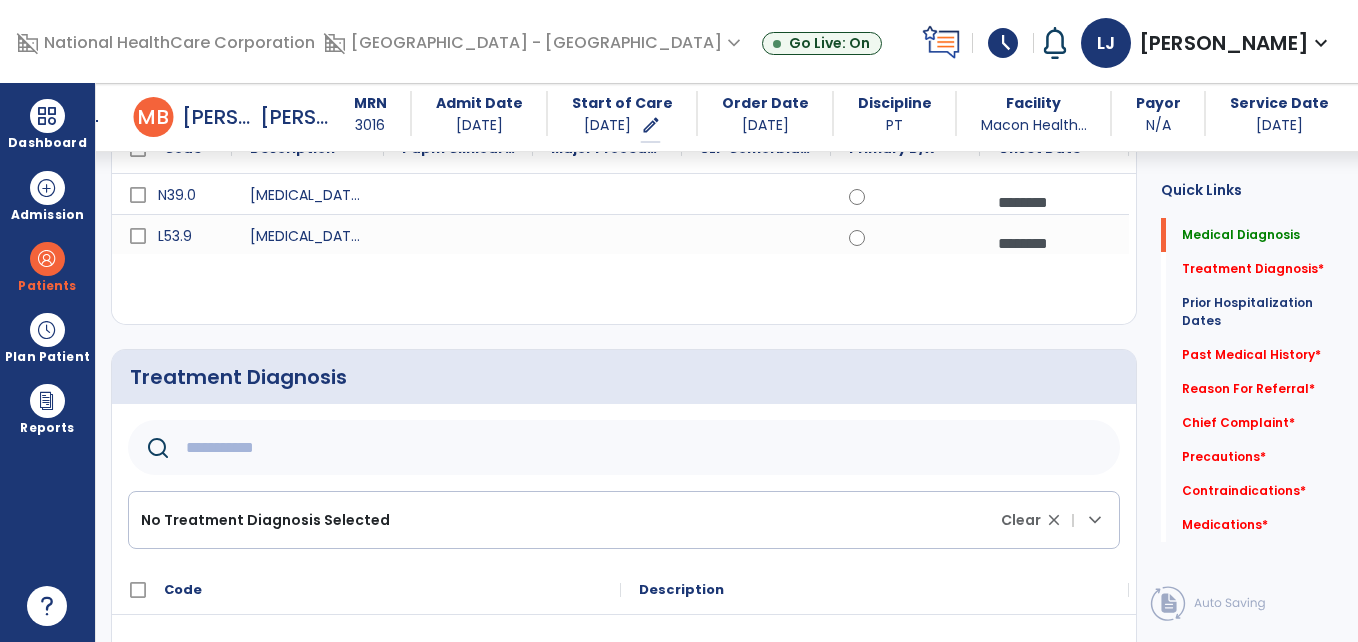 click 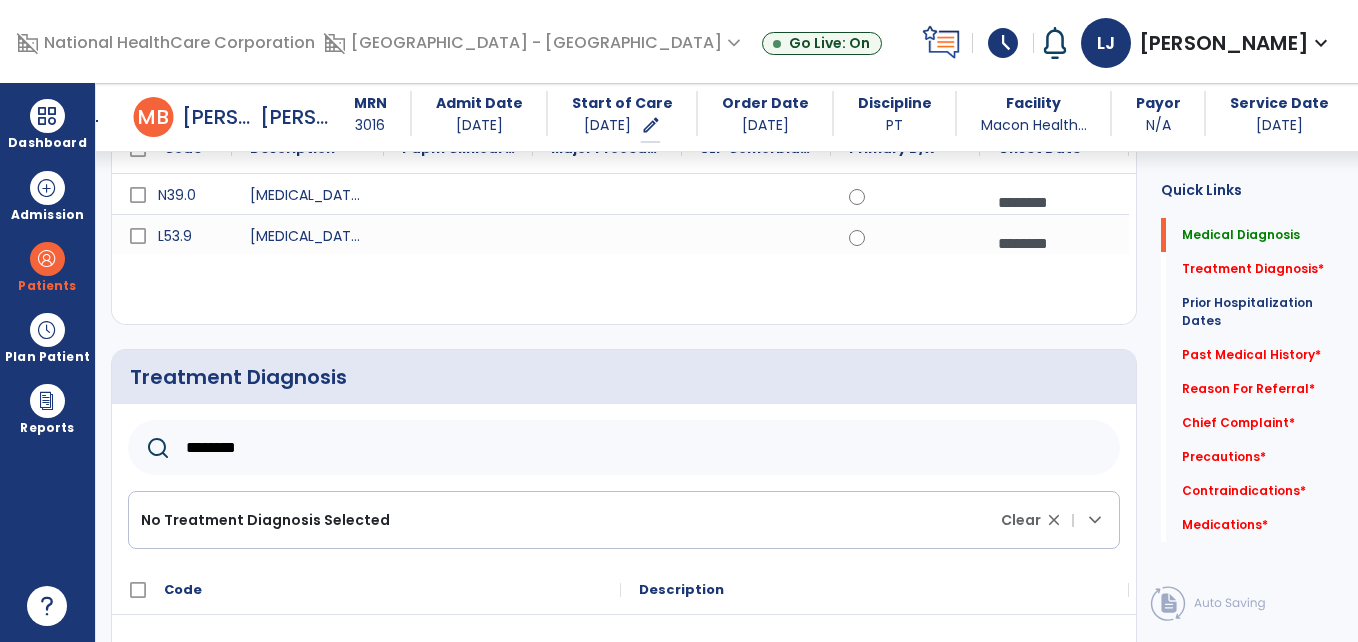 type on "********" 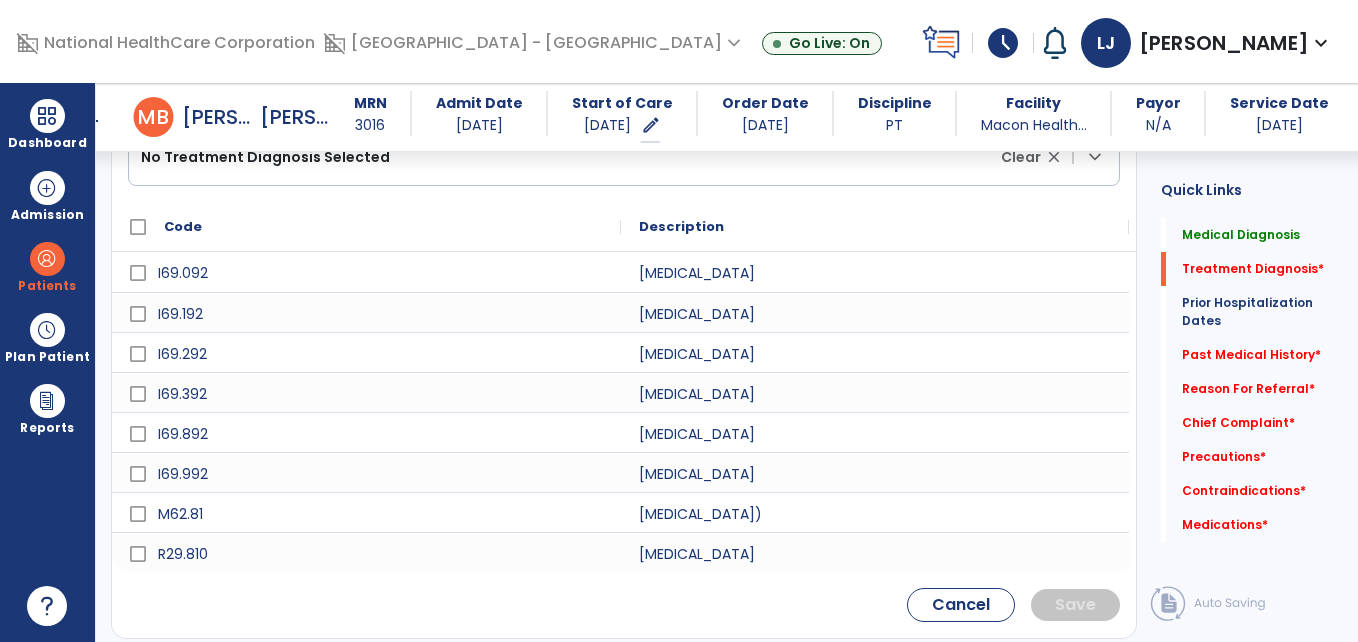 scroll, scrollTop: 694, scrollLeft: 0, axis: vertical 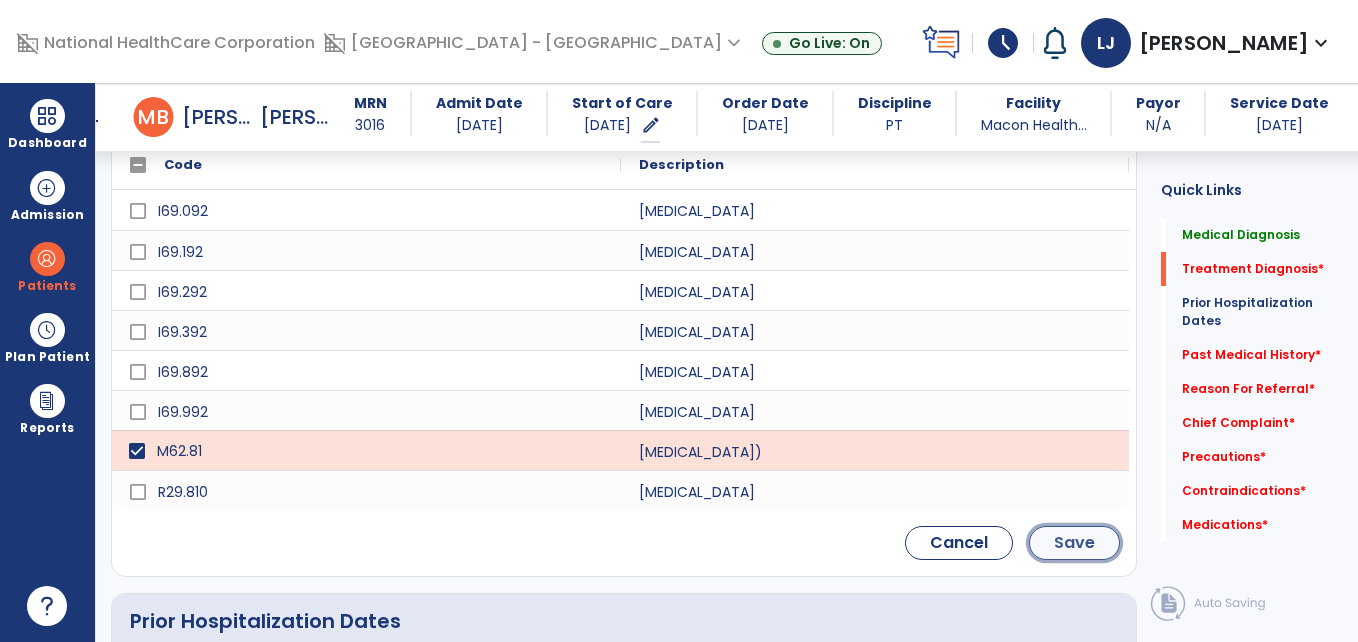 click on "Save" 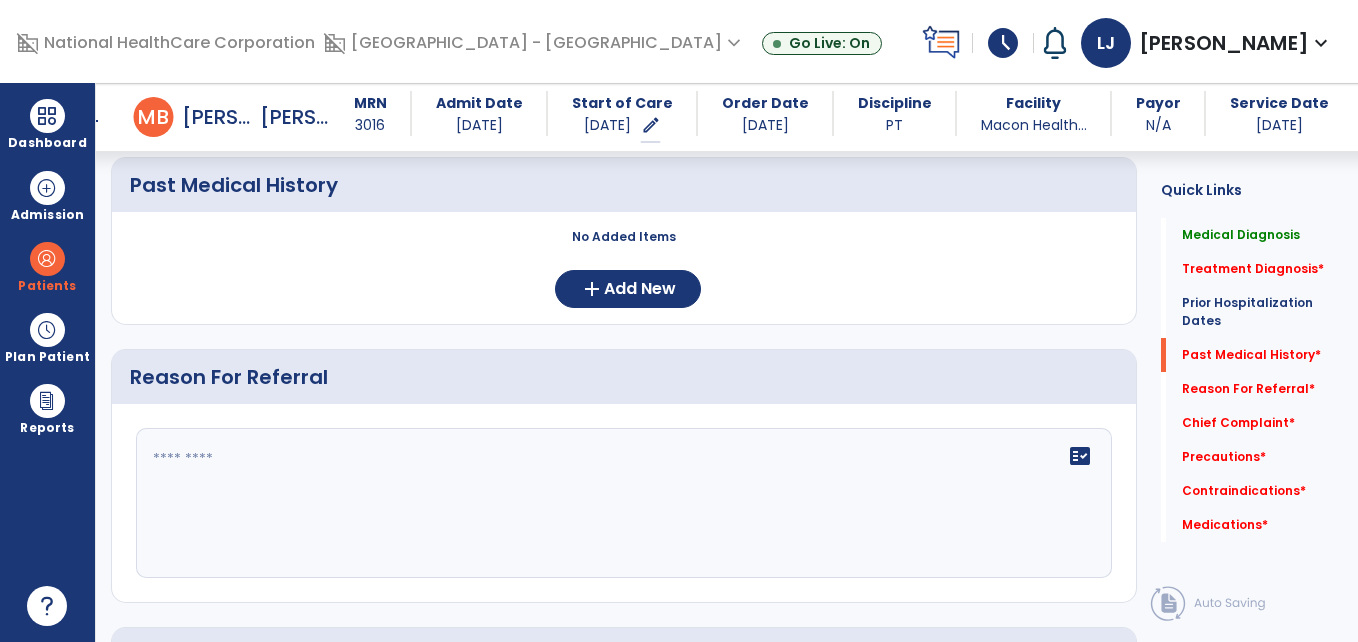 scroll, scrollTop: 1180, scrollLeft: 0, axis: vertical 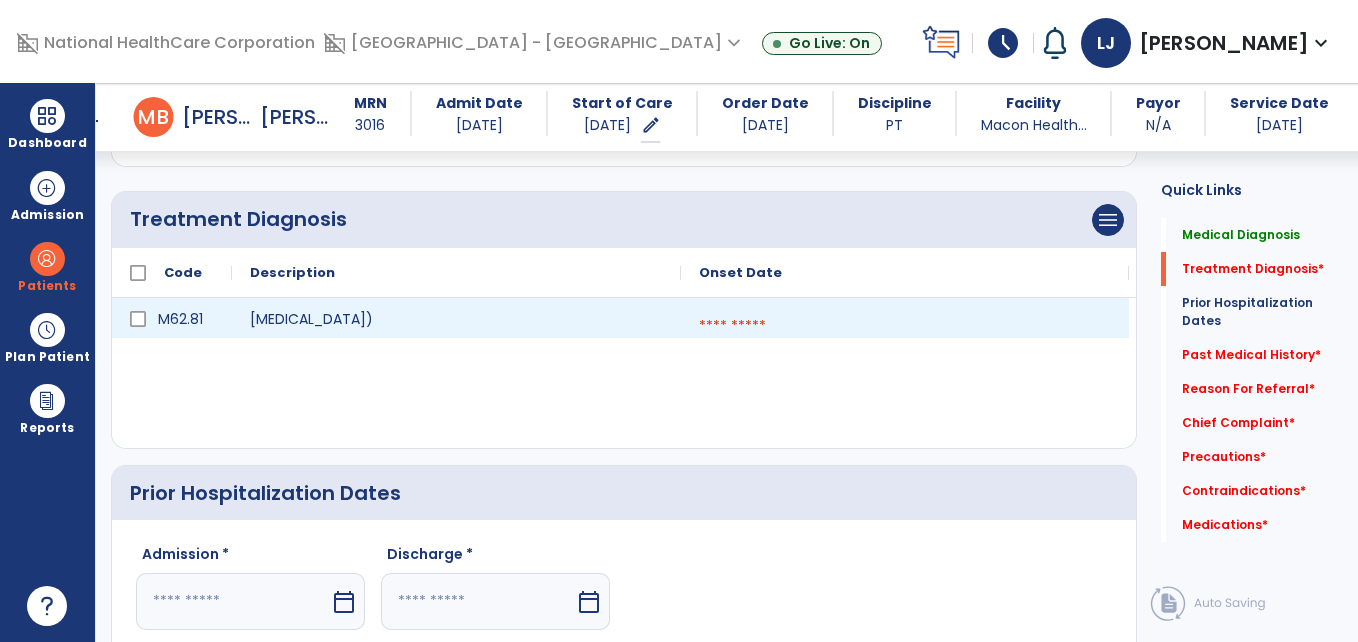 click at bounding box center (905, 326) 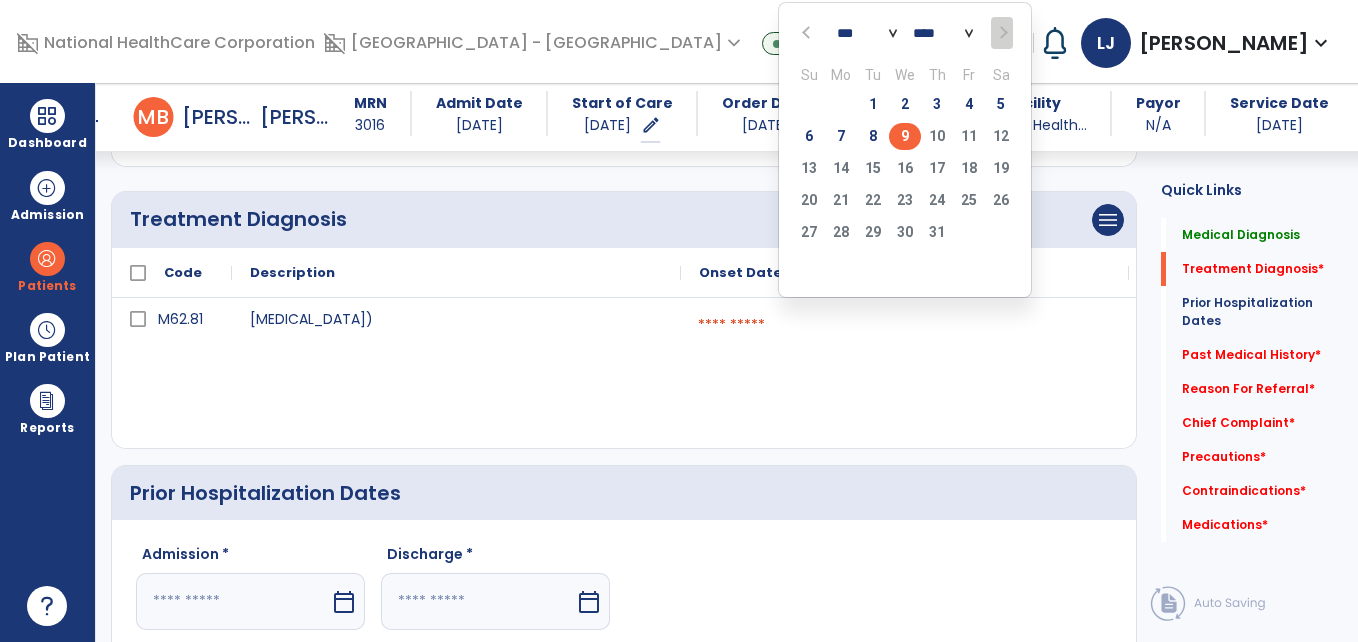 click on "9" 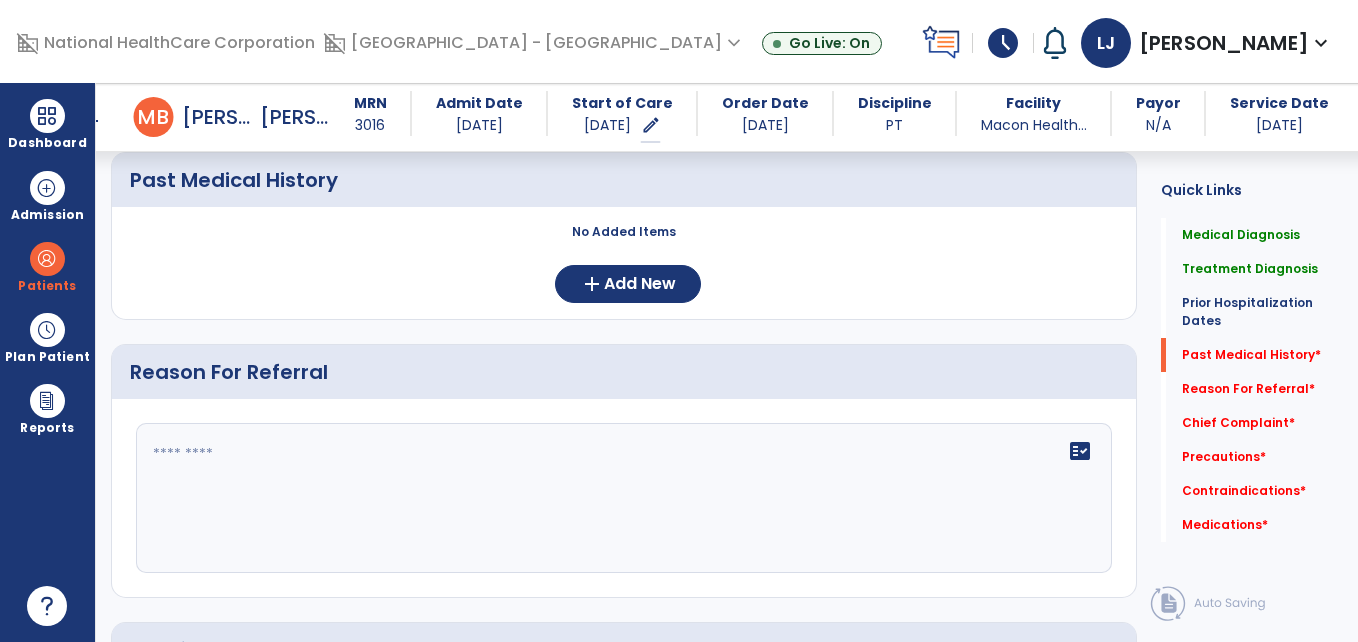 scroll, scrollTop: 1242, scrollLeft: 0, axis: vertical 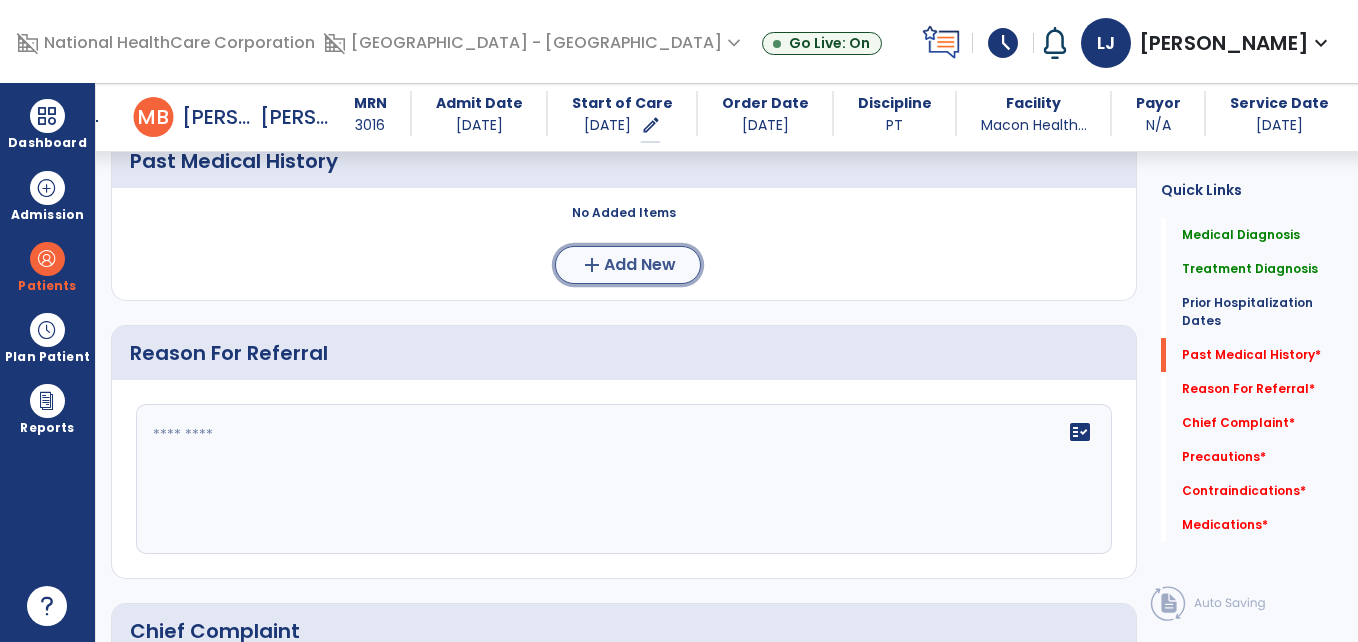 click on "Add New" 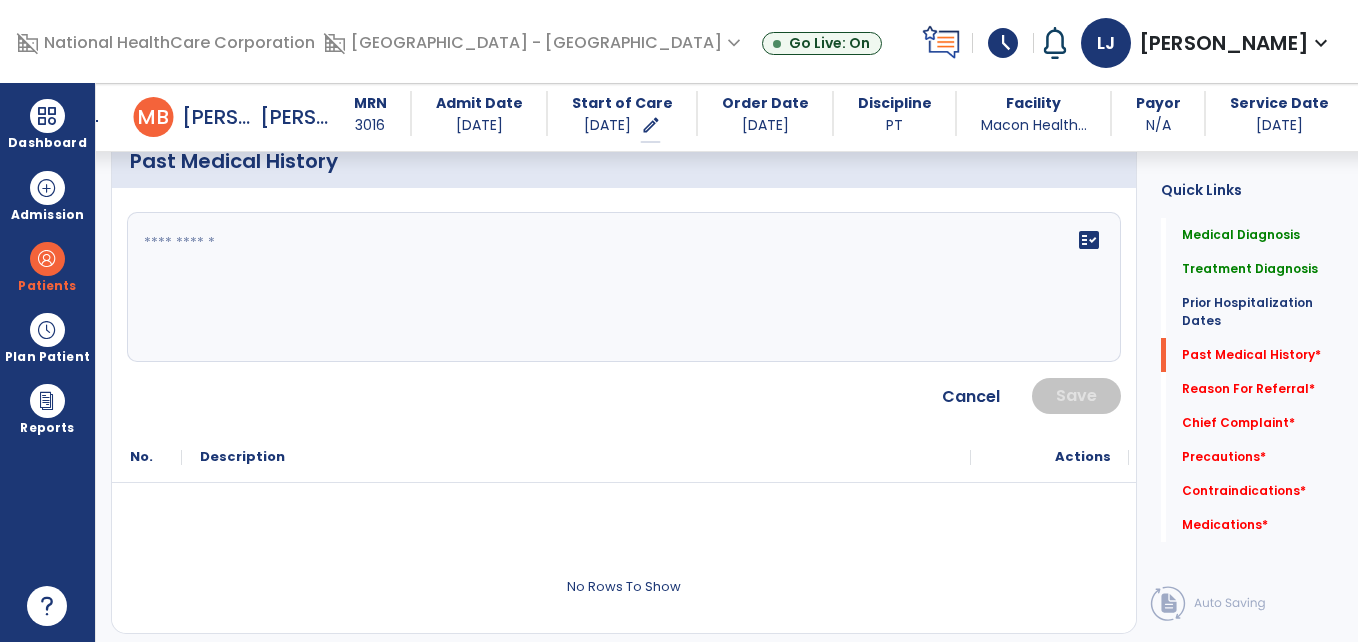 click on "fact_check" 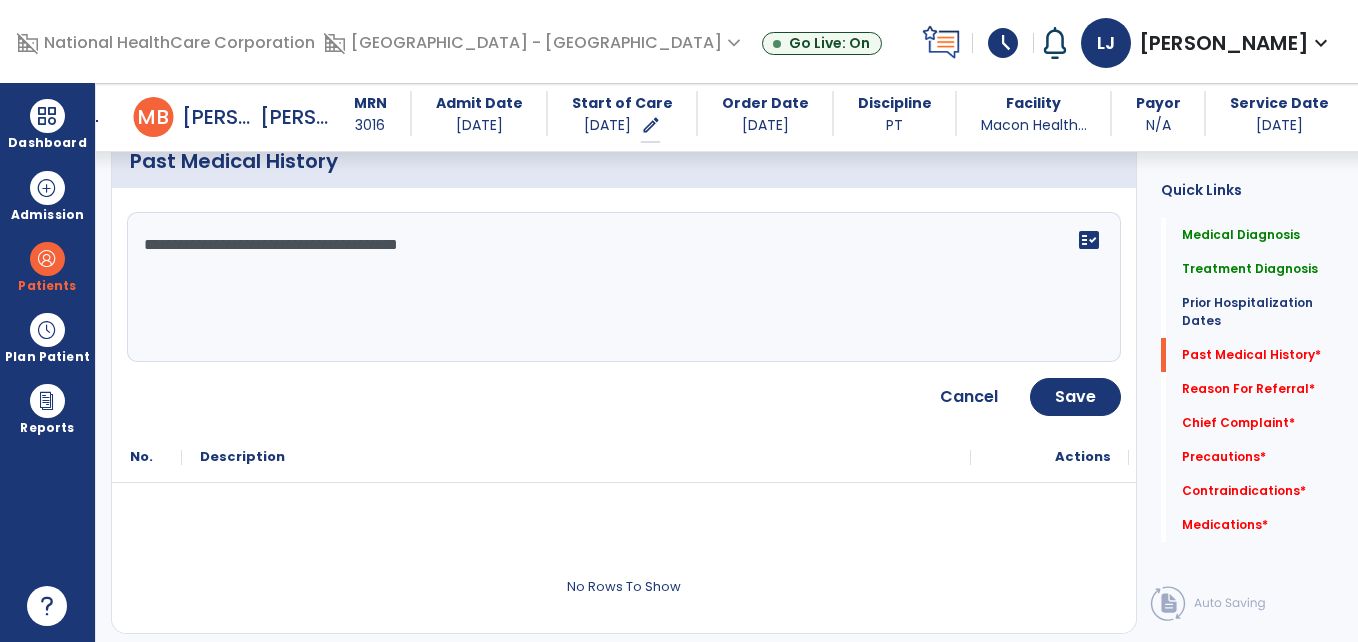 type on "**********" 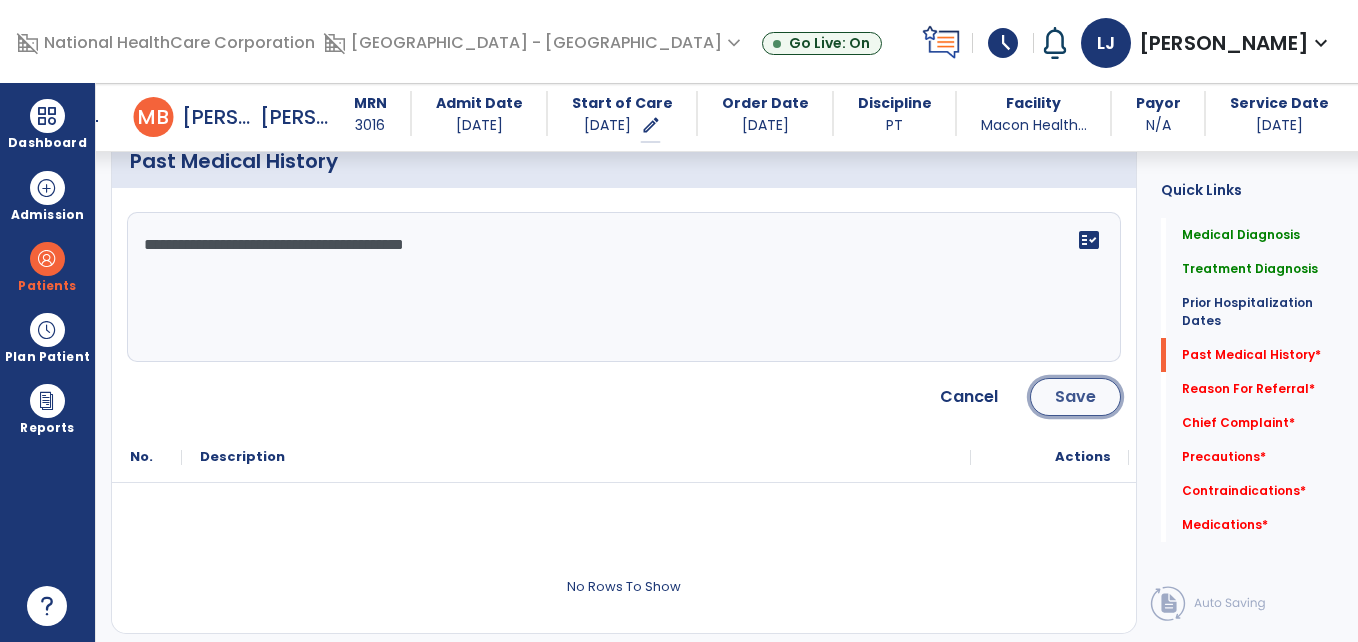 click on "Save" 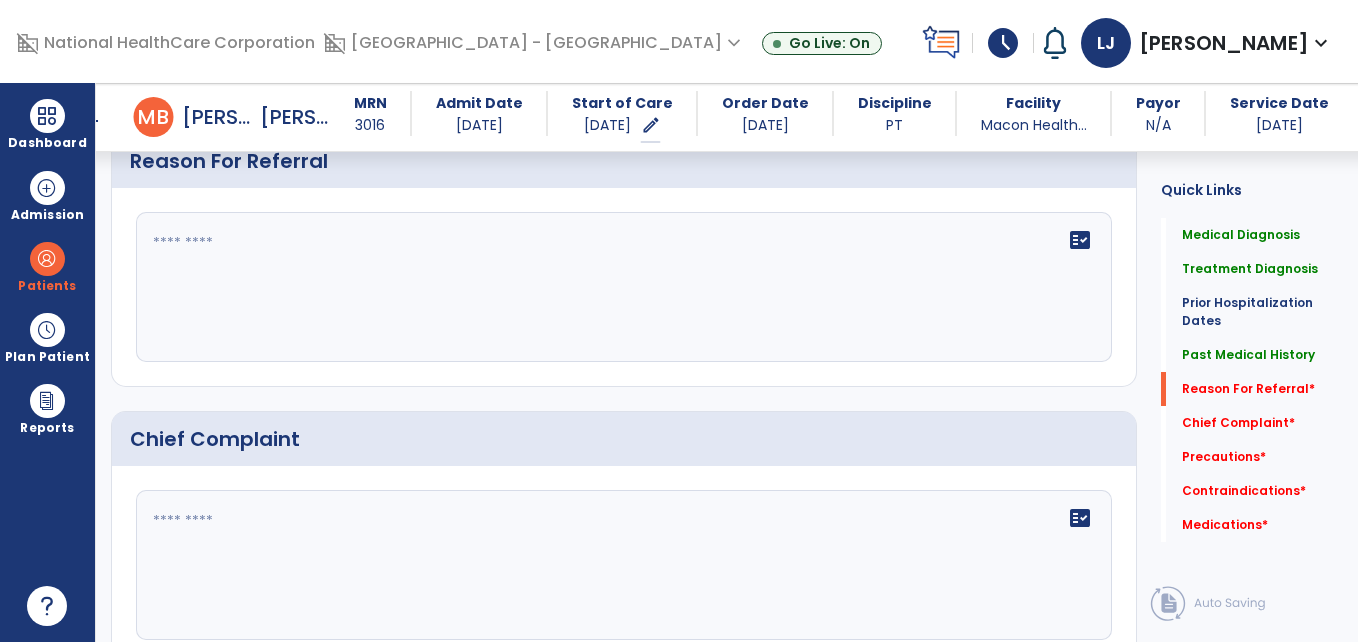 scroll, scrollTop: 1545, scrollLeft: 0, axis: vertical 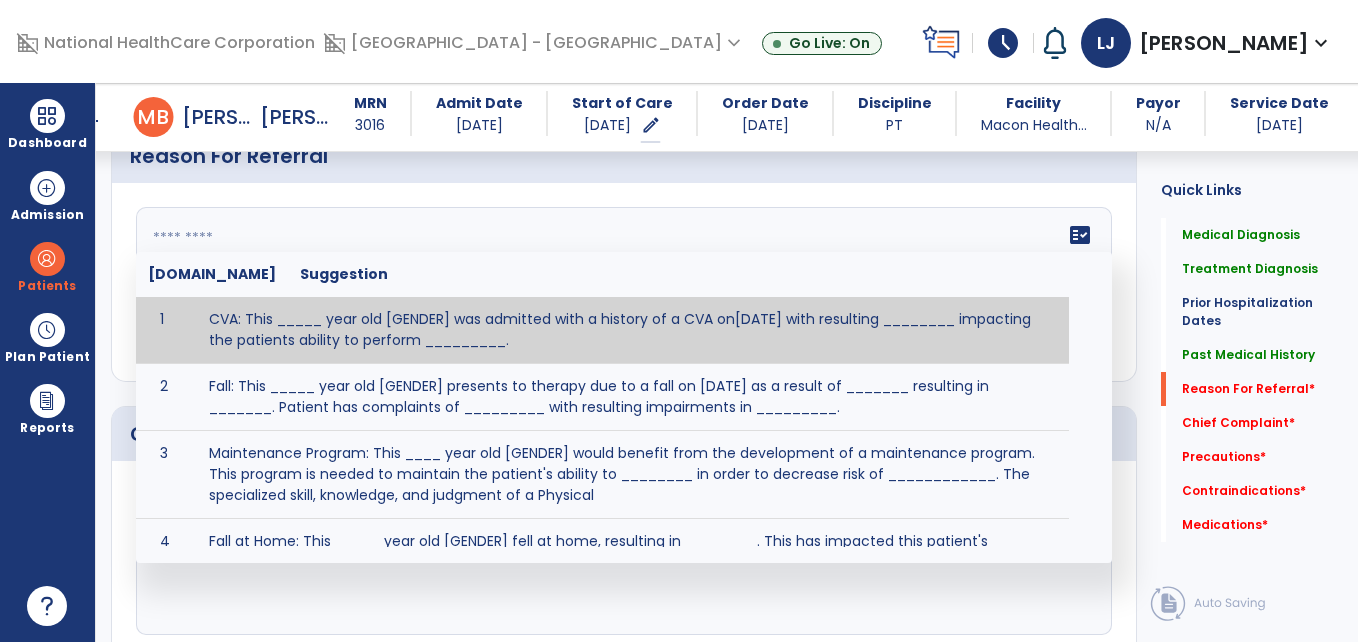 click 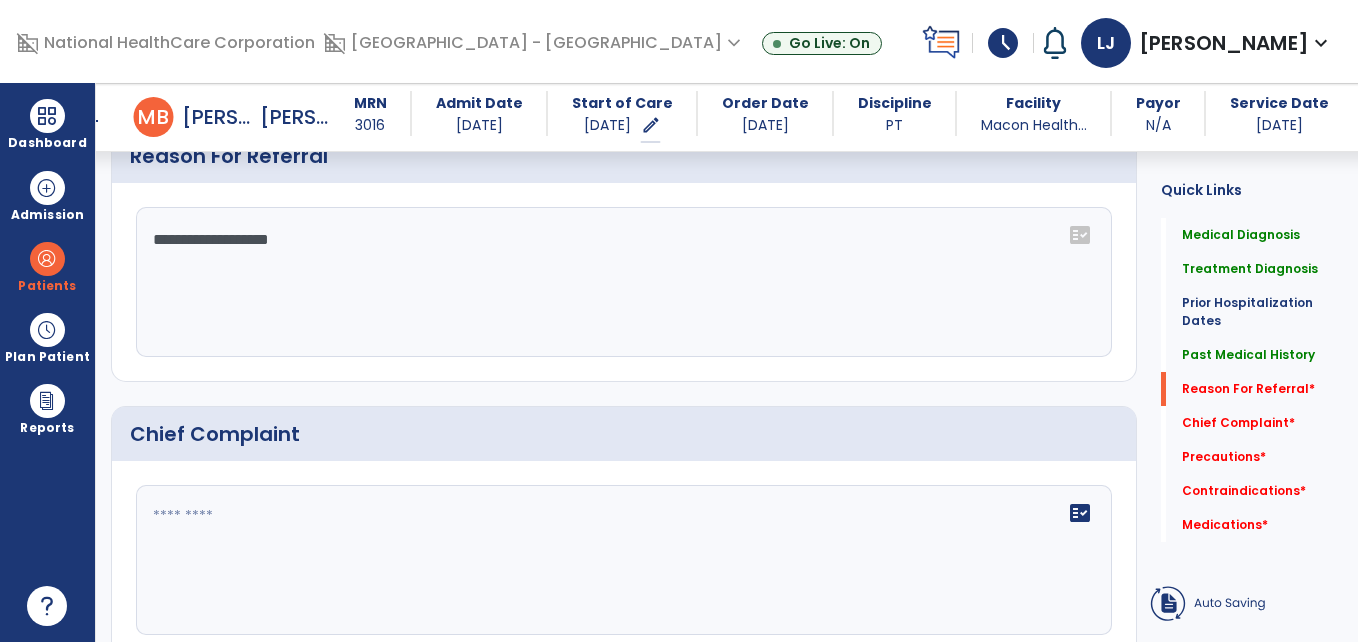 type on "**********" 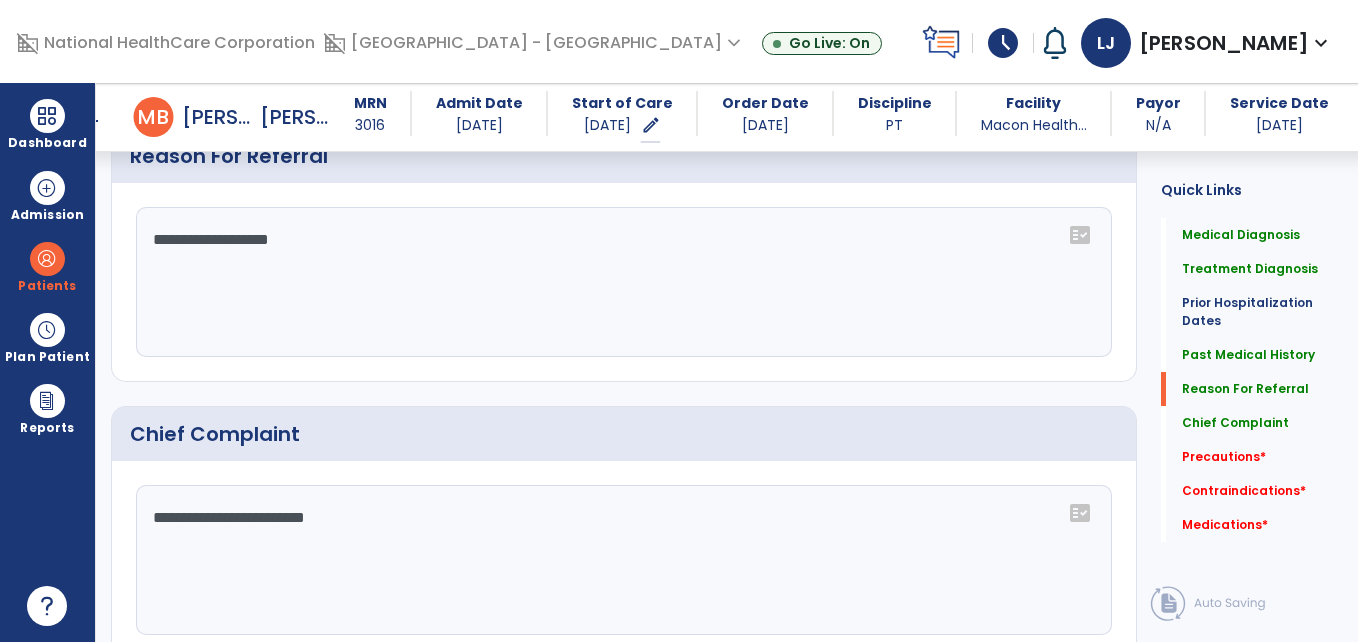 type on "**********" 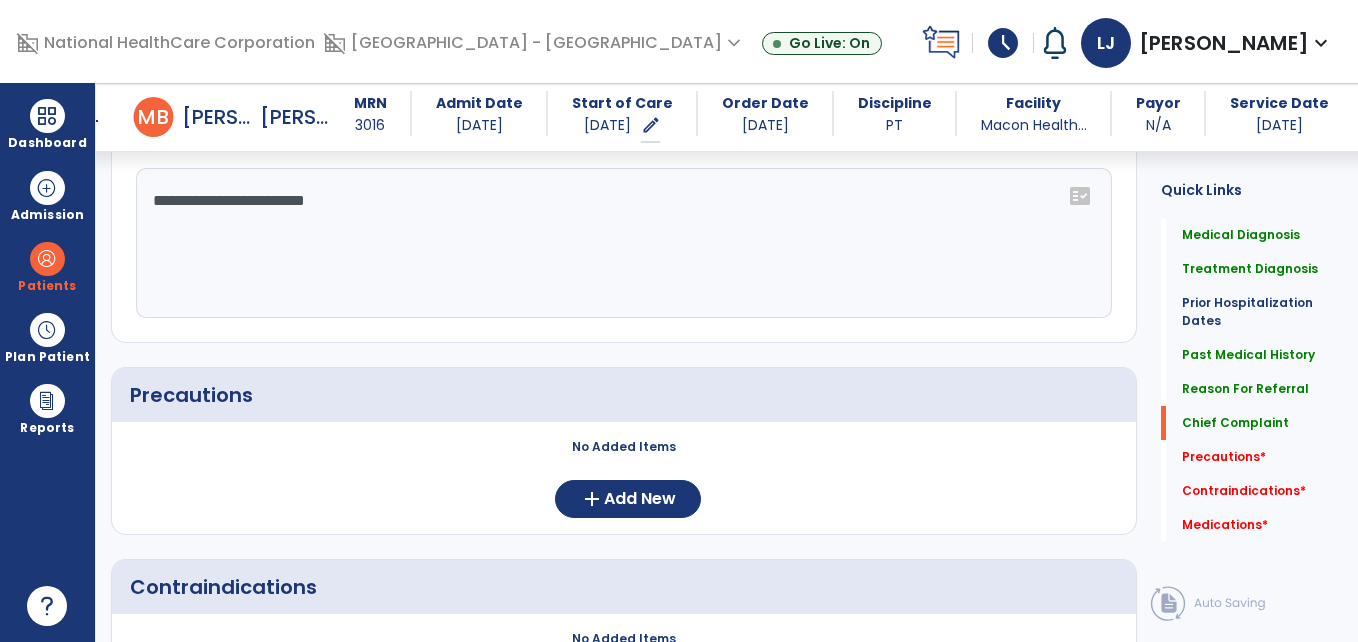 scroll, scrollTop: 1942, scrollLeft: 0, axis: vertical 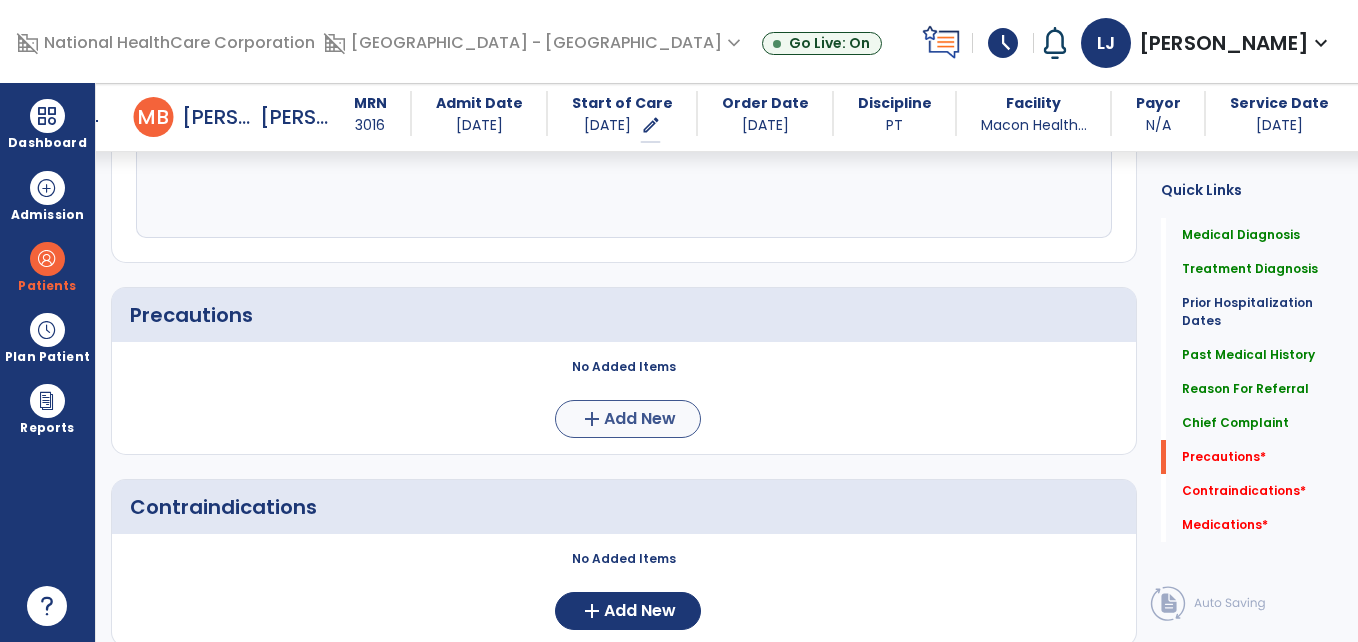 type on "**********" 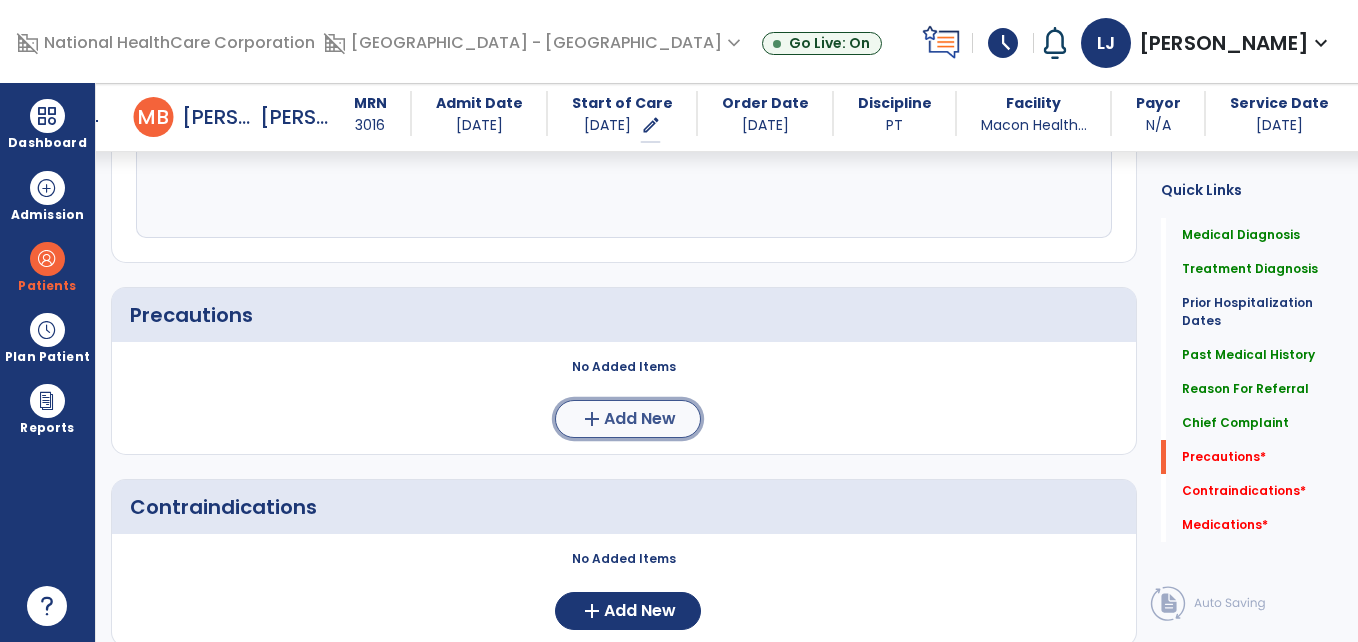 click on "add" 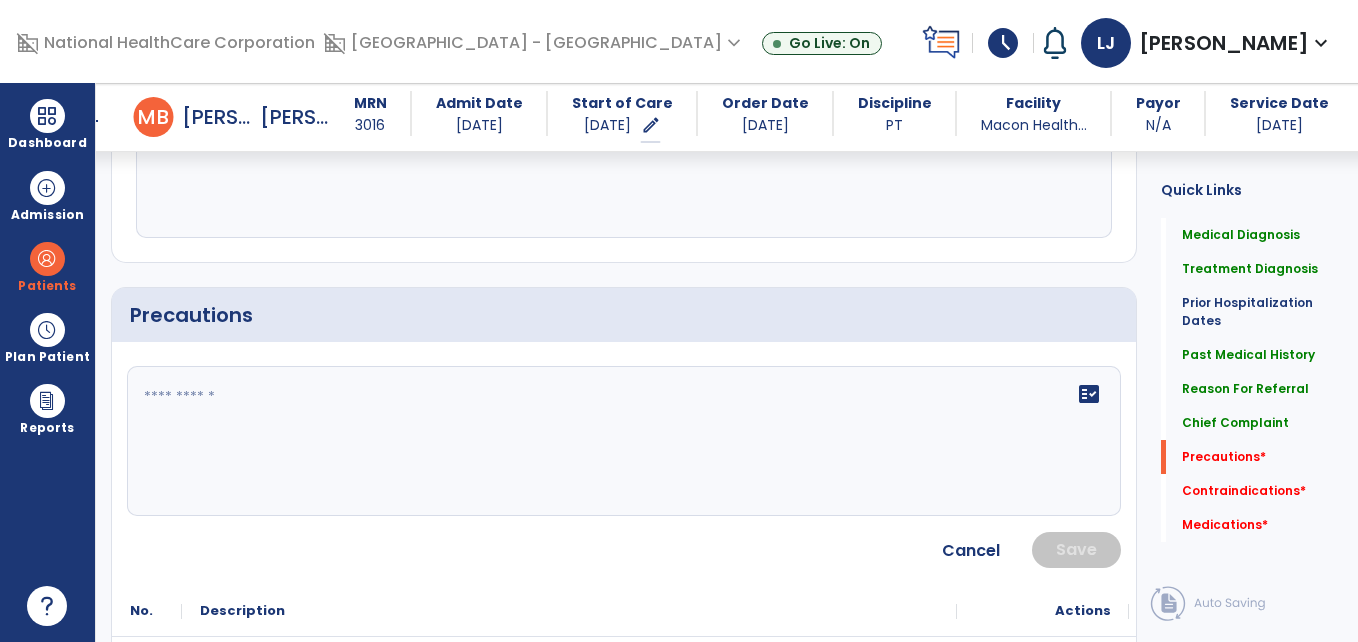 click 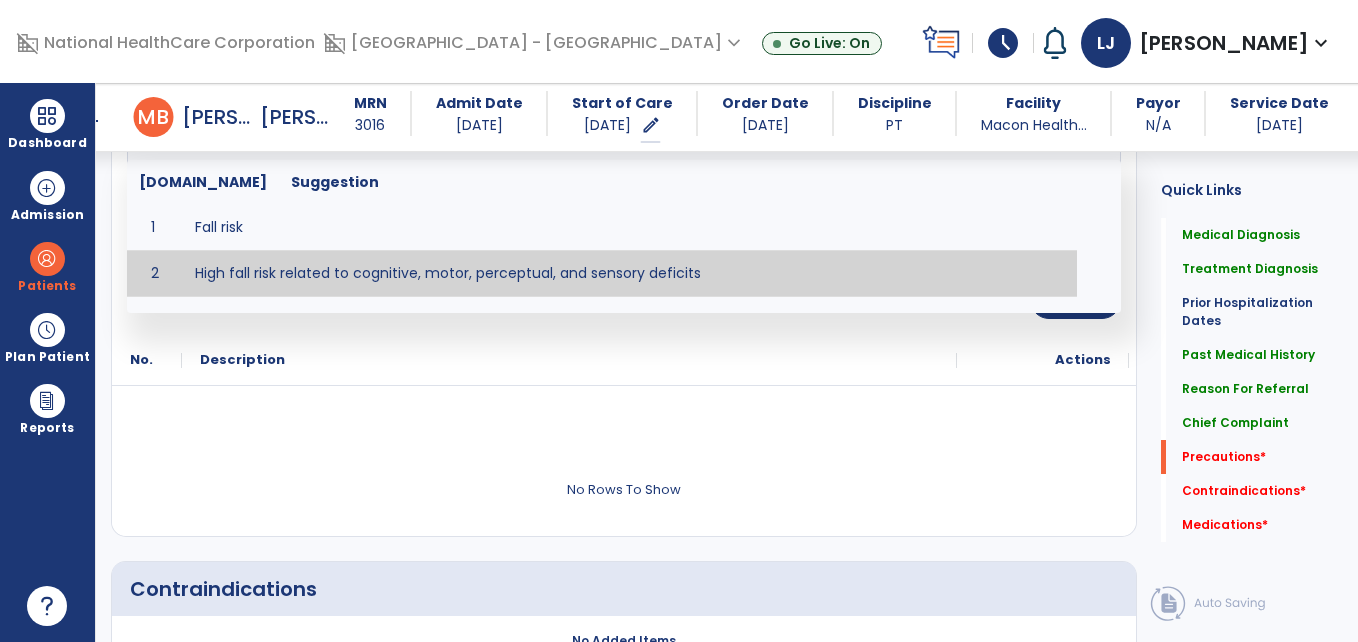 scroll, scrollTop: 2236, scrollLeft: 0, axis: vertical 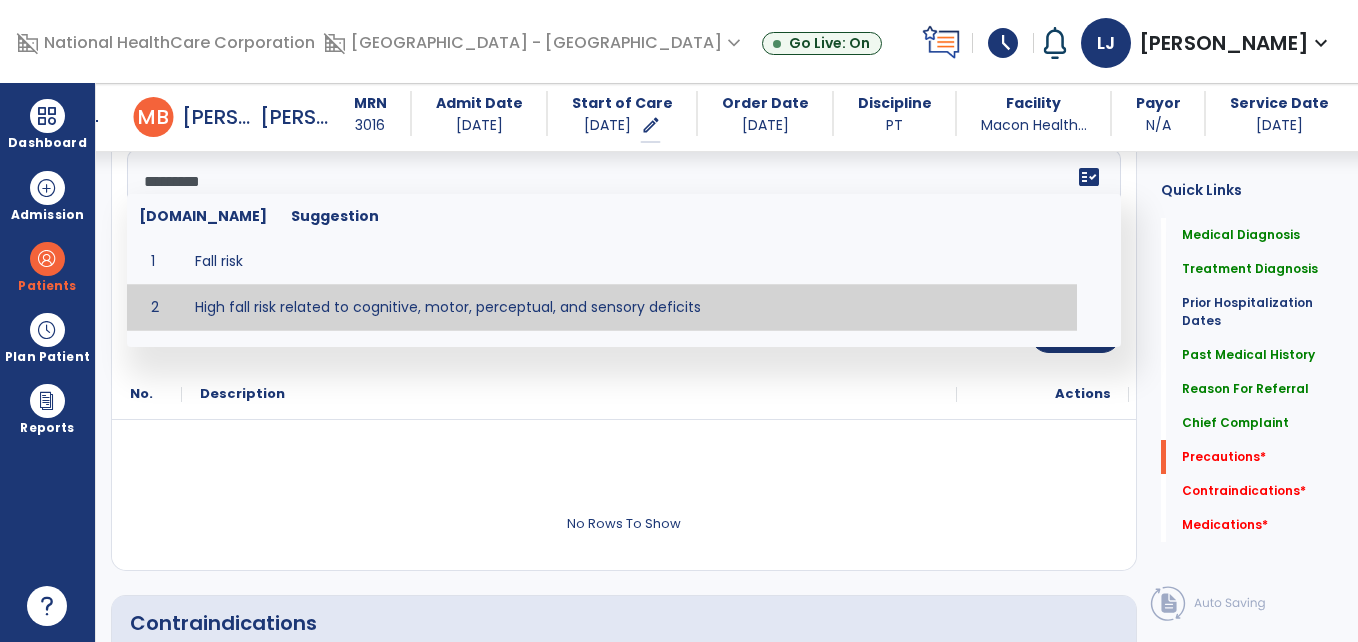 type on "*********" 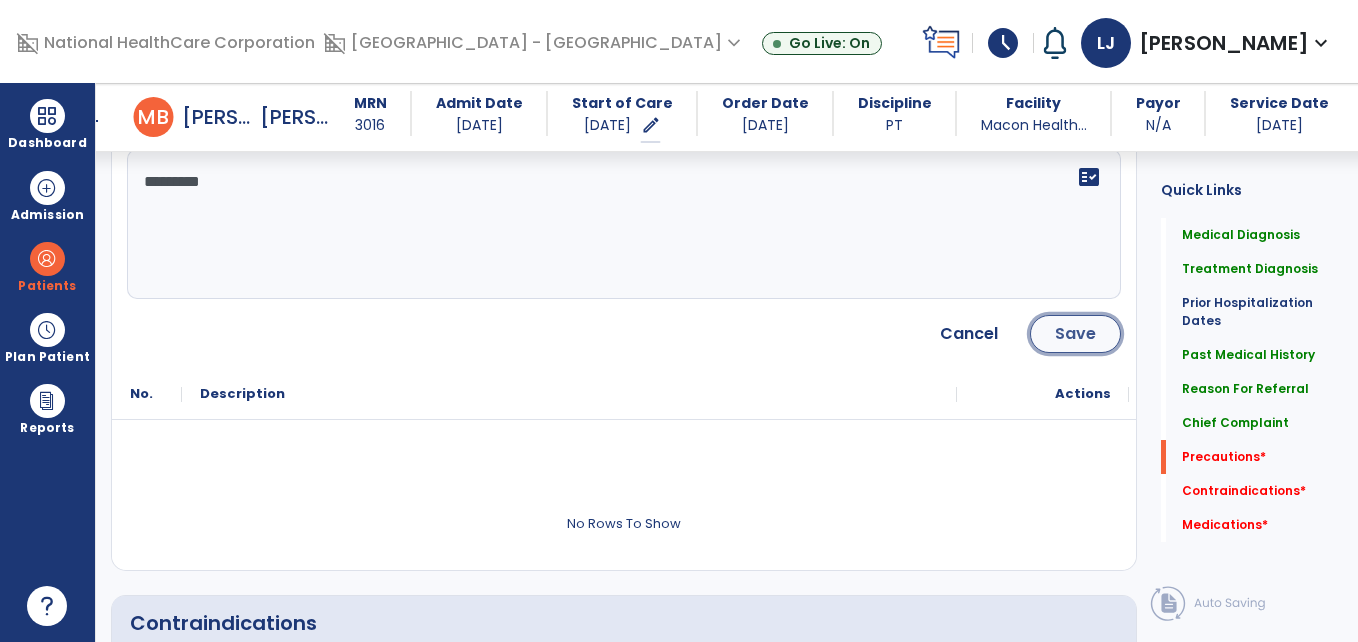 click on "Save" 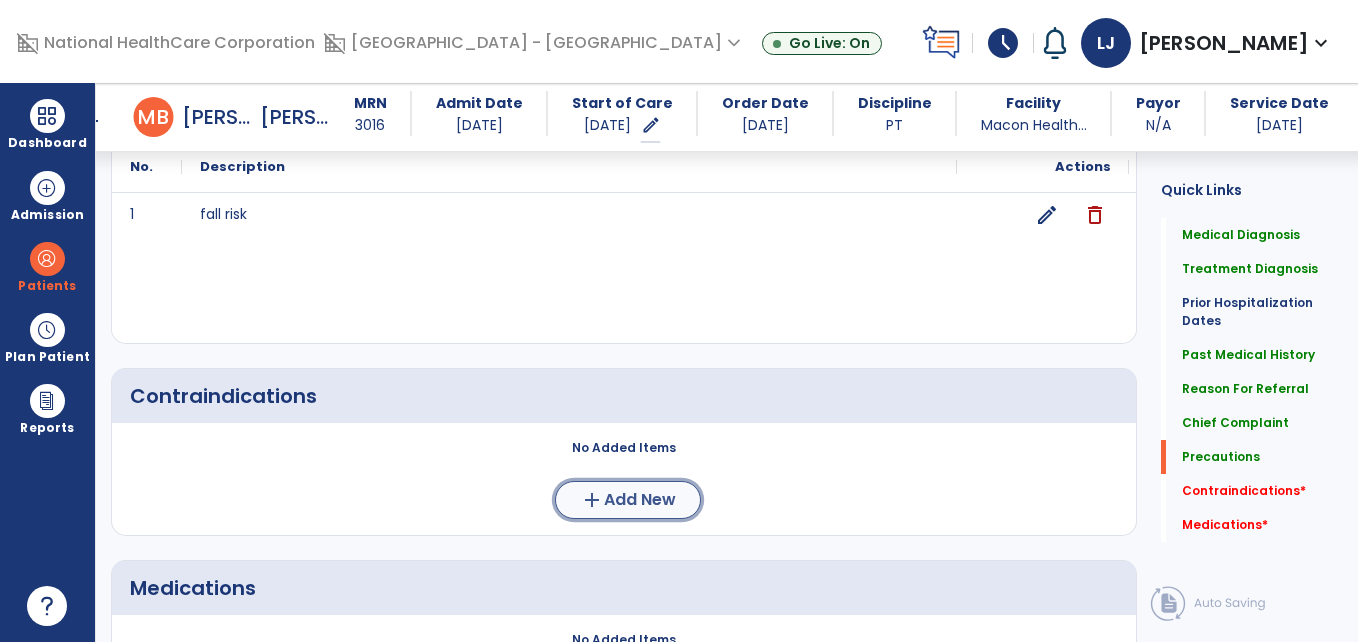 click on "Add New" 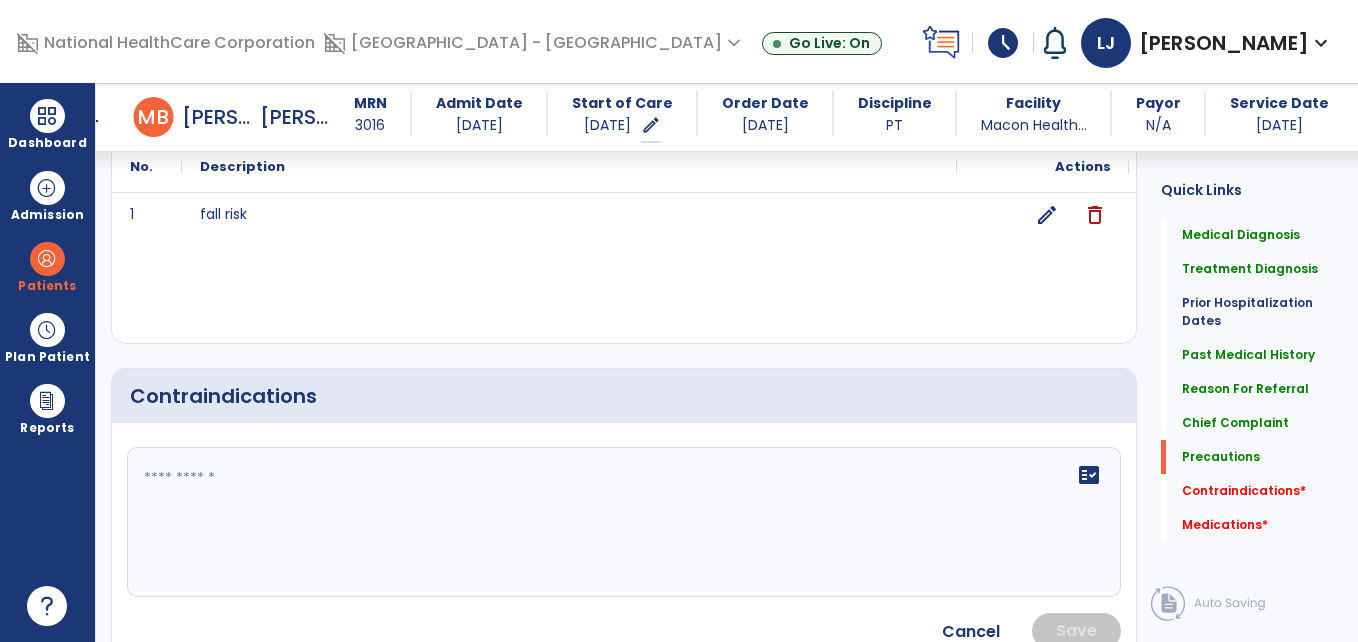 click 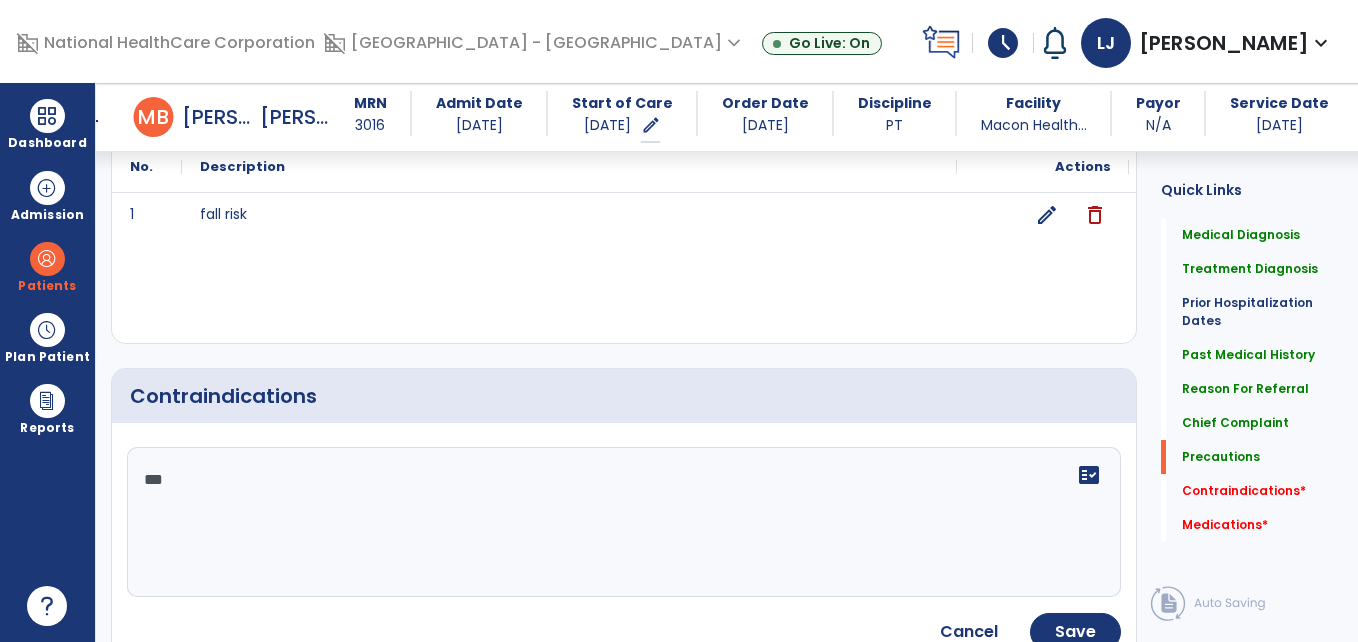 type on "****" 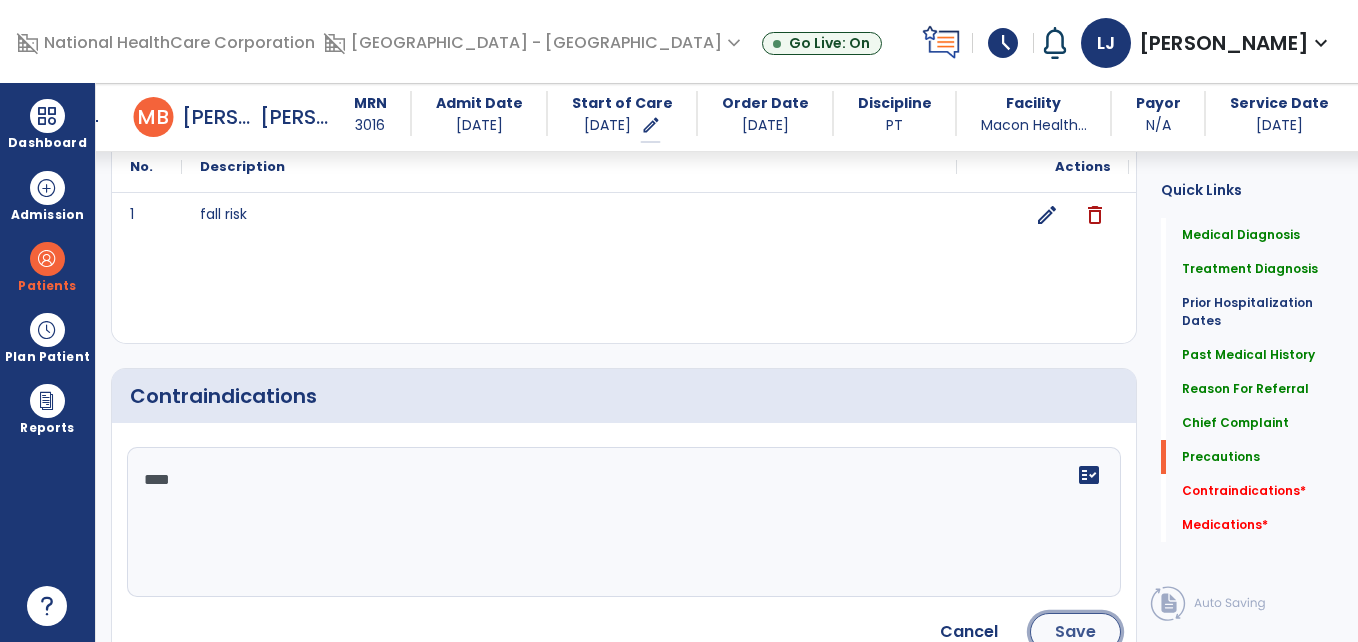 click on "Save" 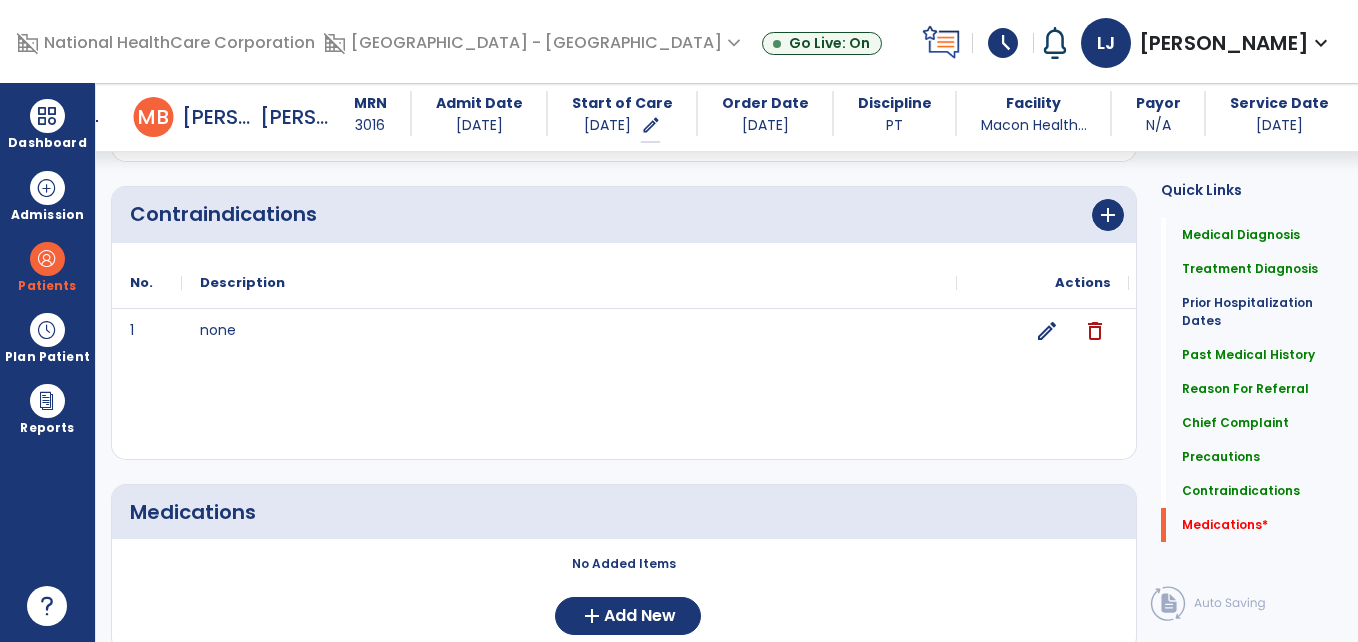 scroll, scrollTop: 2421, scrollLeft: 0, axis: vertical 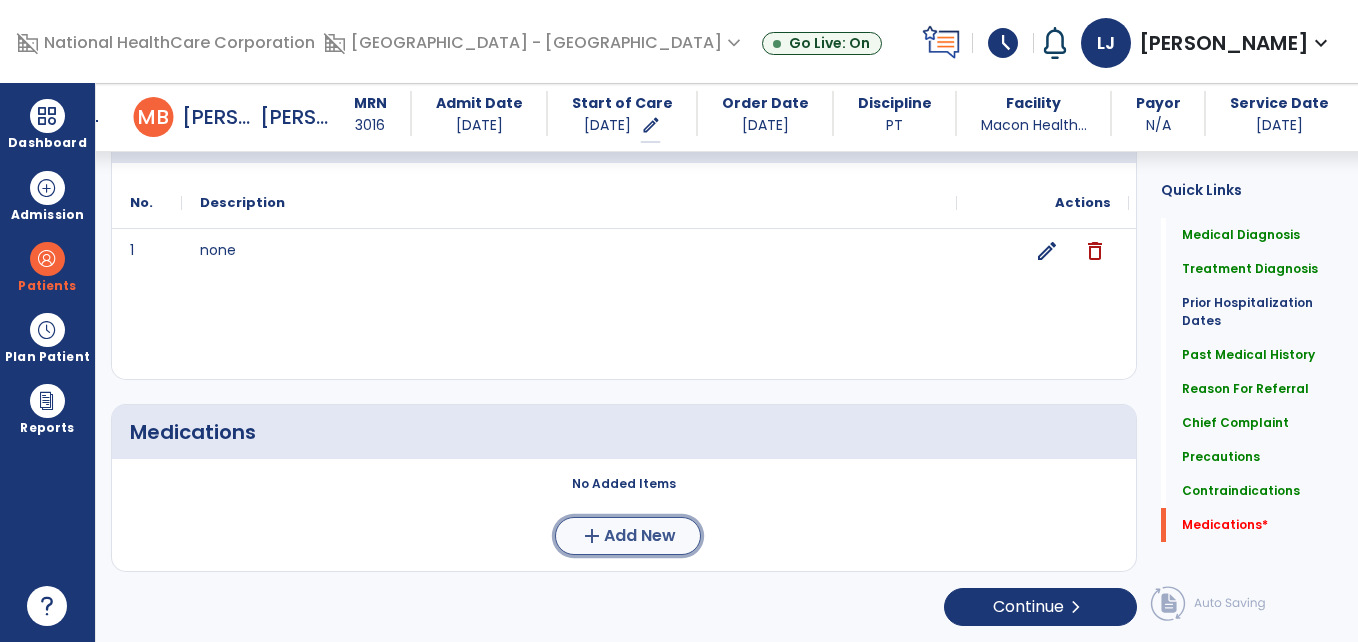 click on "Add New" 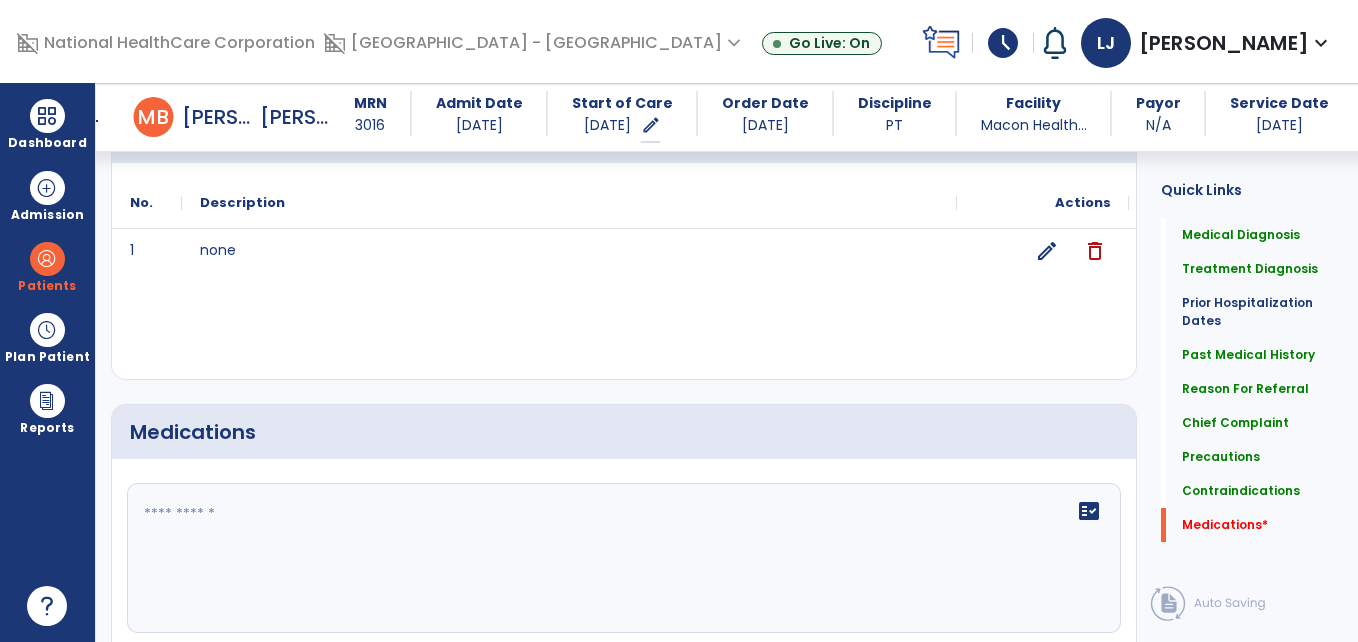 click 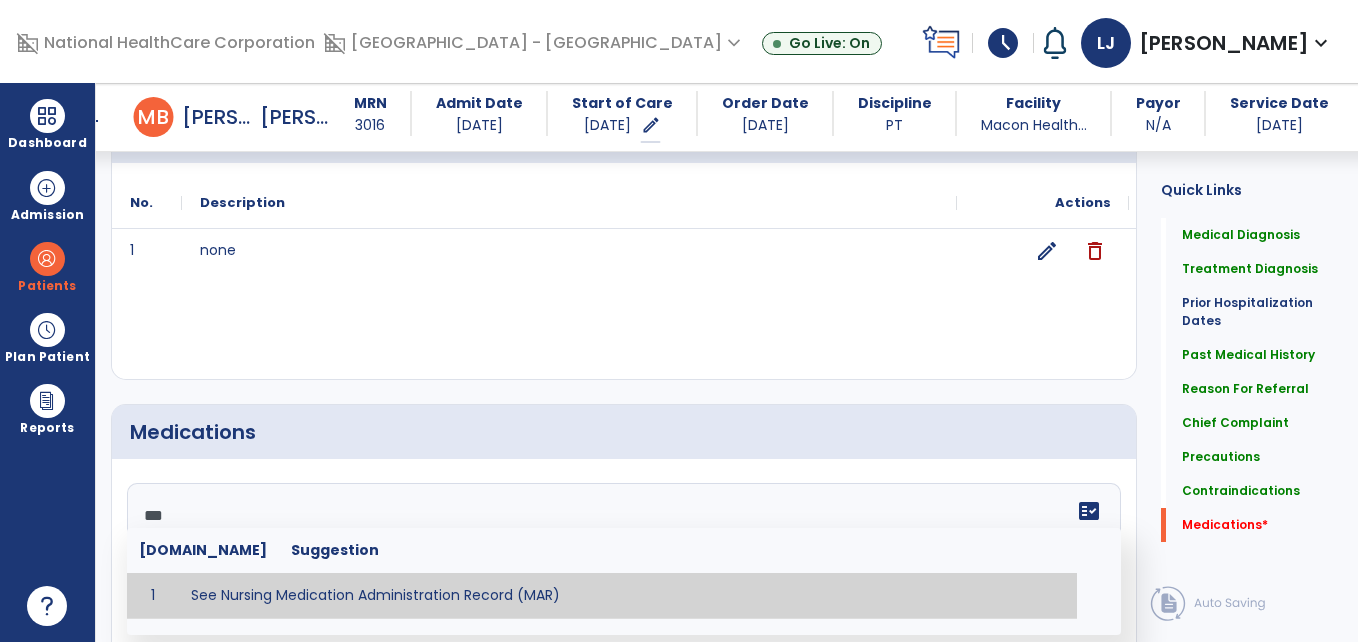 type on "**********" 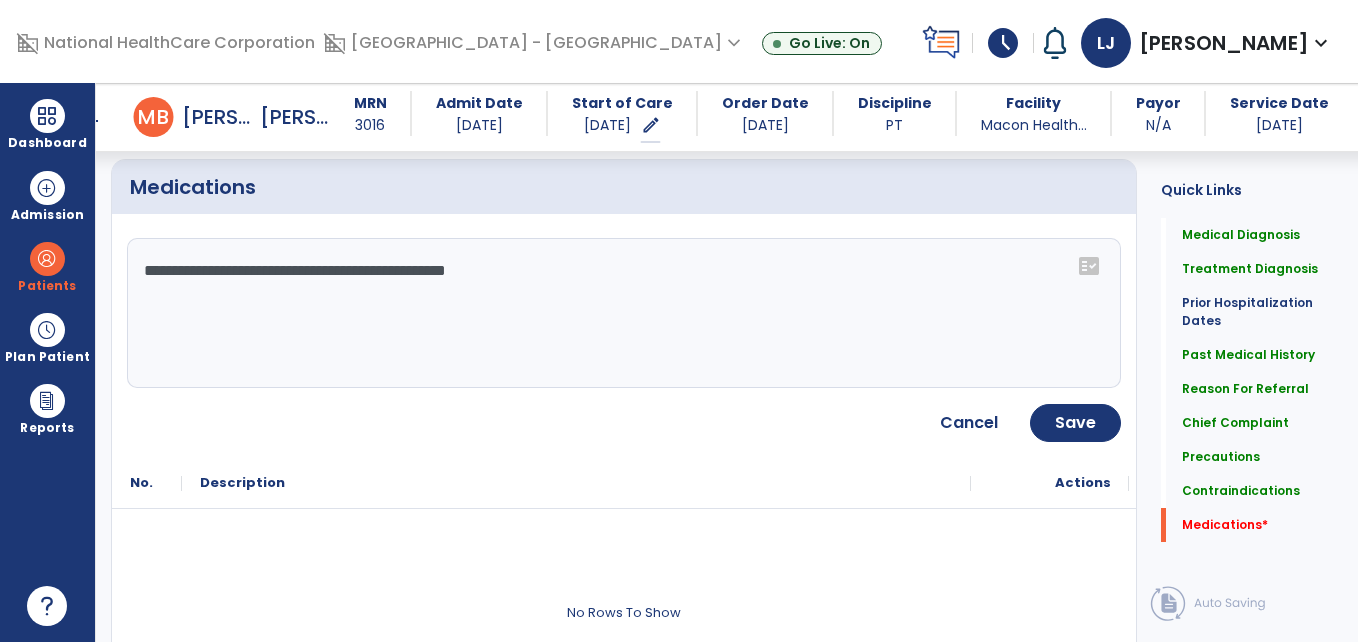 scroll, scrollTop: 2671, scrollLeft: 0, axis: vertical 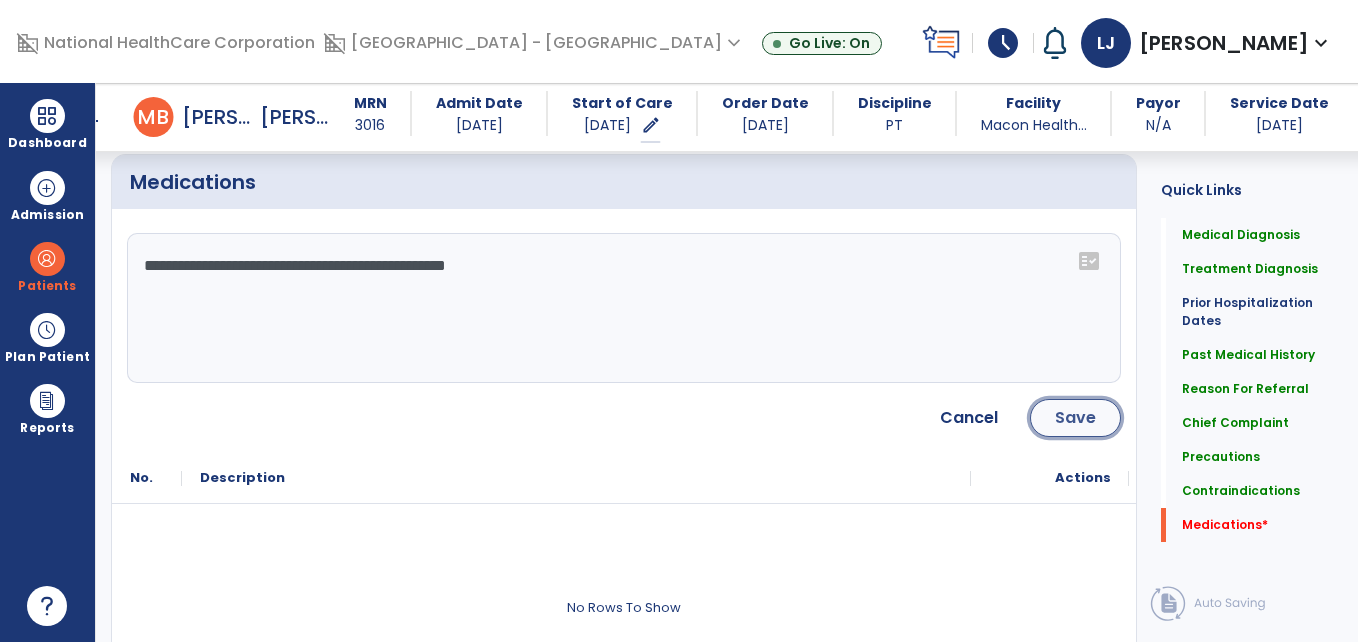 click on "Save" 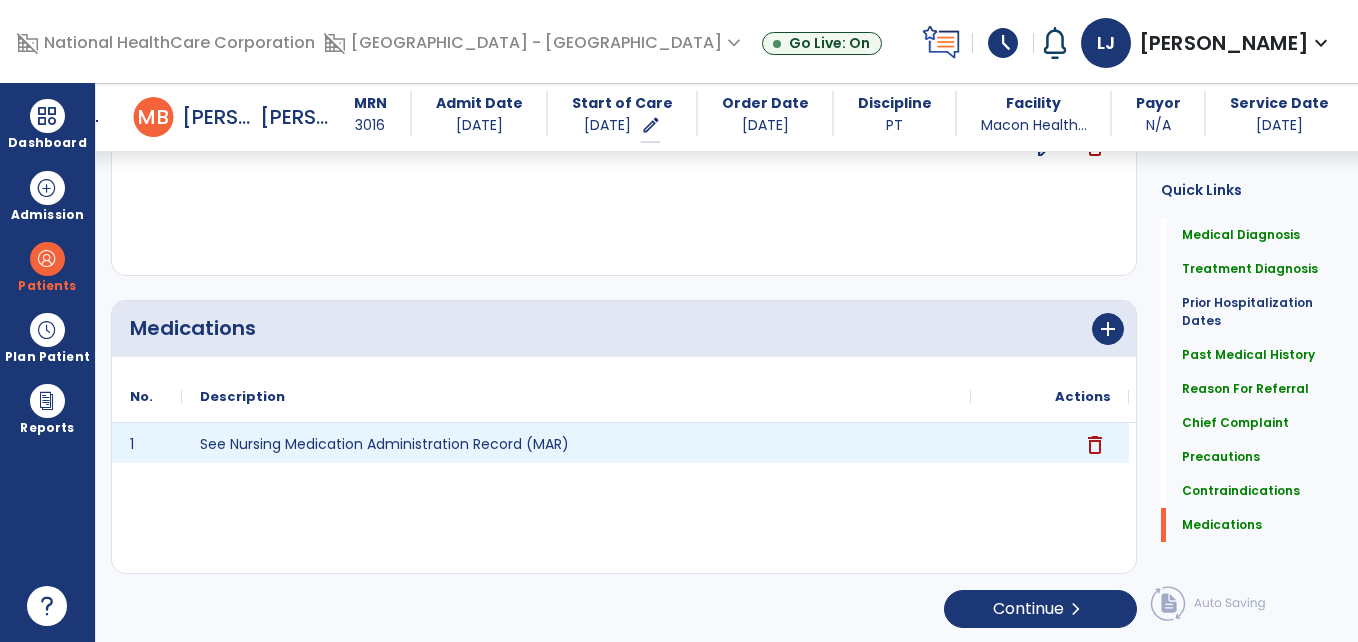 scroll, scrollTop: 2527, scrollLeft: 0, axis: vertical 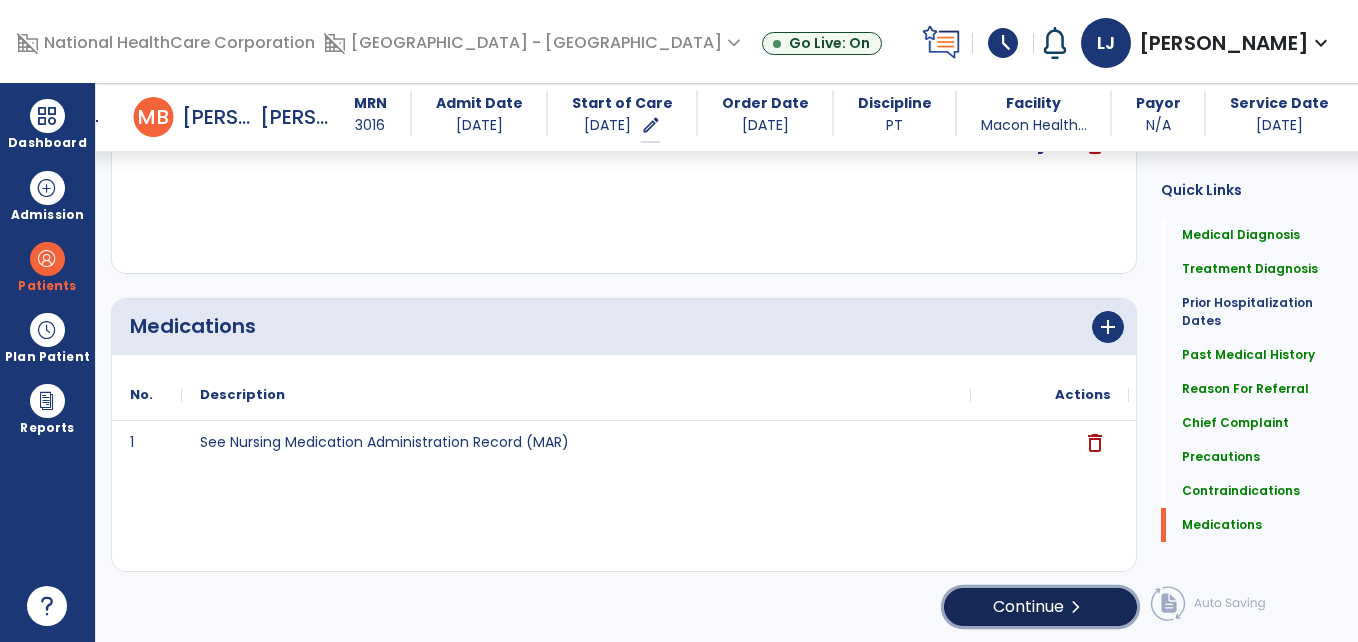 click on "chevron_right" 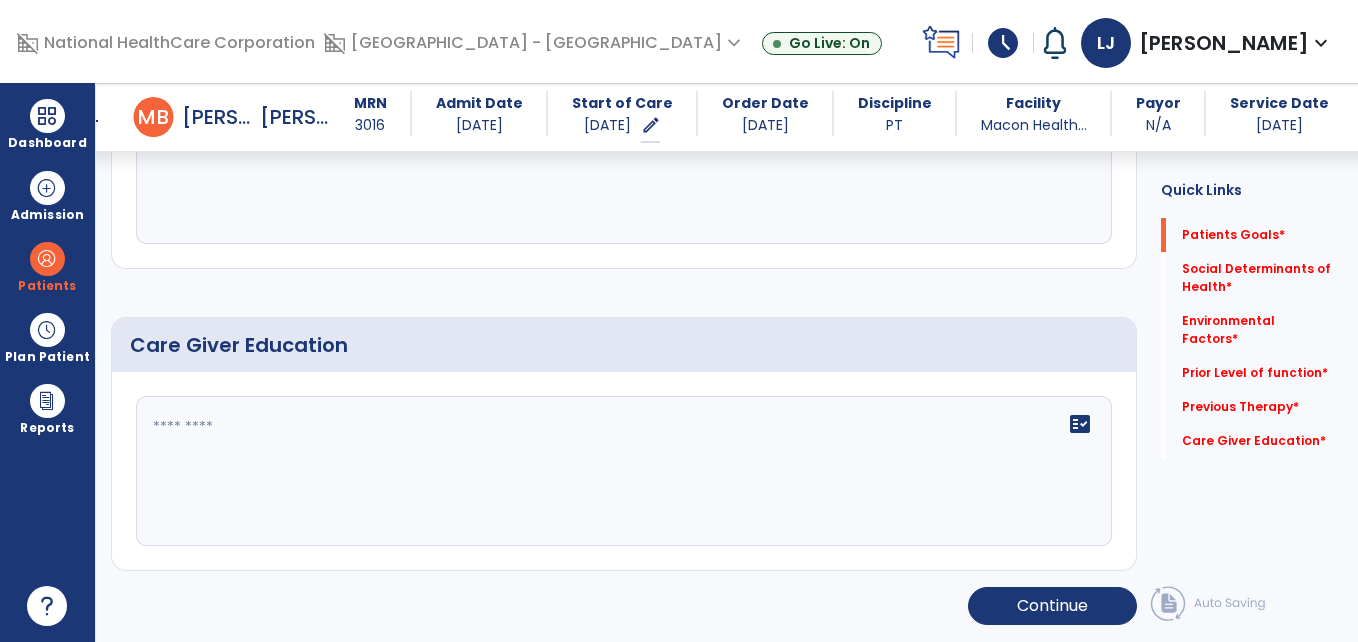 scroll, scrollTop: 63, scrollLeft: 0, axis: vertical 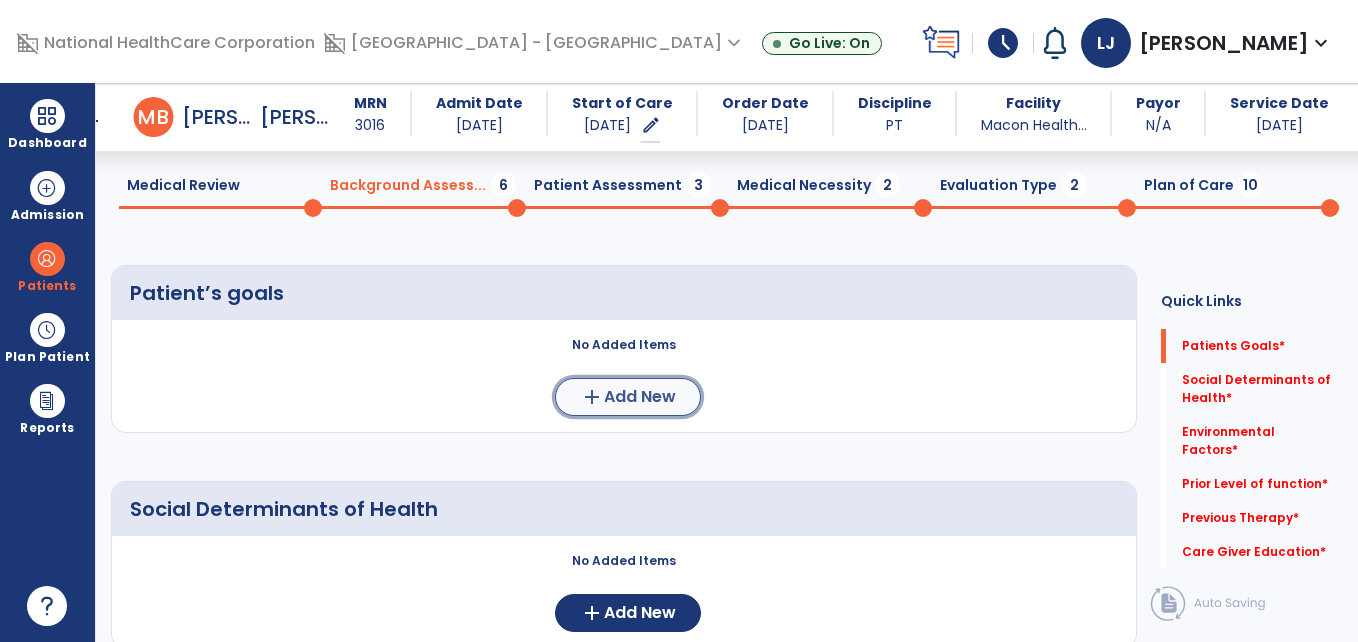 click on "Add New" 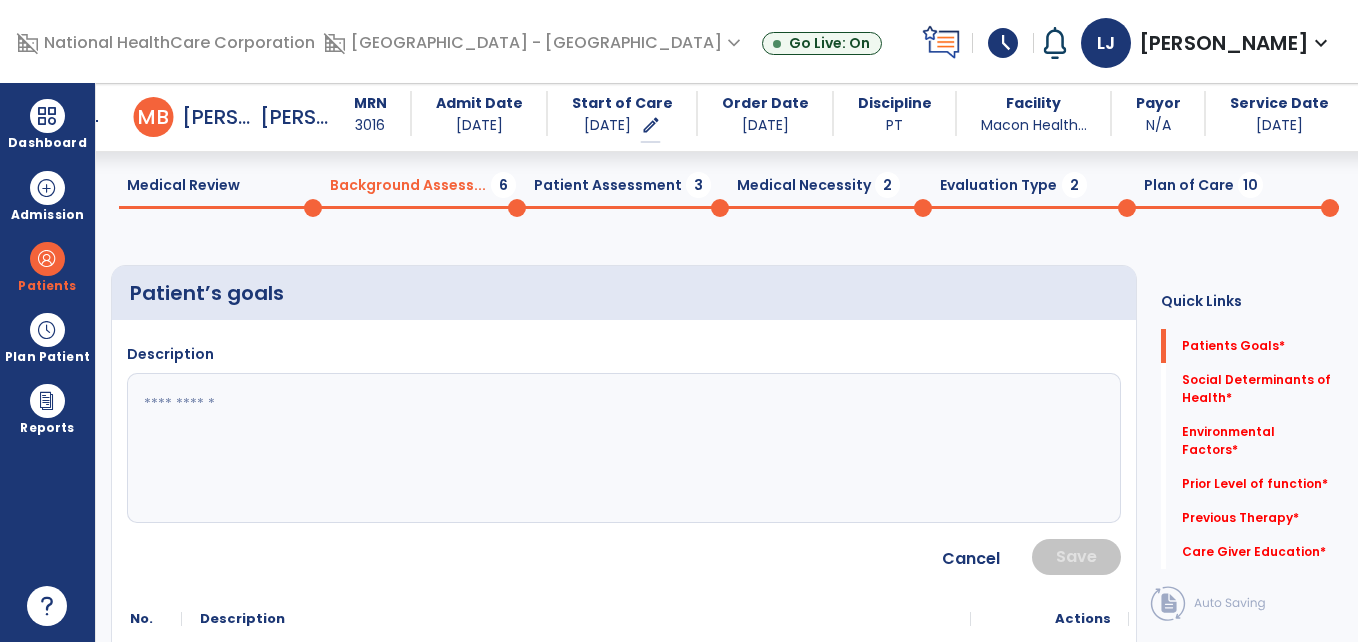 click 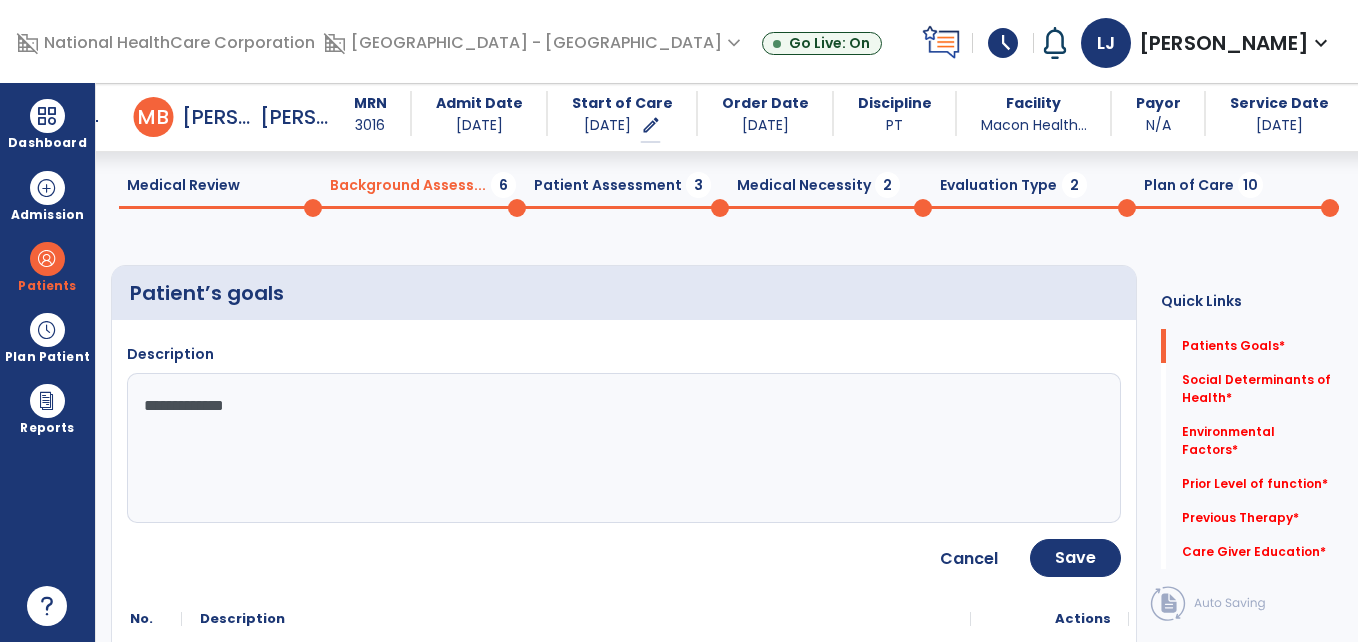 type on "**********" 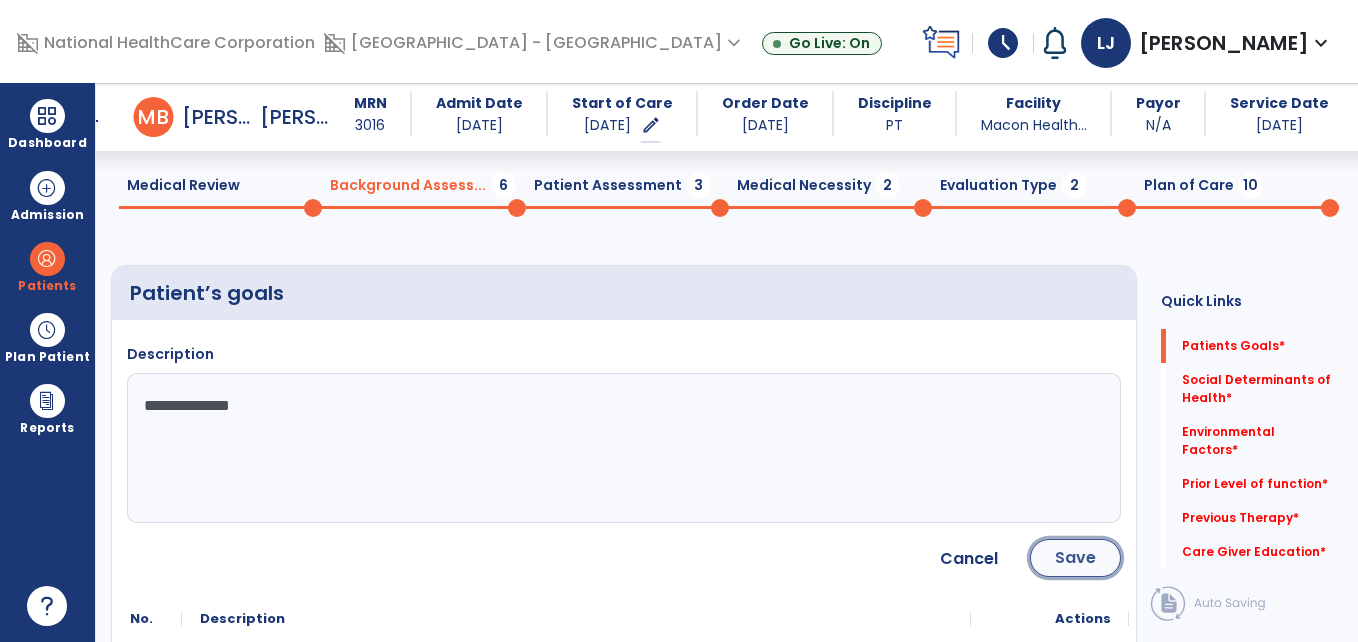 click on "Save" 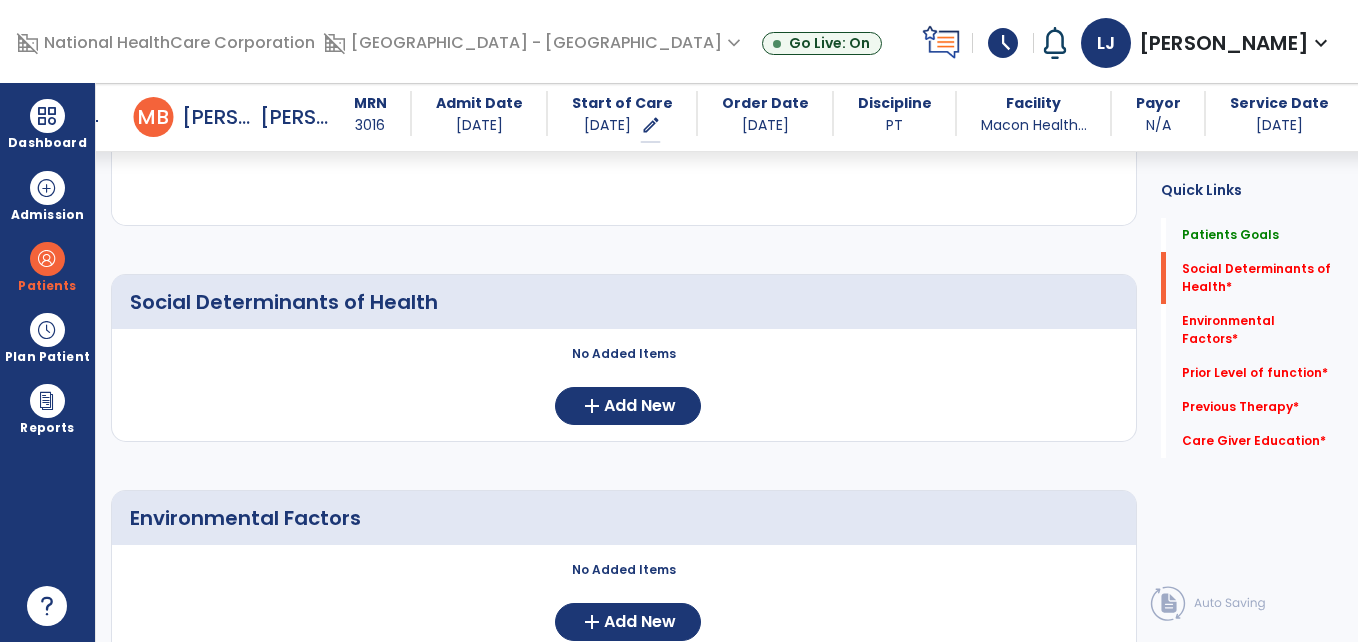 scroll, scrollTop: 379, scrollLeft: 0, axis: vertical 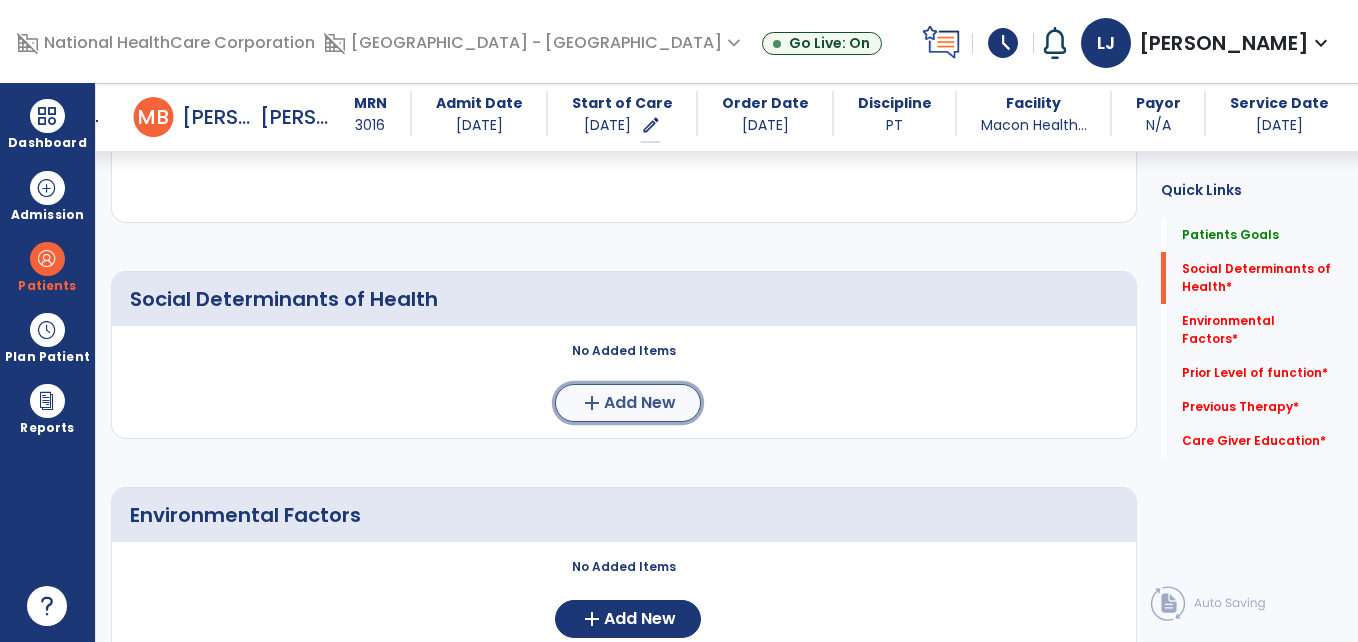 click on "Add New" 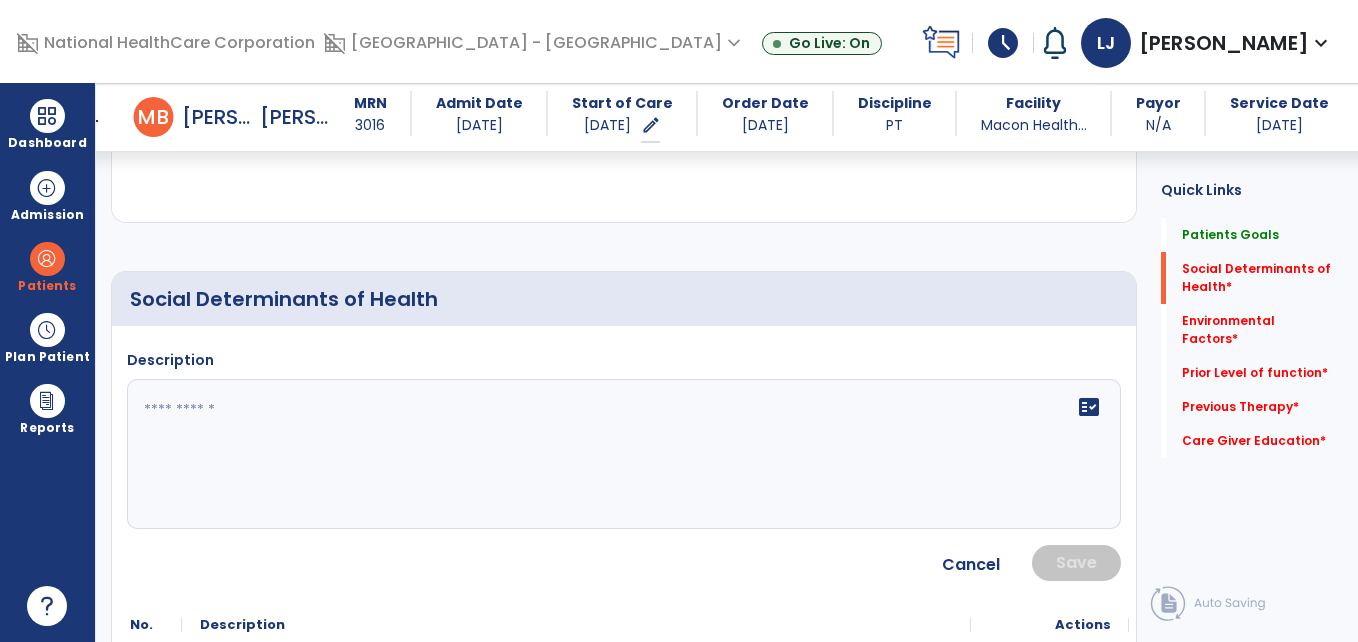 click 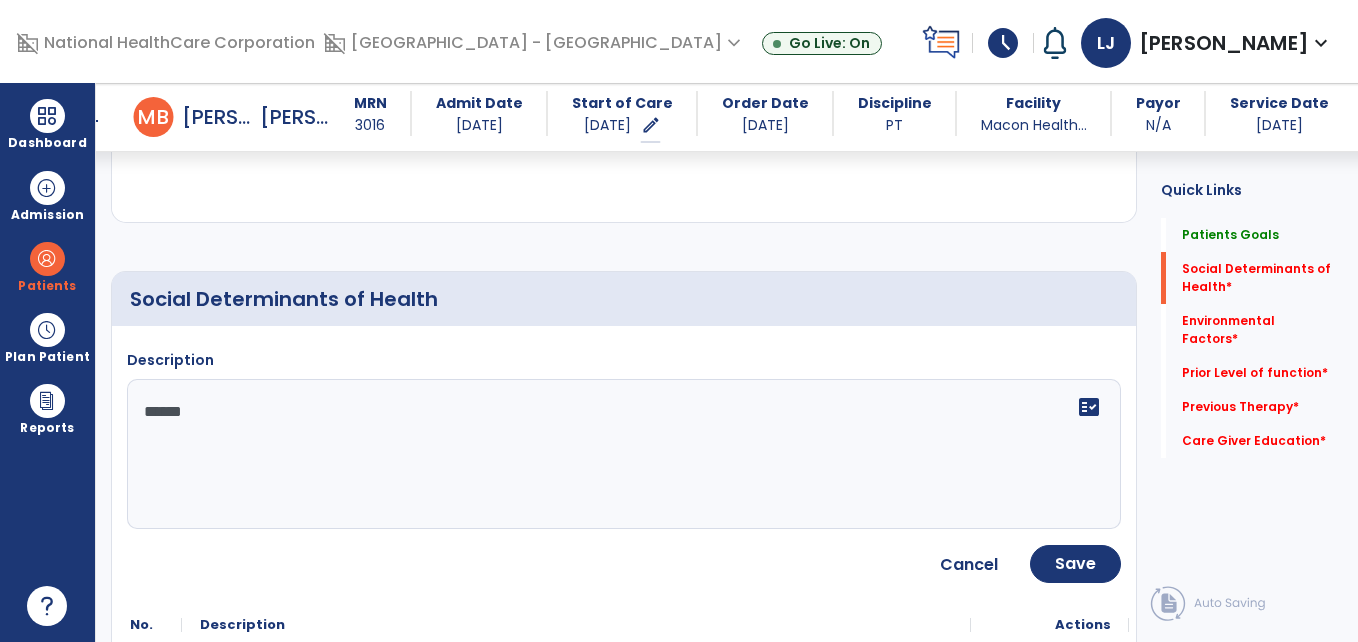 type on "*******" 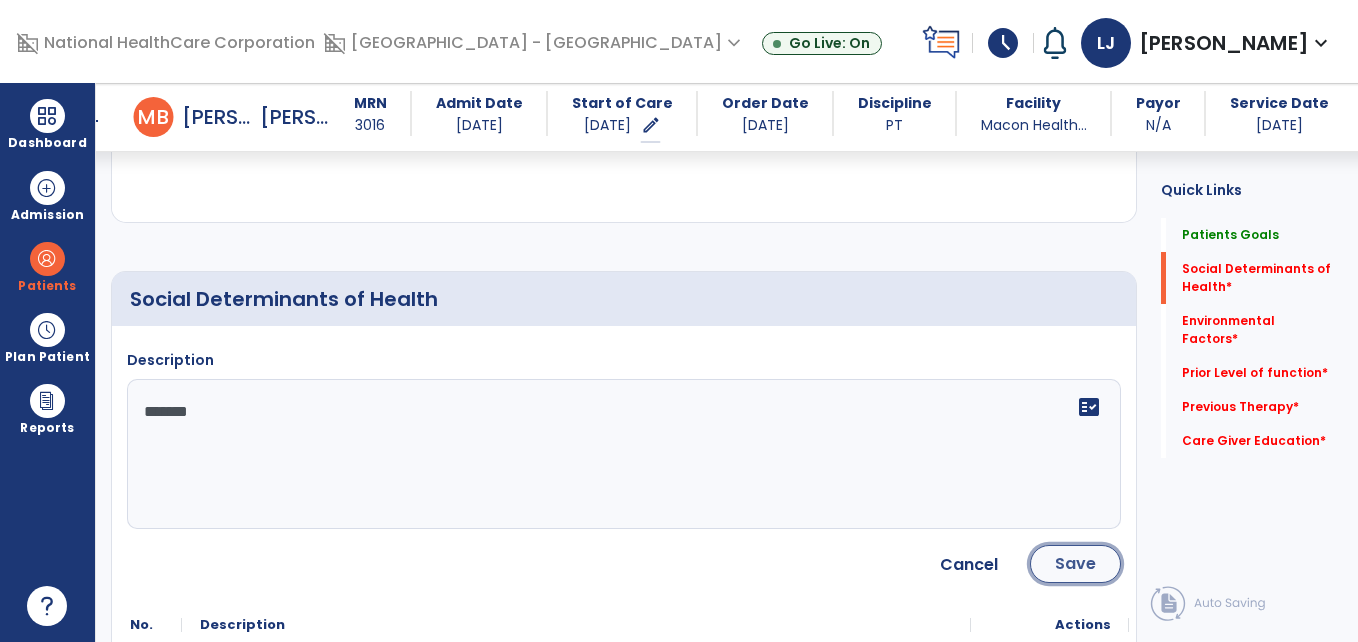 click on "Save" 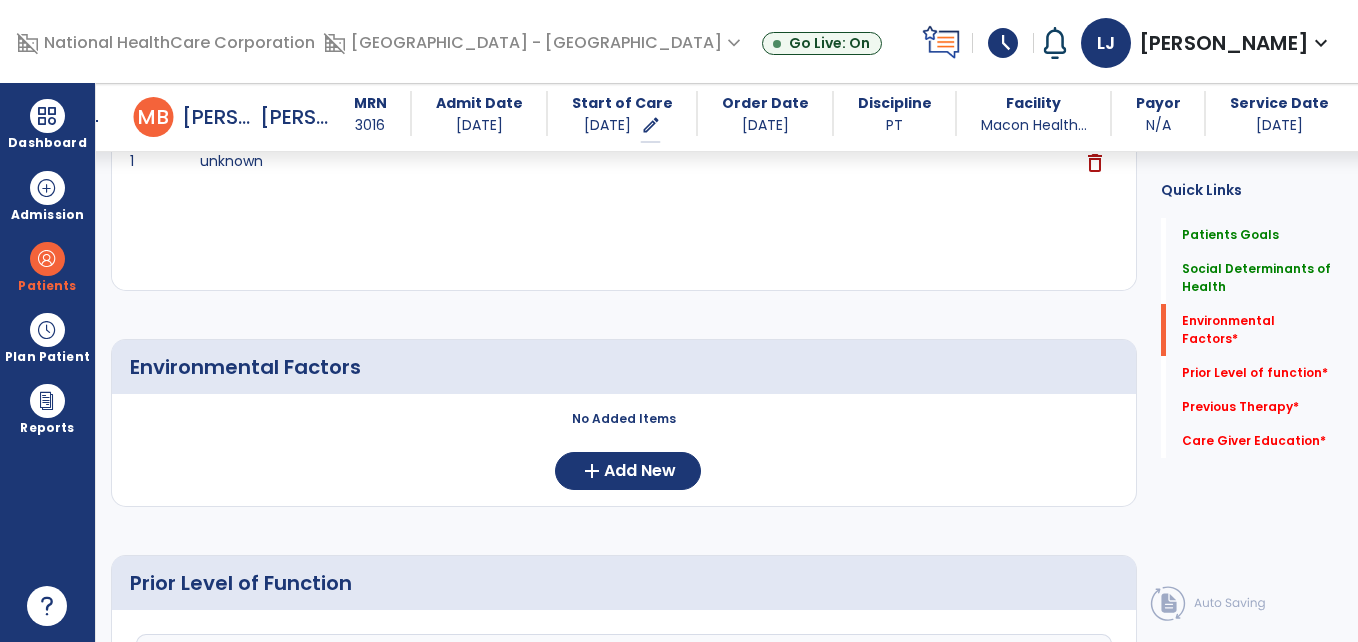 scroll, scrollTop: 655, scrollLeft: 0, axis: vertical 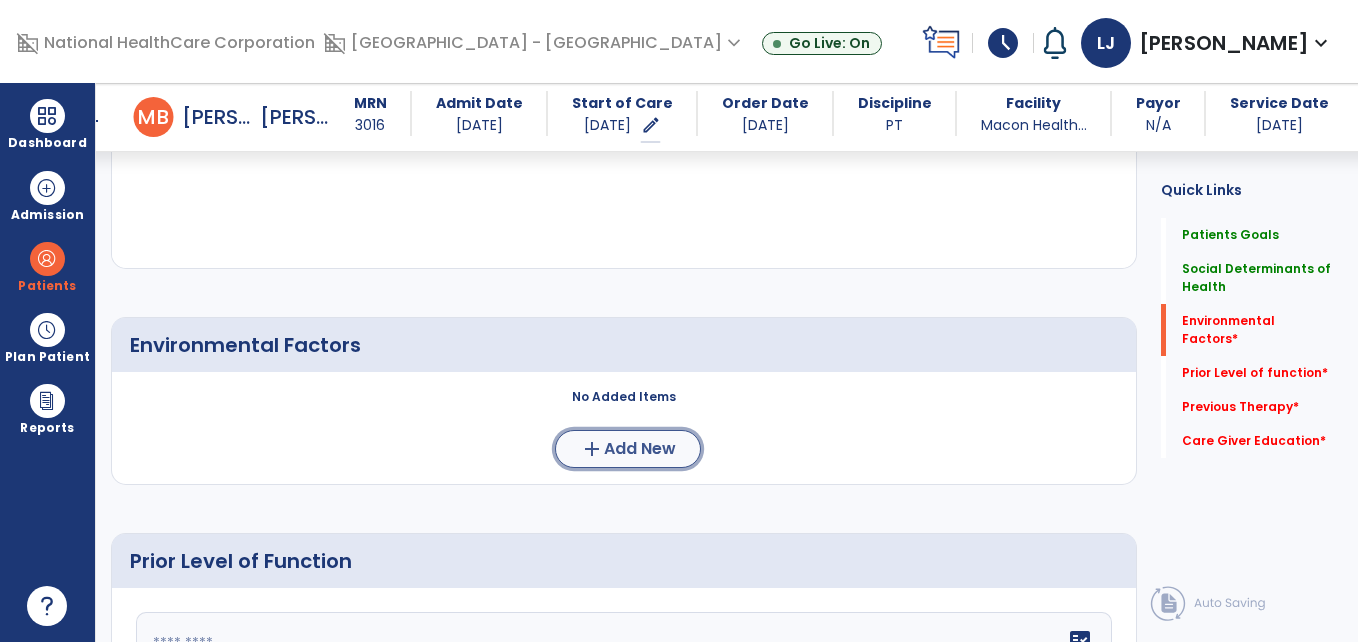 click on "Add New" 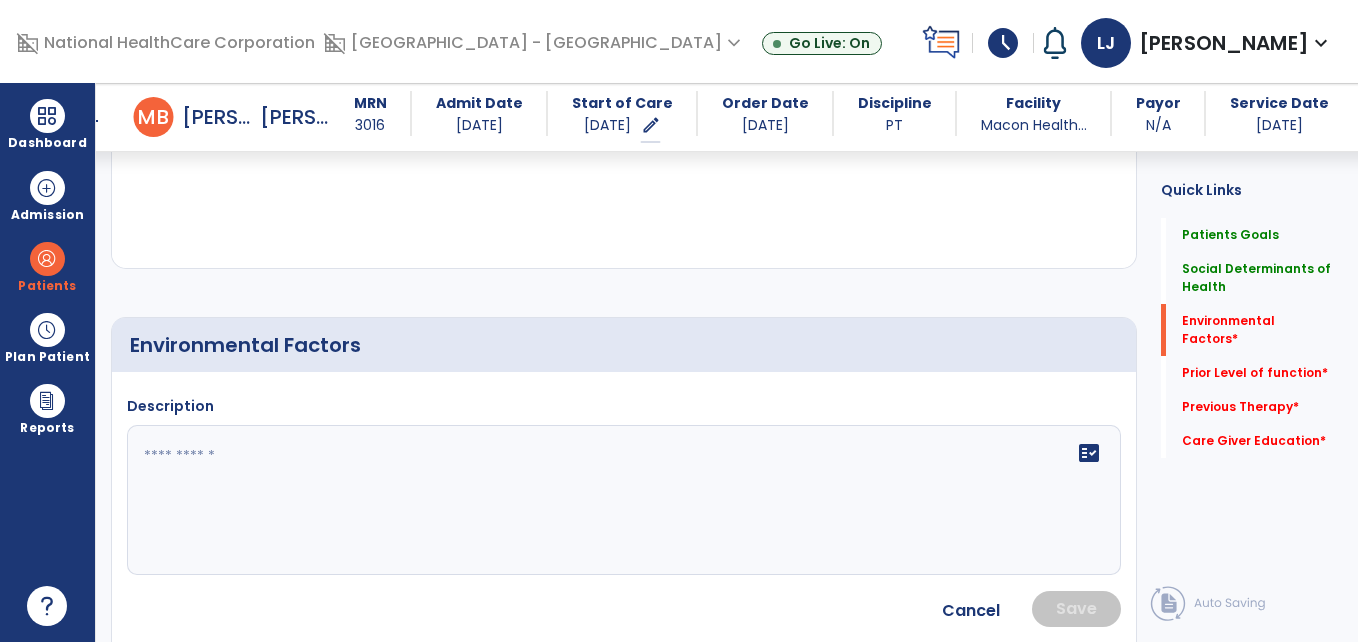 click 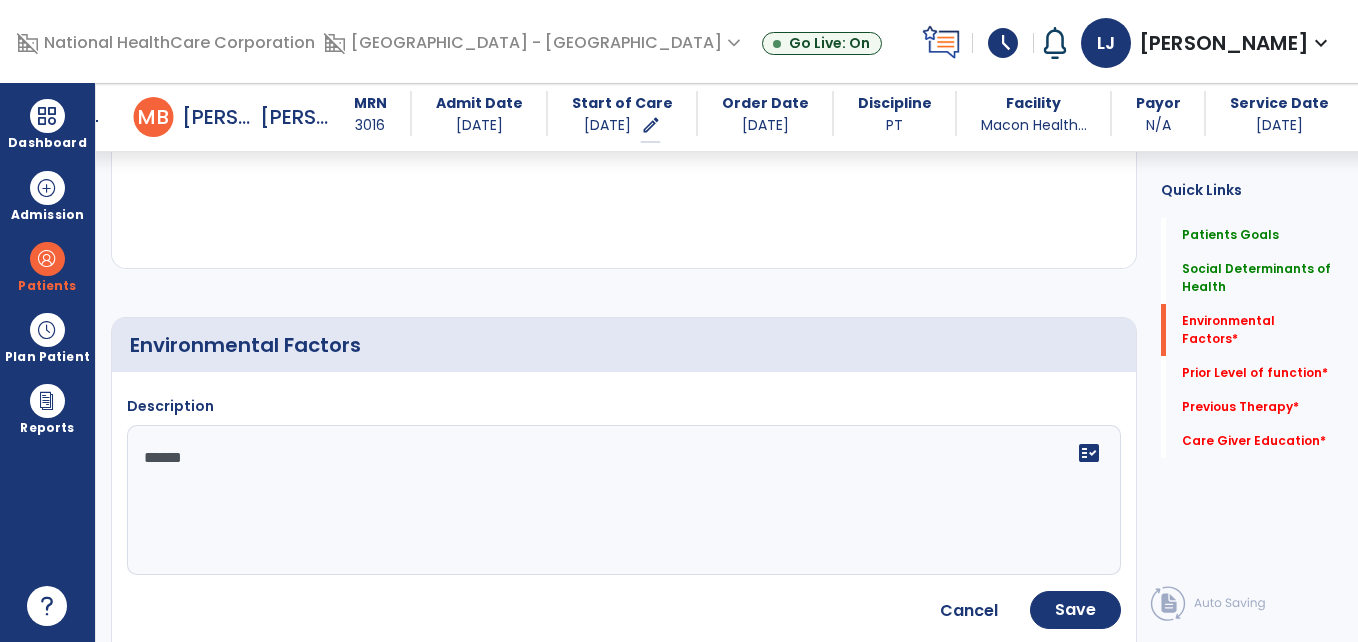 type on "*******" 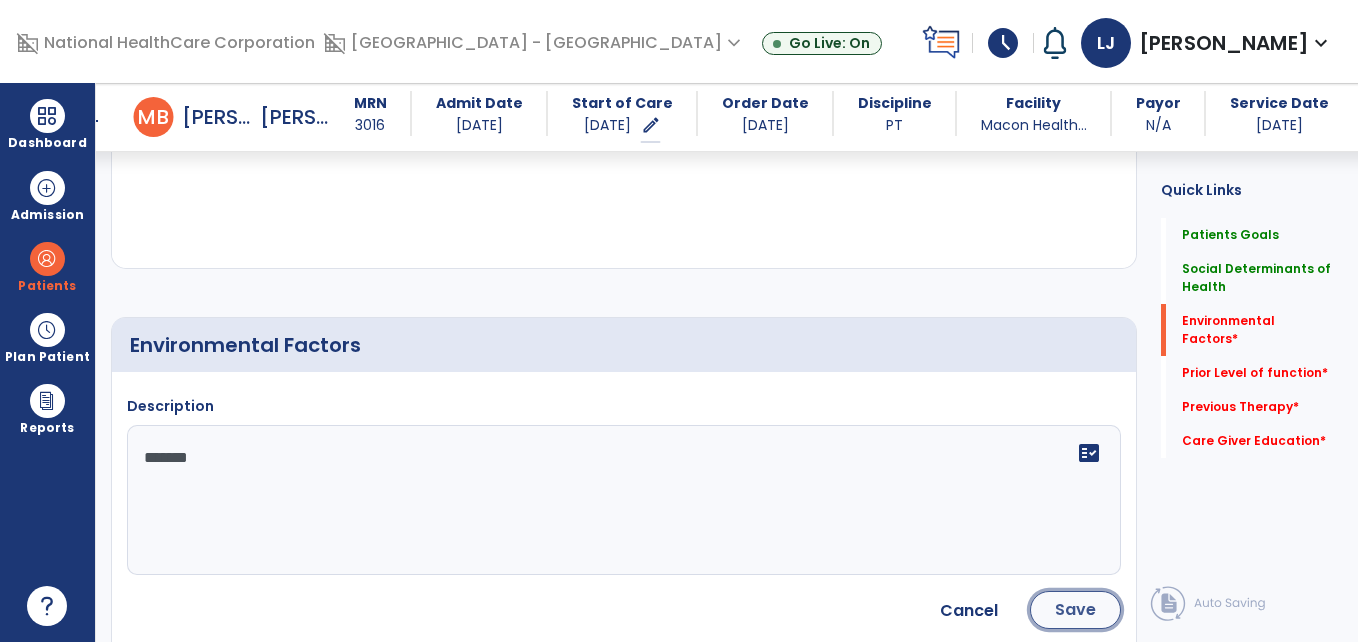 click on "Save" 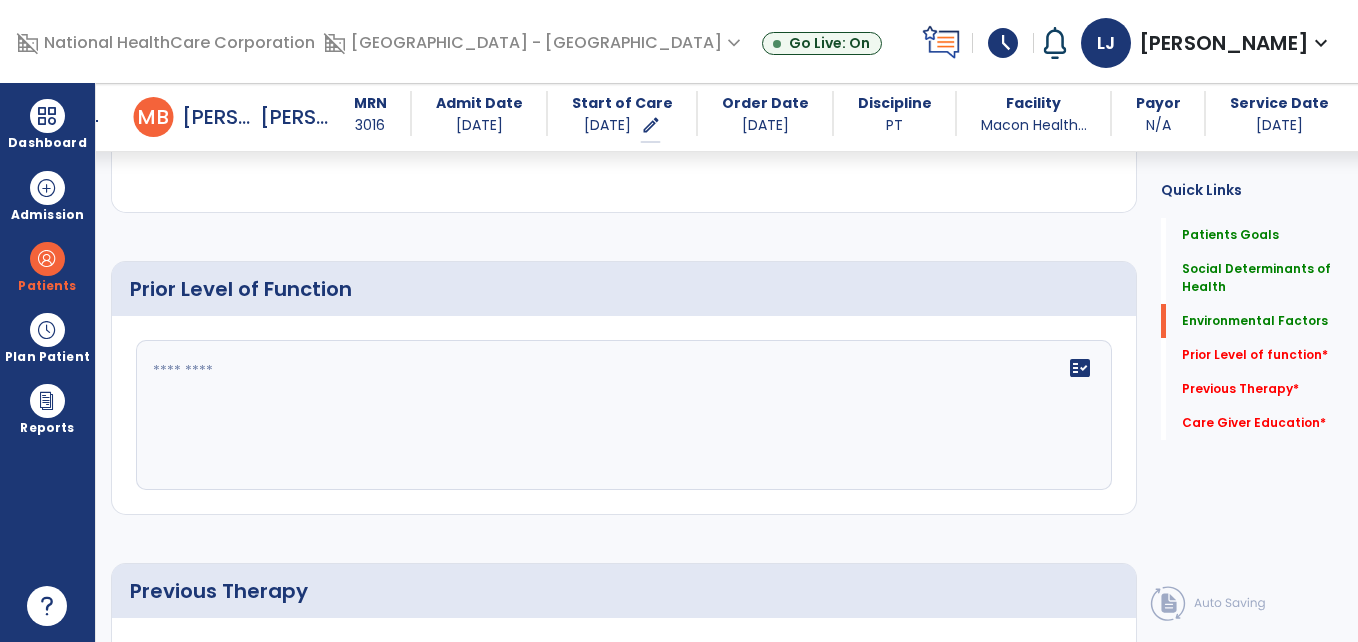 scroll, scrollTop: 1091, scrollLeft: 0, axis: vertical 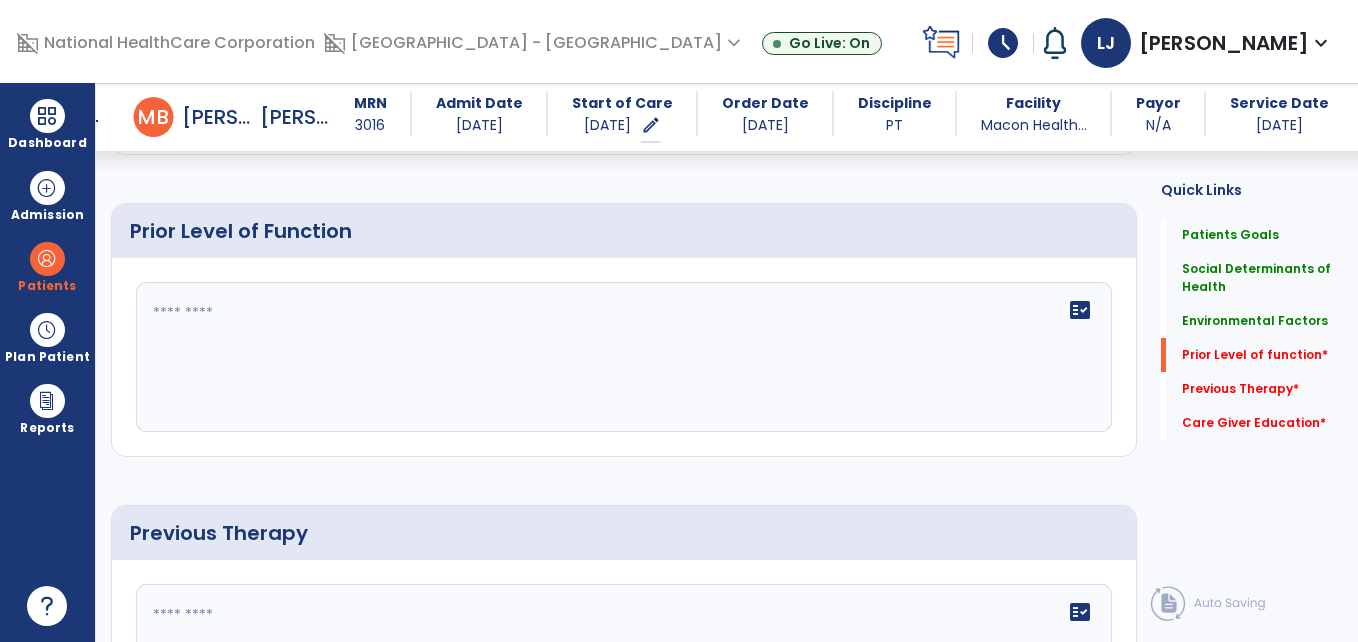 click on "fact_check" 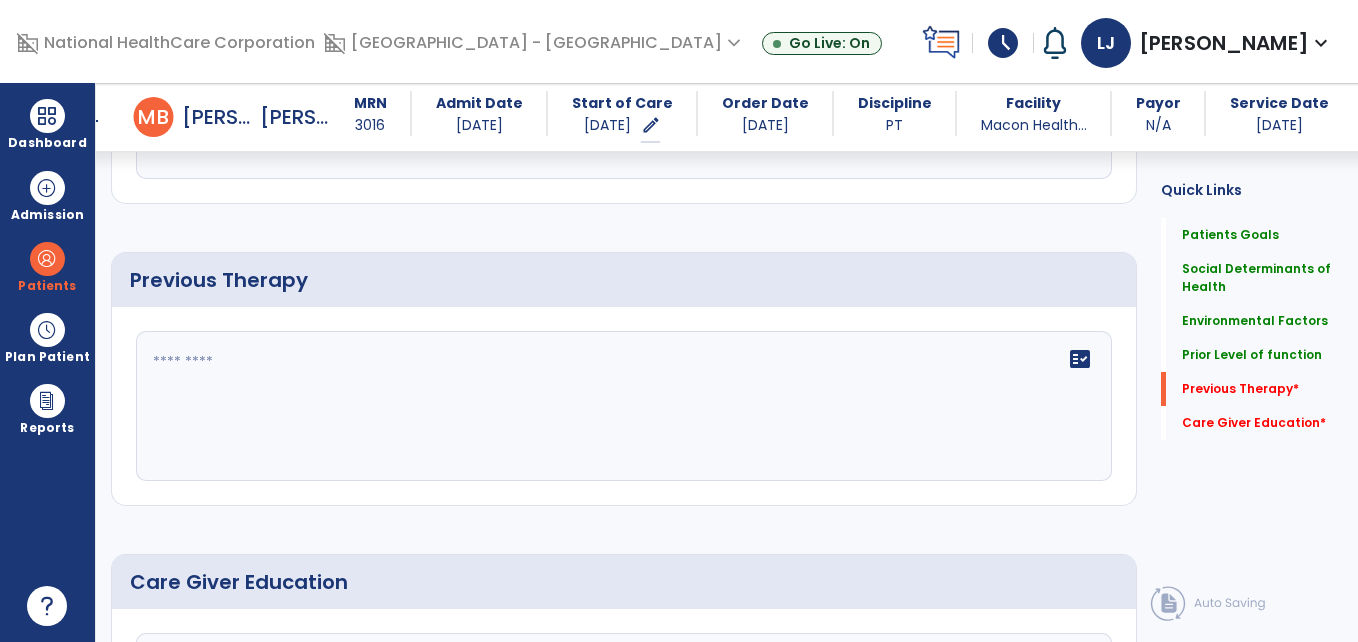 scroll, scrollTop: 1351, scrollLeft: 0, axis: vertical 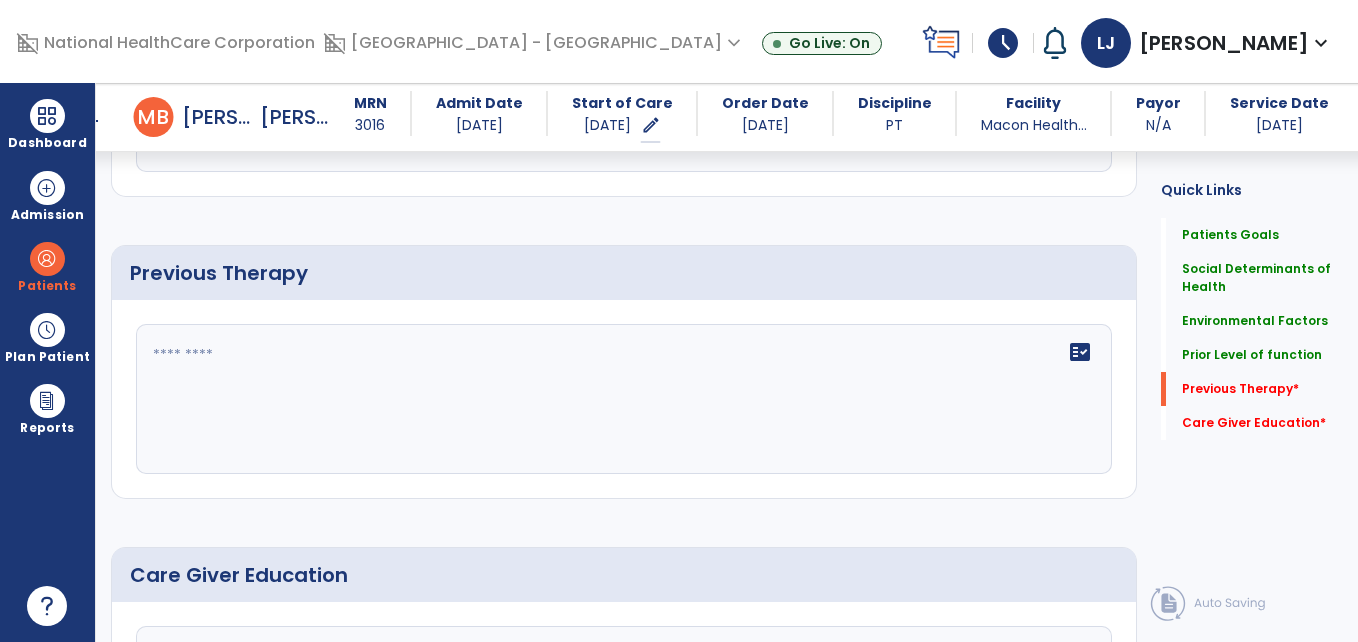 type on "**********" 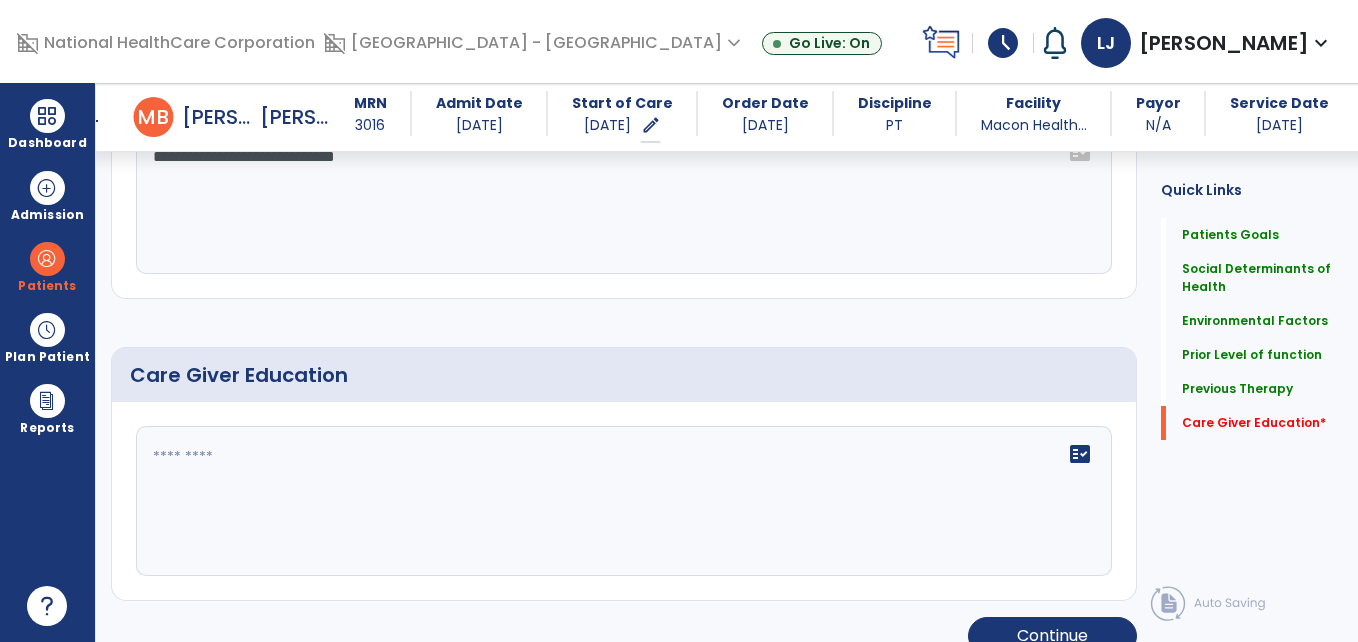 scroll, scrollTop: 1580, scrollLeft: 0, axis: vertical 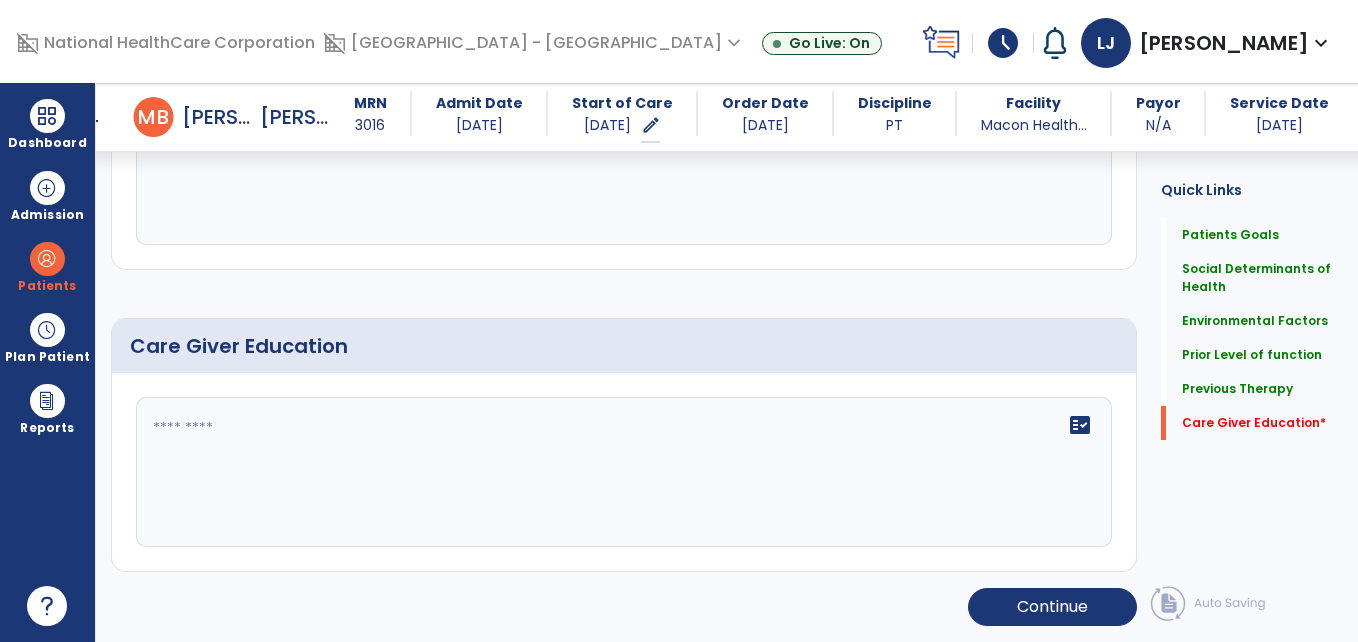 type on "**********" 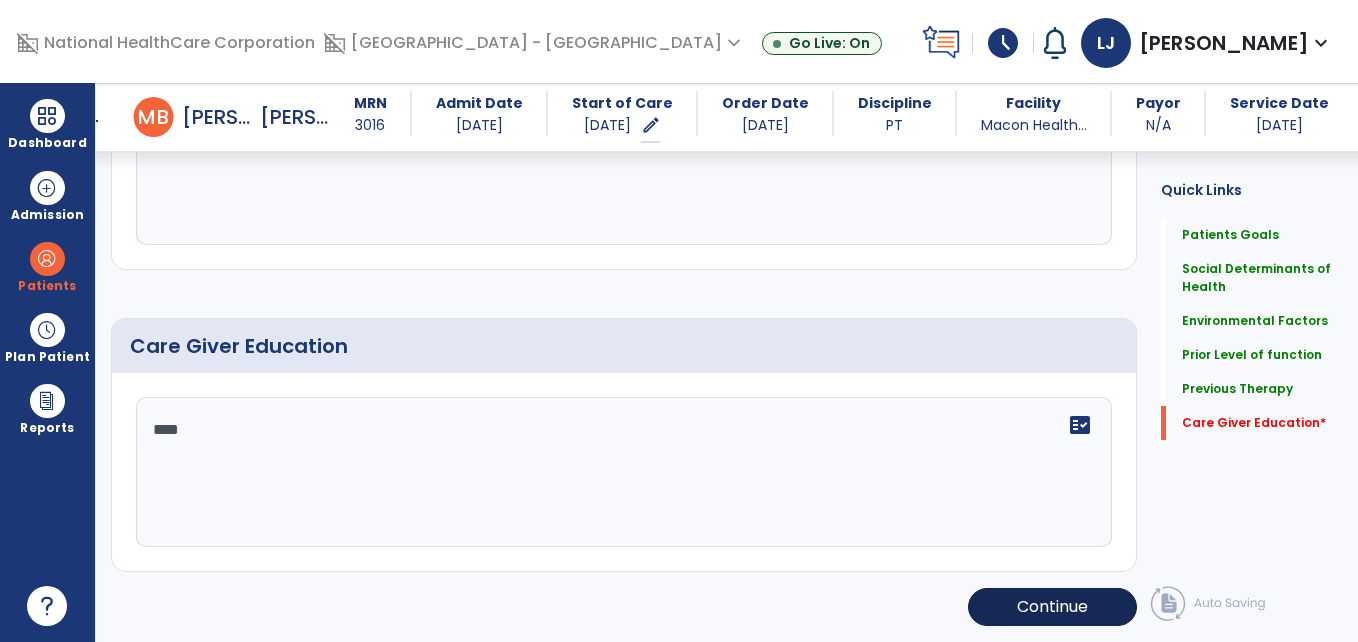 type on "****" 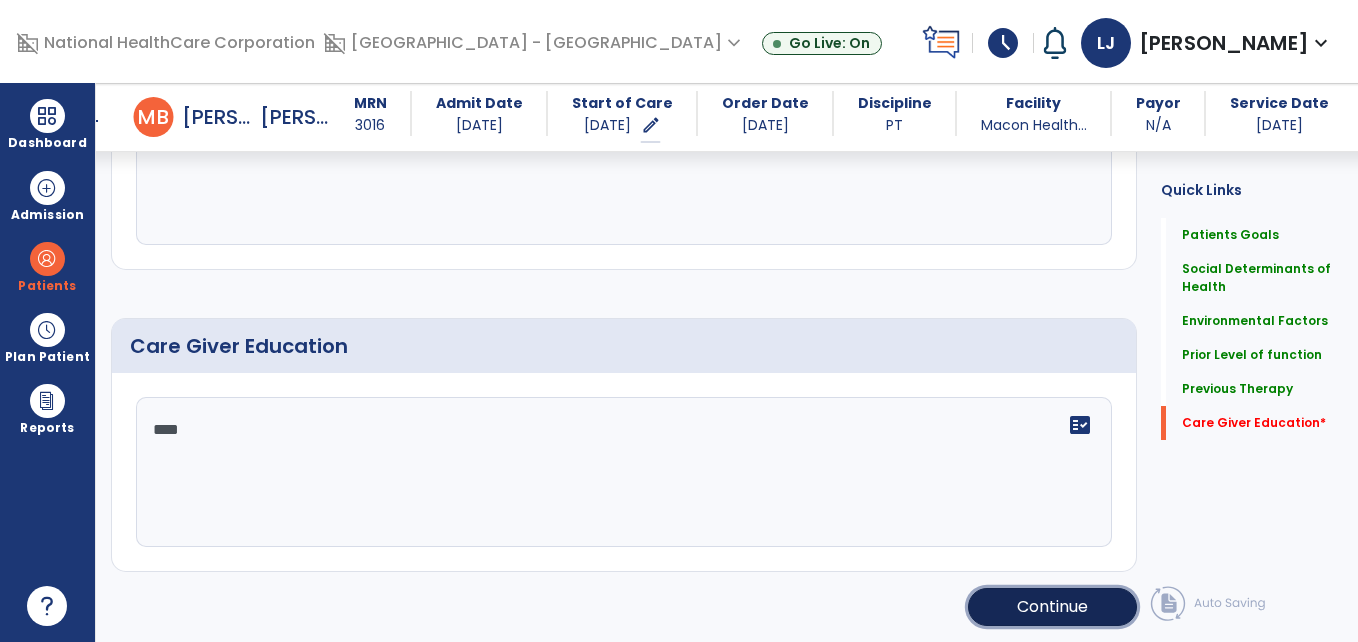 click on "Continue" 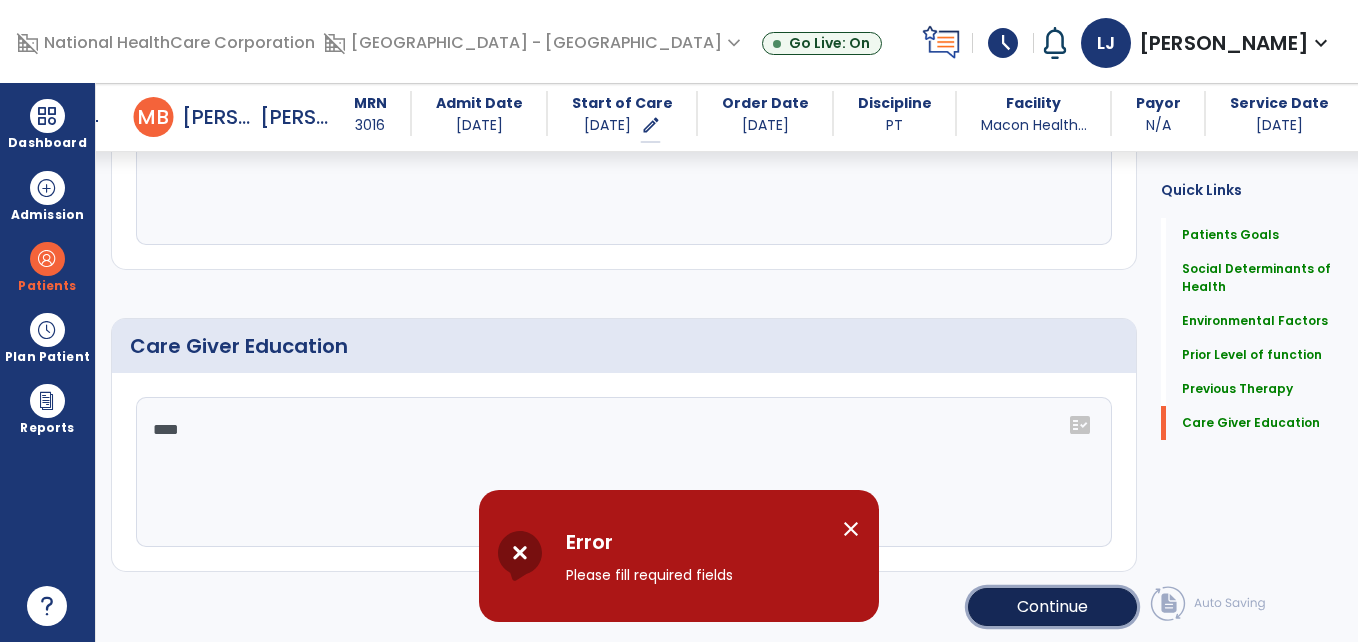 click on "Continue" 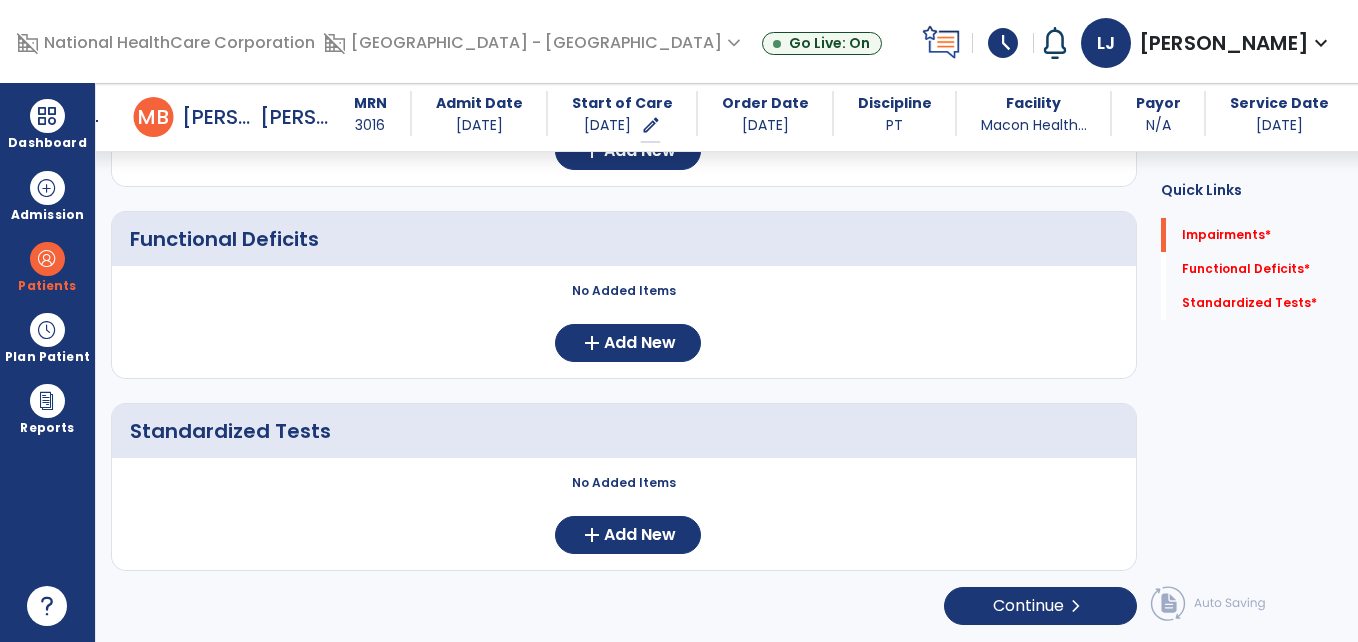scroll, scrollTop: 309, scrollLeft: 0, axis: vertical 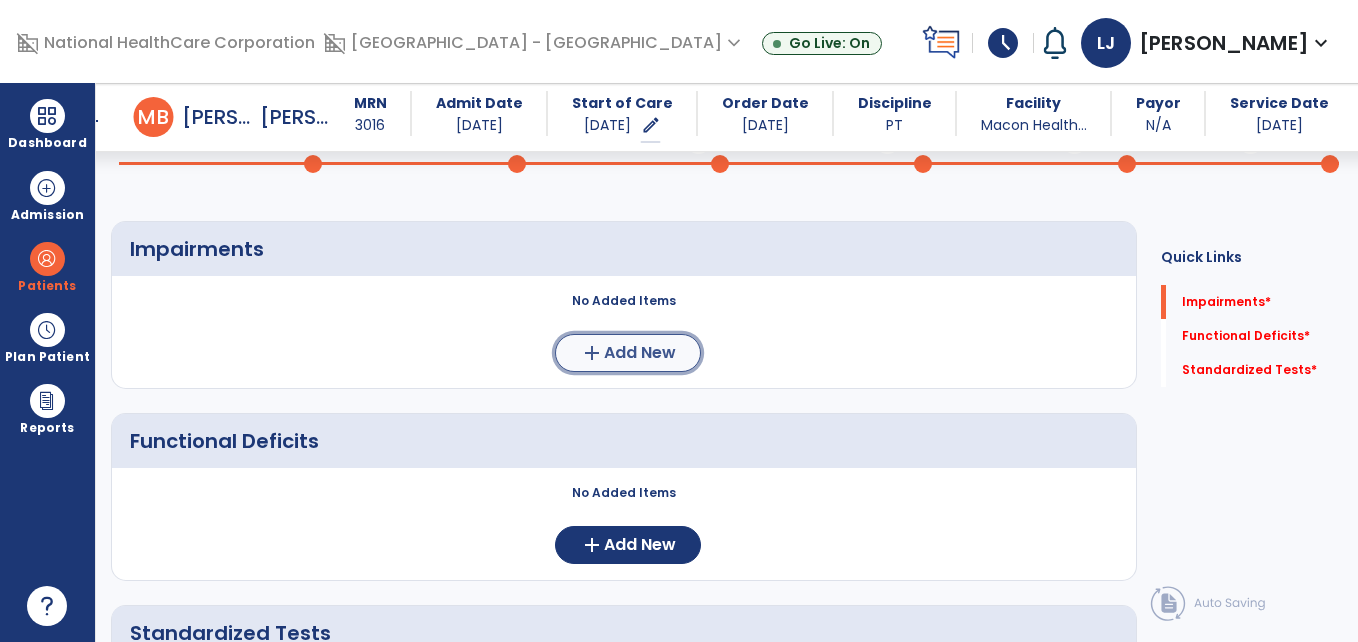 click on "Add New" 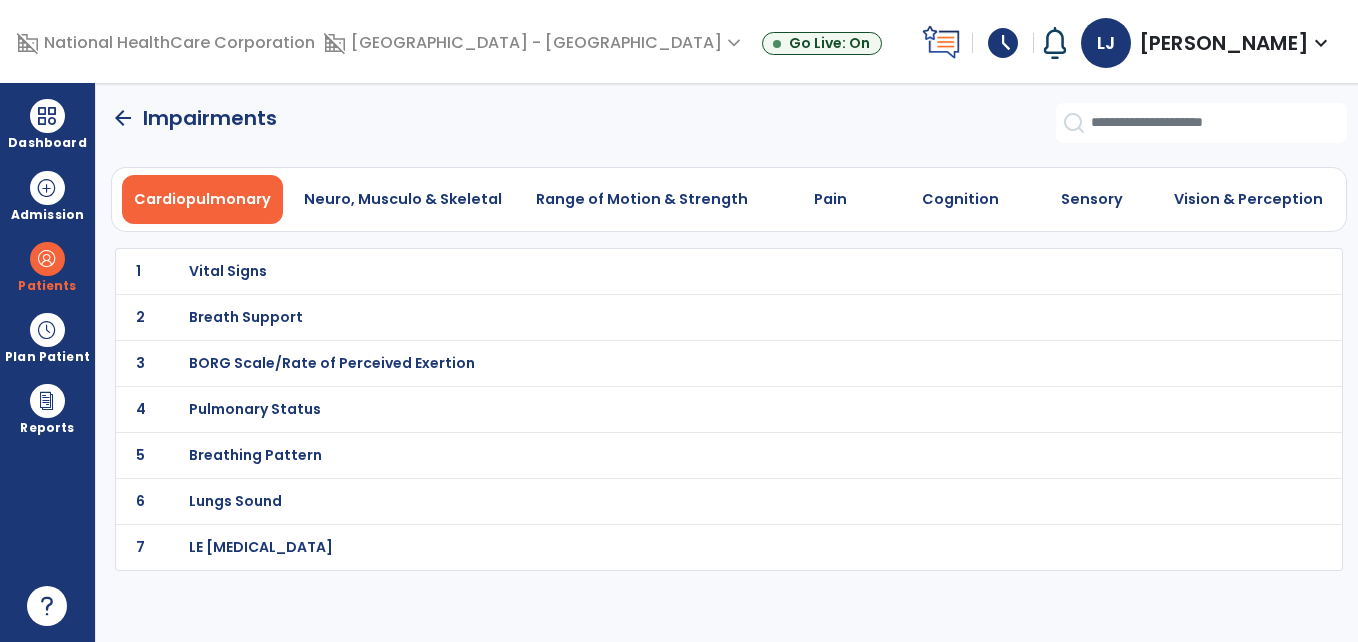 scroll, scrollTop: 0, scrollLeft: 0, axis: both 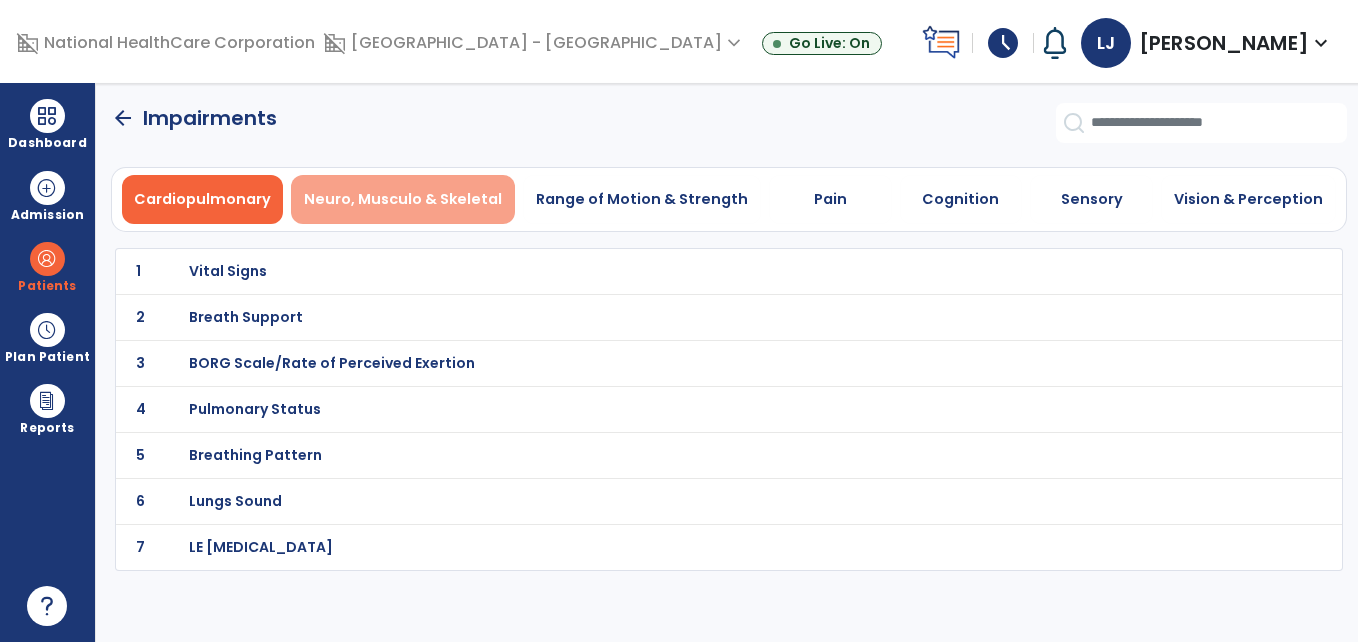 click on "Neuro, Musculo & Skeletal" at bounding box center (403, 199) 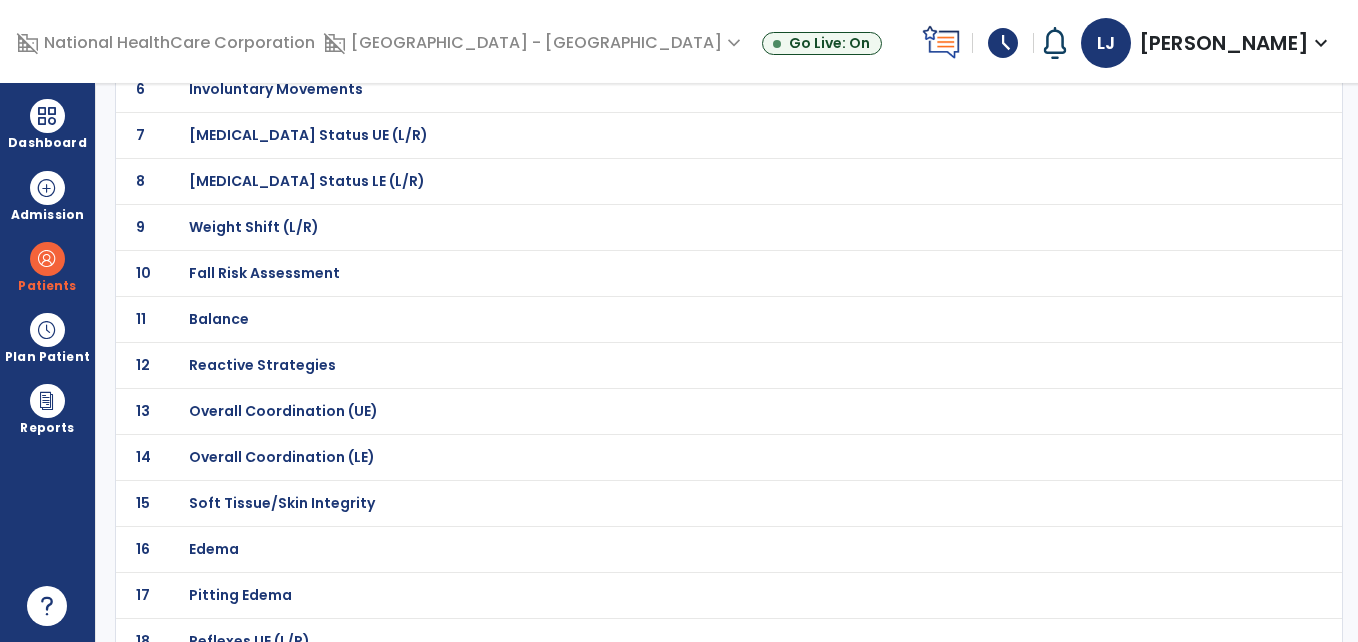 scroll, scrollTop: 438, scrollLeft: 0, axis: vertical 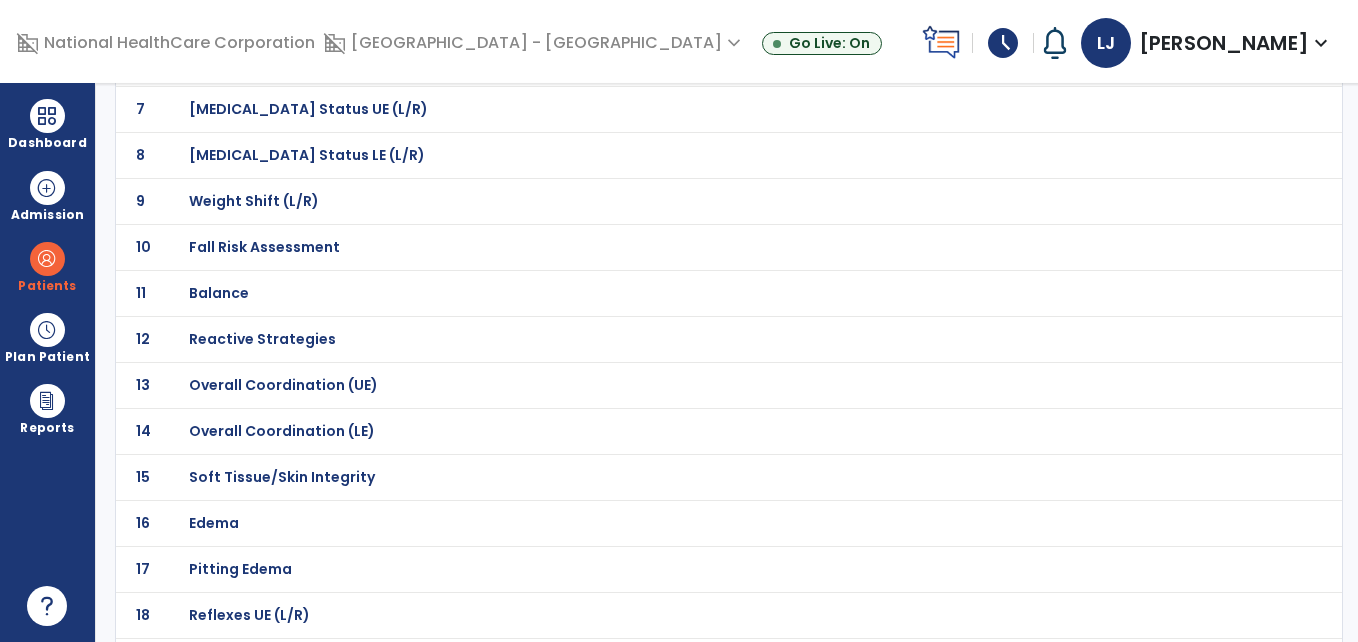 click on "Balance" at bounding box center (260, -167) 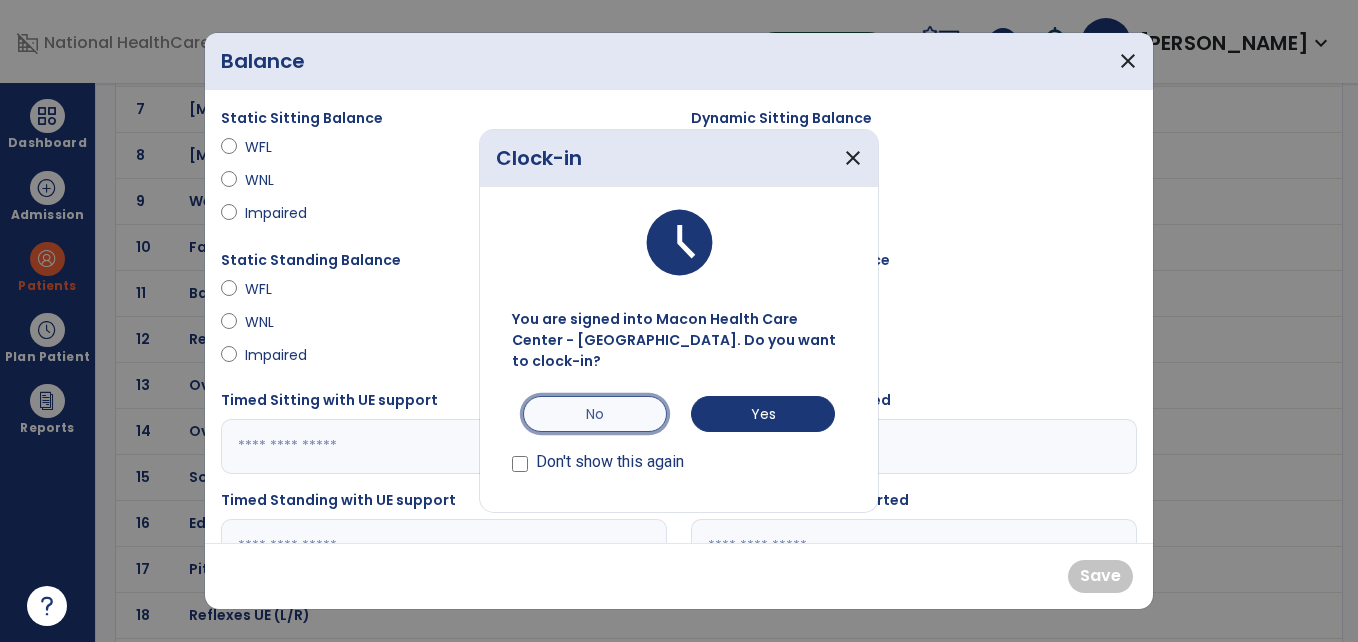 click on "No" at bounding box center [595, 414] 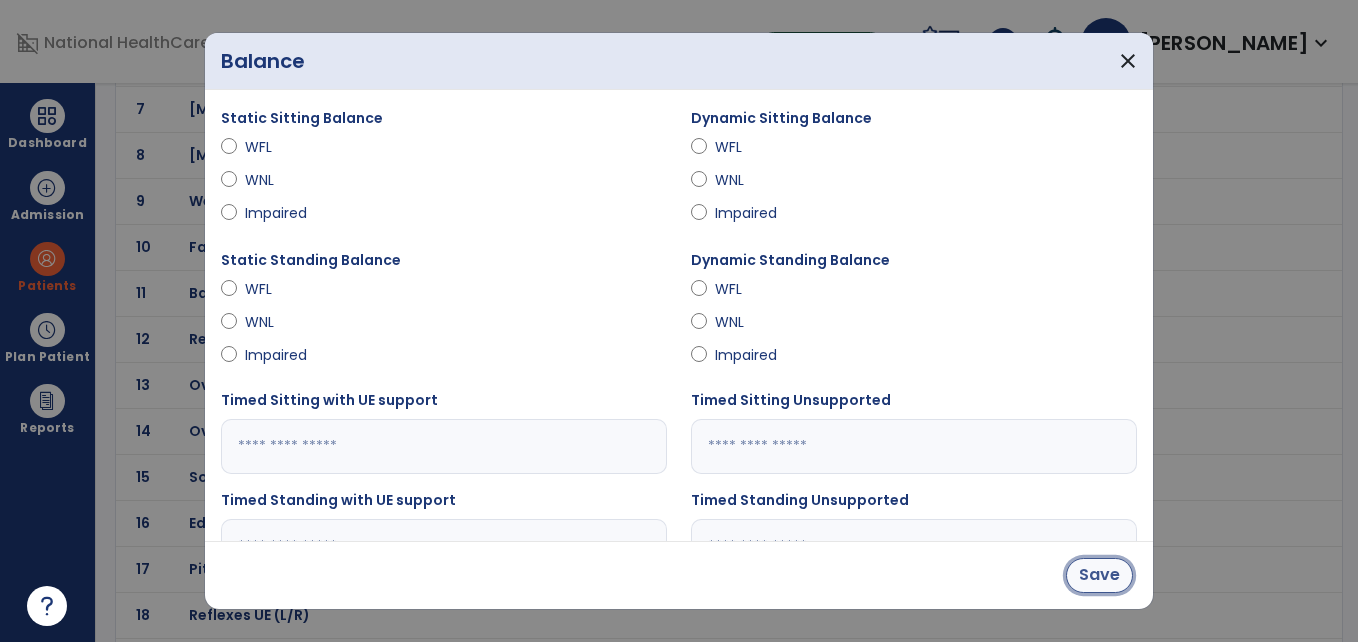 click on "Save" at bounding box center [1099, 575] 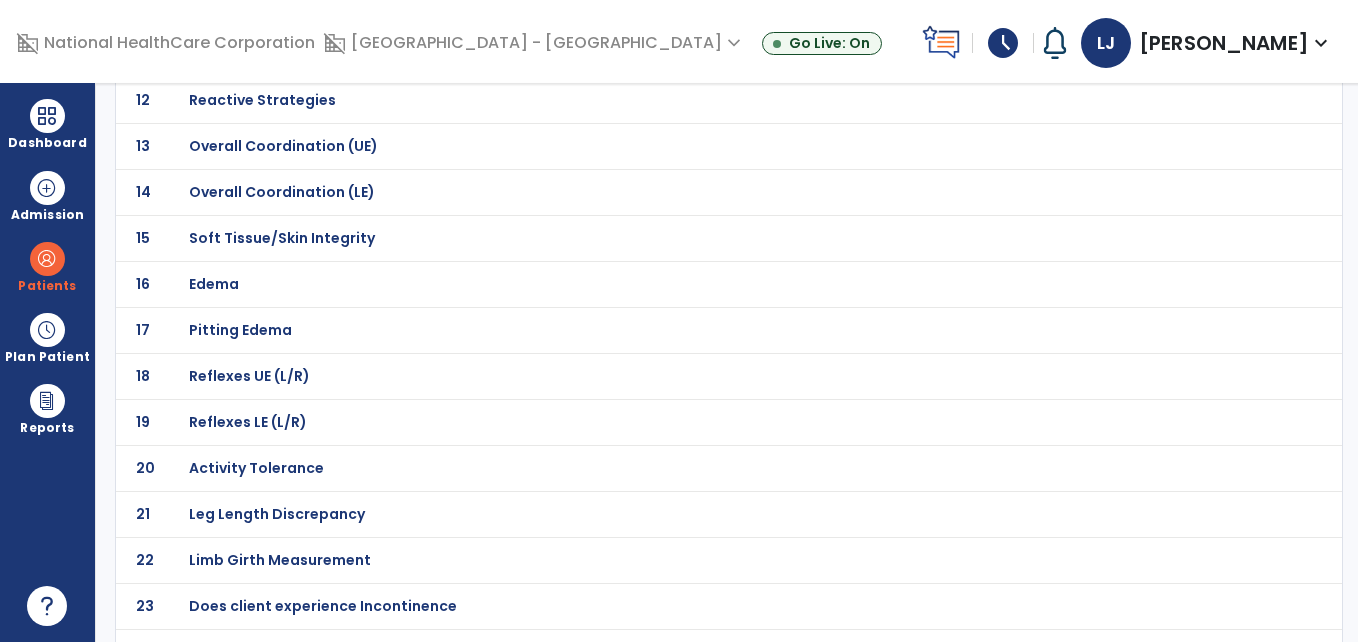 scroll, scrollTop: 757, scrollLeft: 0, axis: vertical 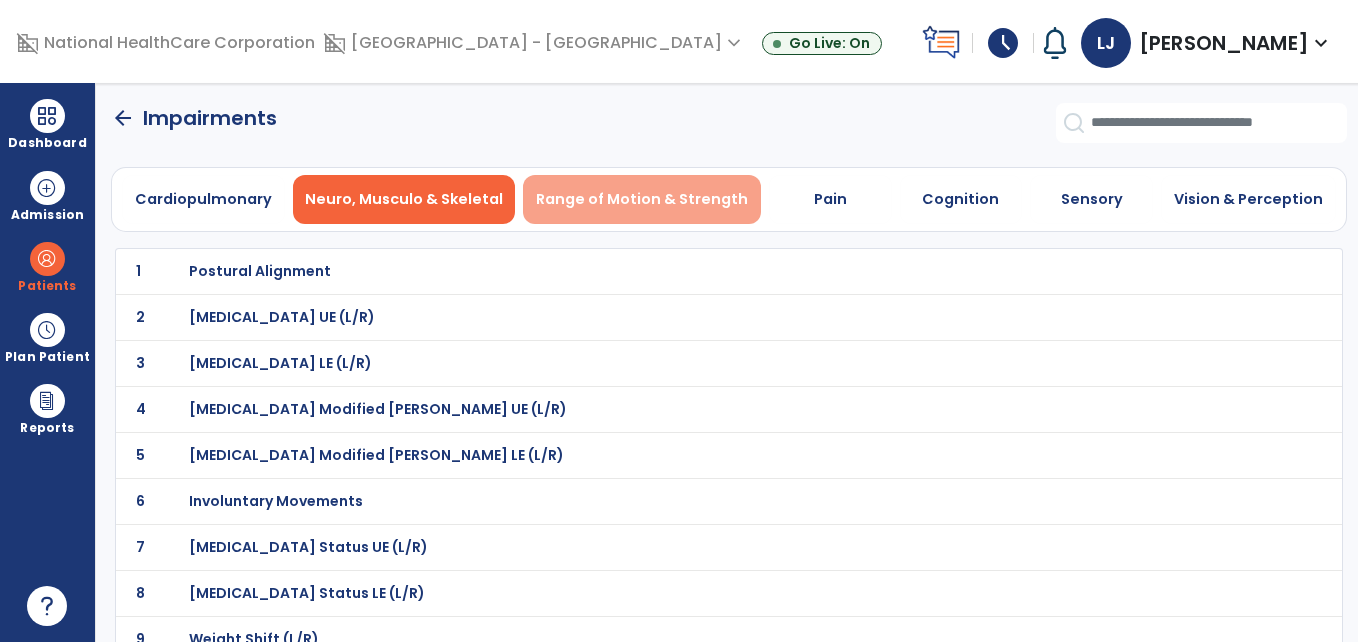 click on "Range of Motion & Strength" at bounding box center [642, 199] 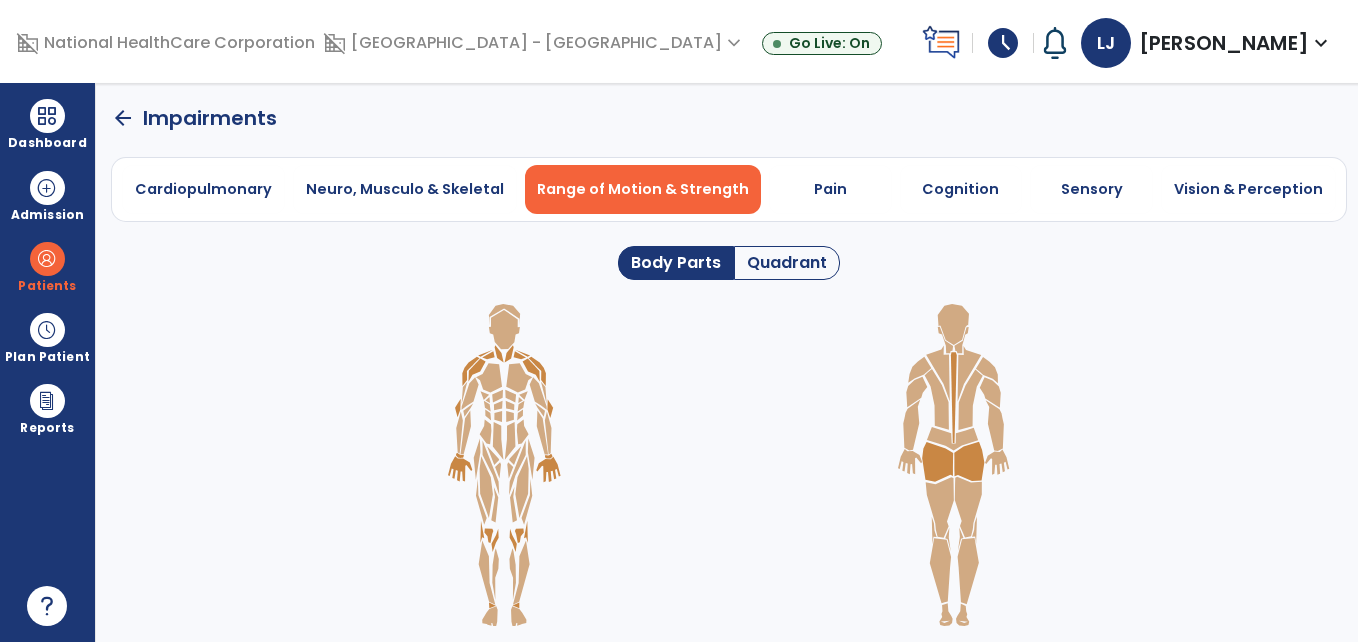 click on "Quadrant" 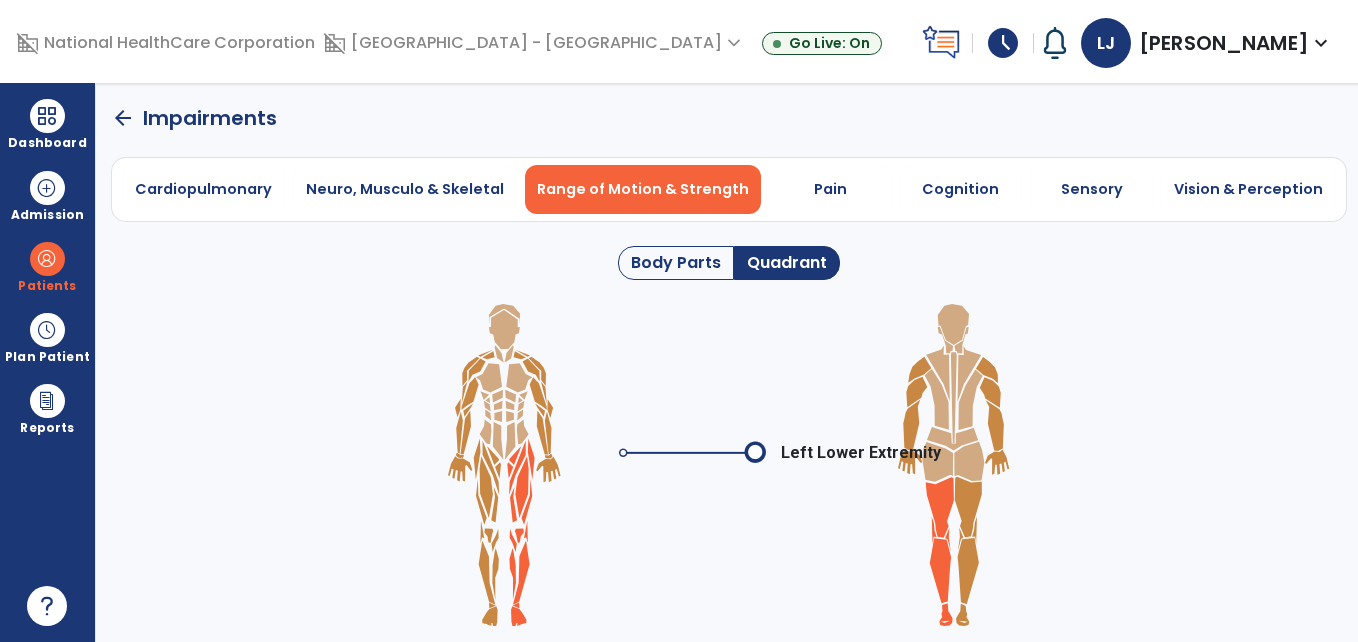 click 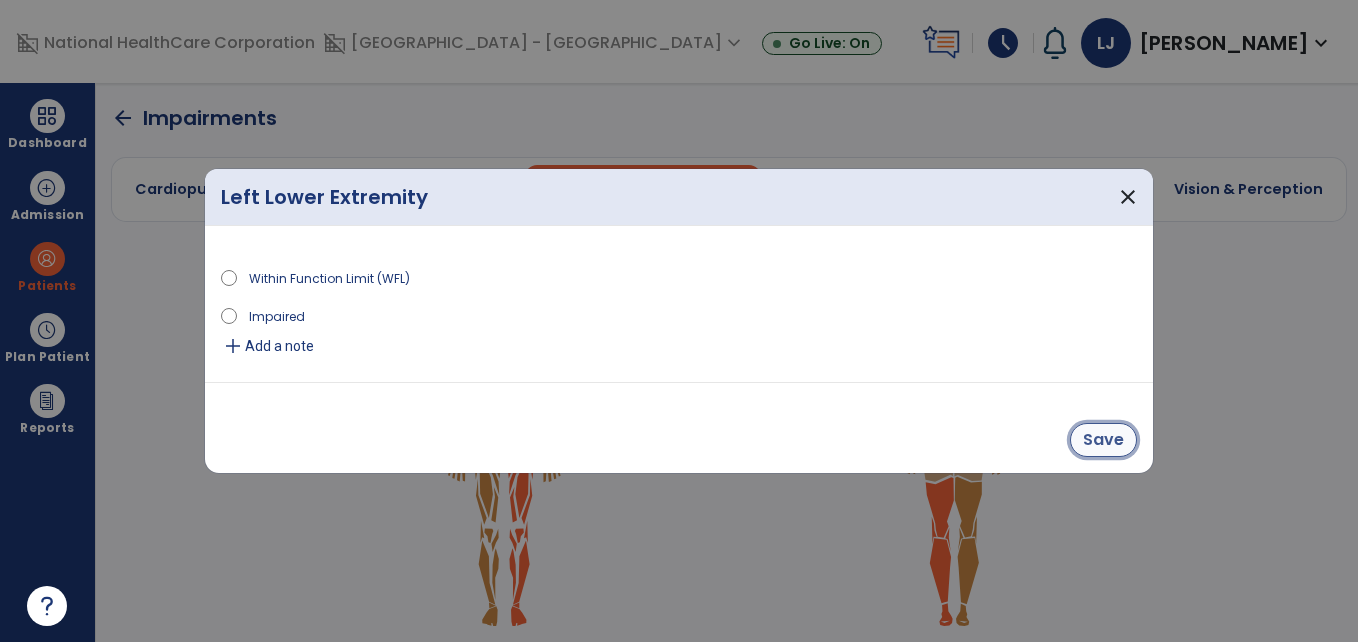 click on "Save" at bounding box center [1103, 440] 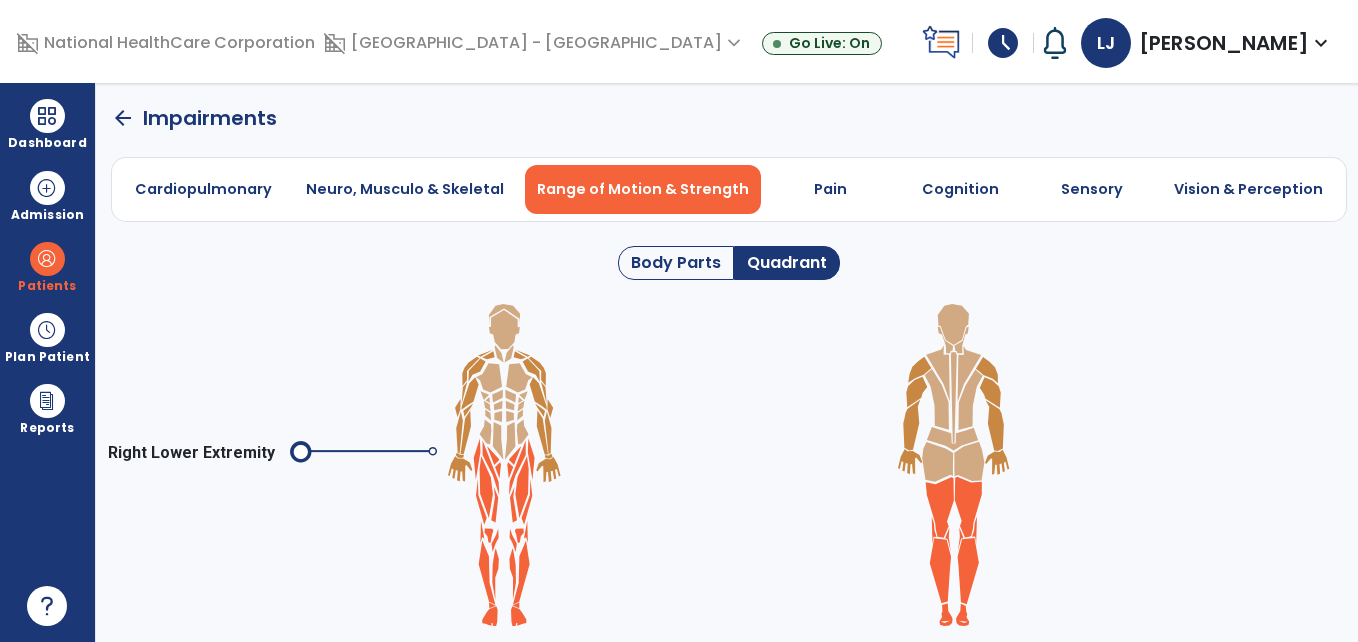 click 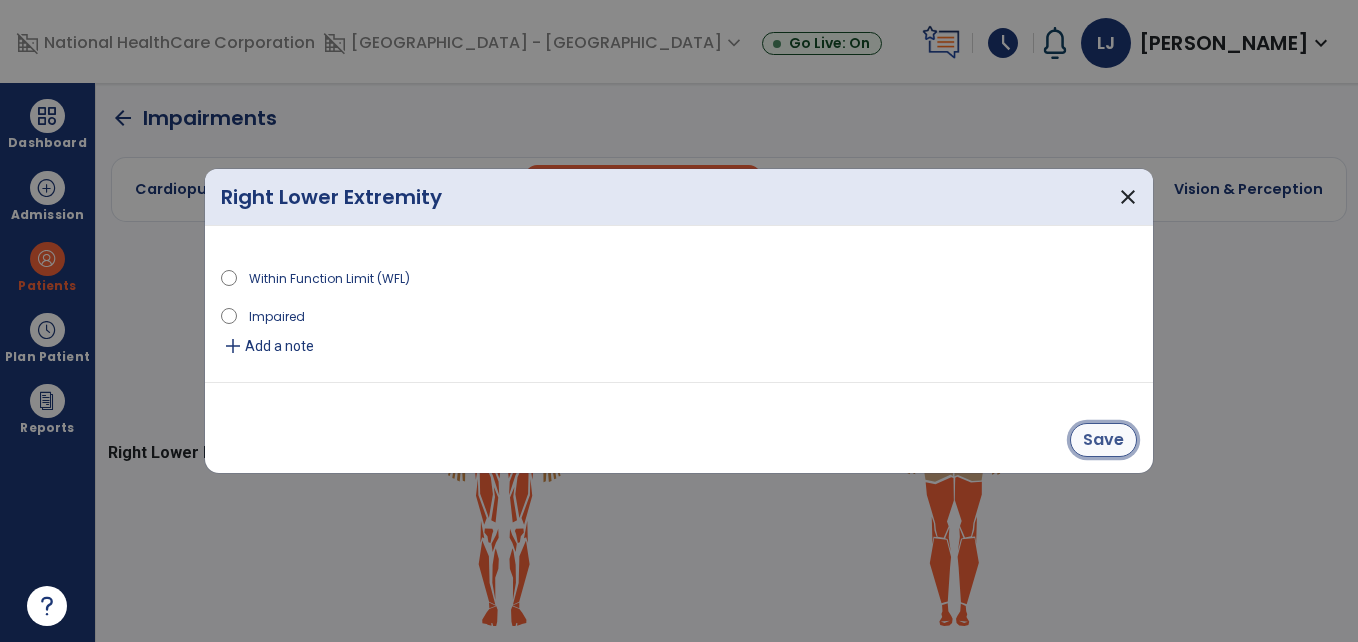 click on "Save" at bounding box center (1103, 440) 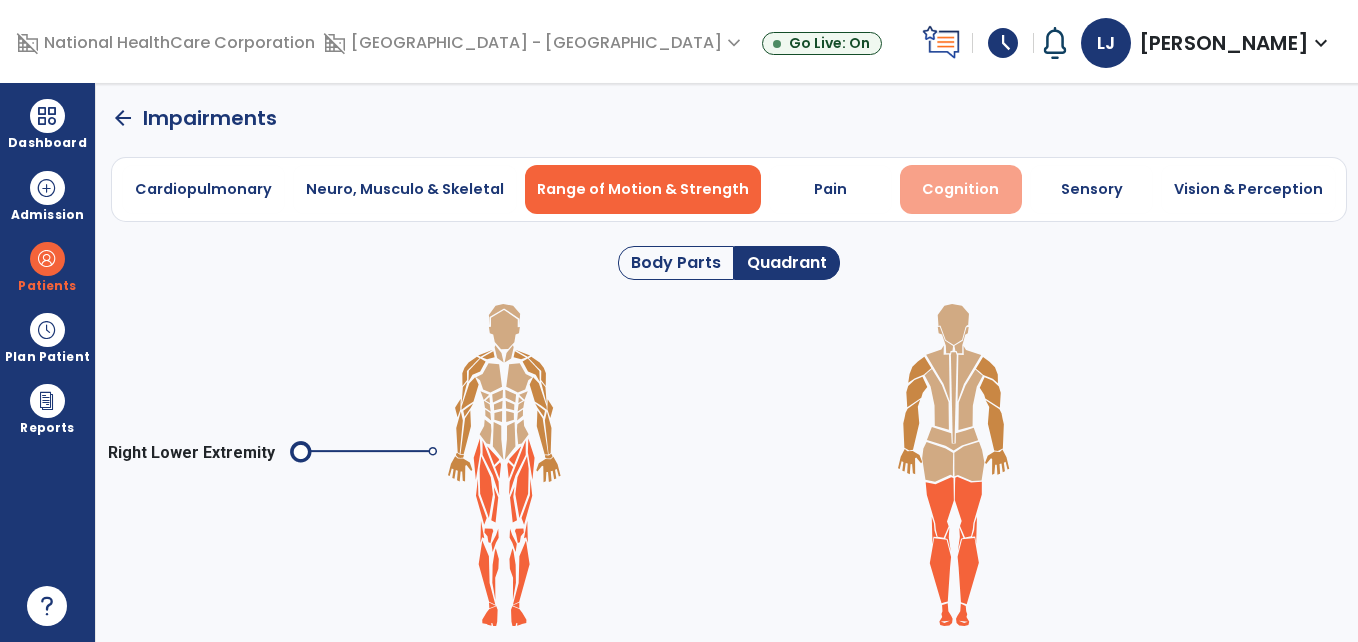 click on "Cognition" at bounding box center [960, 189] 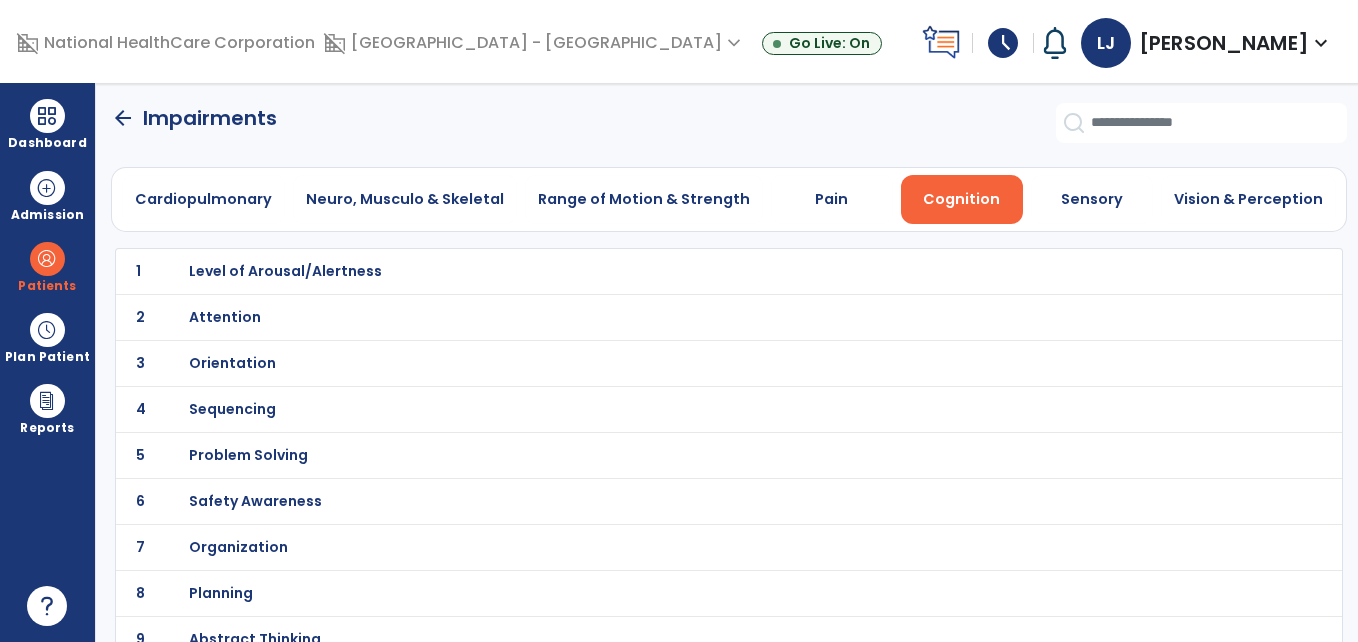 click on "Level of Arousal/Alertness" at bounding box center (684, 271) 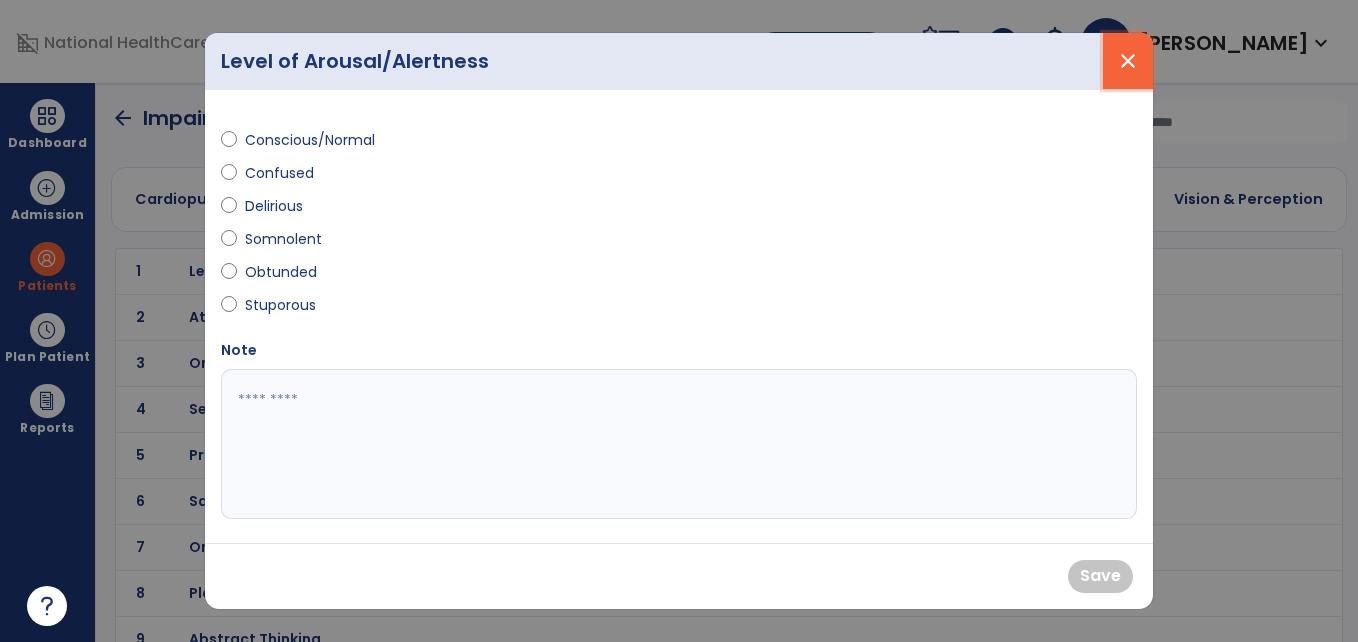 click on "close" at bounding box center (1128, 61) 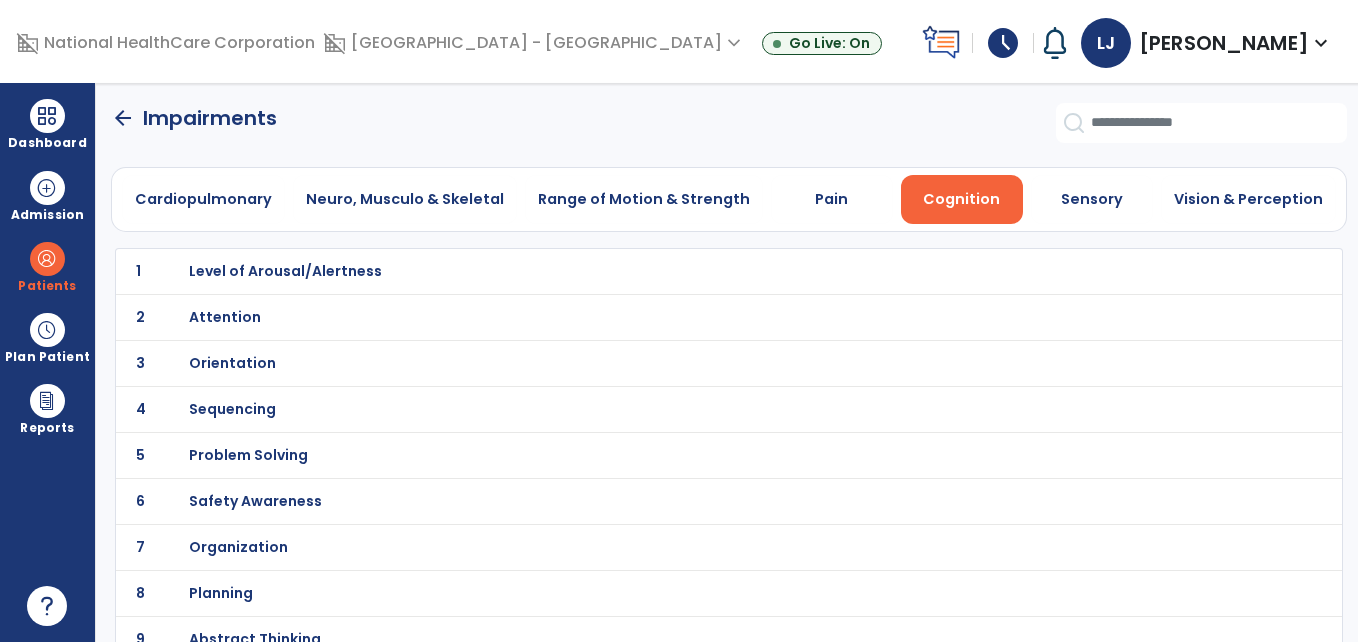 click on "Orientation" at bounding box center (684, 271) 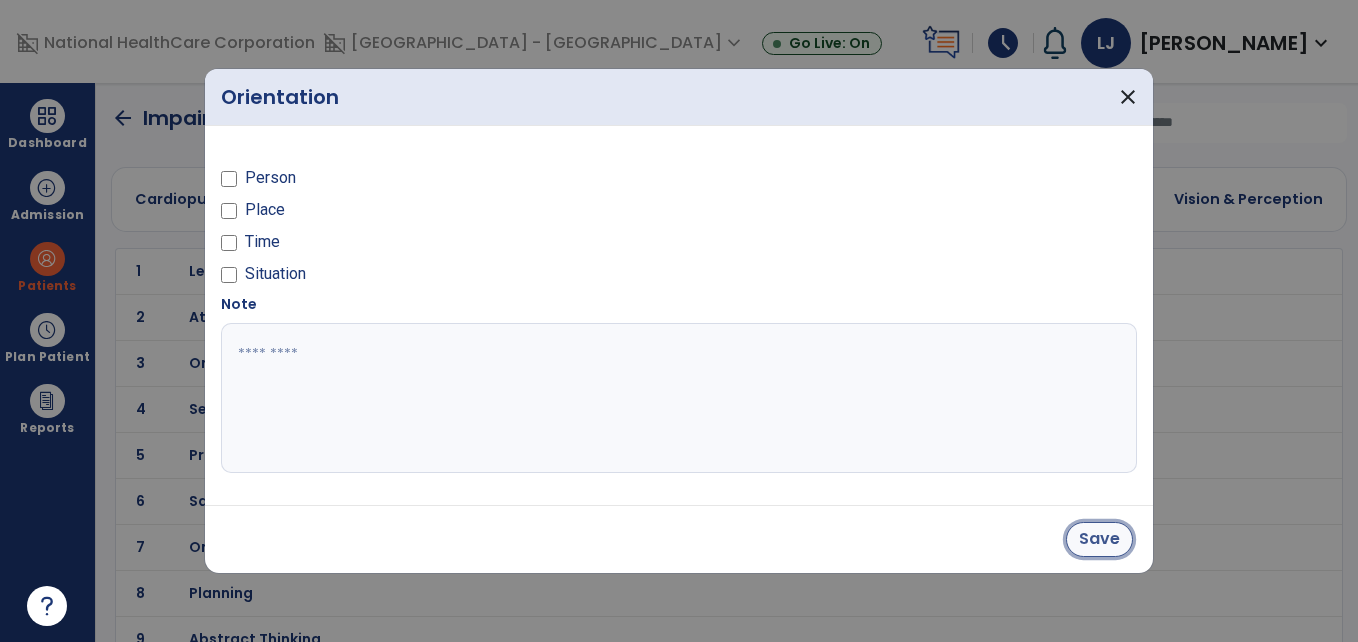 click on "Save" at bounding box center (1099, 539) 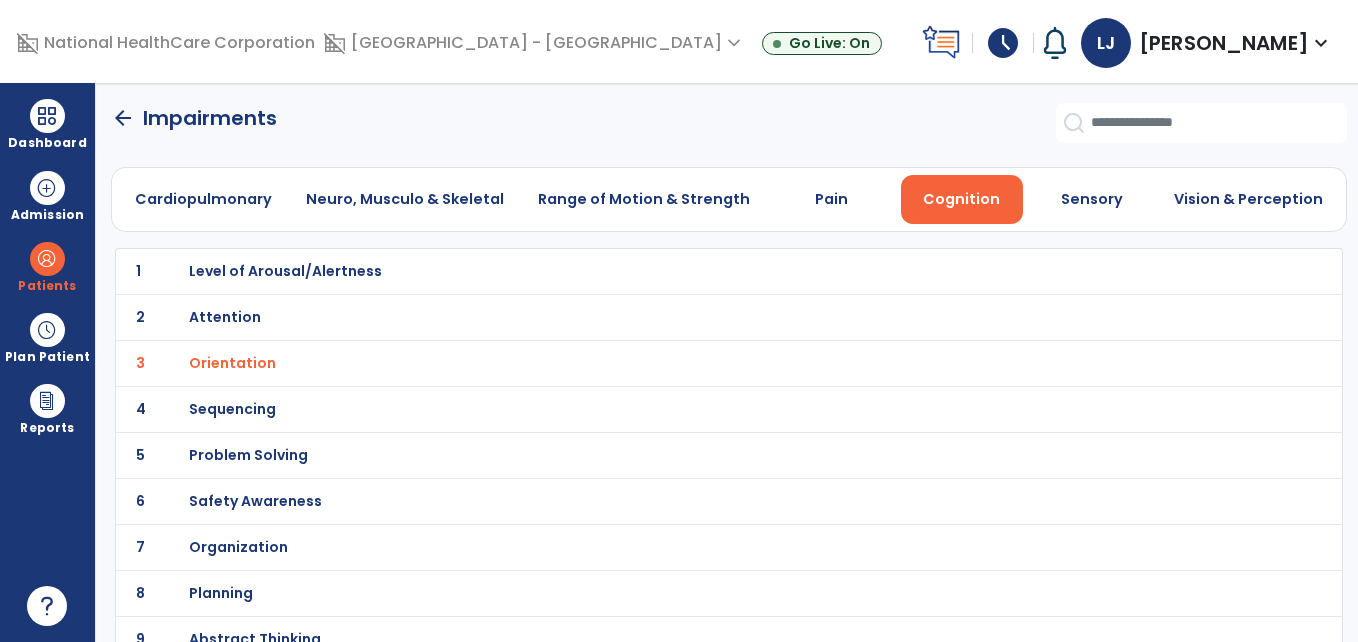 click on "Safety Awareness" at bounding box center (684, 271) 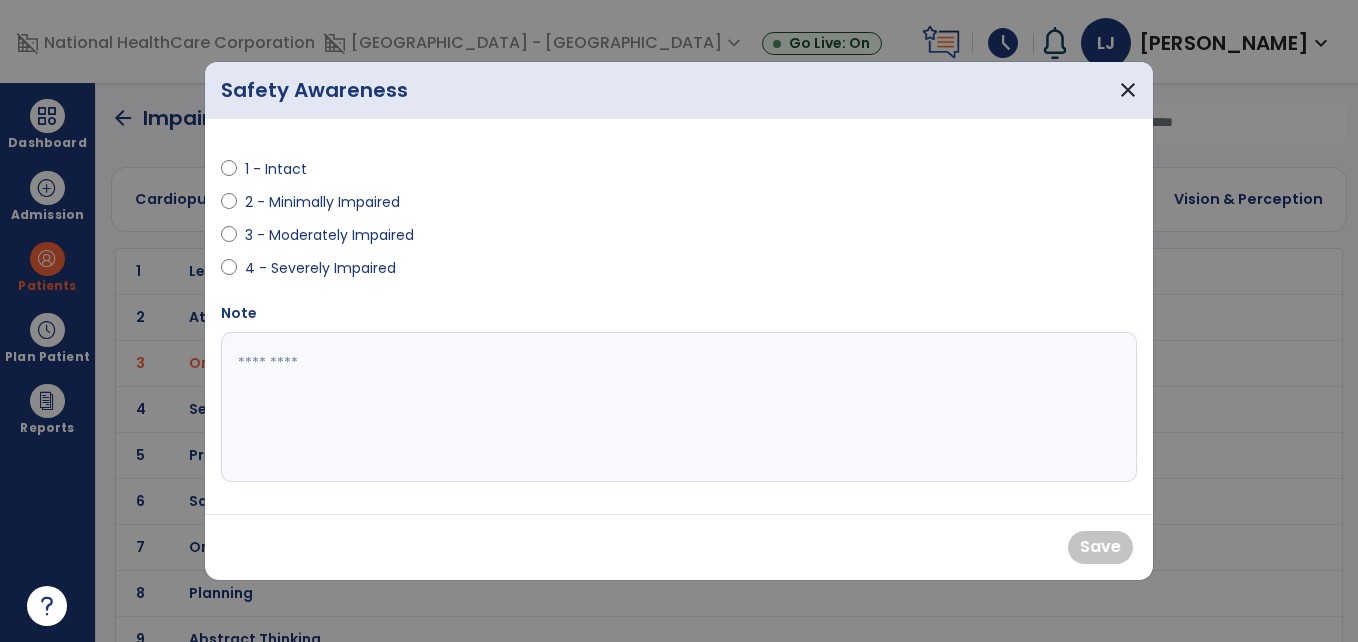 click on "3 - Moderately Impaired" at bounding box center [329, 235] 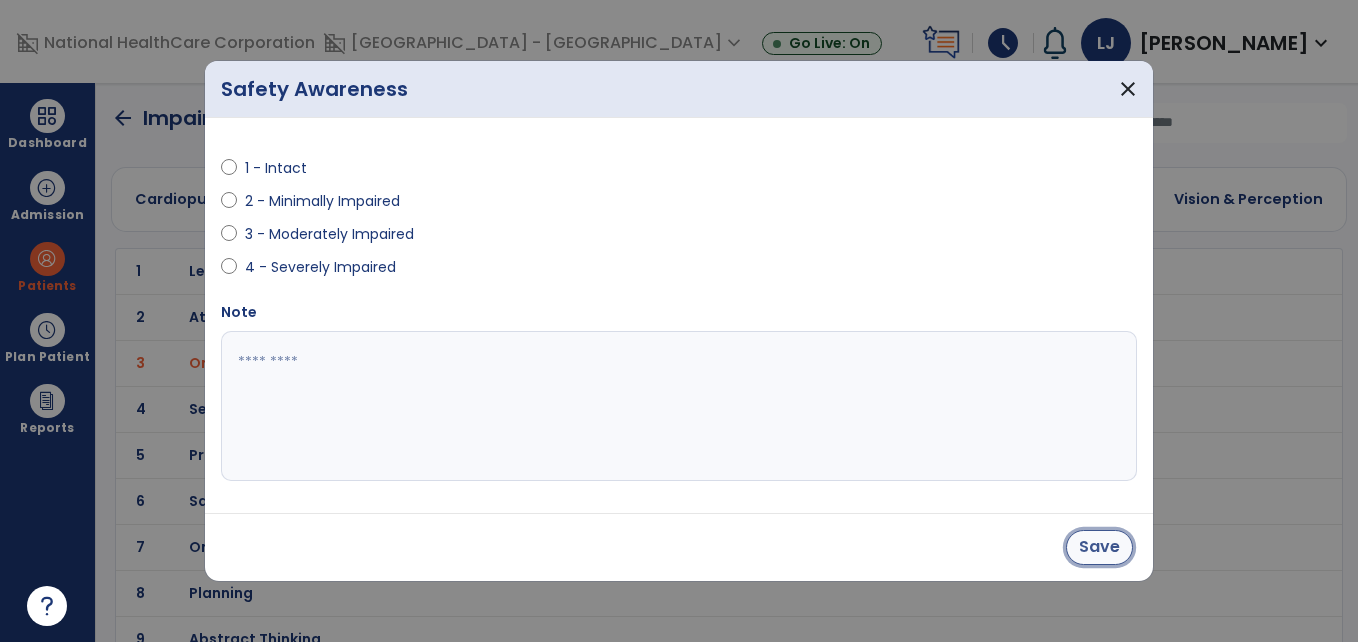 click on "Save" at bounding box center (1099, 547) 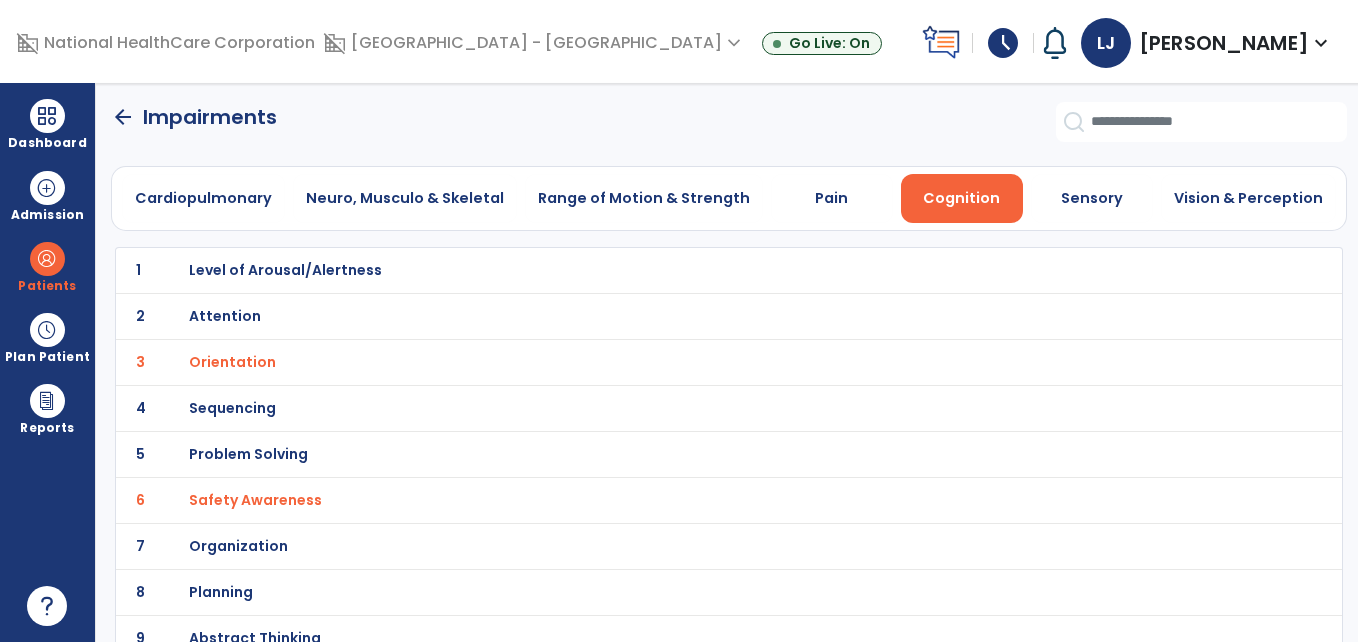 scroll, scrollTop: 0, scrollLeft: 0, axis: both 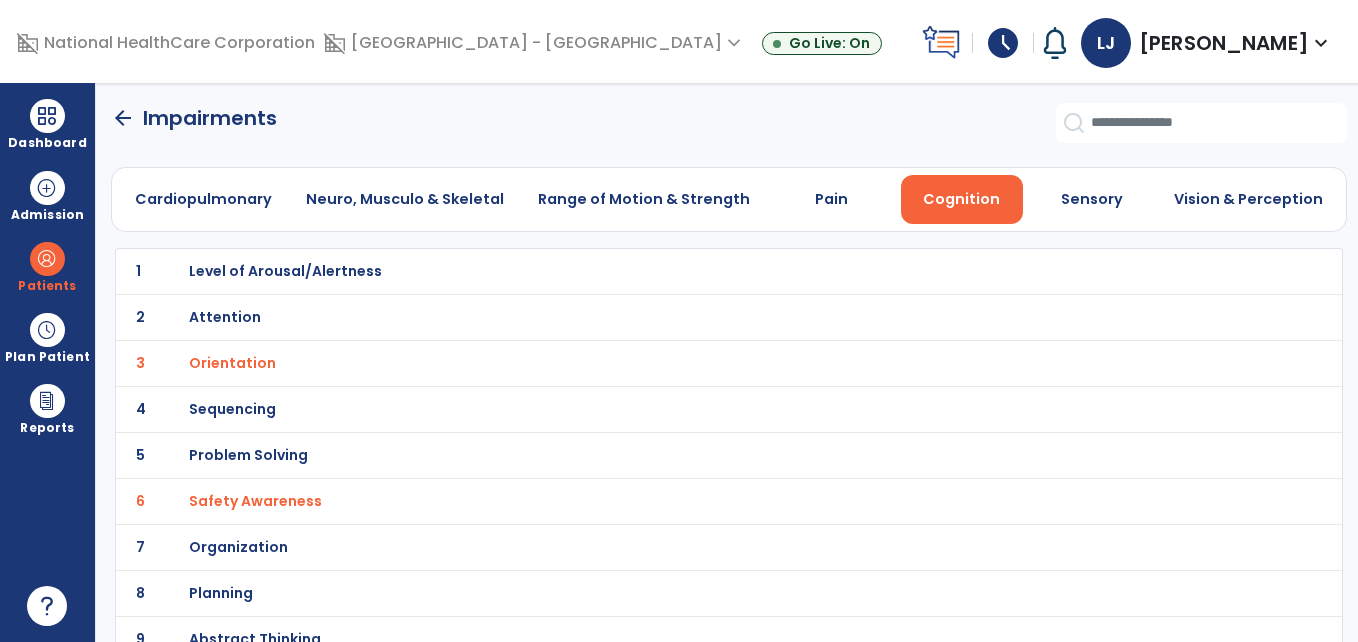 click on "arrow_back" 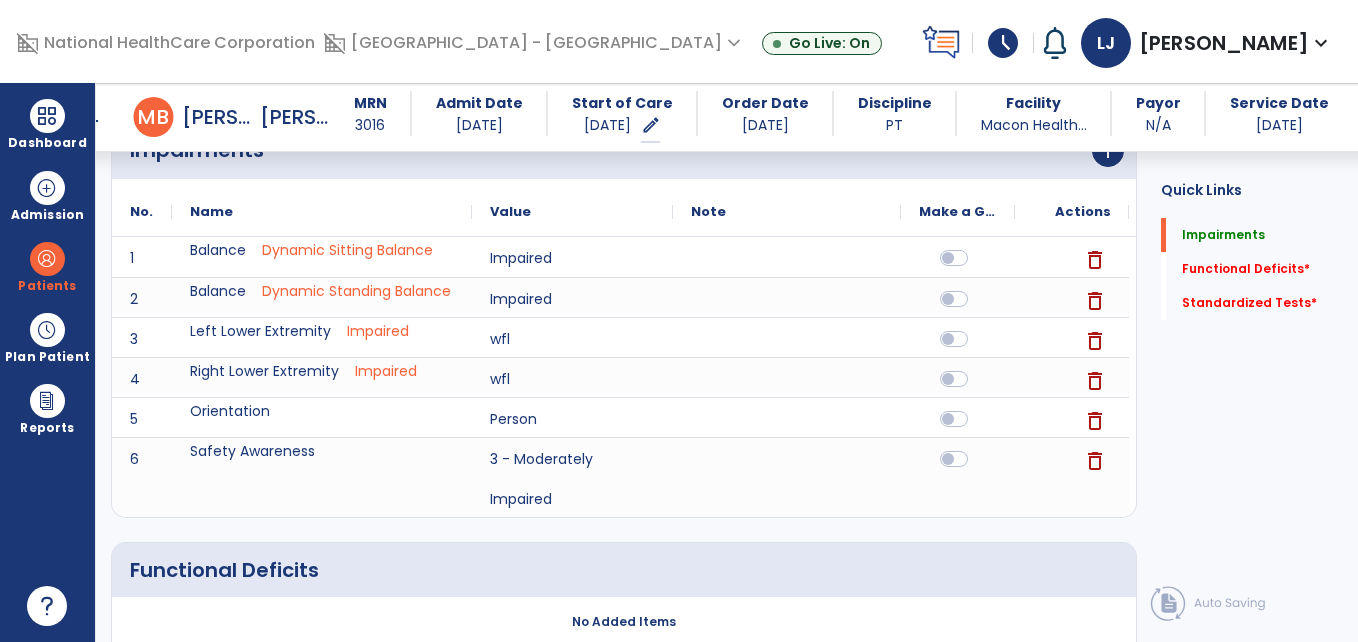 scroll, scrollTop: 220, scrollLeft: 0, axis: vertical 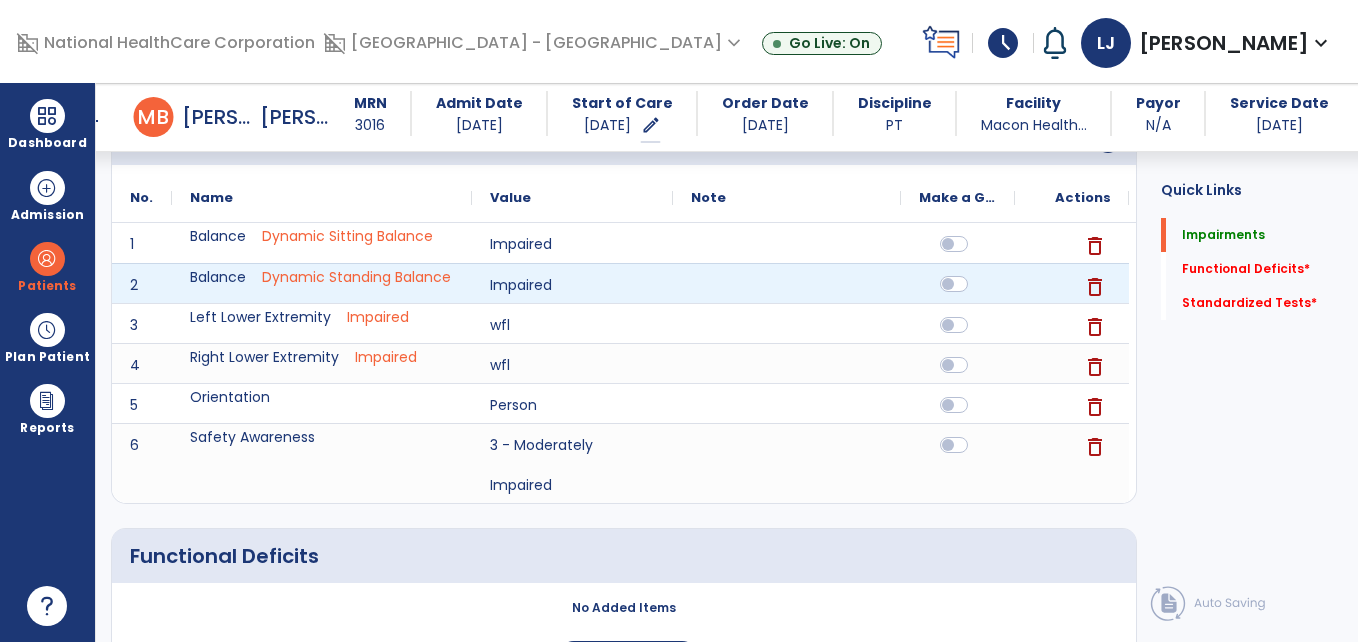 click 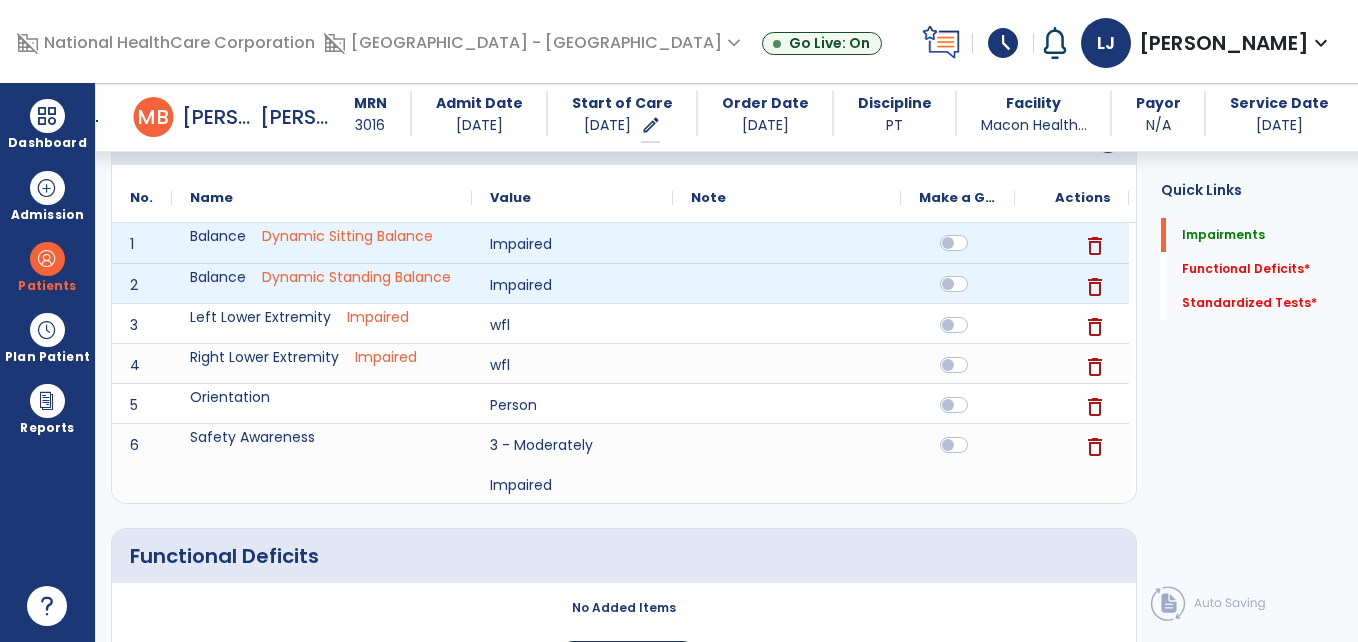 click 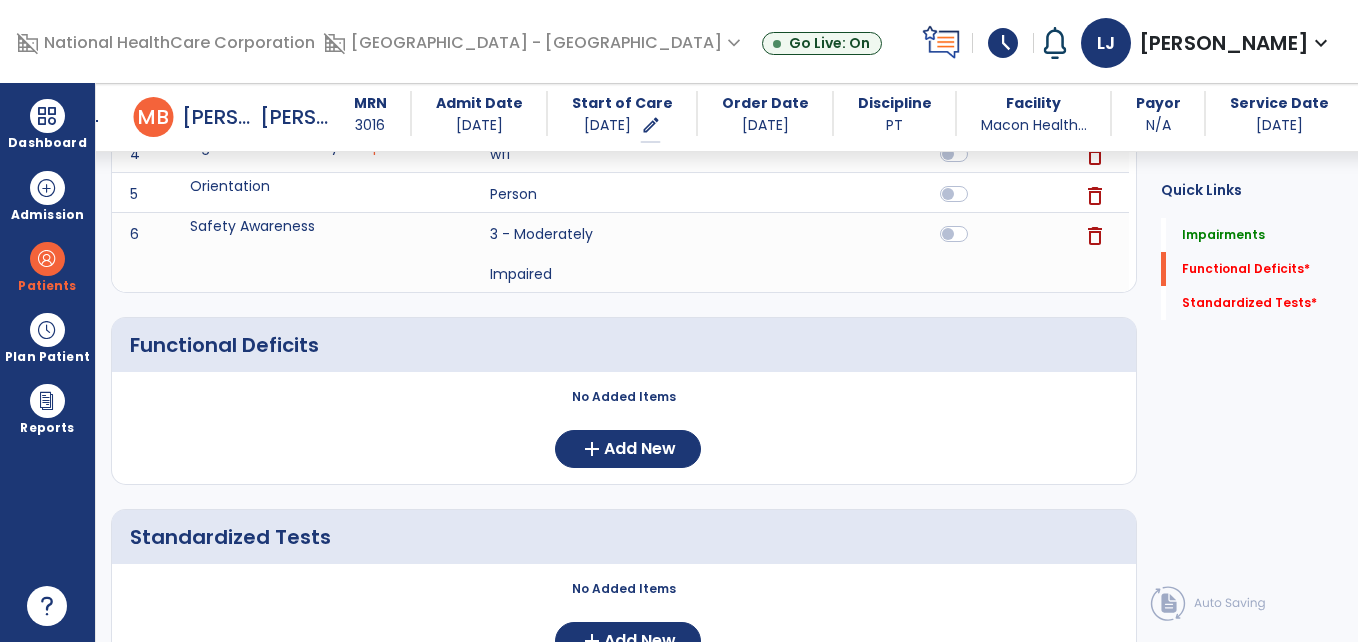 scroll, scrollTop: 437, scrollLeft: 0, axis: vertical 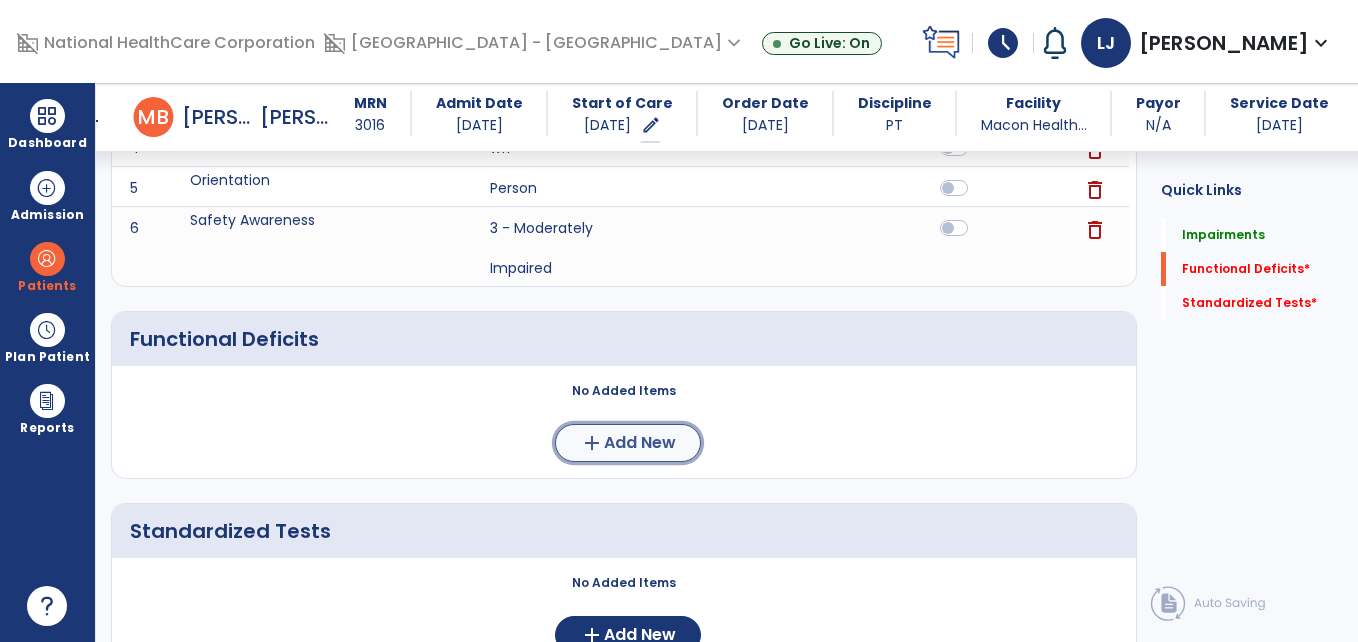 click on "Add New" 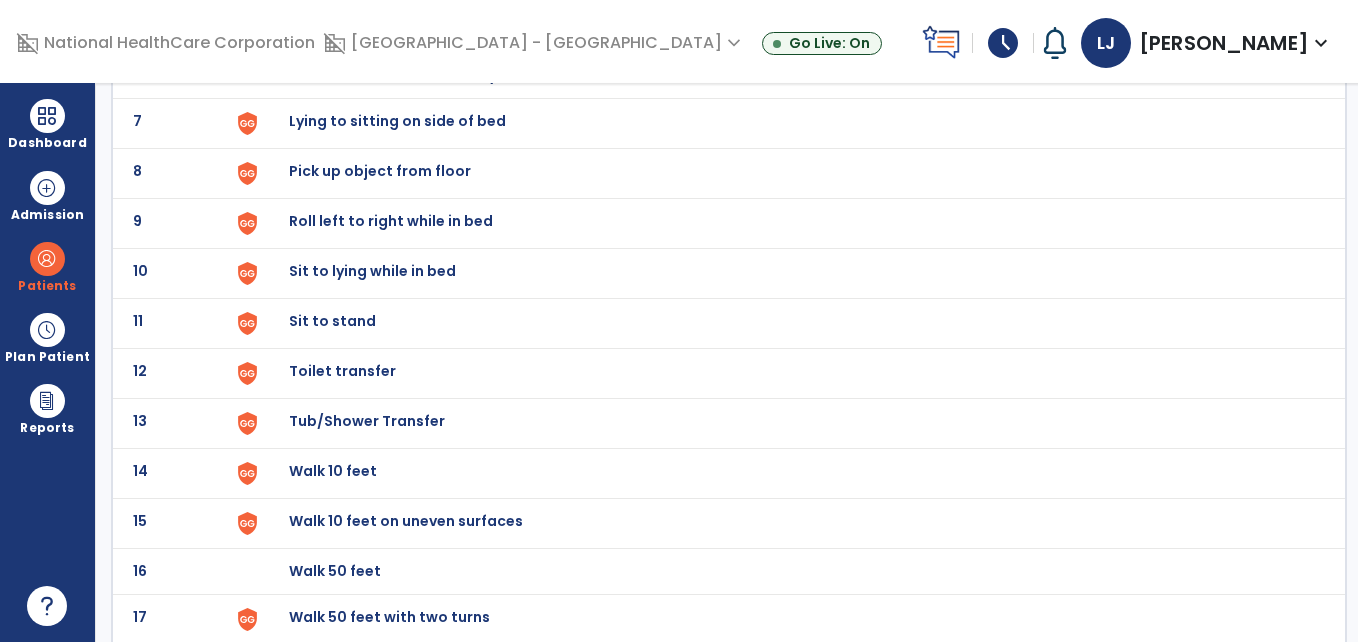 scroll, scrollTop: 0, scrollLeft: 0, axis: both 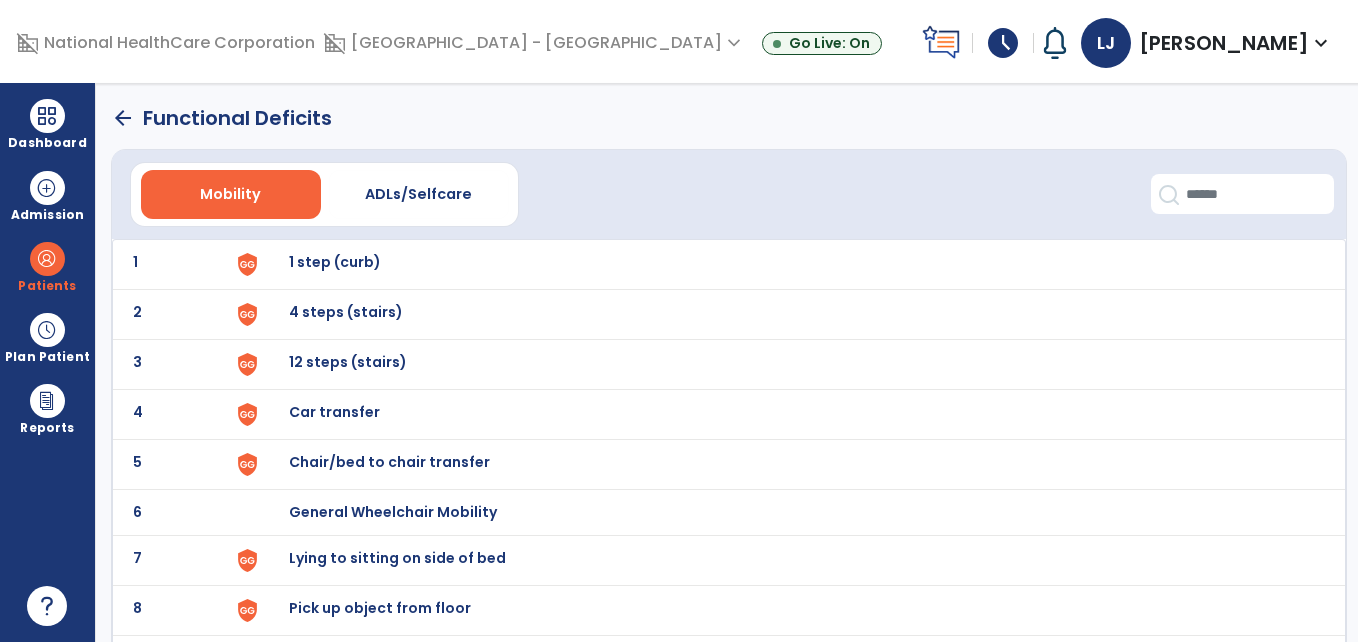 click on "Chair/bed to chair transfer" at bounding box center [787, 264] 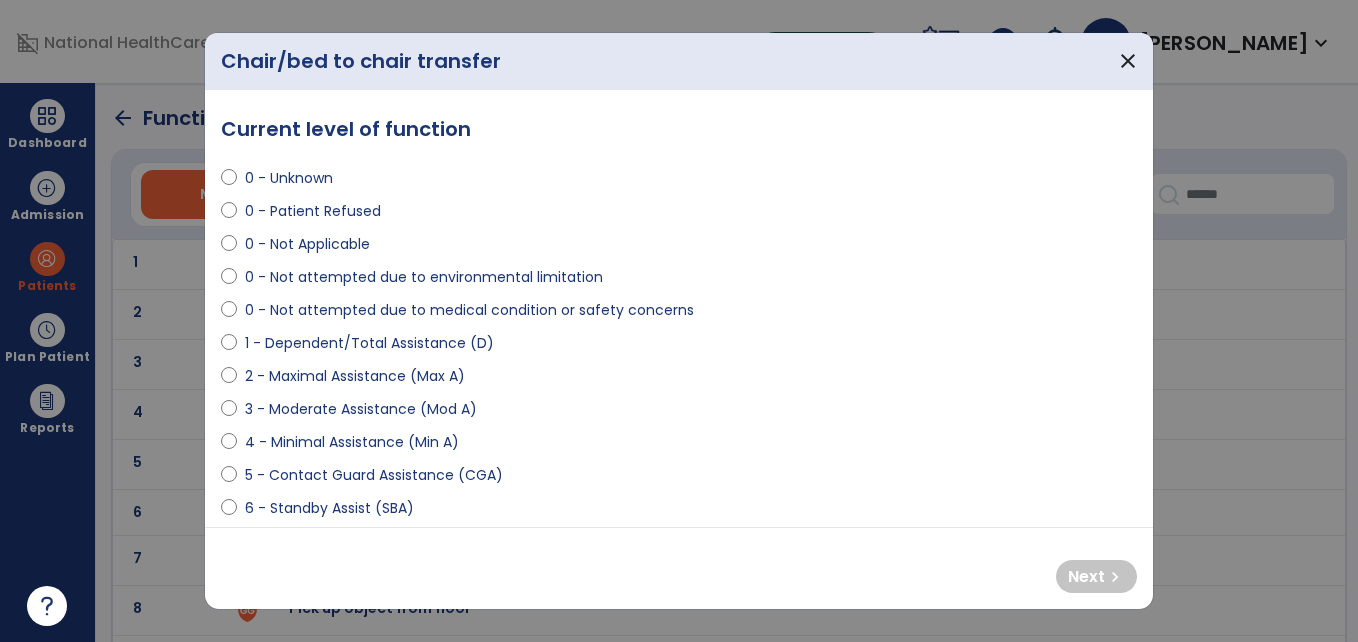 click on "0 - Patient Refused" at bounding box center [313, 211] 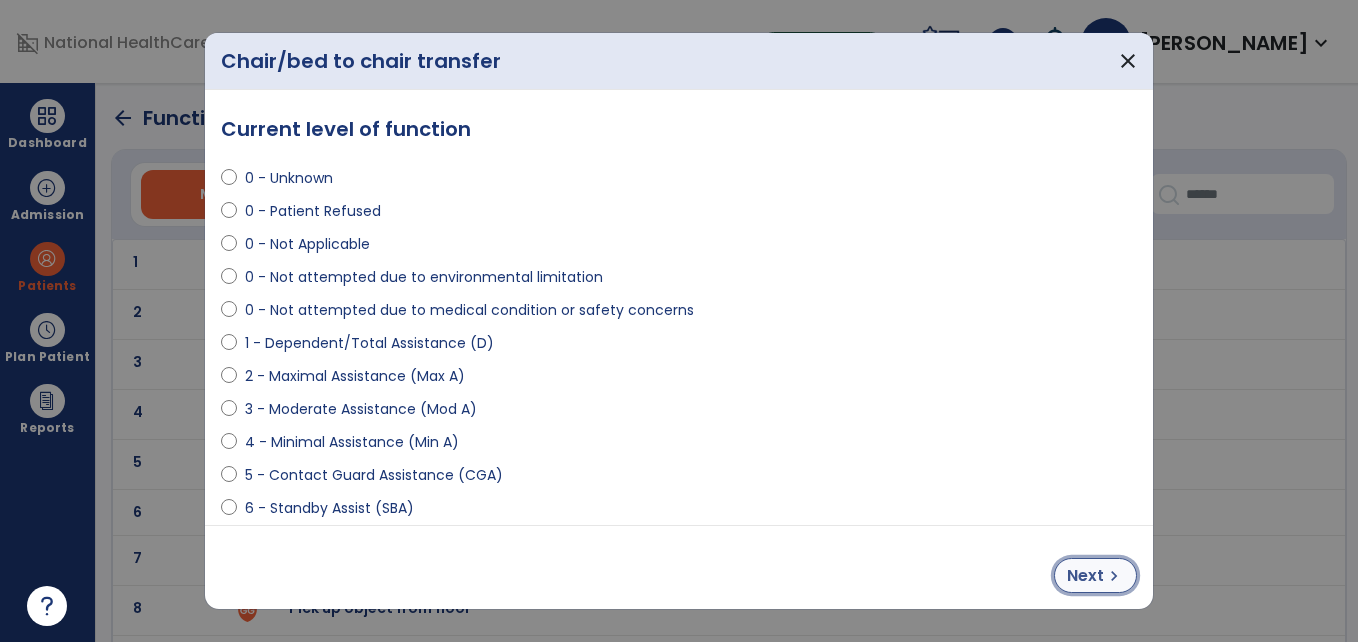 click on "Next  chevron_right" at bounding box center [1095, 575] 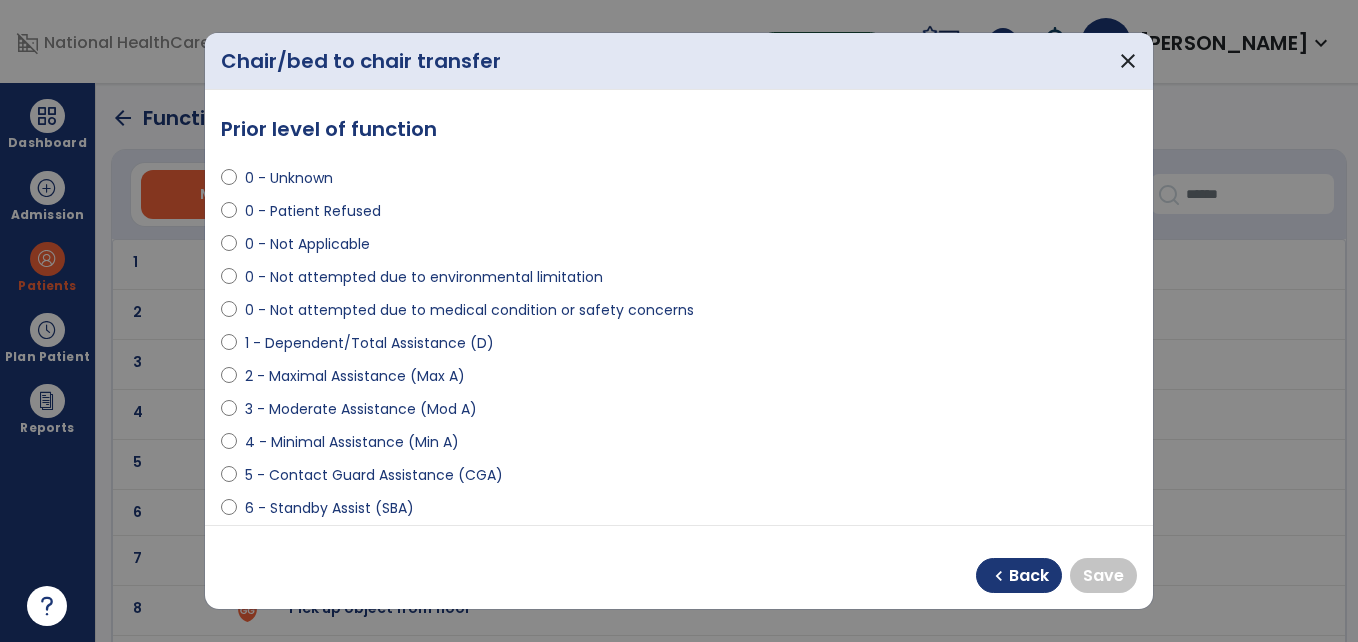 click on "0 - Unknown" at bounding box center (289, 178) 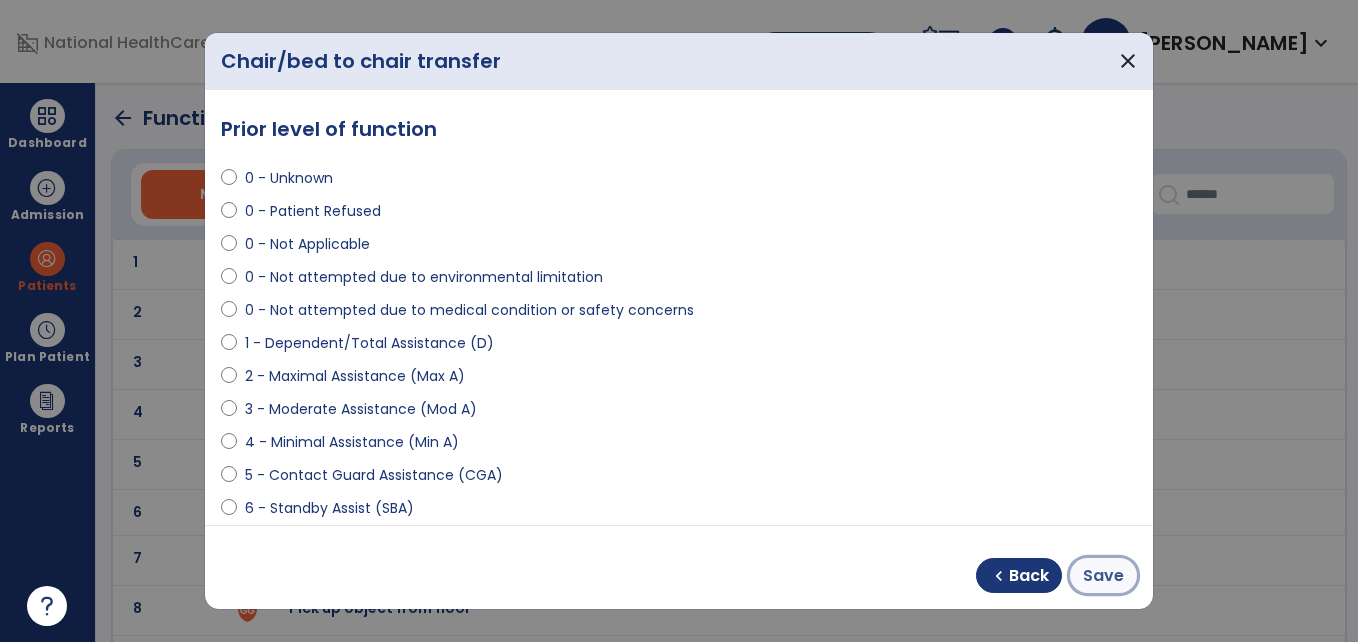 click on "Save" at bounding box center (1103, 576) 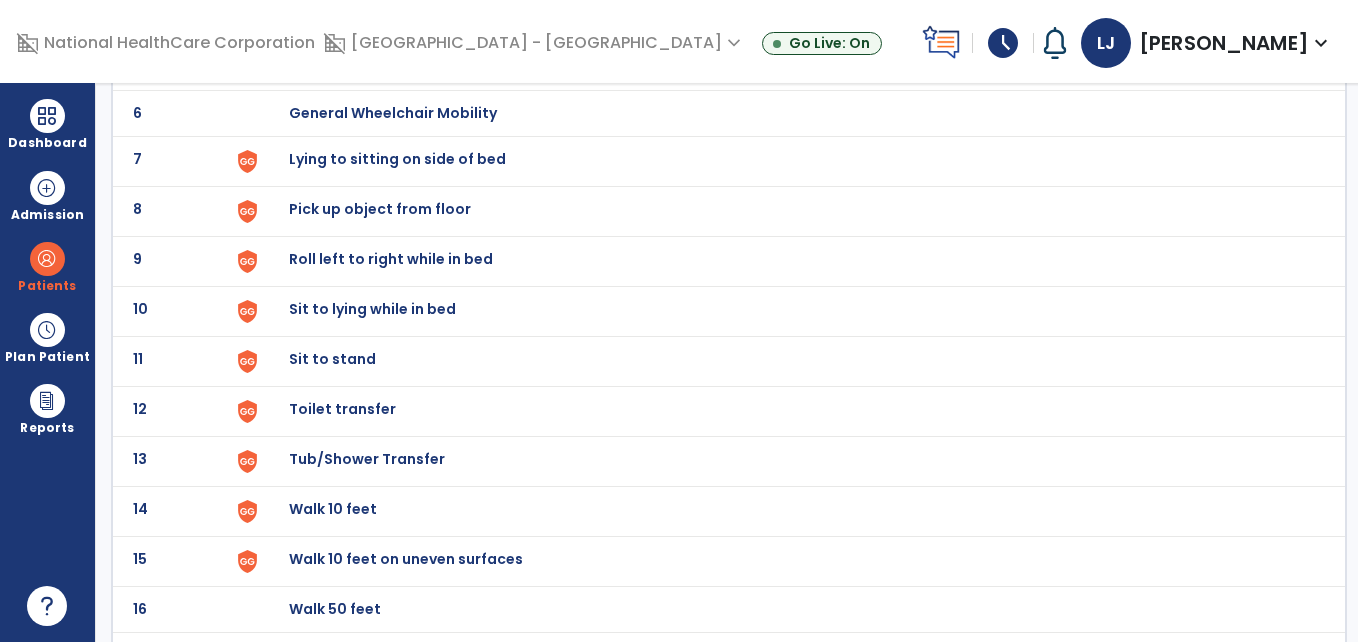 scroll, scrollTop: 420, scrollLeft: 0, axis: vertical 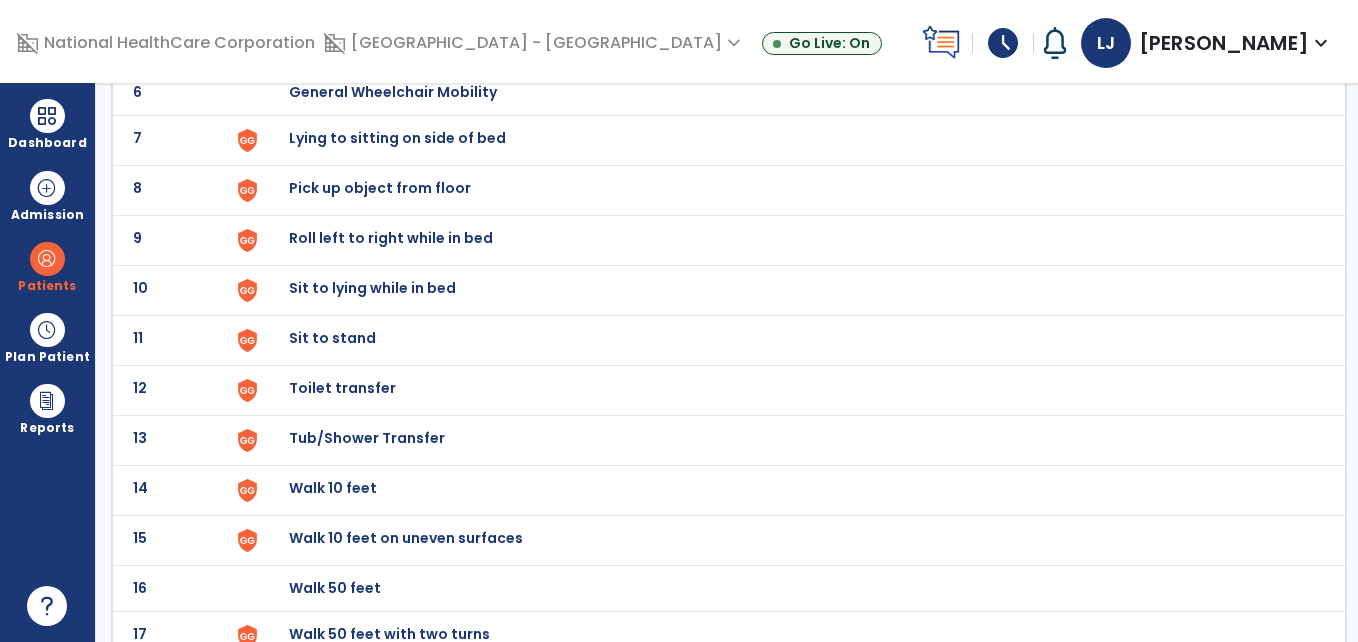 click on "11 Sit to stand" 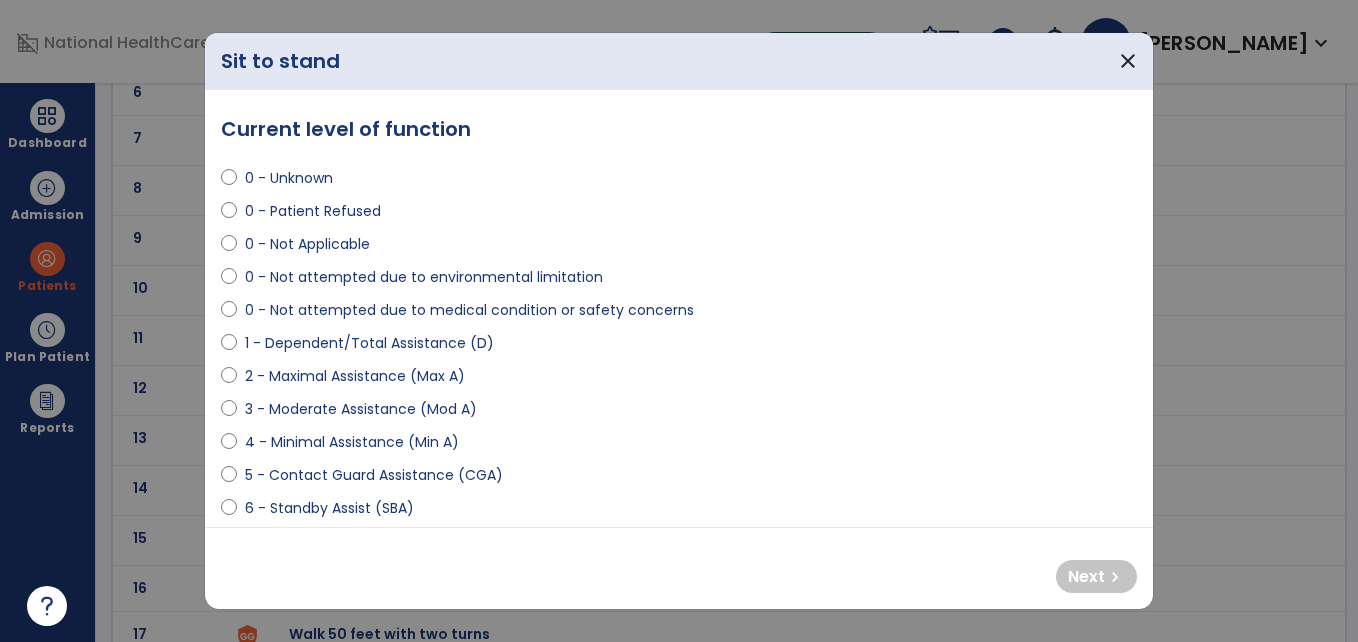 click on "1 - Dependent/Total Assistance (D)" at bounding box center [679, 347] 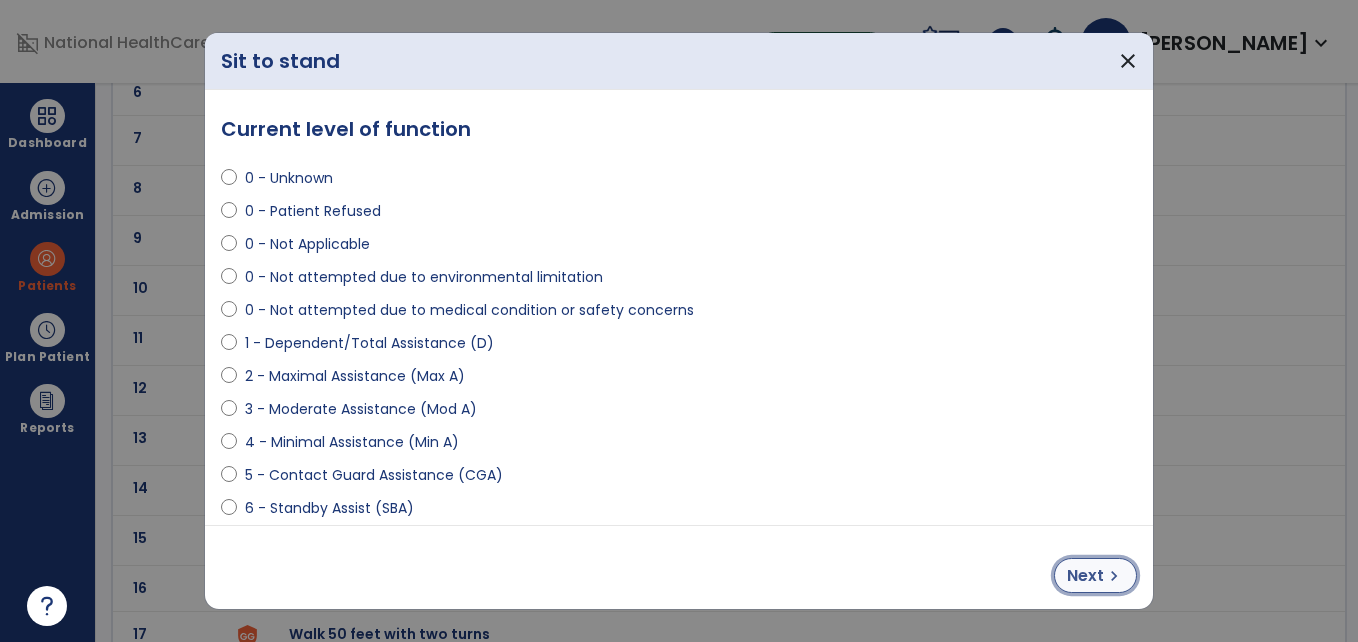 click on "Next" at bounding box center [1085, 576] 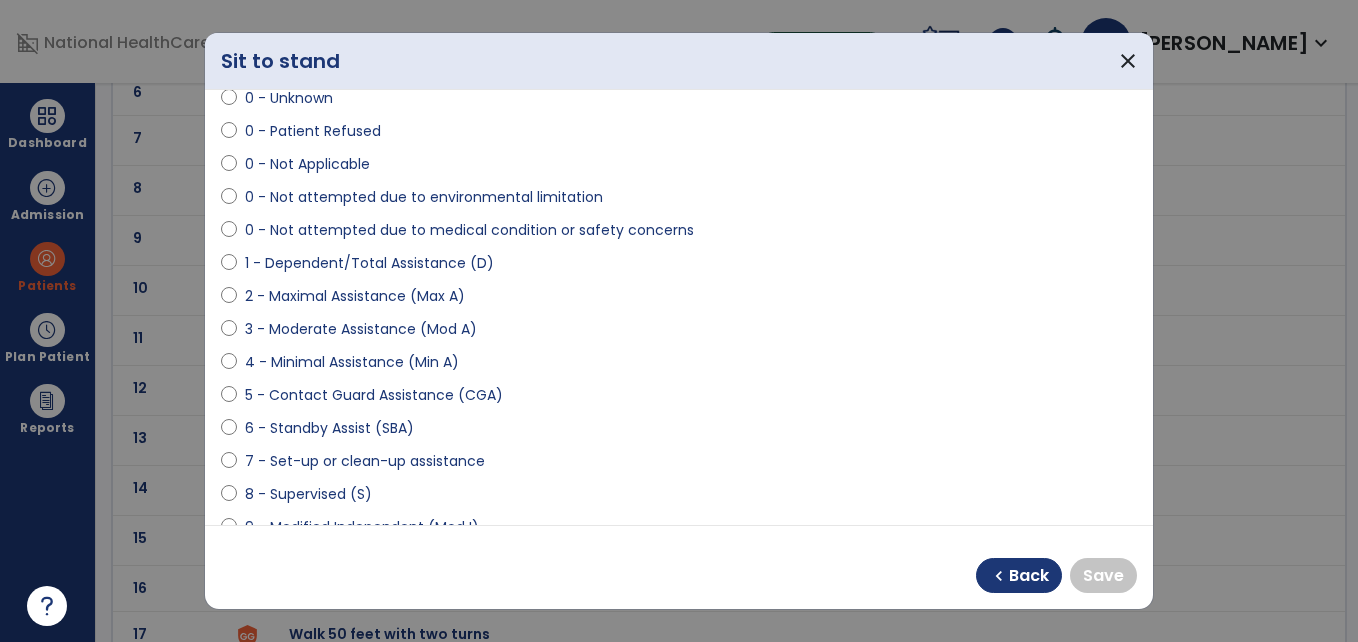scroll, scrollTop: 133, scrollLeft: 0, axis: vertical 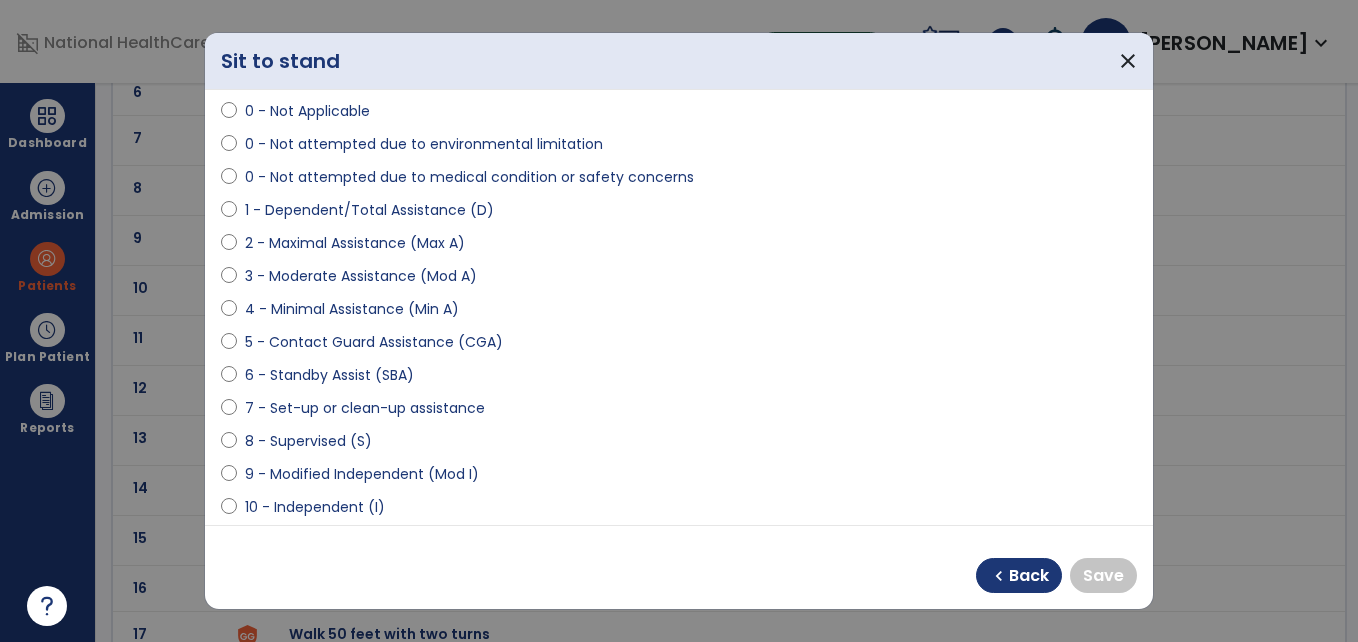 click on "9 - Modified Independent (Mod I)" at bounding box center (362, 474) 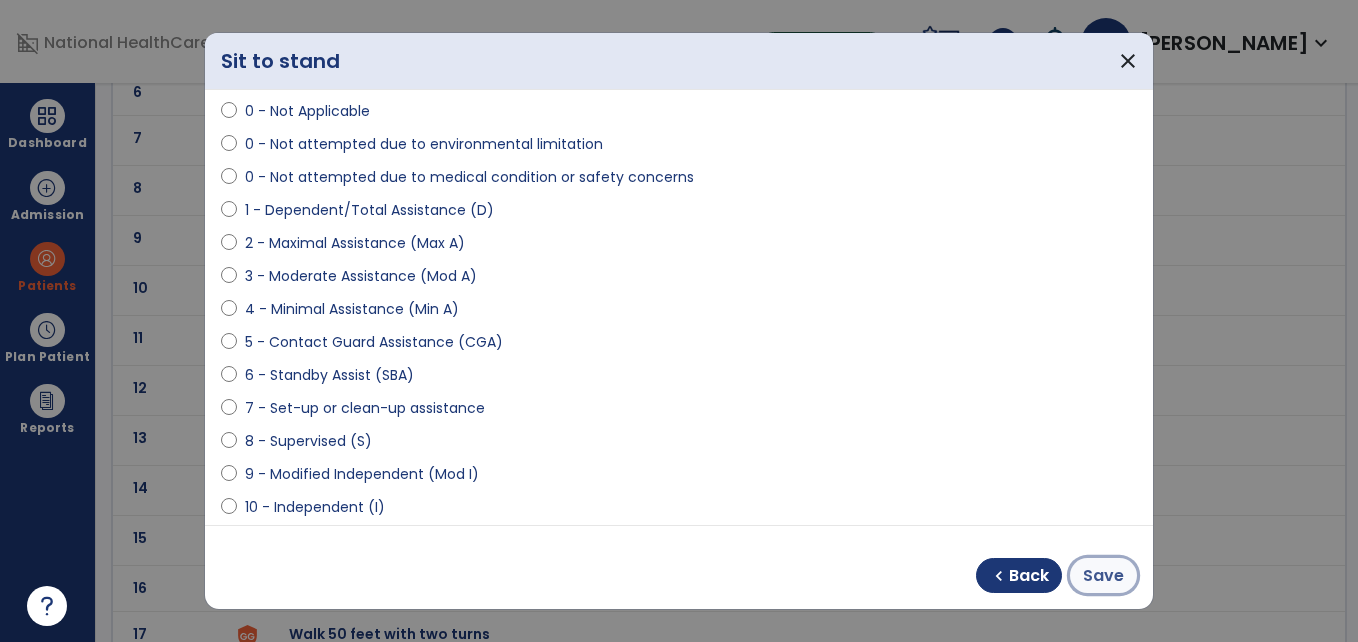 click on "Save" at bounding box center (1103, 576) 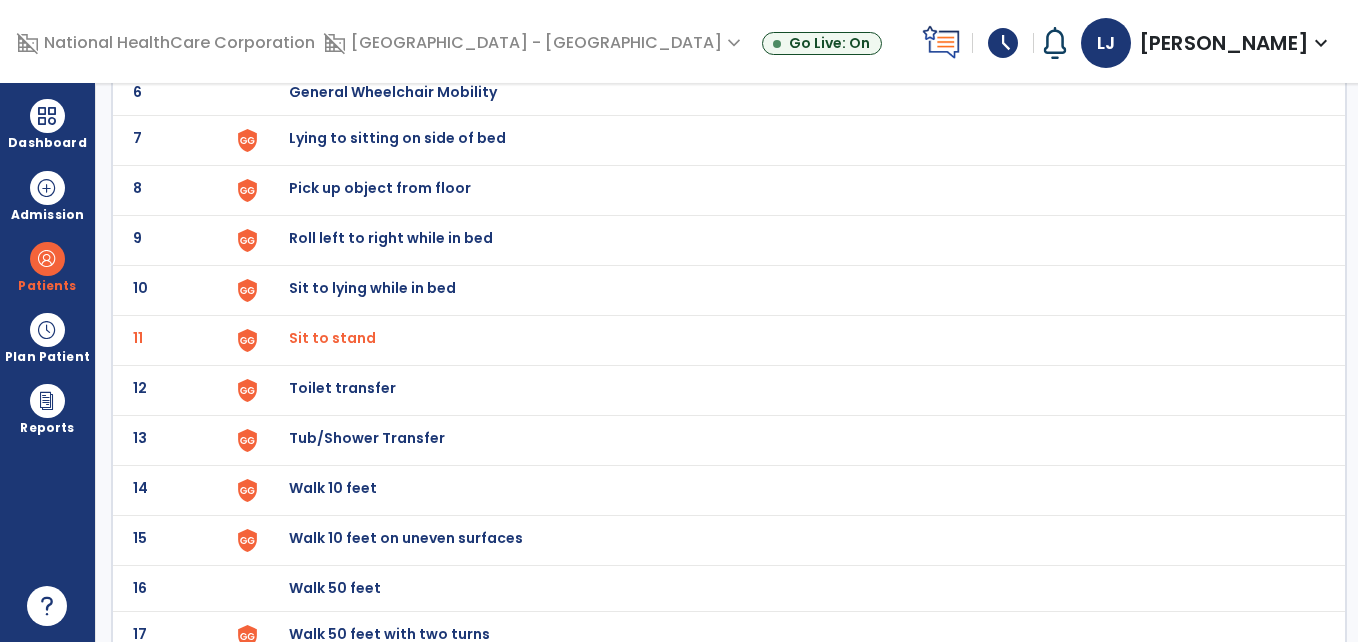 click on "Walk 10 feet" at bounding box center [787, -156] 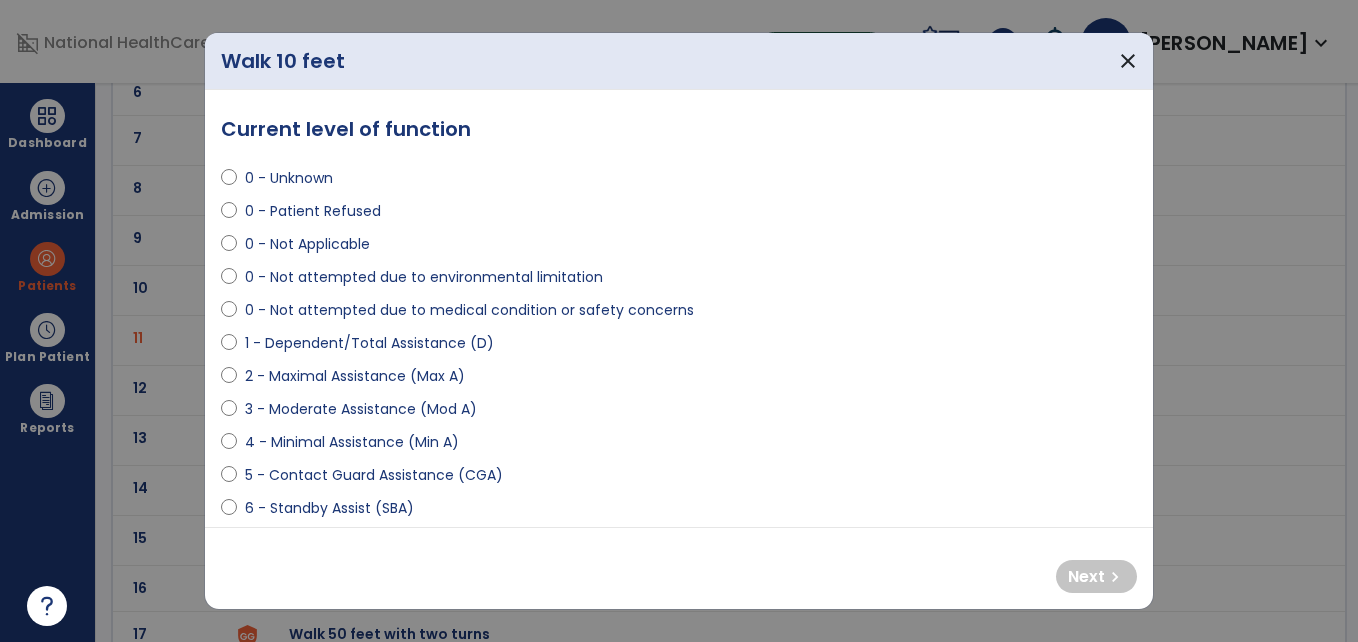 click on "0 - Patient Refused" at bounding box center (313, 211) 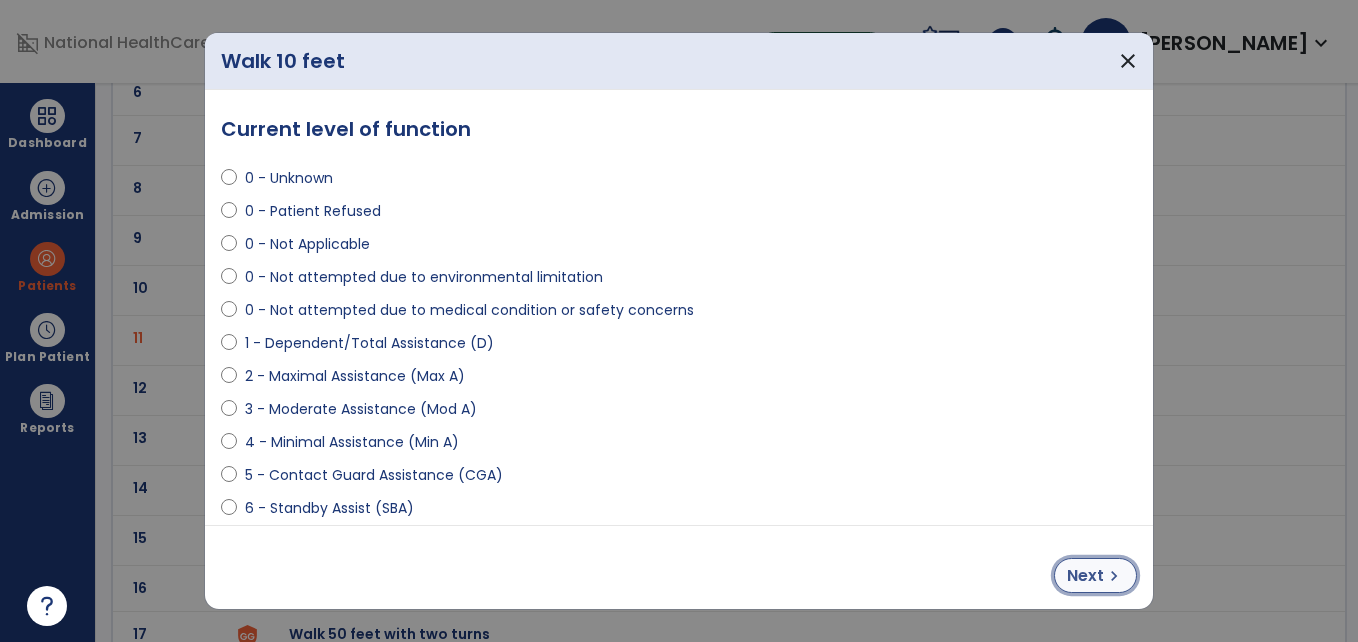 click on "Next" at bounding box center (1085, 576) 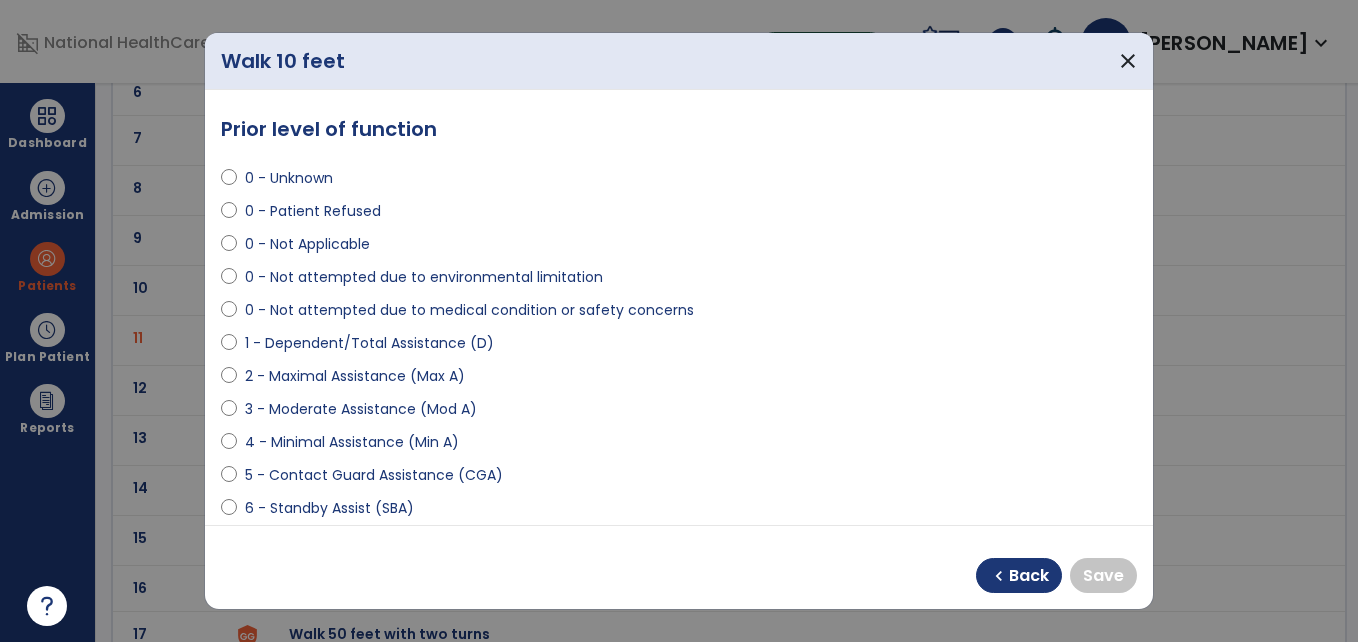 click on "0 - Unknown" at bounding box center (289, 178) 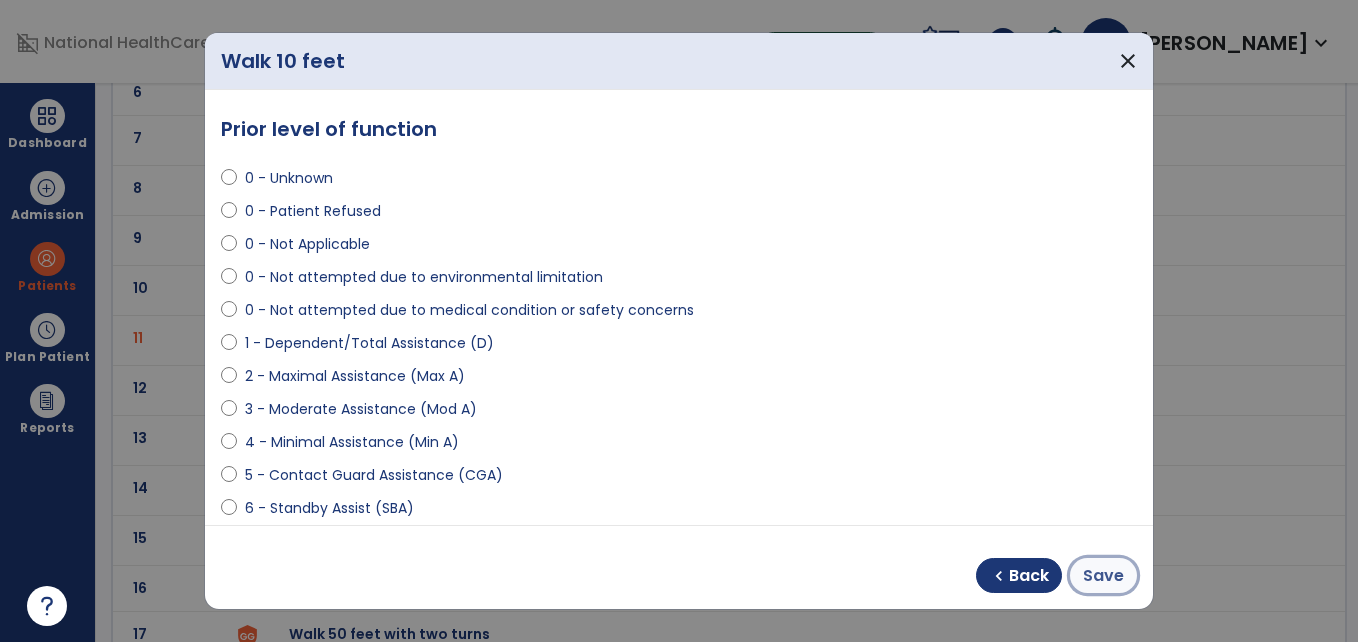 click on "Save" at bounding box center [1103, 576] 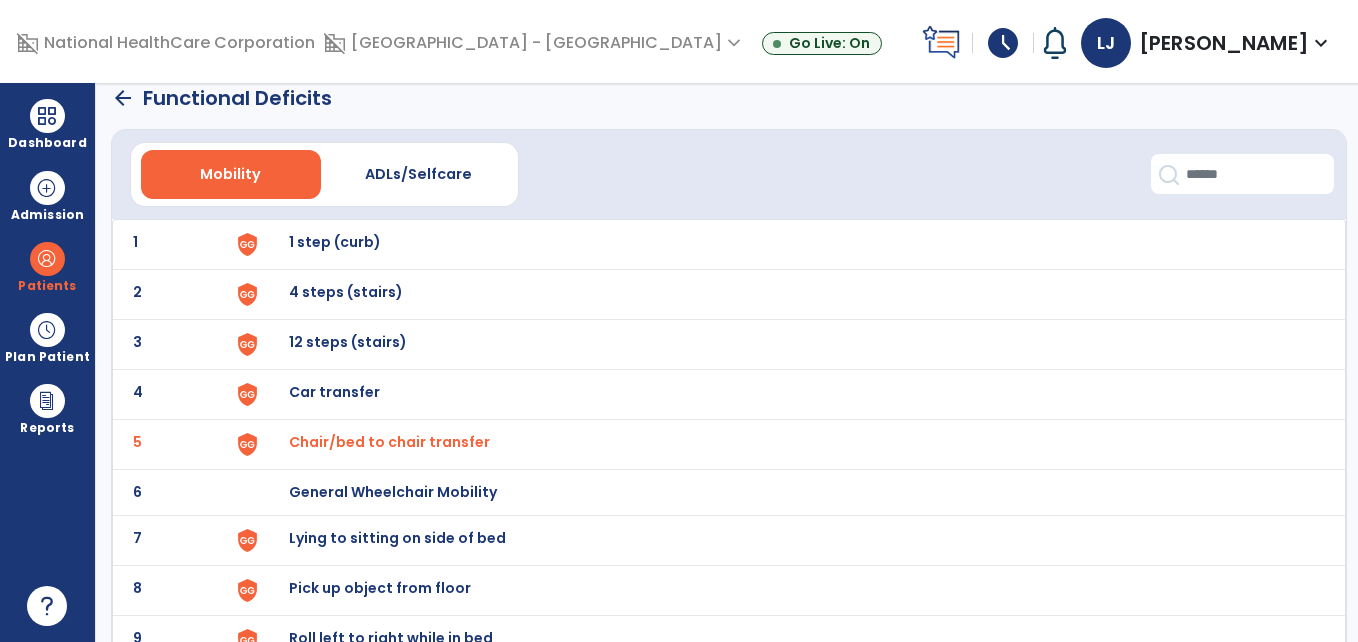 scroll, scrollTop: 0, scrollLeft: 0, axis: both 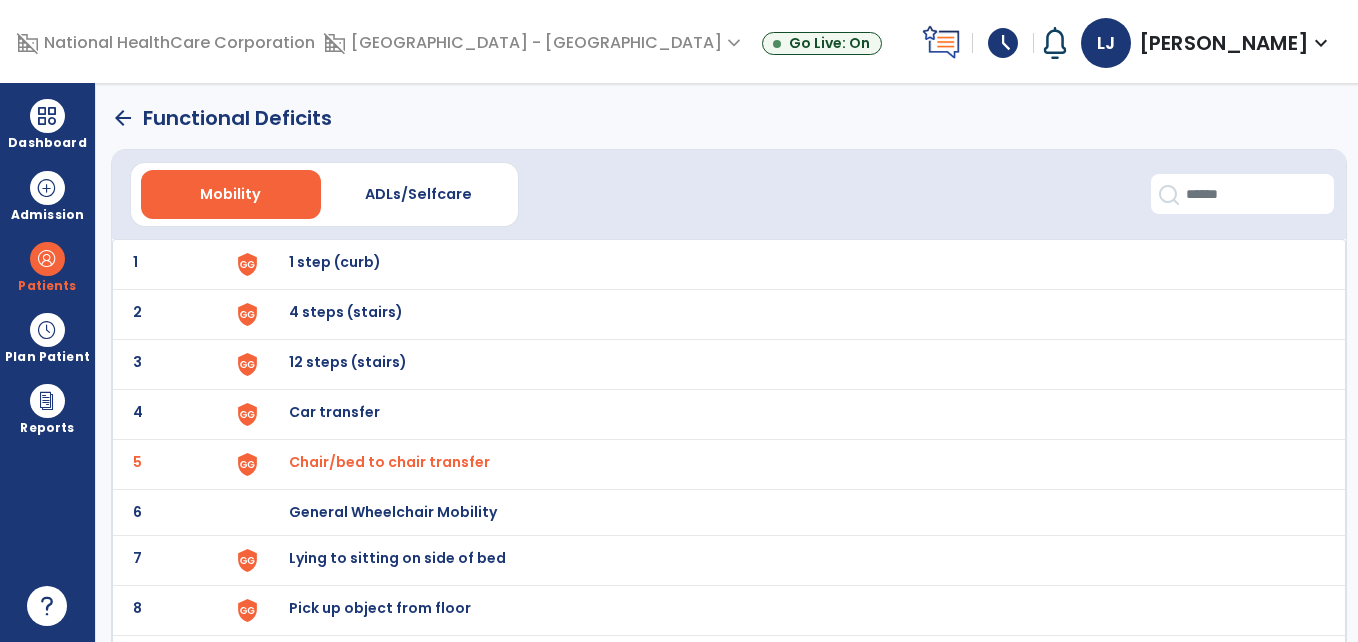 click on "arrow_back" 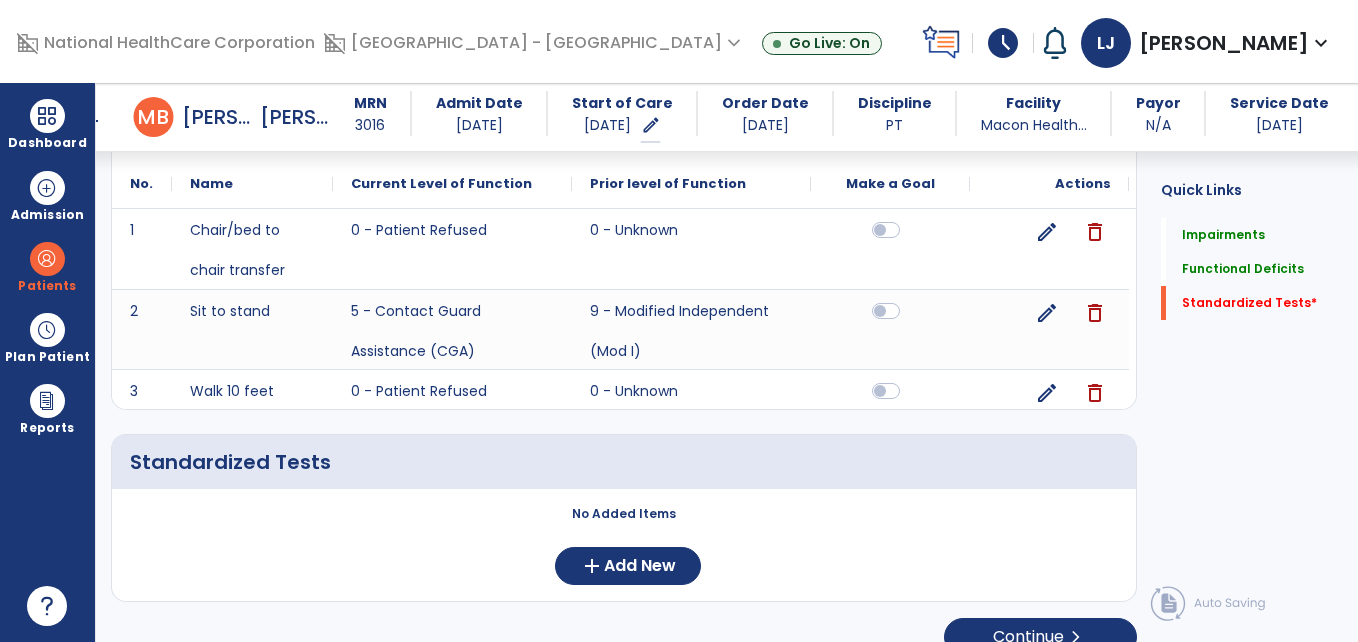 scroll, scrollTop: 665, scrollLeft: 0, axis: vertical 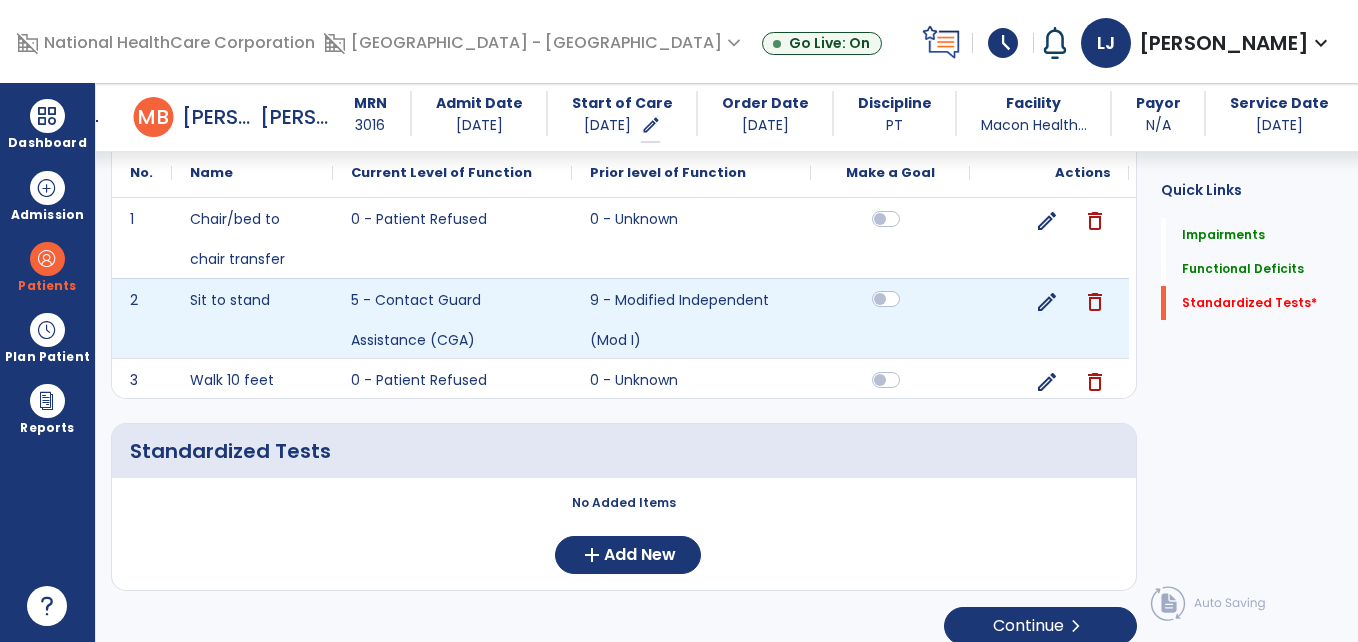click 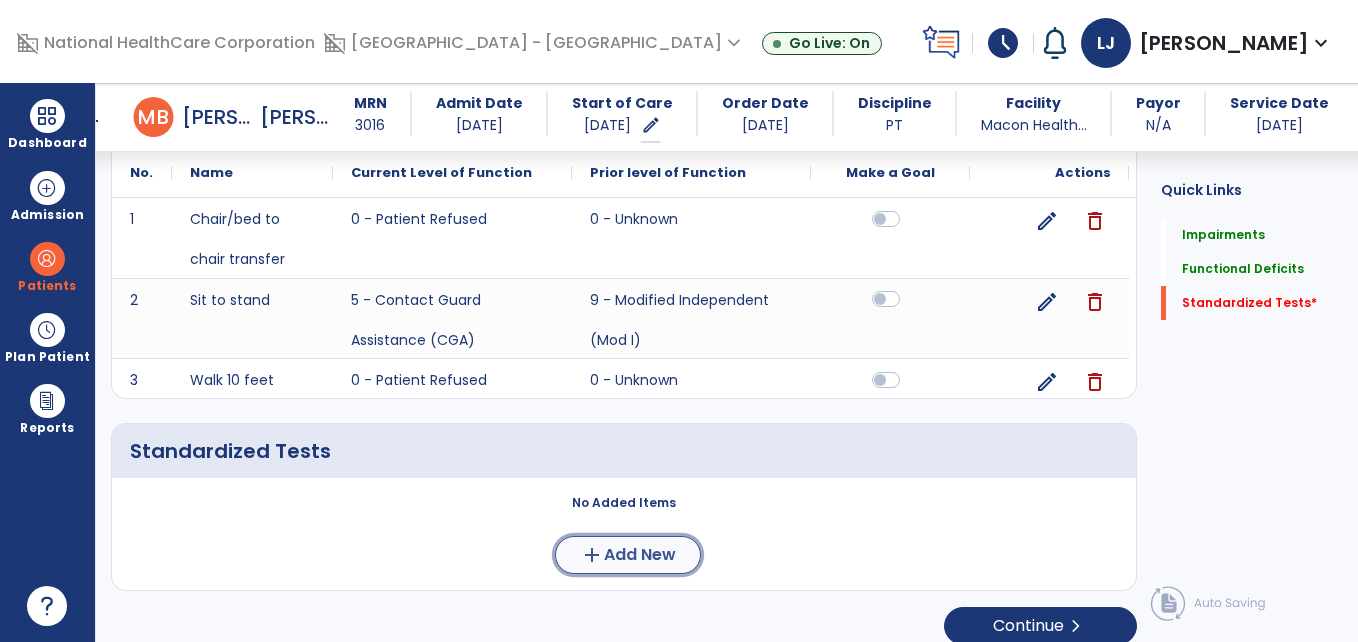 click on "Add New" 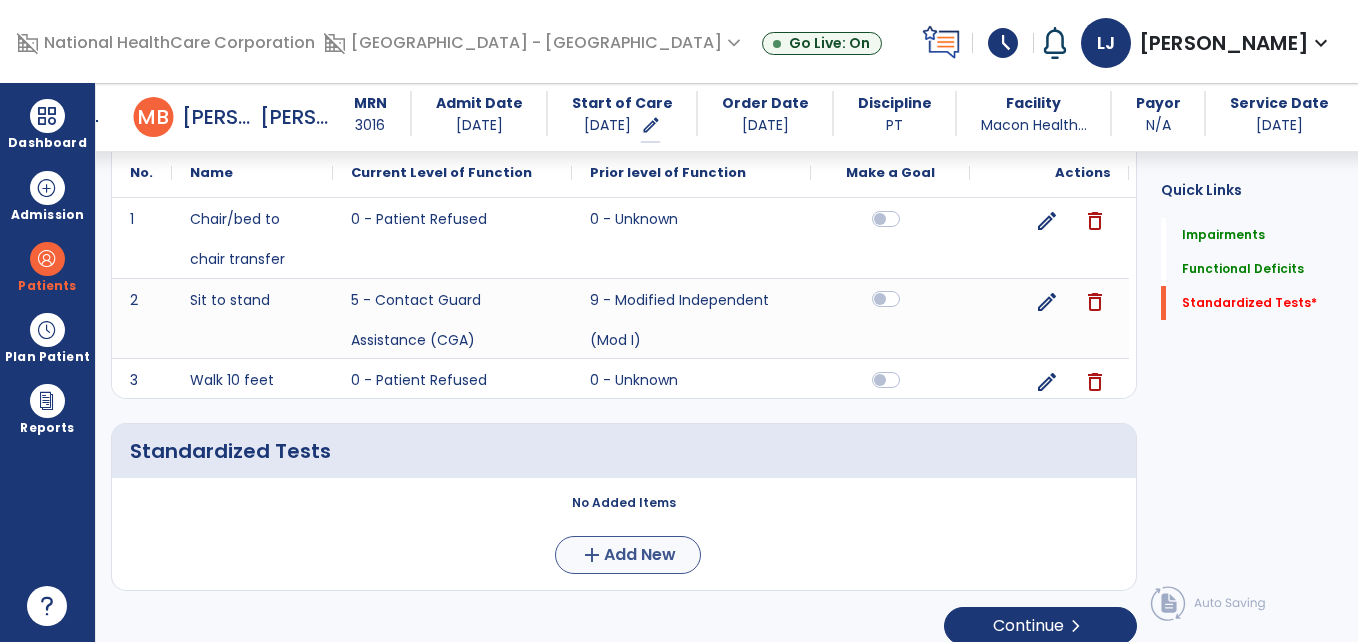 scroll, scrollTop: 0, scrollLeft: 0, axis: both 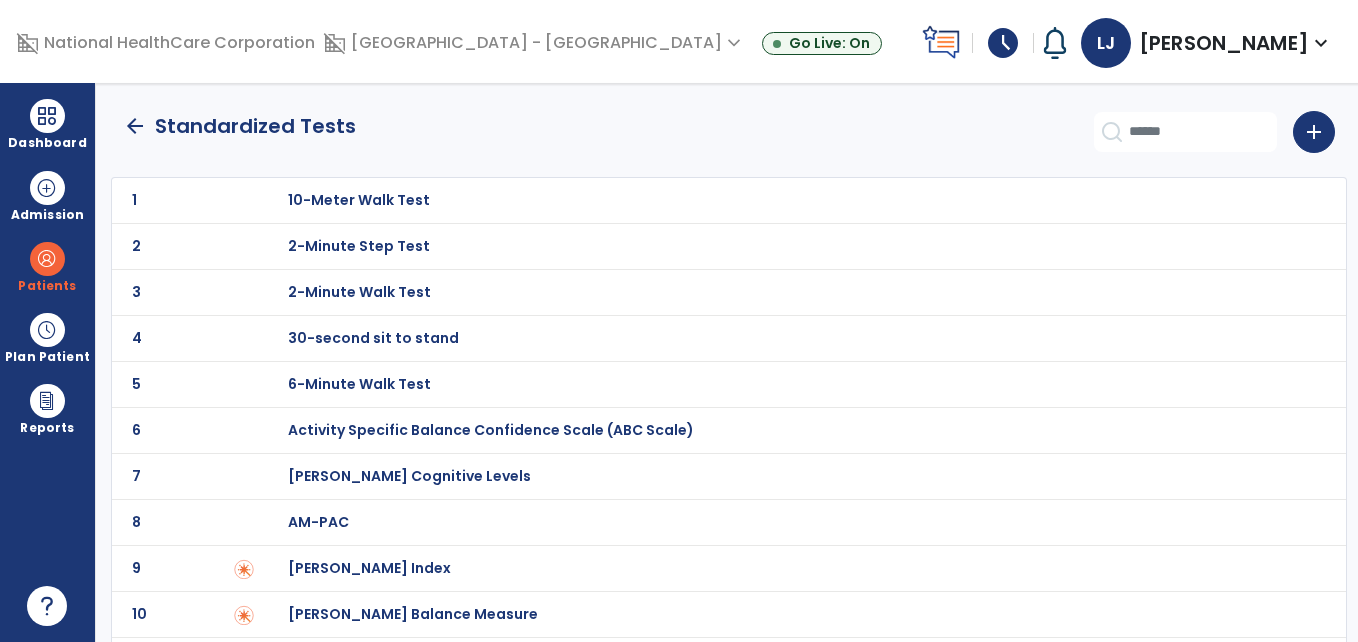 click on "30-second sit to stand" at bounding box center [359, 200] 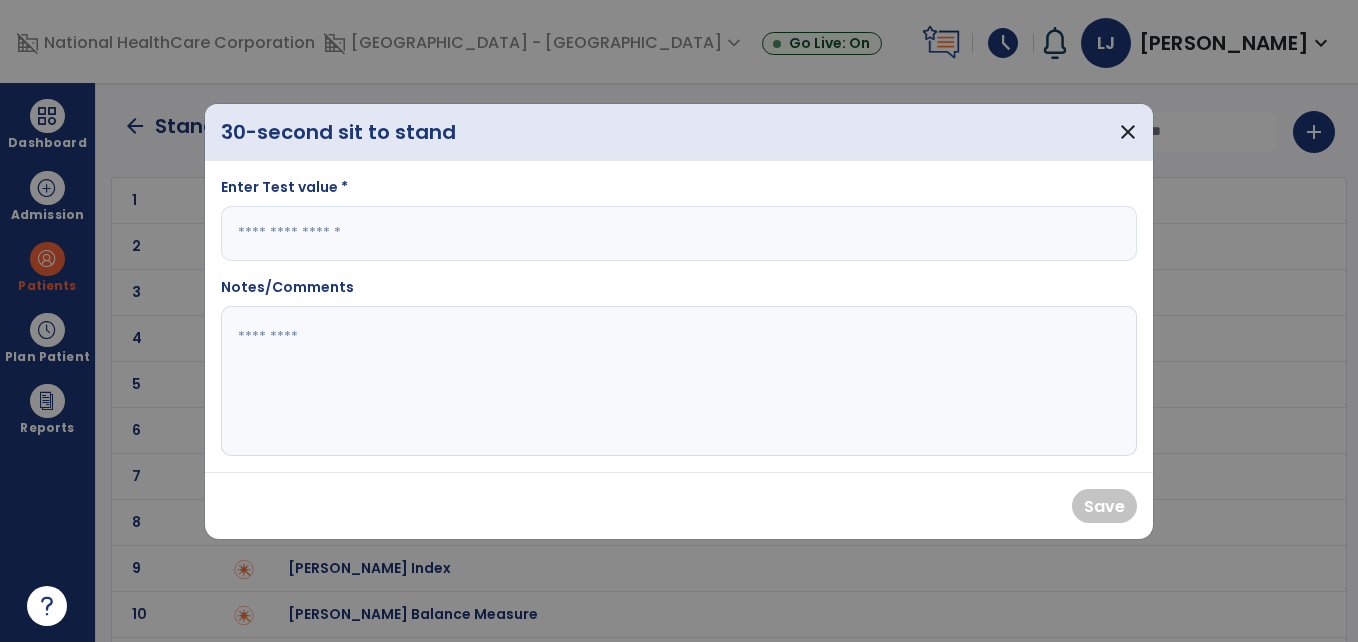 click at bounding box center (679, 233) 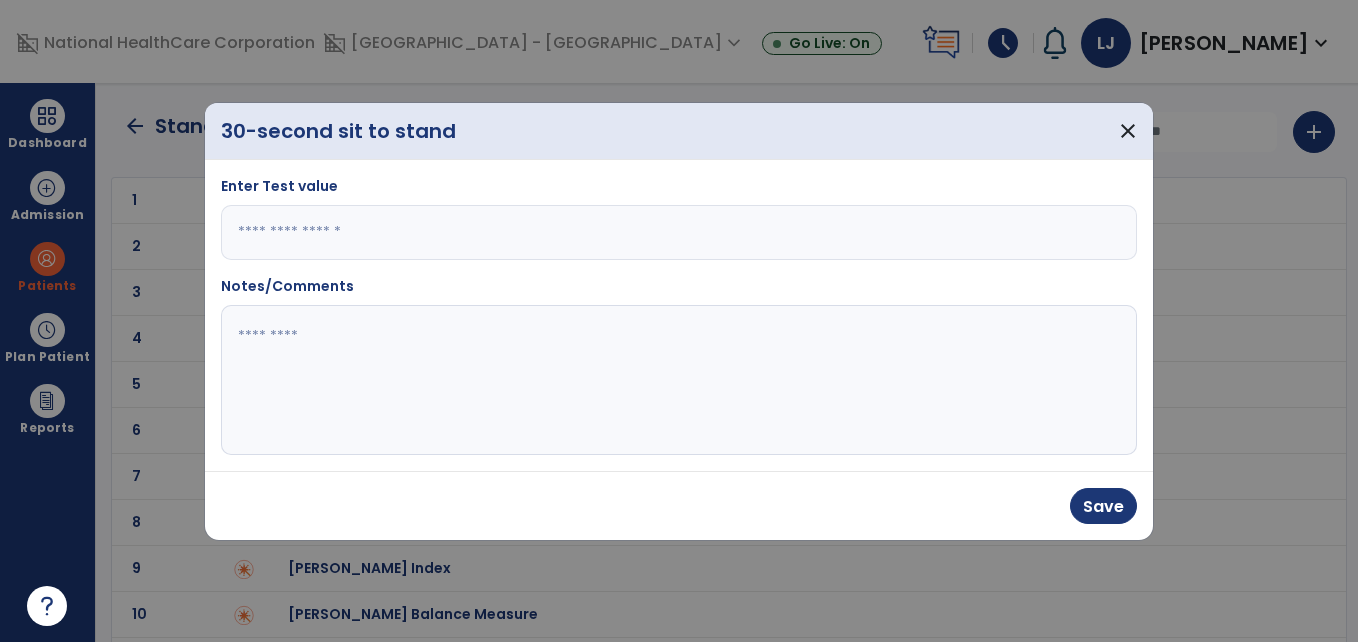 type on "*" 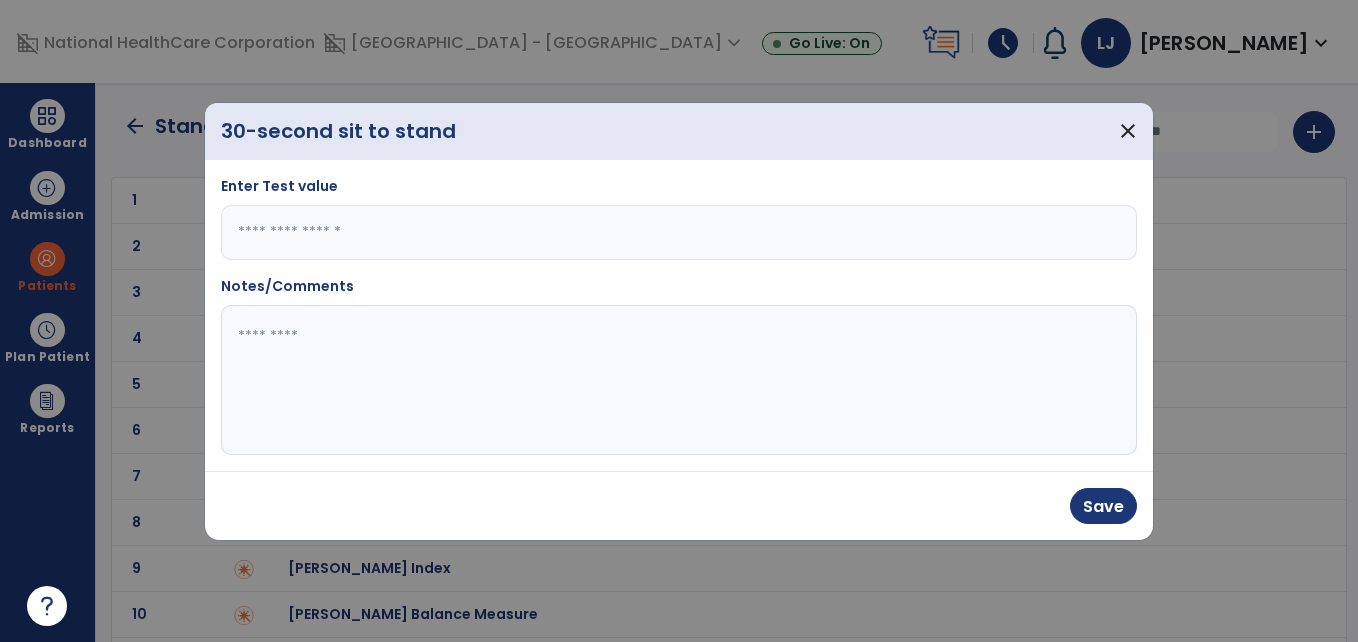 click 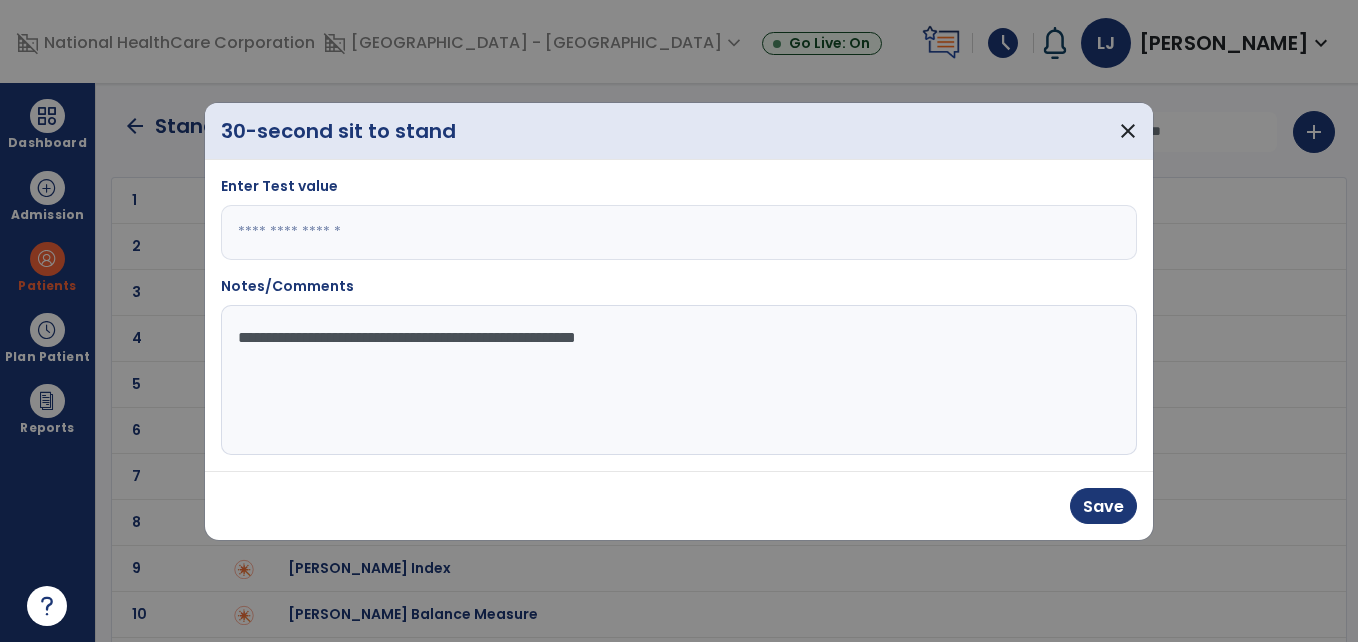 type on "**********" 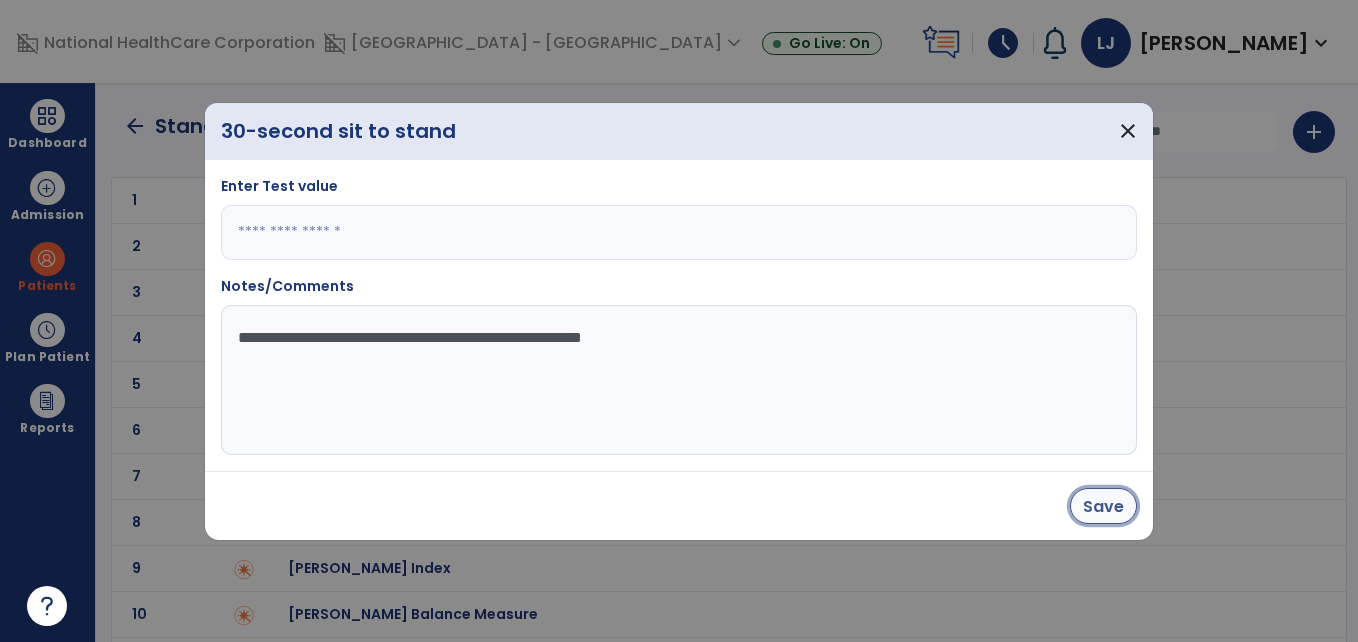 click on "Save" at bounding box center (1103, 506) 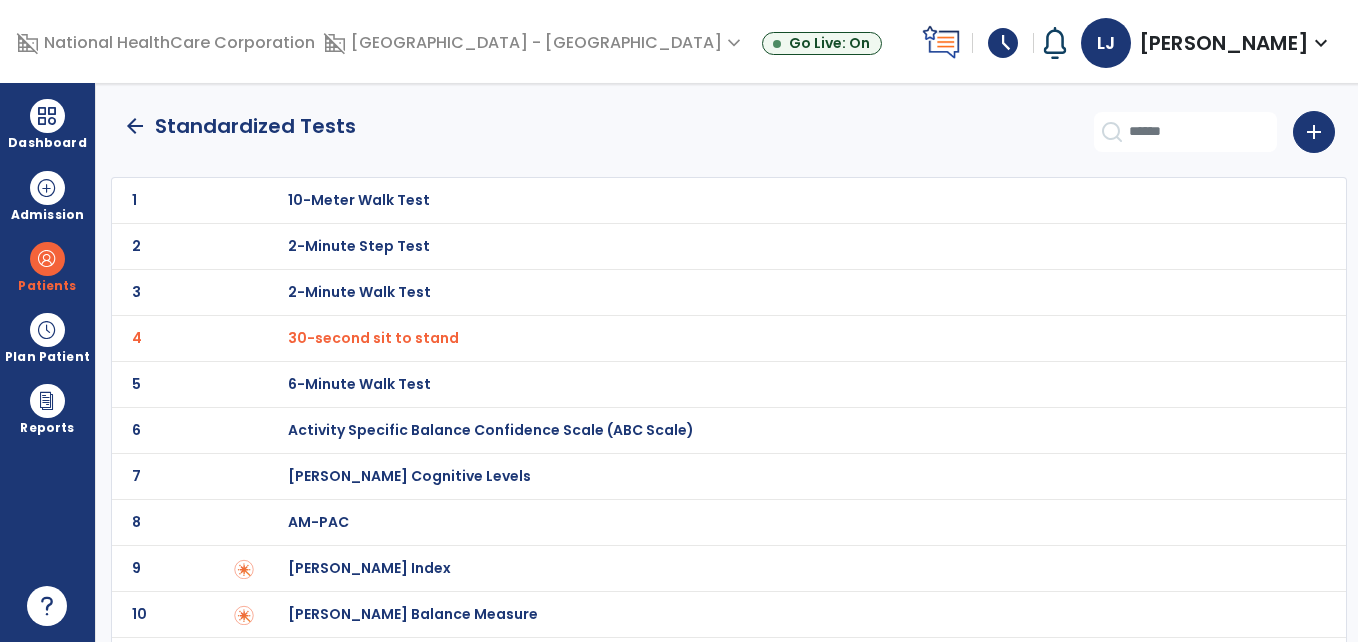 click on "arrow_back" 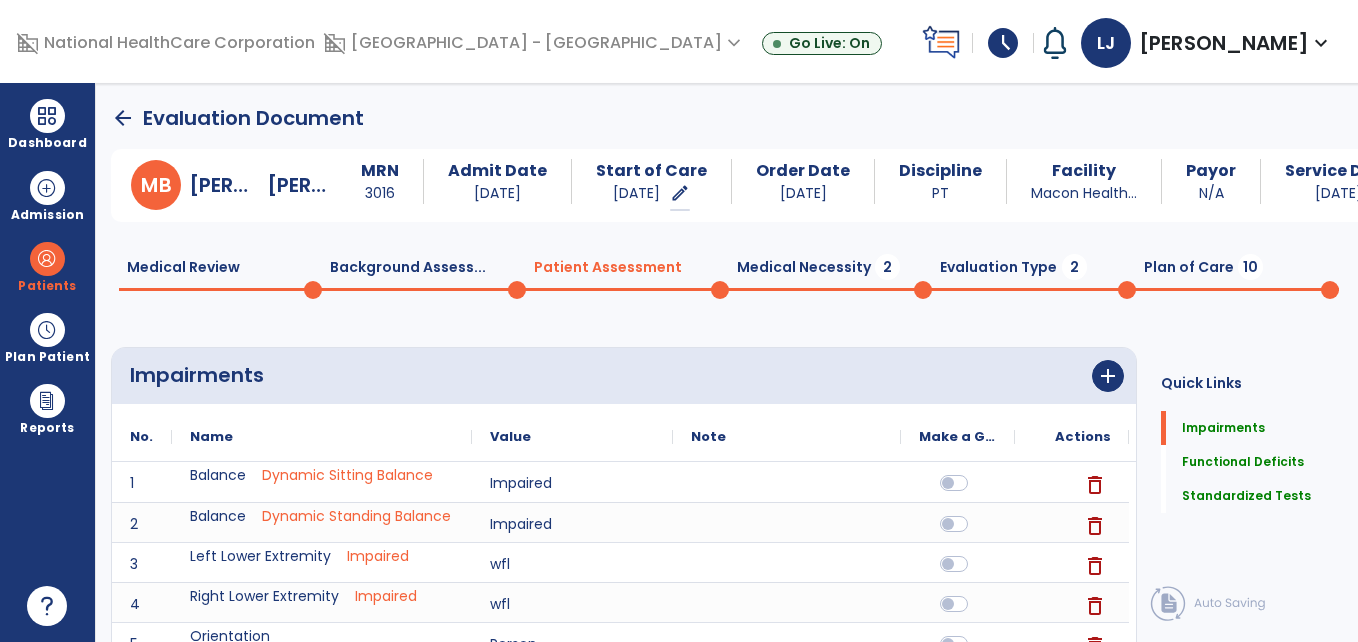 scroll, scrollTop: 20, scrollLeft: 0, axis: vertical 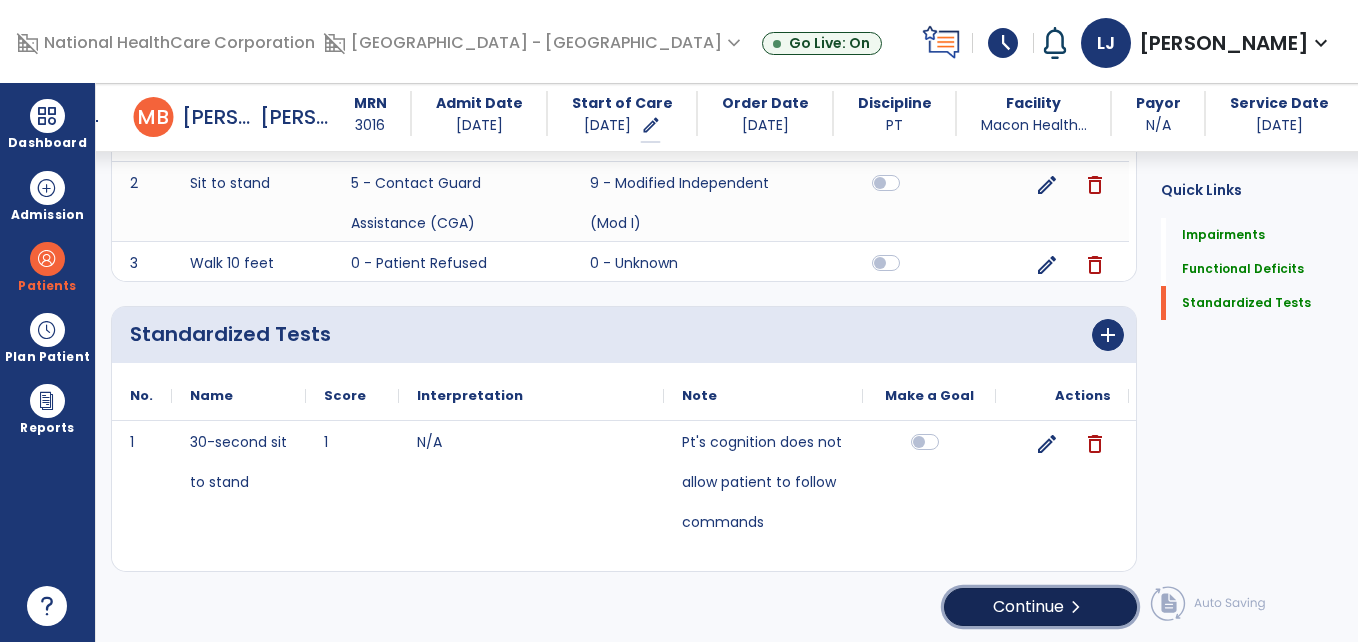 click on "Continue  chevron_right" 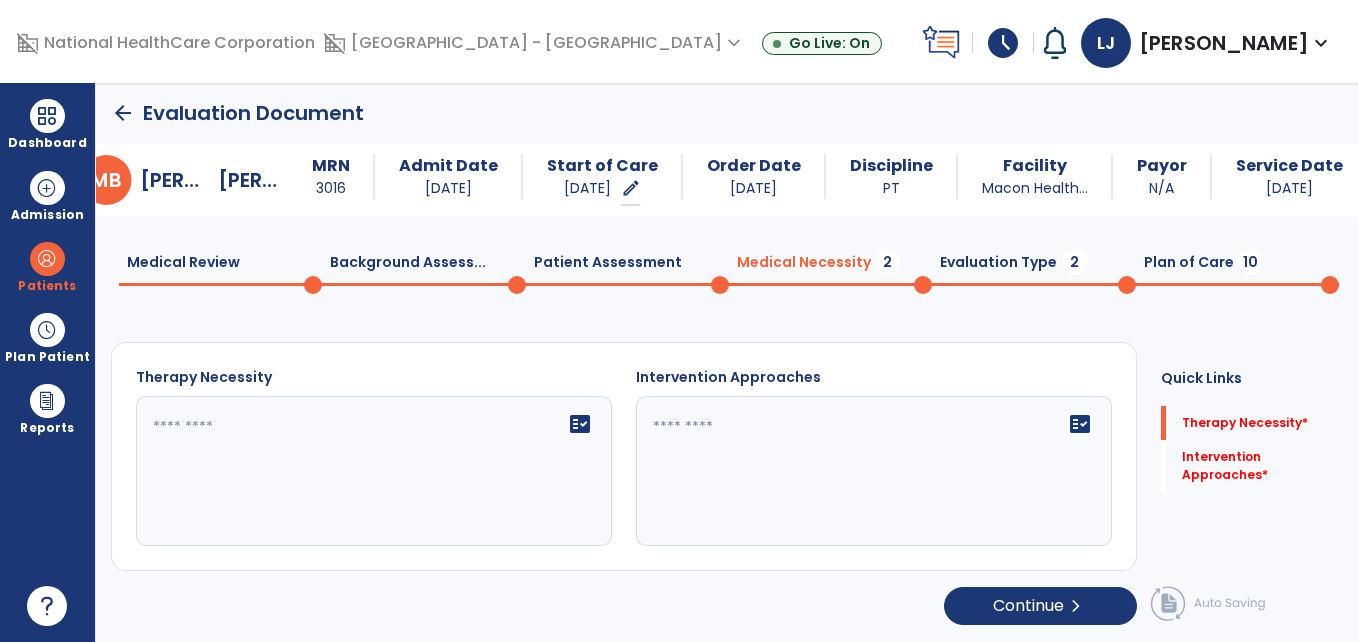 scroll, scrollTop: 0, scrollLeft: 0, axis: both 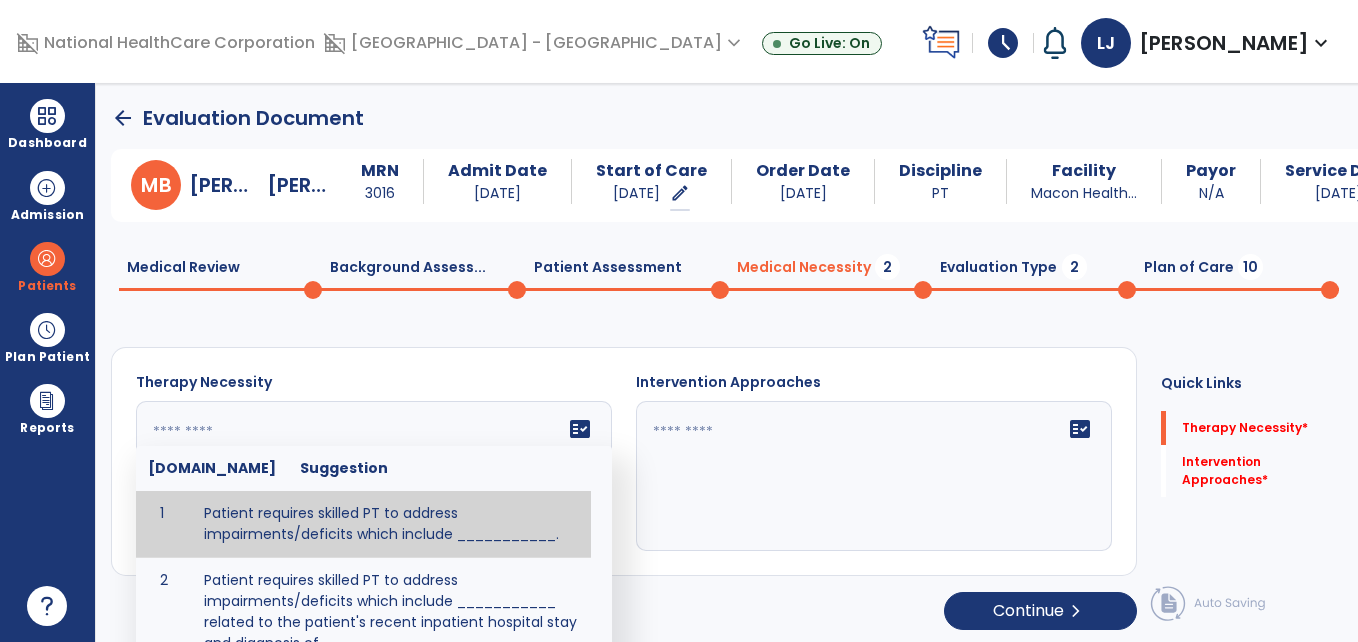 click 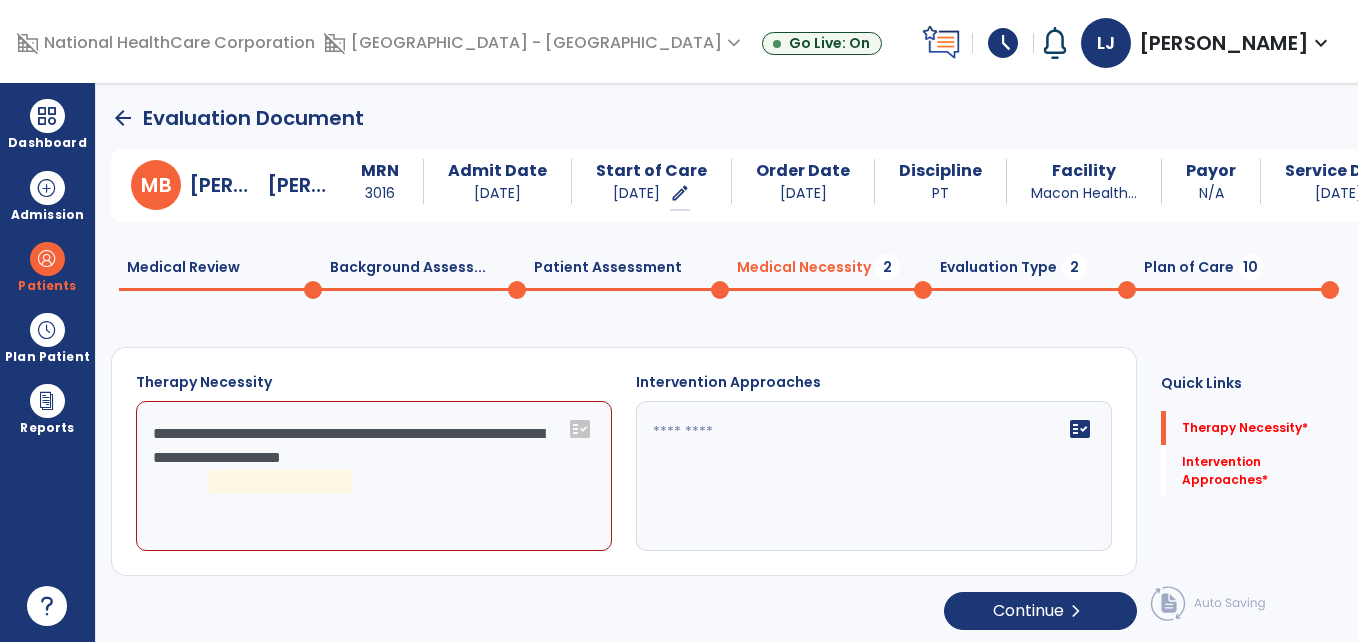 click on "**********" 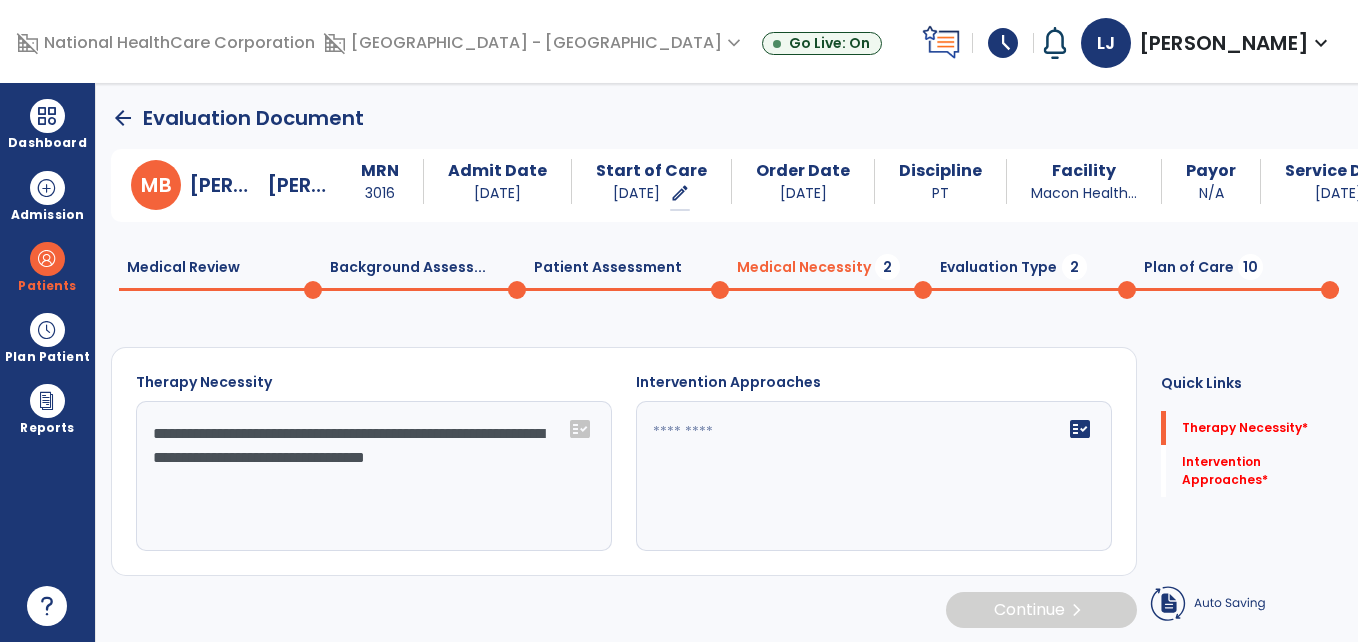 type on "**********" 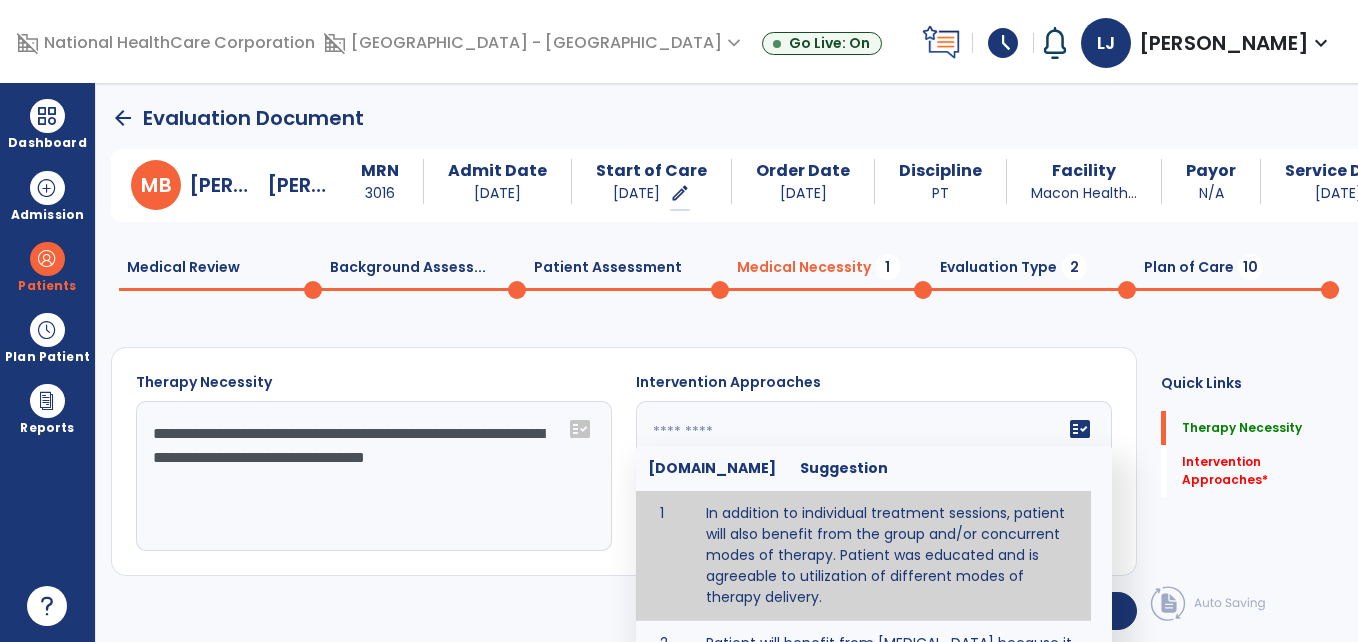 type on "**********" 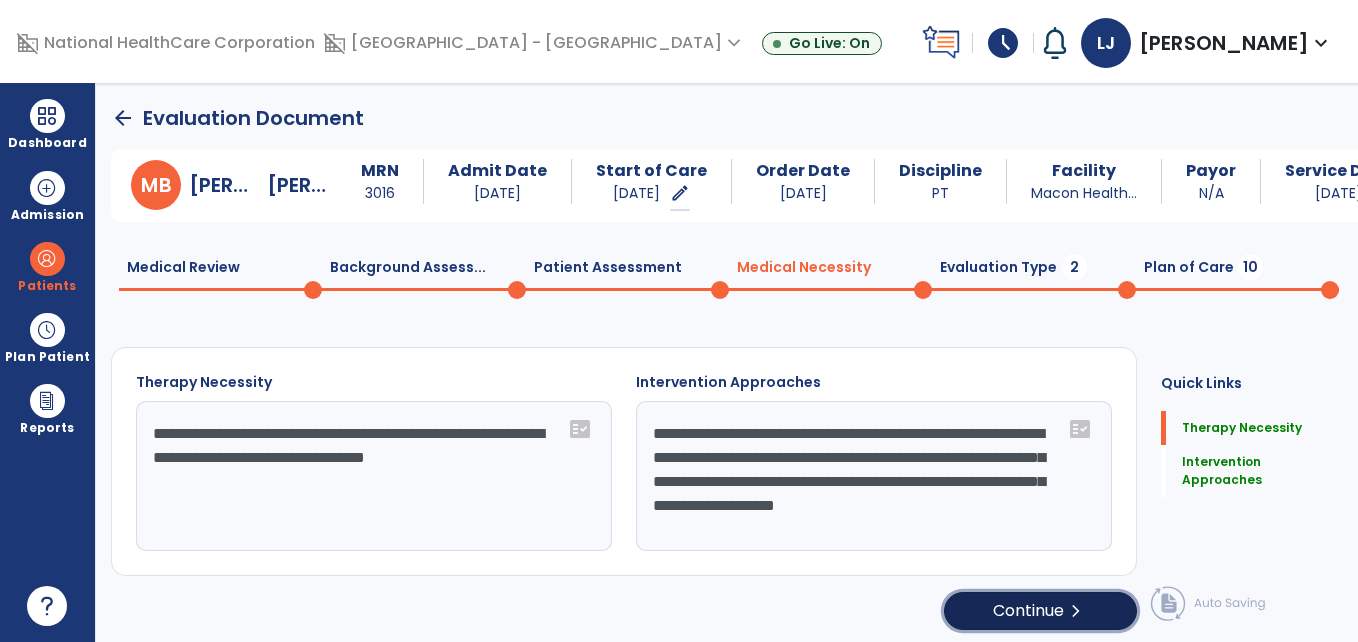 click on "Continue  chevron_right" 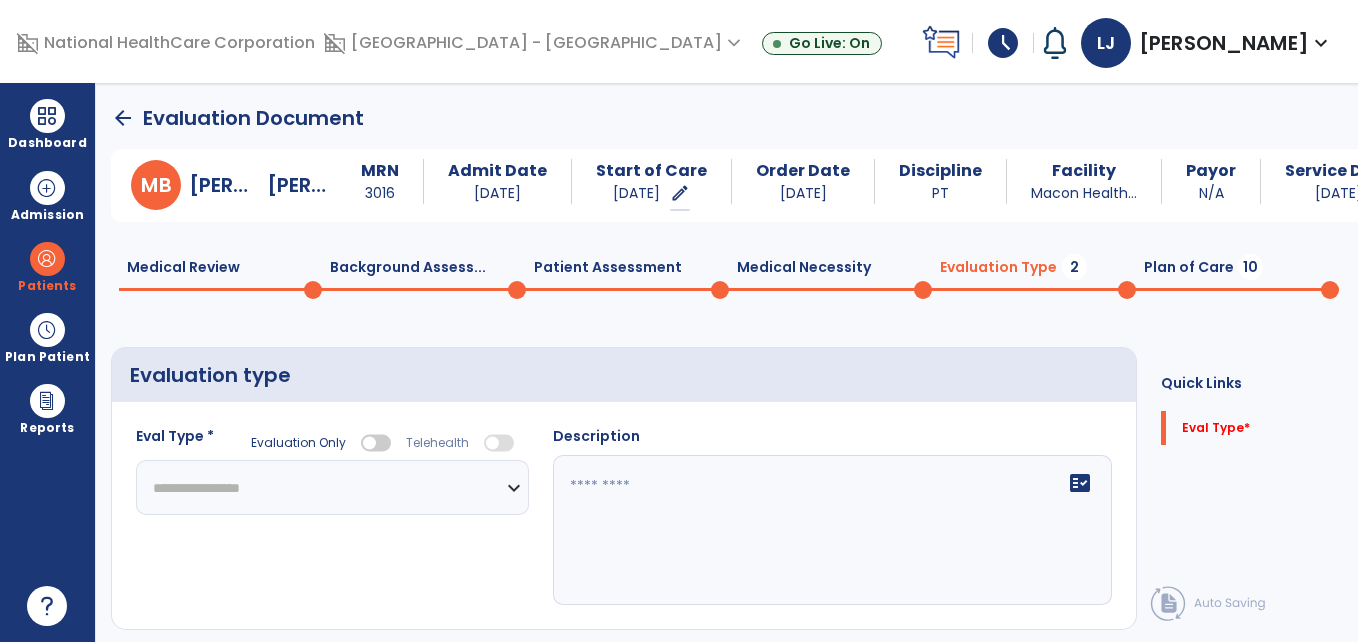 click on "**********" 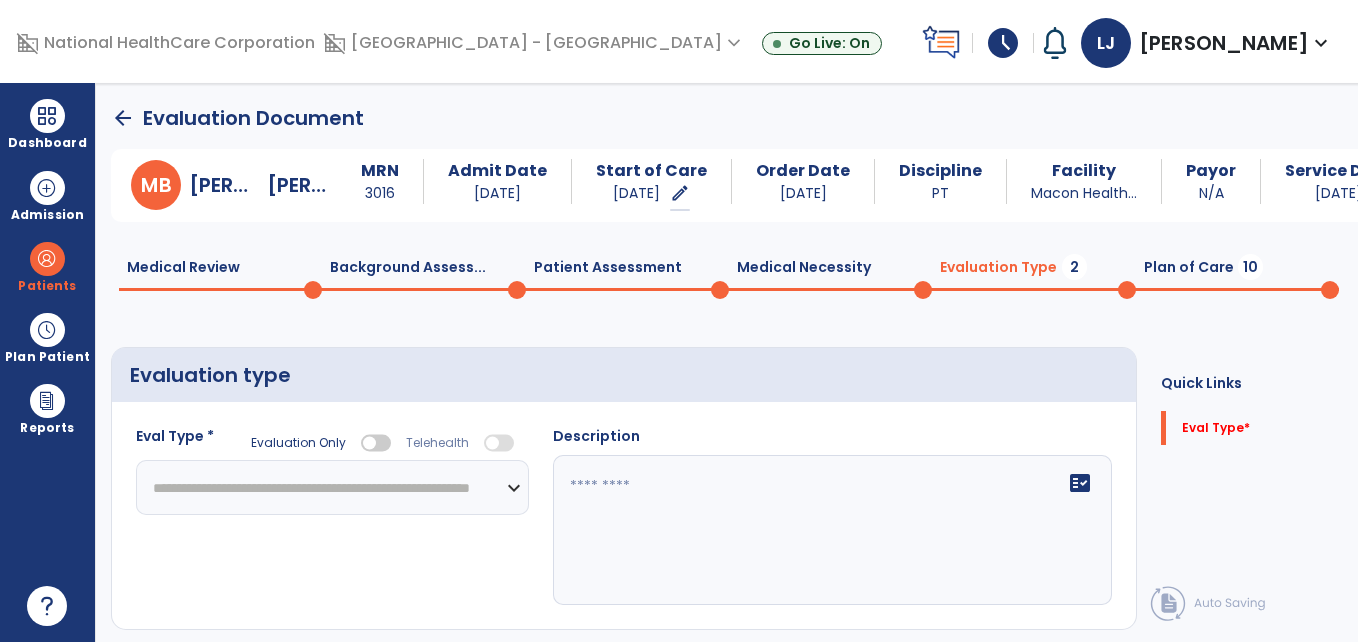 click on "**********" 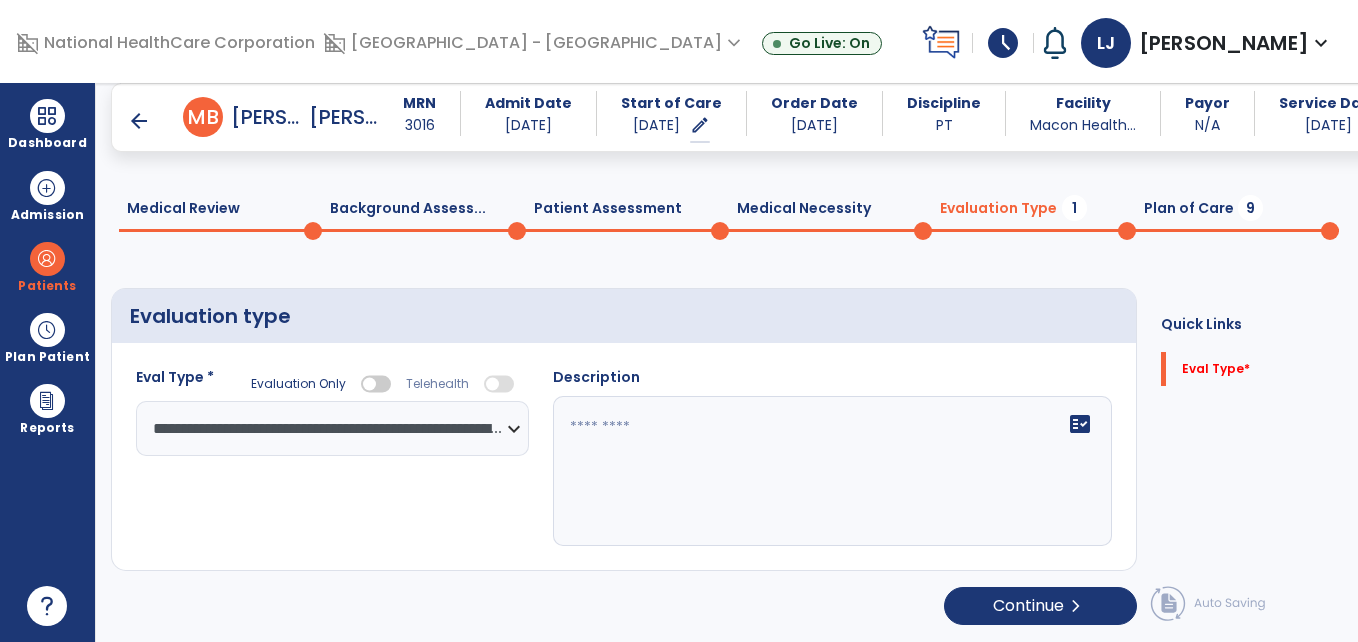 scroll, scrollTop: 40, scrollLeft: 0, axis: vertical 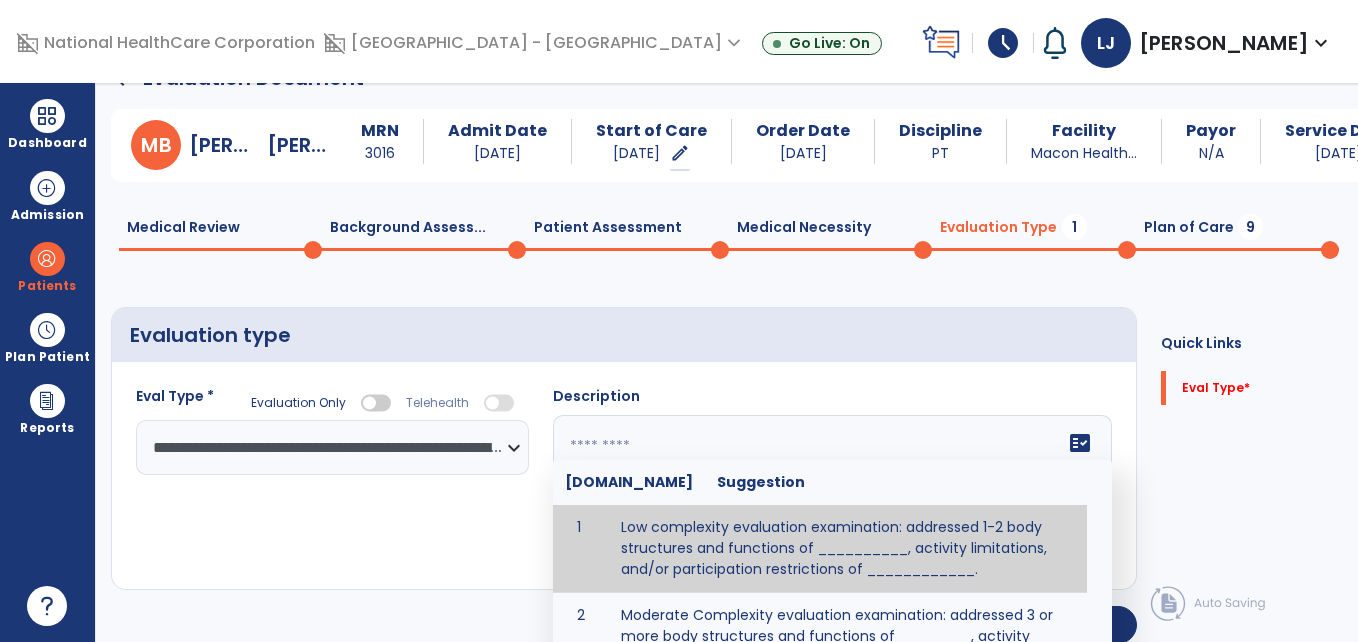 click 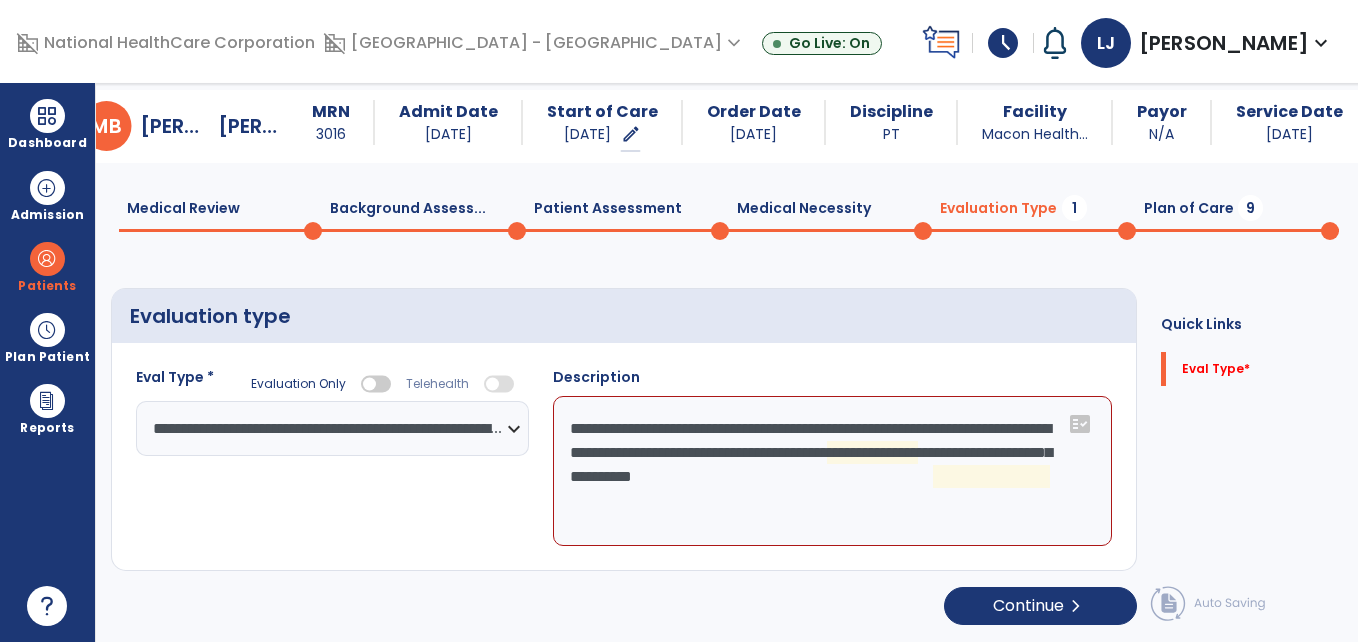 scroll, scrollTop: 40, scrollLeft: 0, axis: vertical 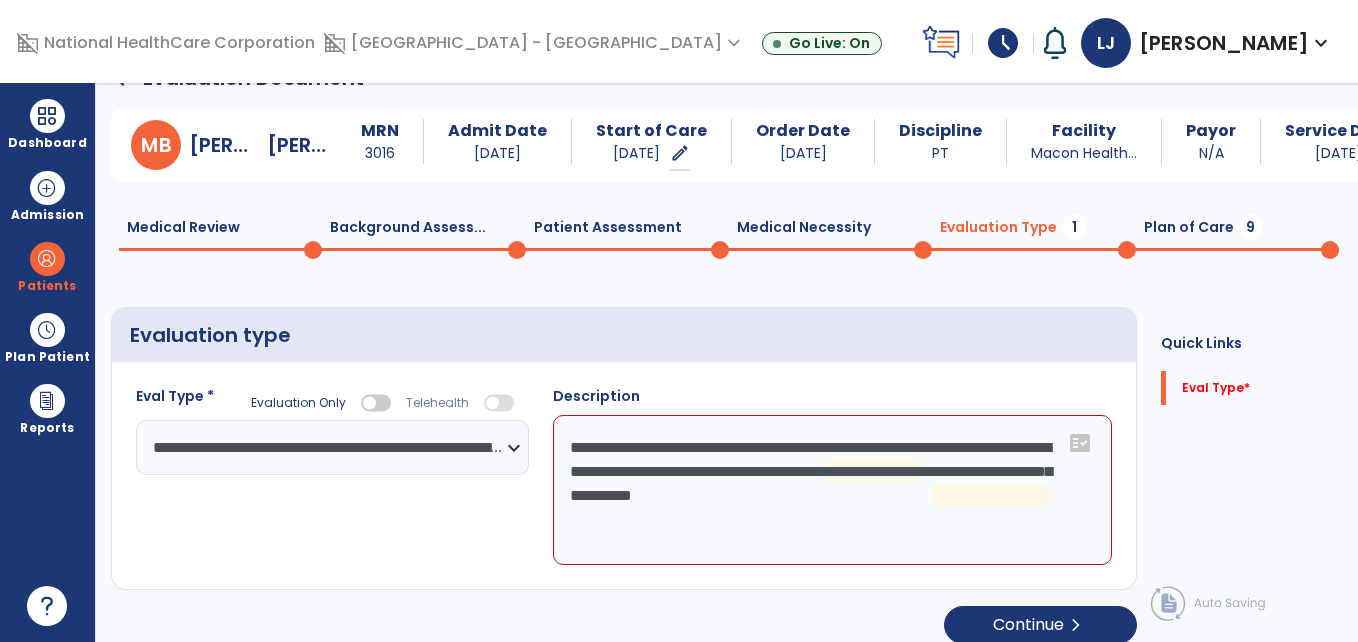 click on "**********" 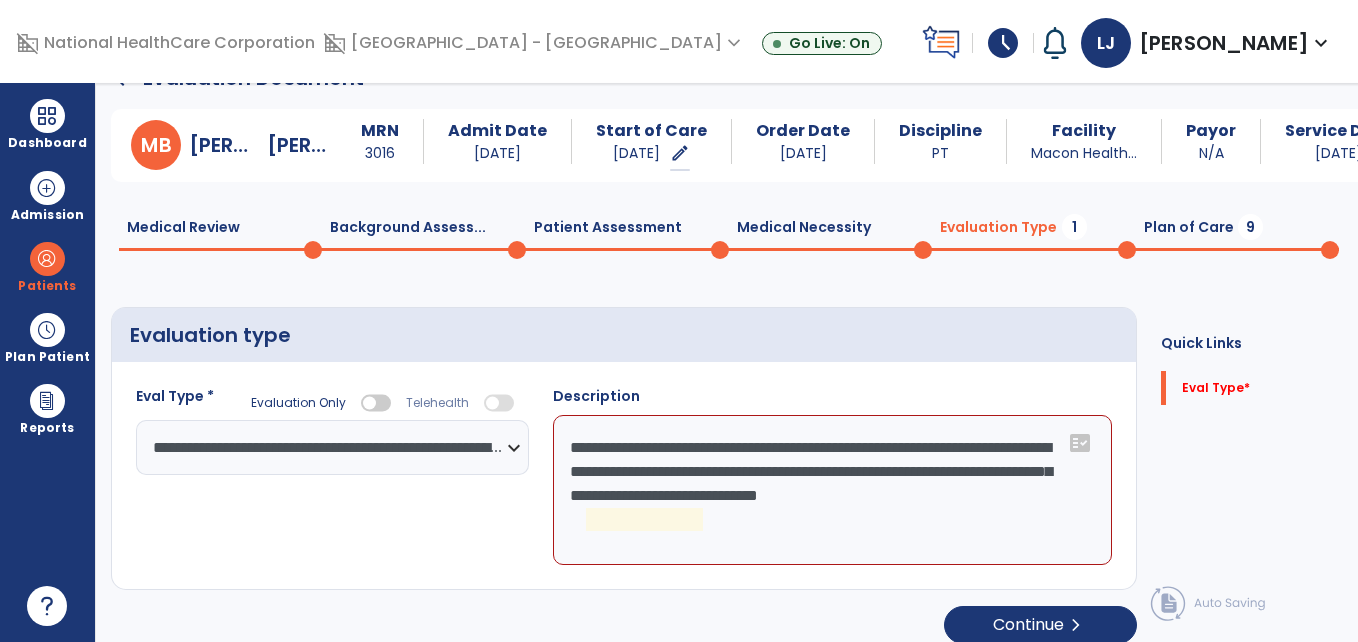 click on "**********" 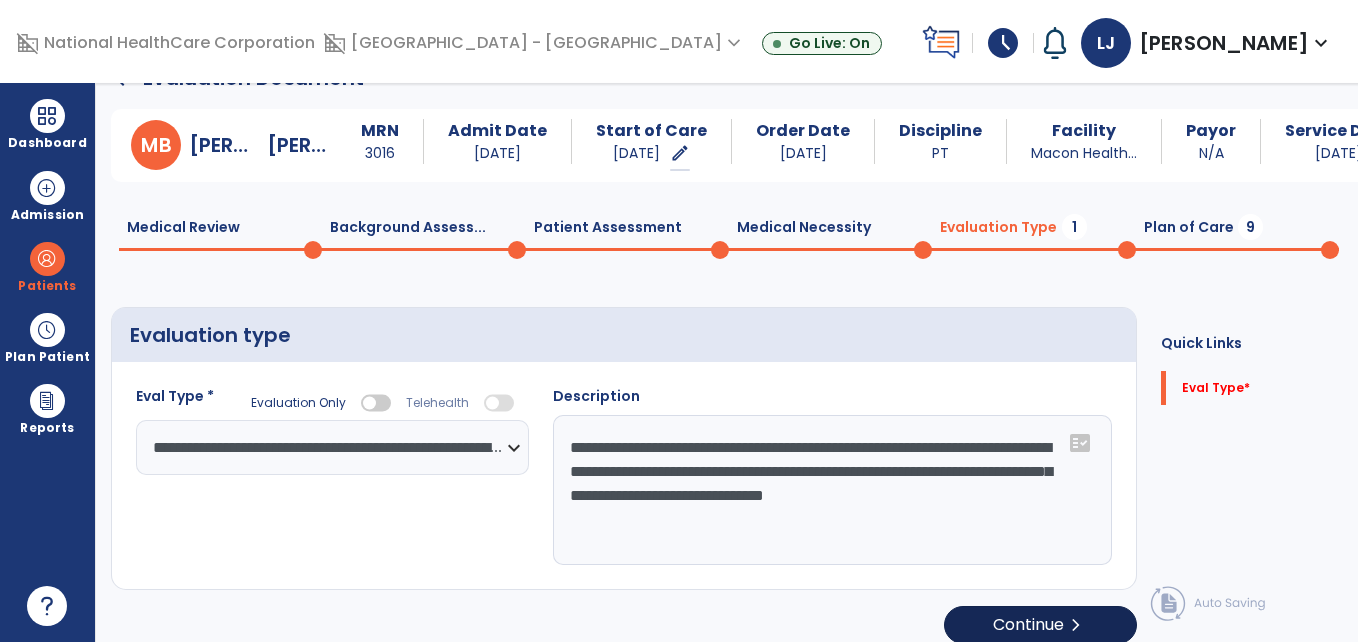 type on "**********" 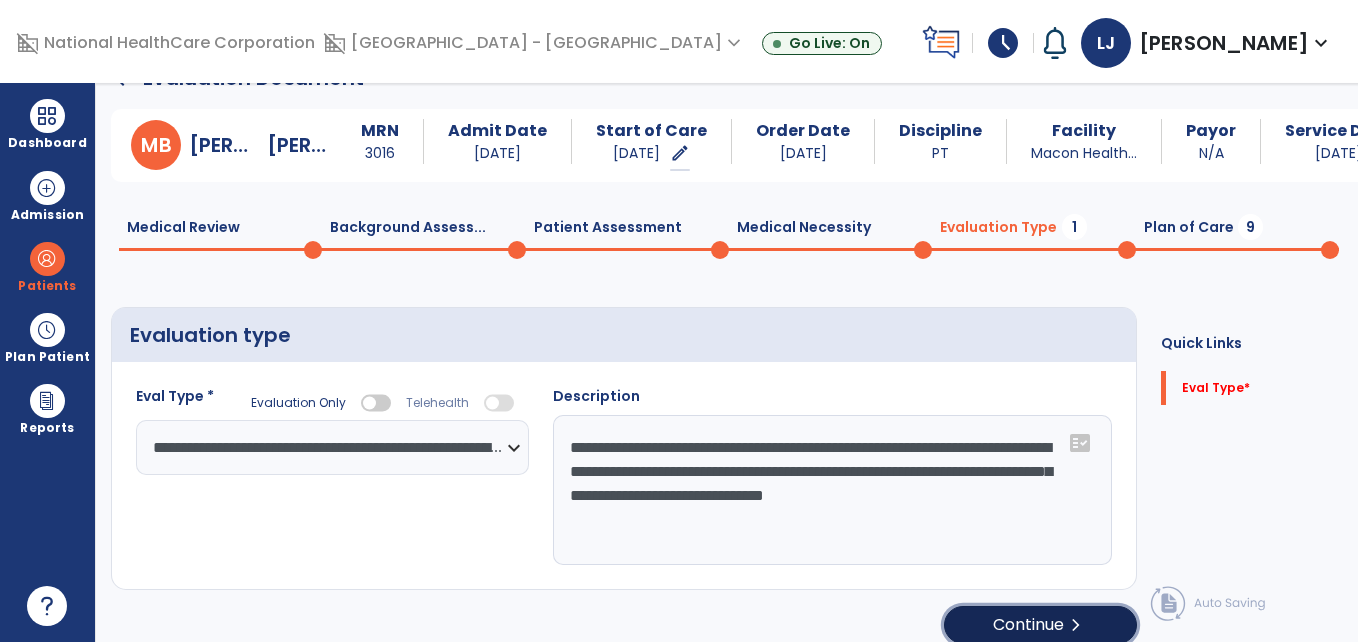 click on "Continue  chevron_right" 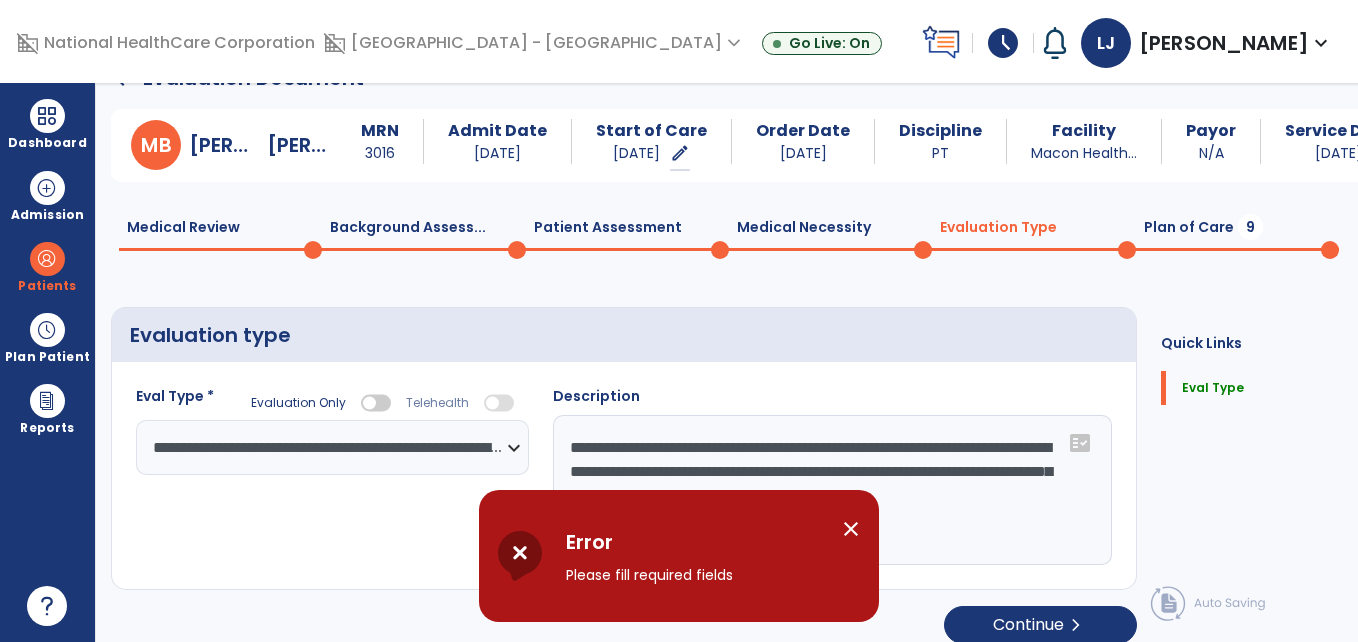 click on "close" at bounding box center (851, 529) 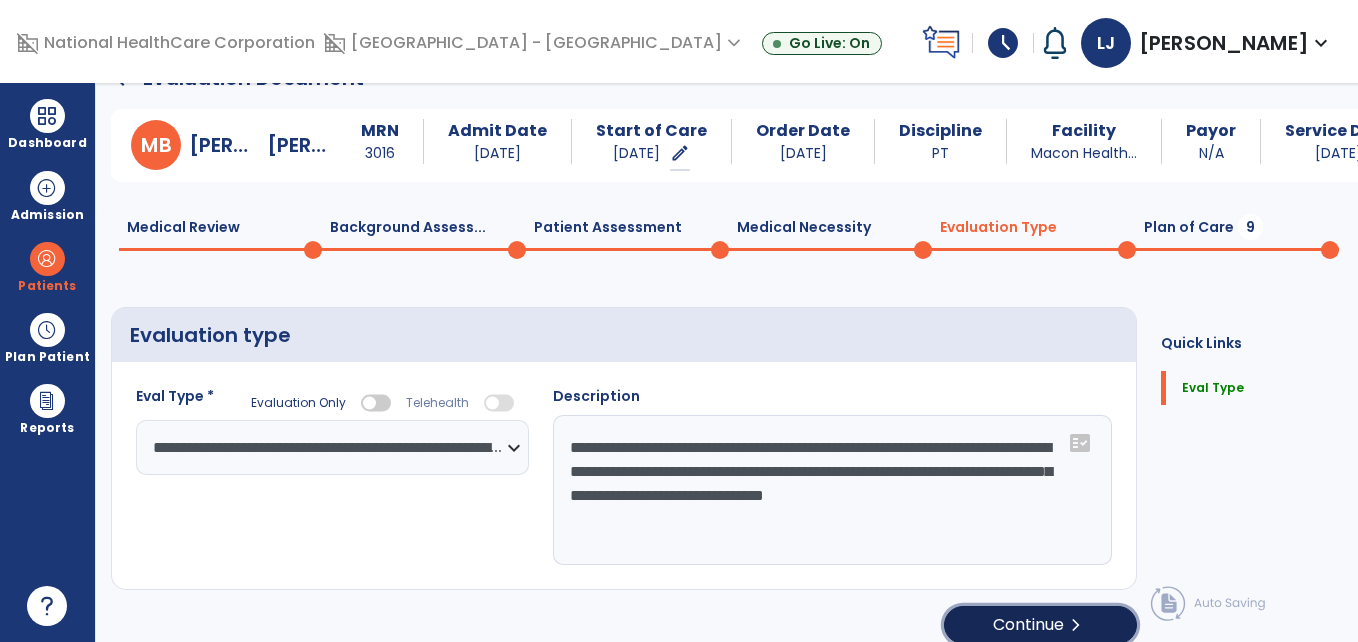 click on "Continue  chevron_right" 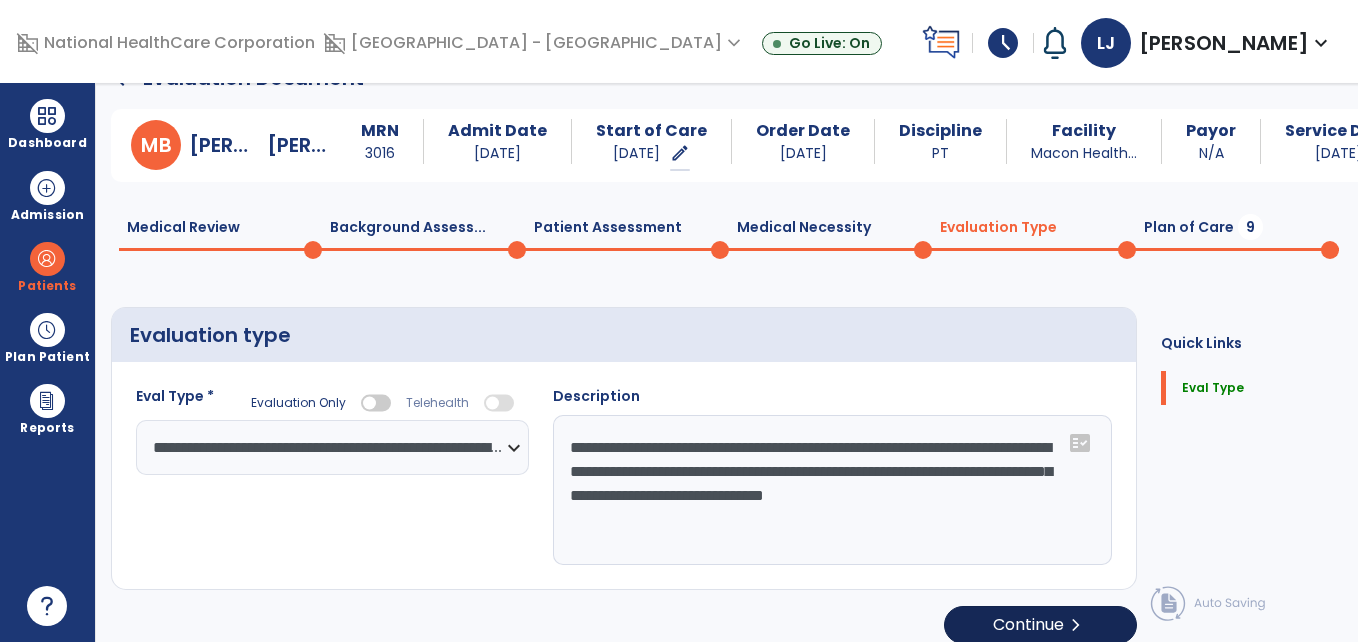 select on "*****" 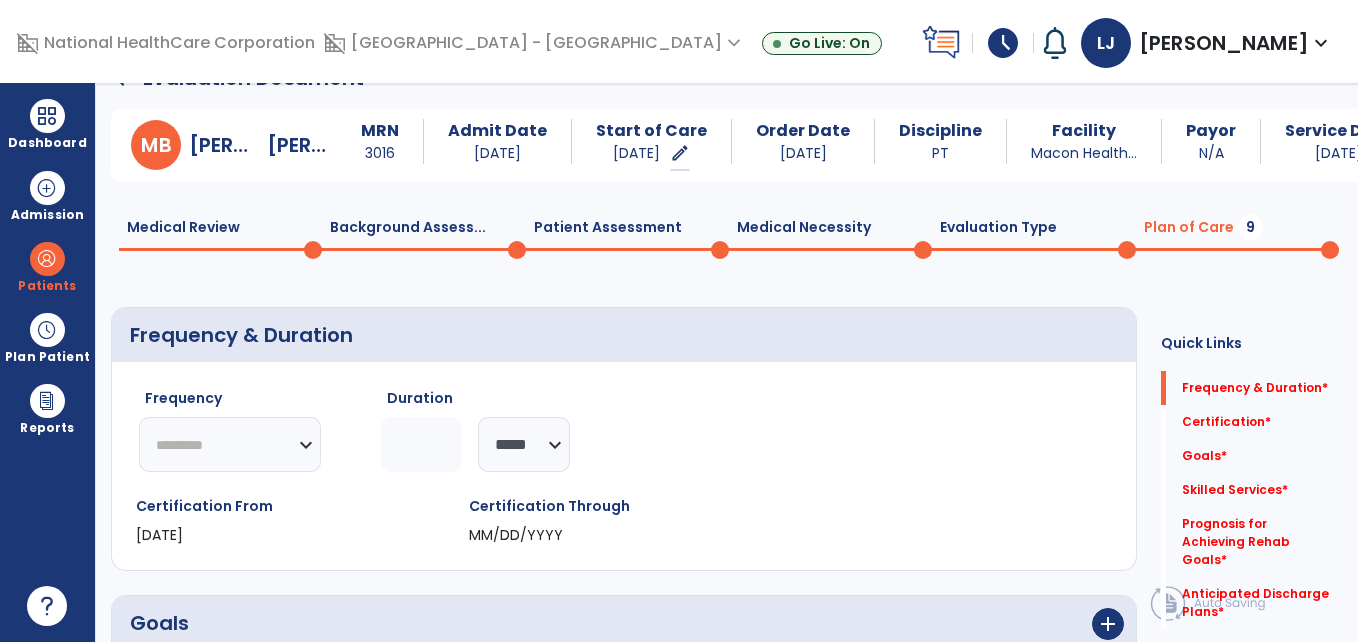 click on "********* ** ** ** ** ** ** **" 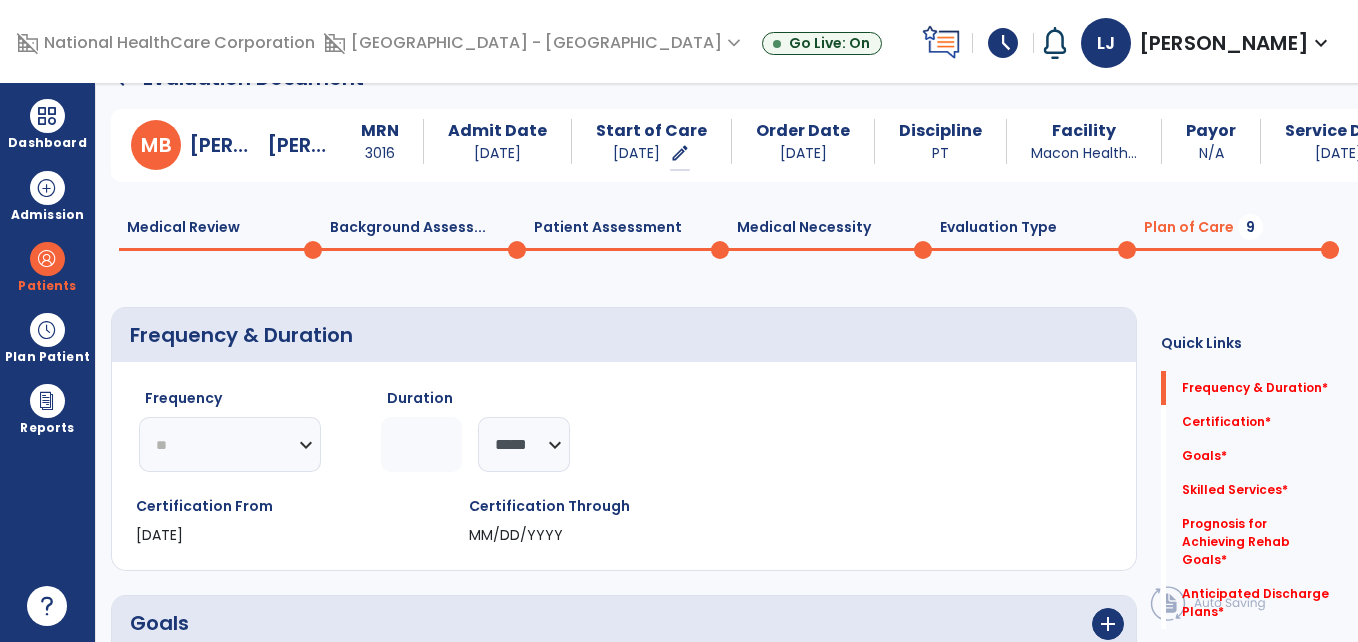 click on "********* ** ** ** ** ** ** **" 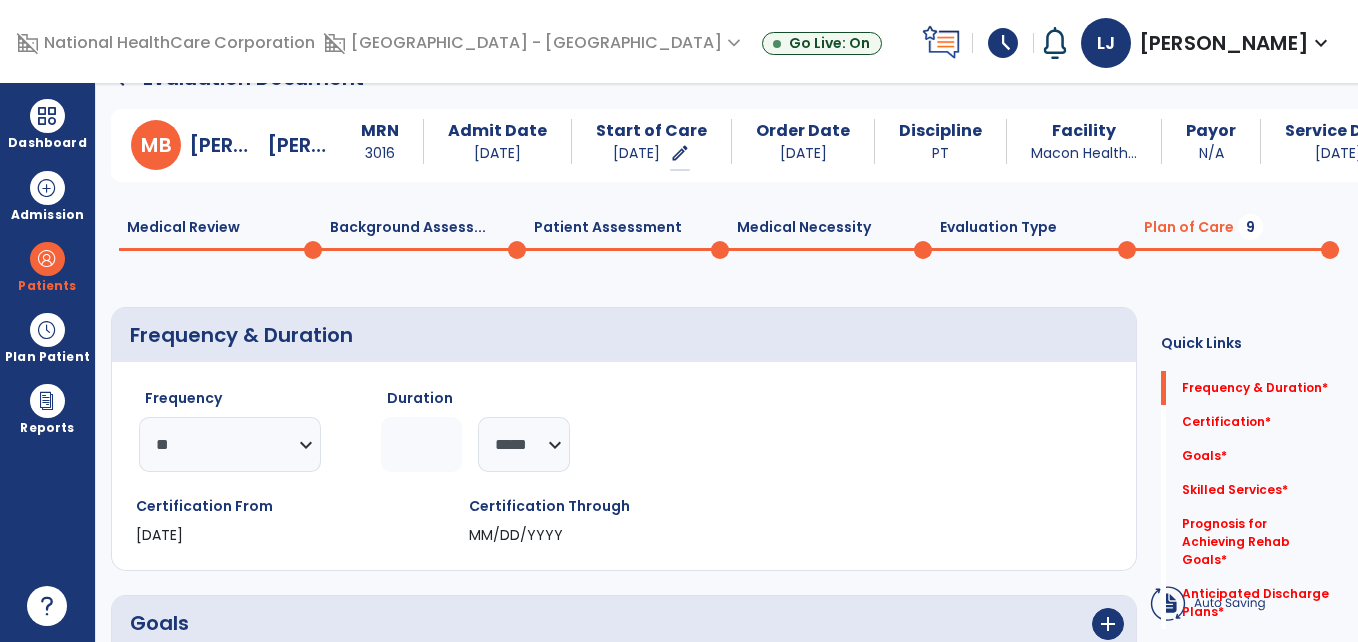 click 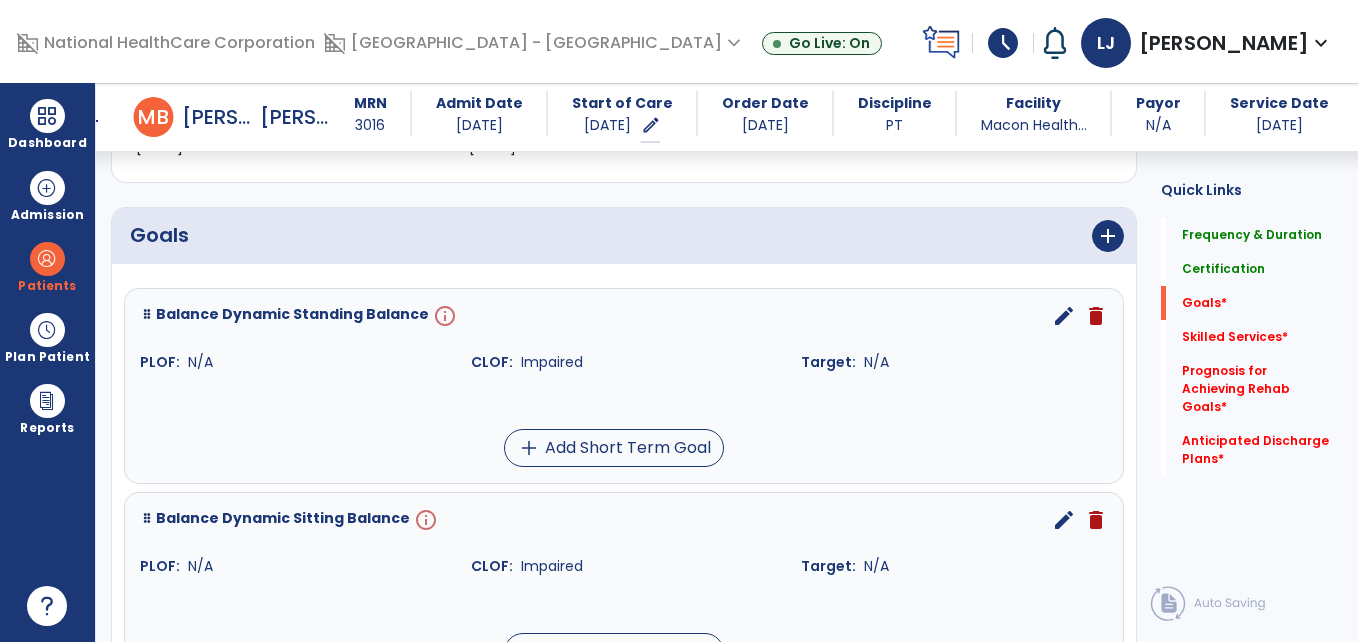 scroll, scrollTop: 439, scrollLeft: 0, axis: vertical 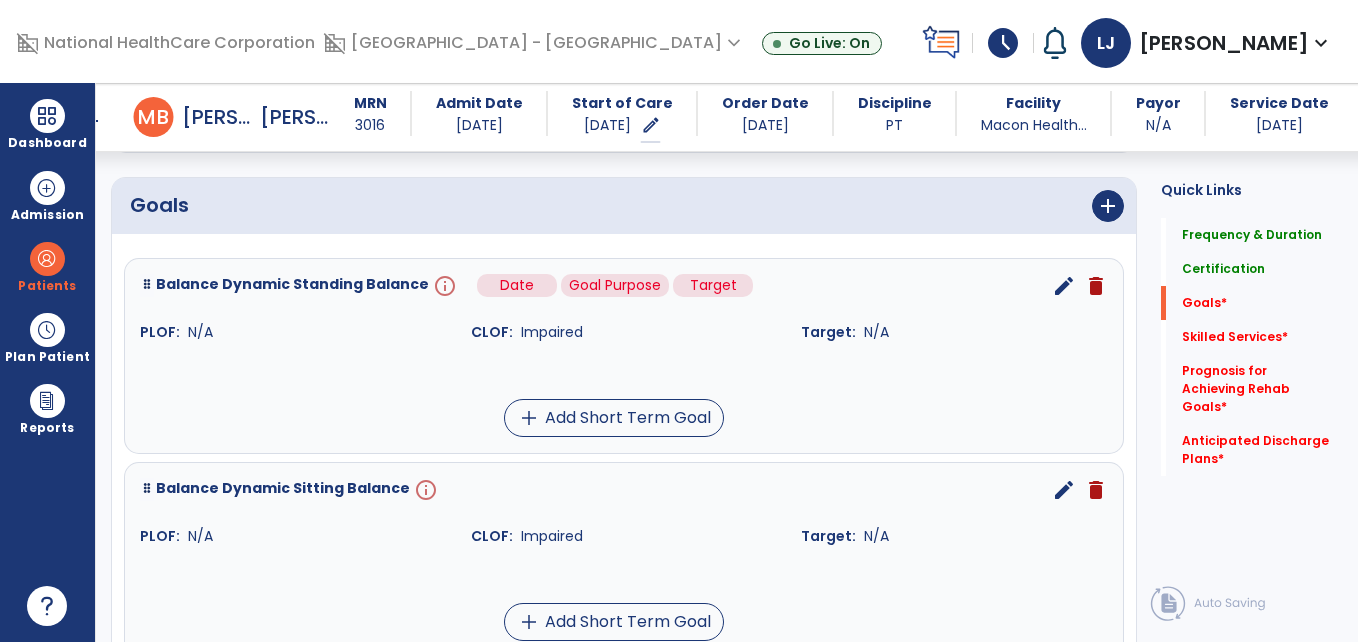 type on "*" 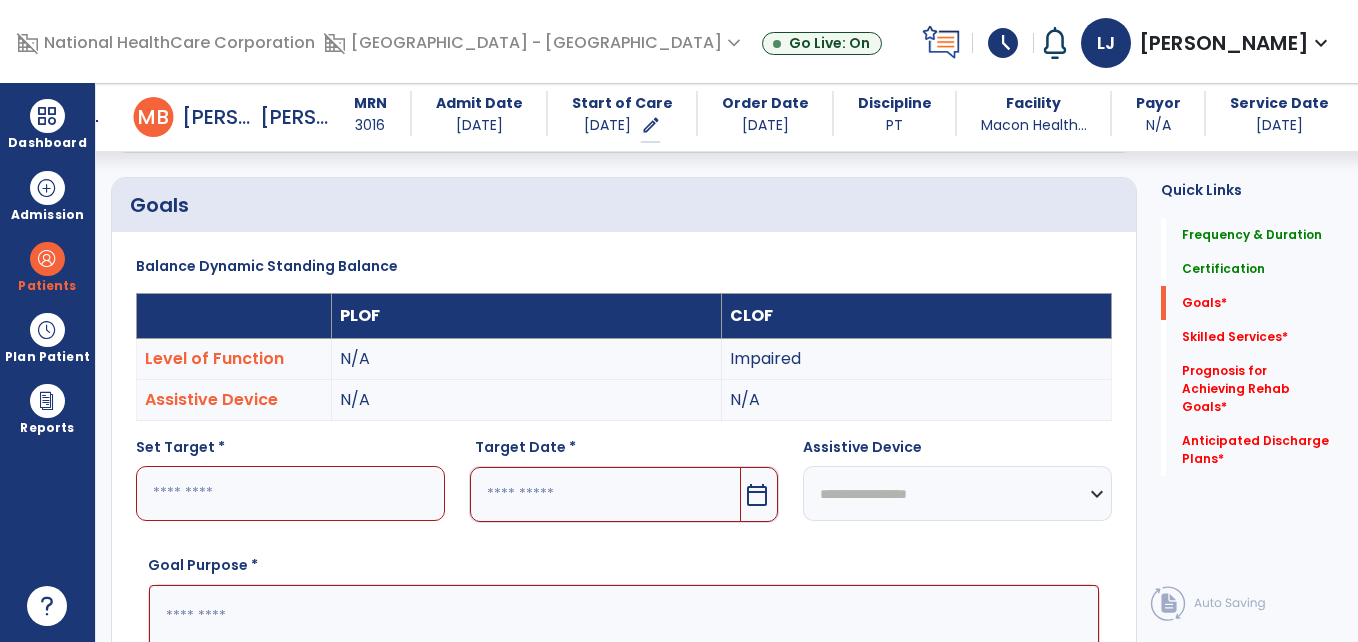scroll, scrollTop: 83, scrollLeft: 0, axis: vertical 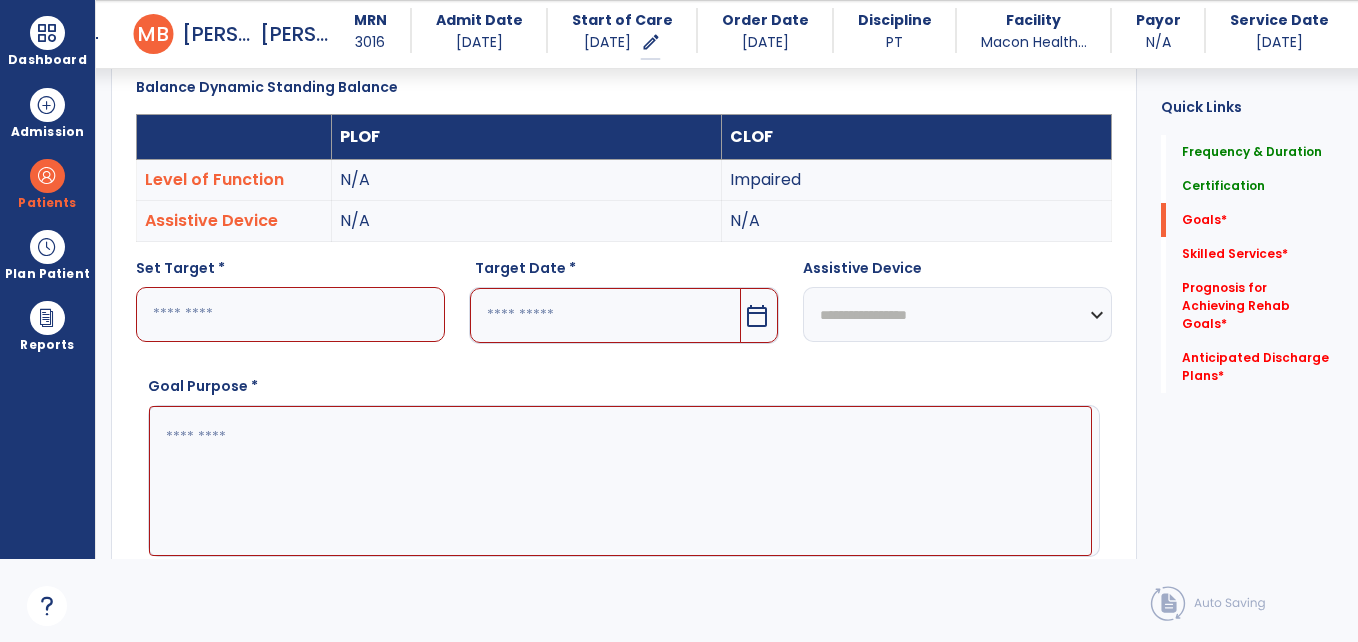 click at bounding box center [290, 314] 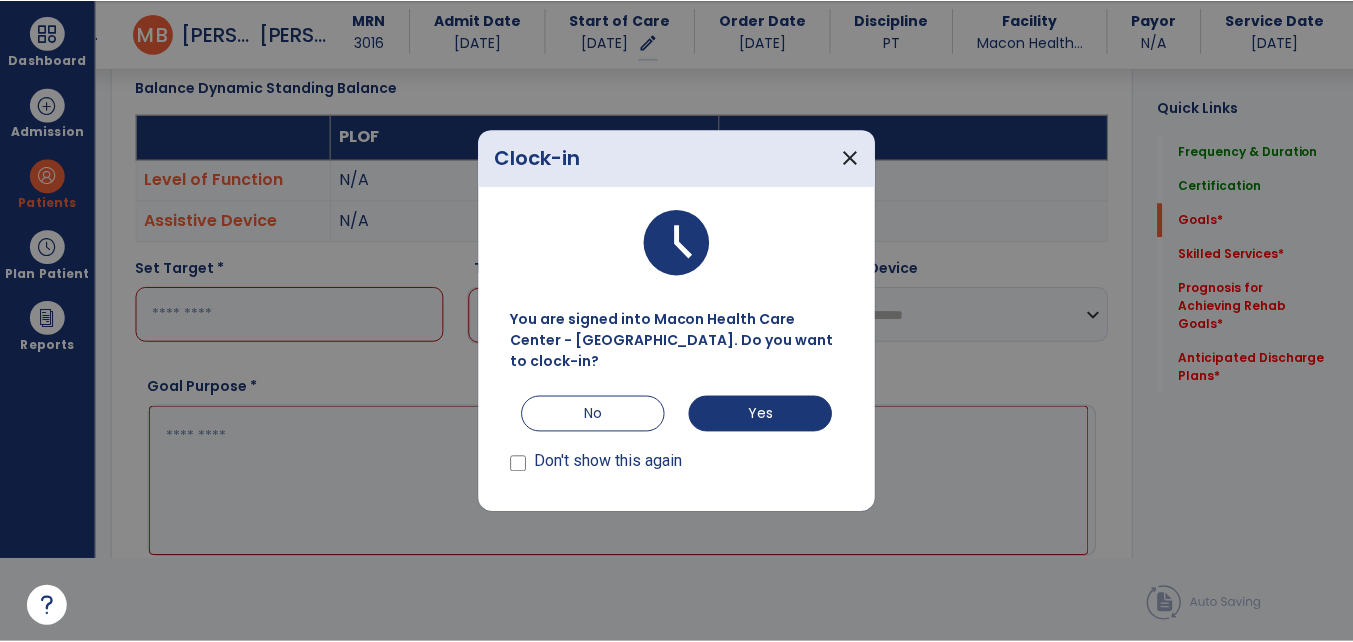 scroll, scrollTop: 0, scrollLeft: 0, axis: both 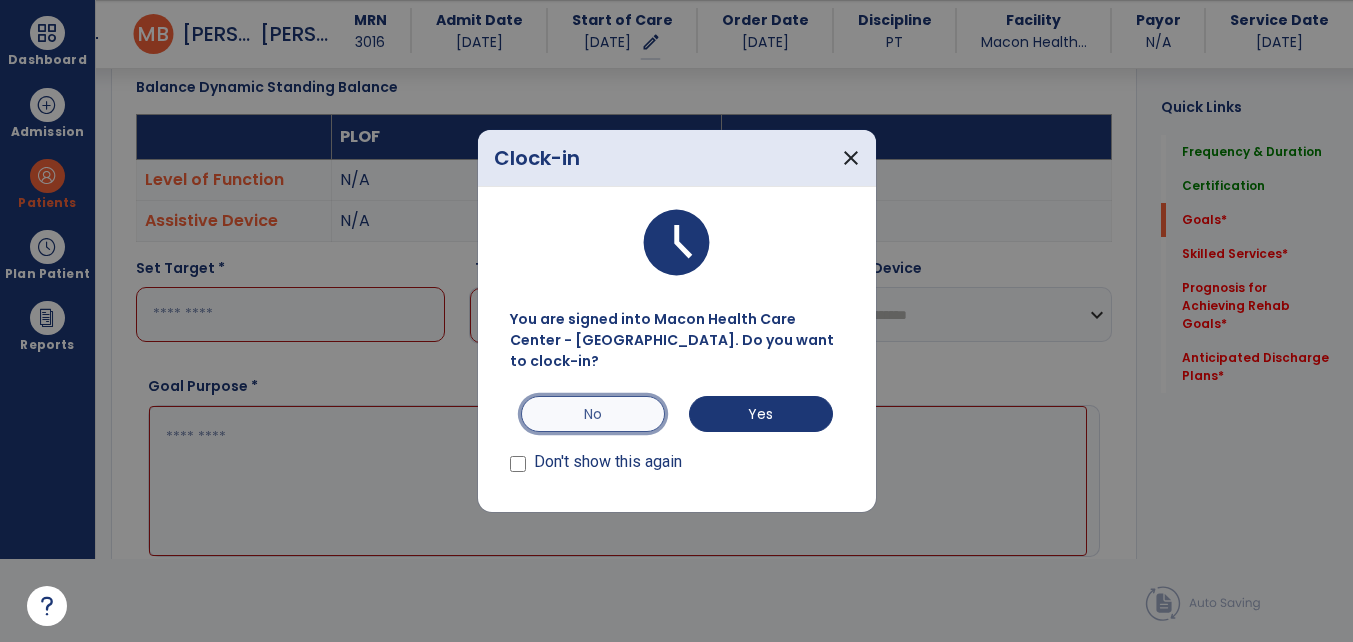 click on "No" at bounding box center (593, 414) 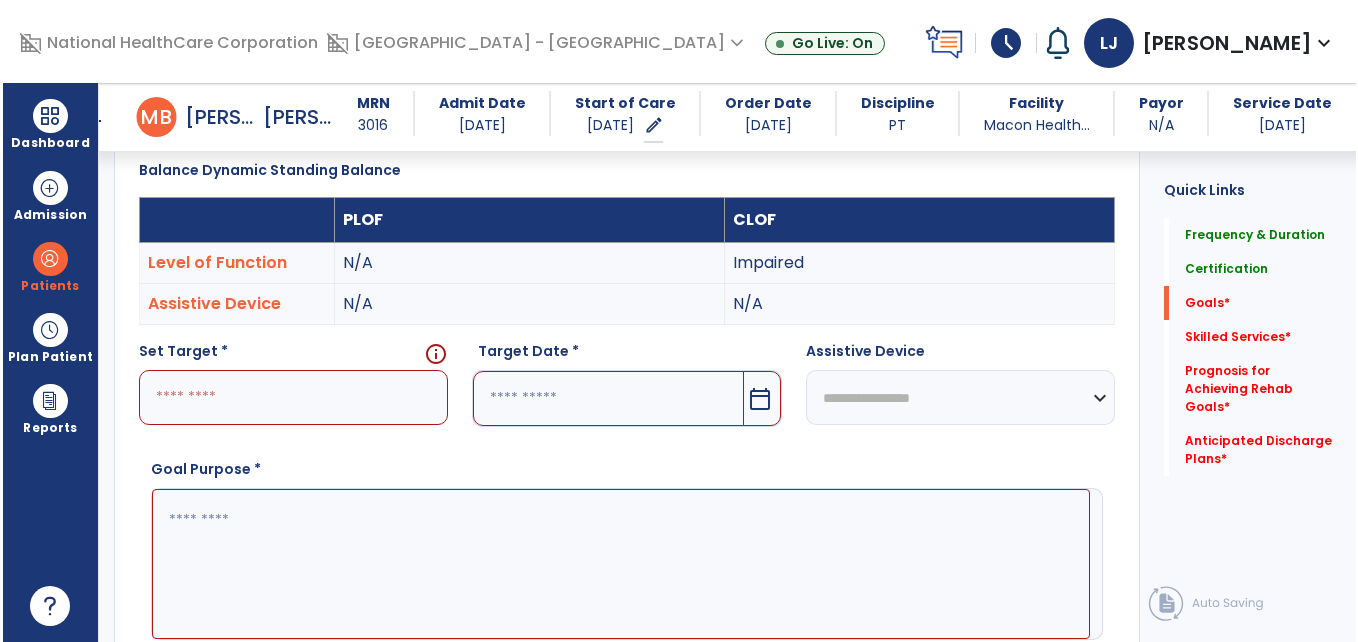 scroll, scrollTop: 83, scrollLeft: 0, axis: vertical 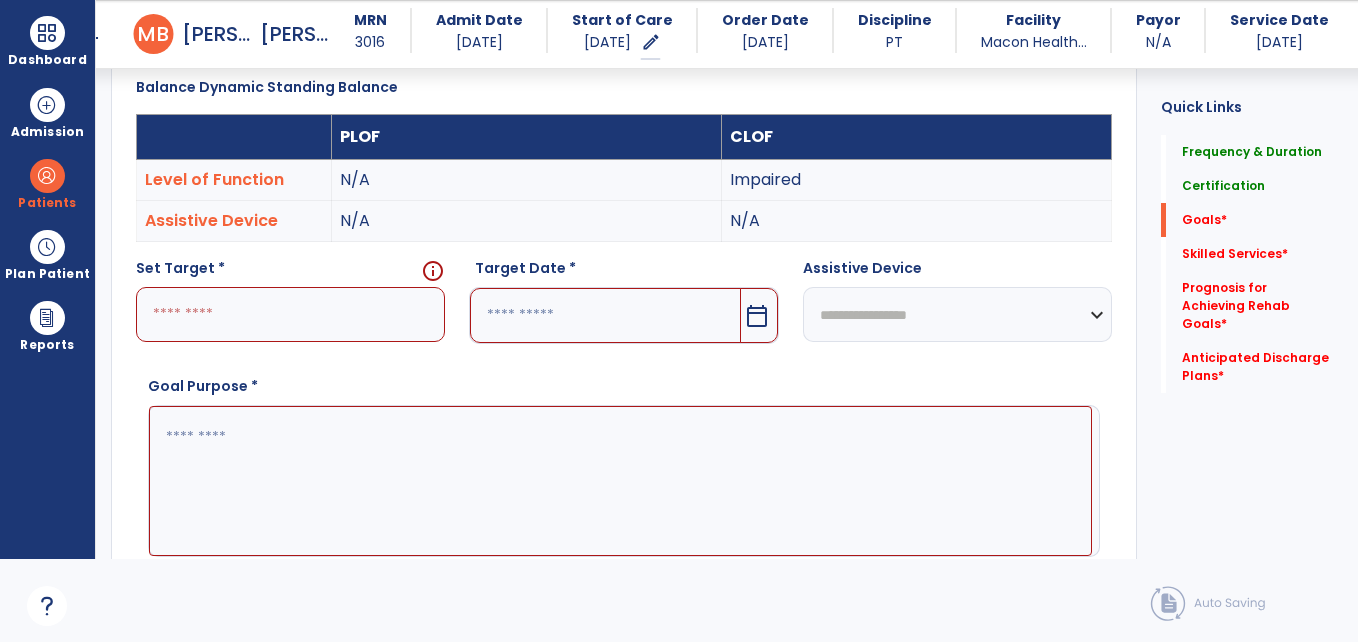 click at bounding box center (290, 314) 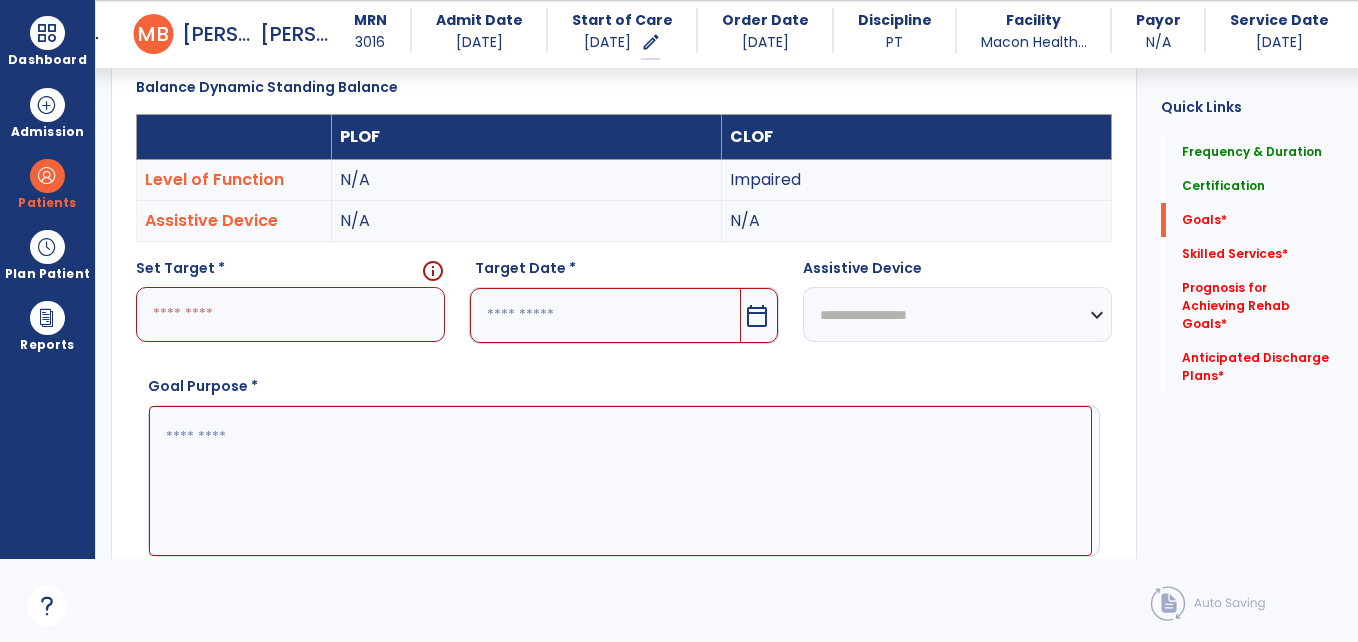click at bounding box center (290, 314) 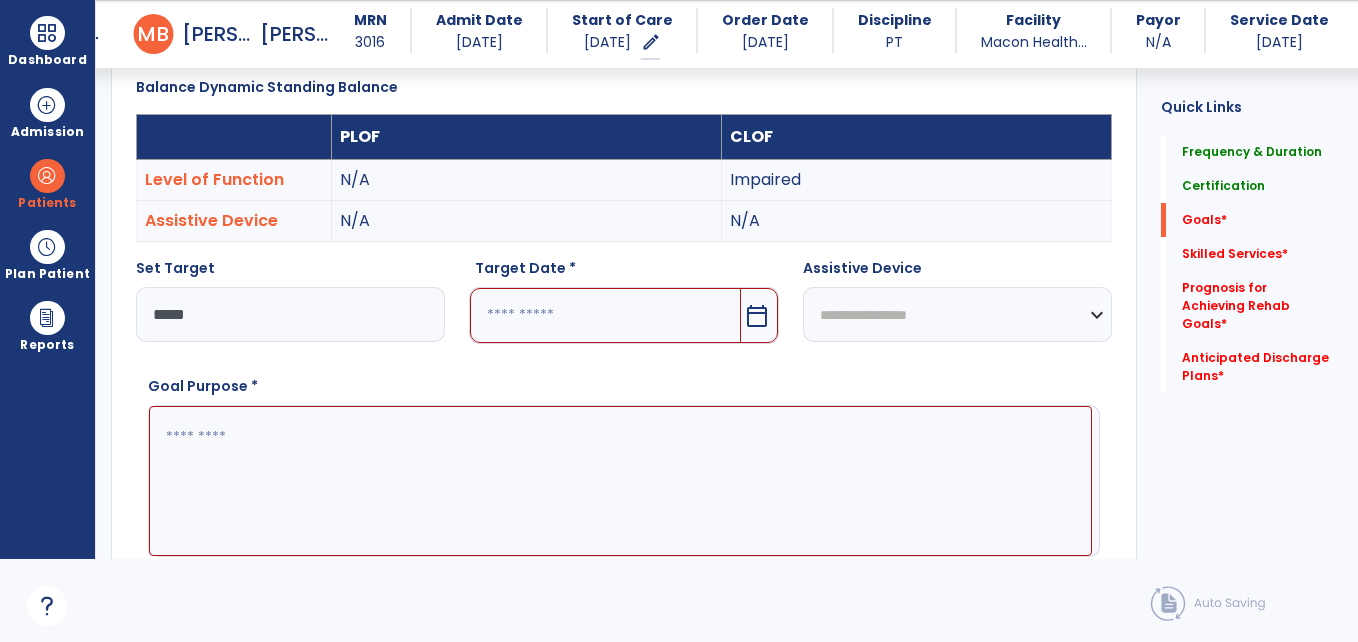 type on "*****" 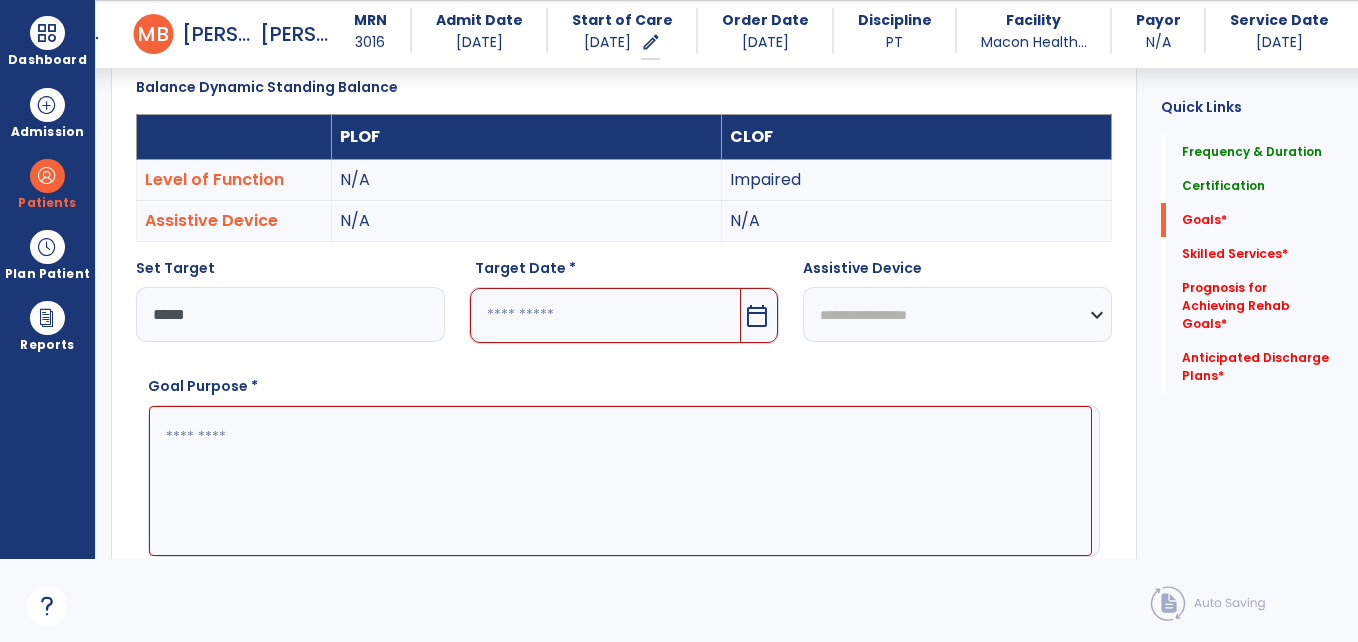 click at bounding box center (605, 315) 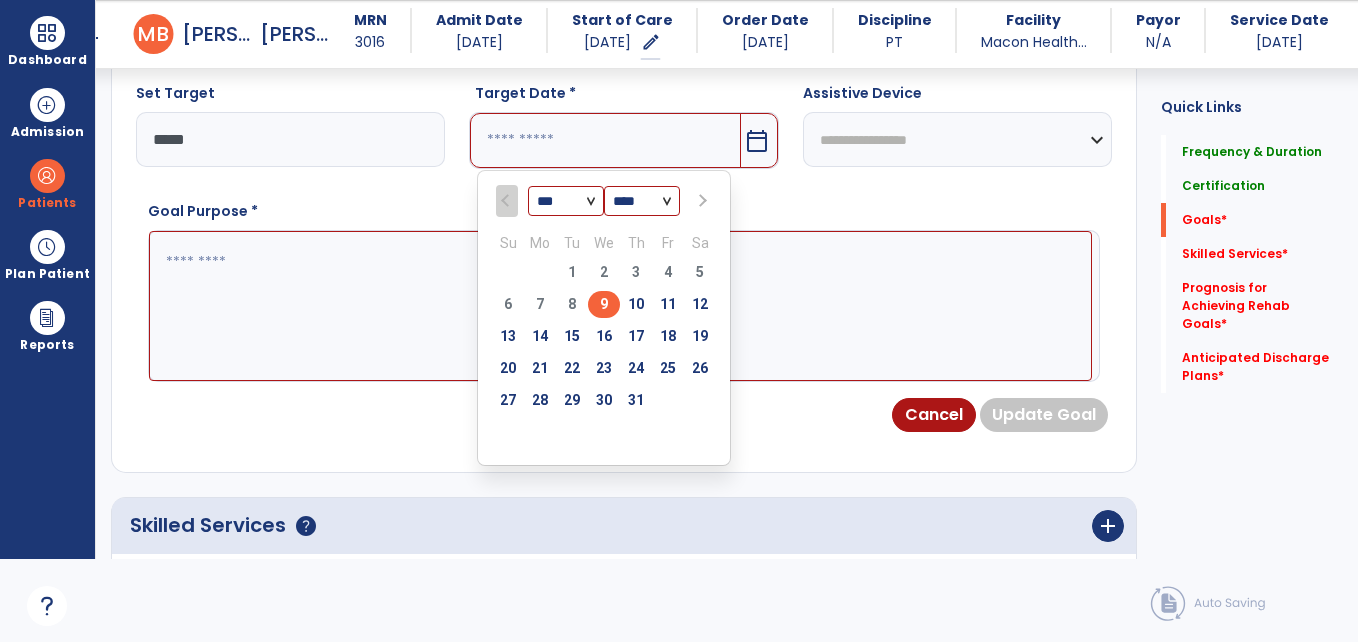 scroll, scrollTop: 748, scrollLeft: 0, axis: vertical 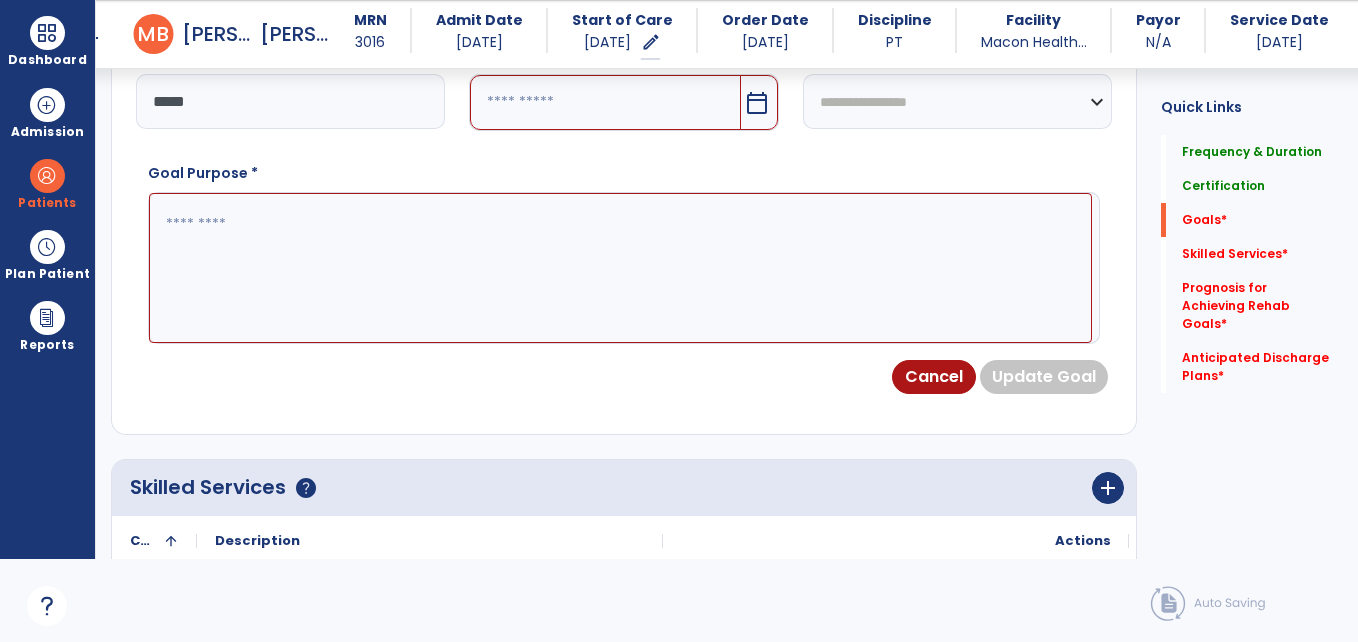 click at bounding box center (605, 102) 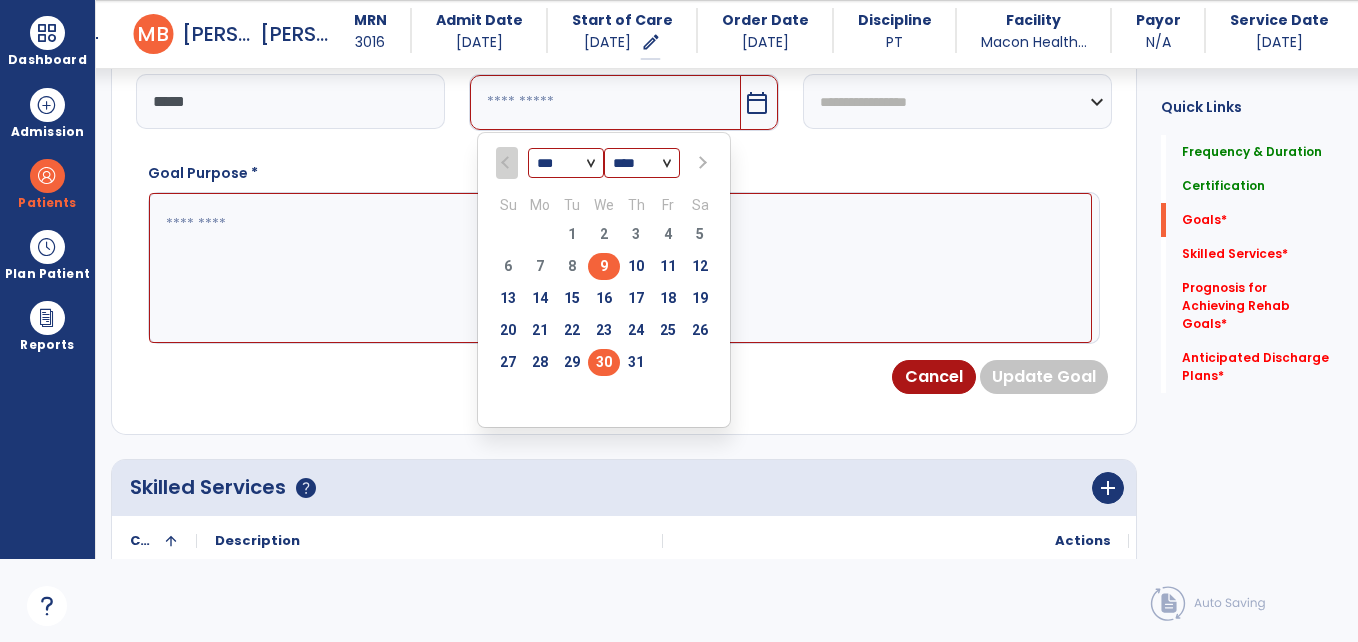 click on "30" at bounding box center [604, 362] 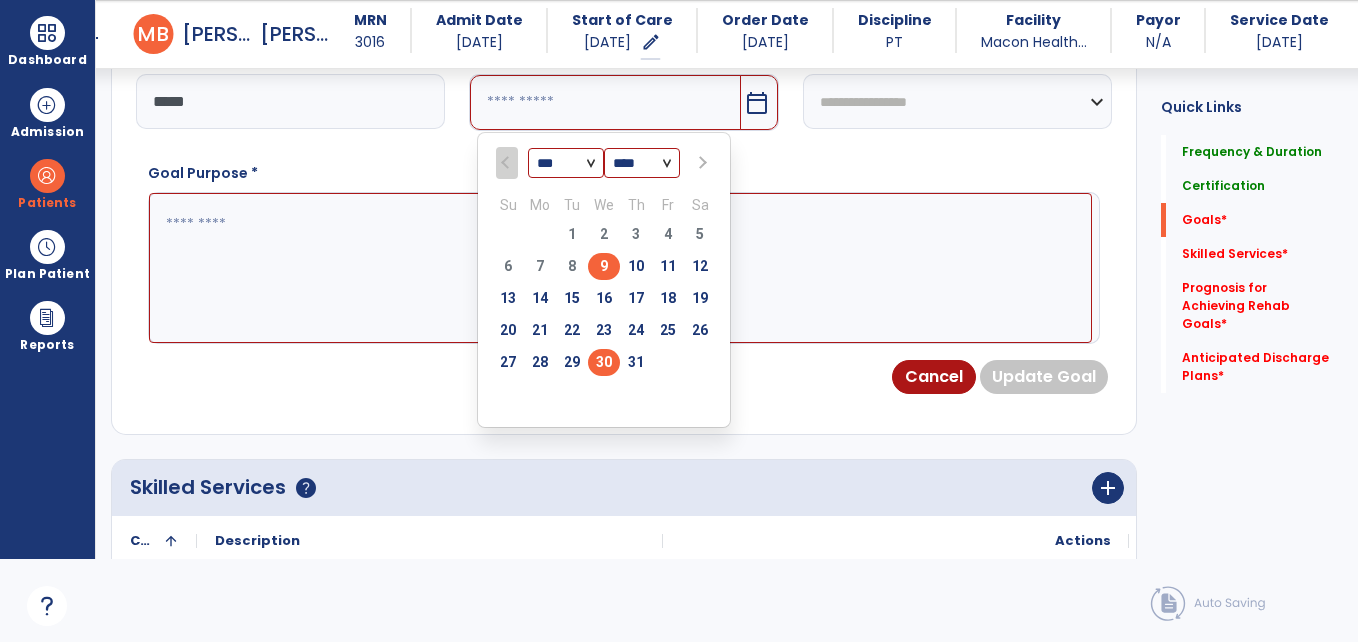 type on "*********" 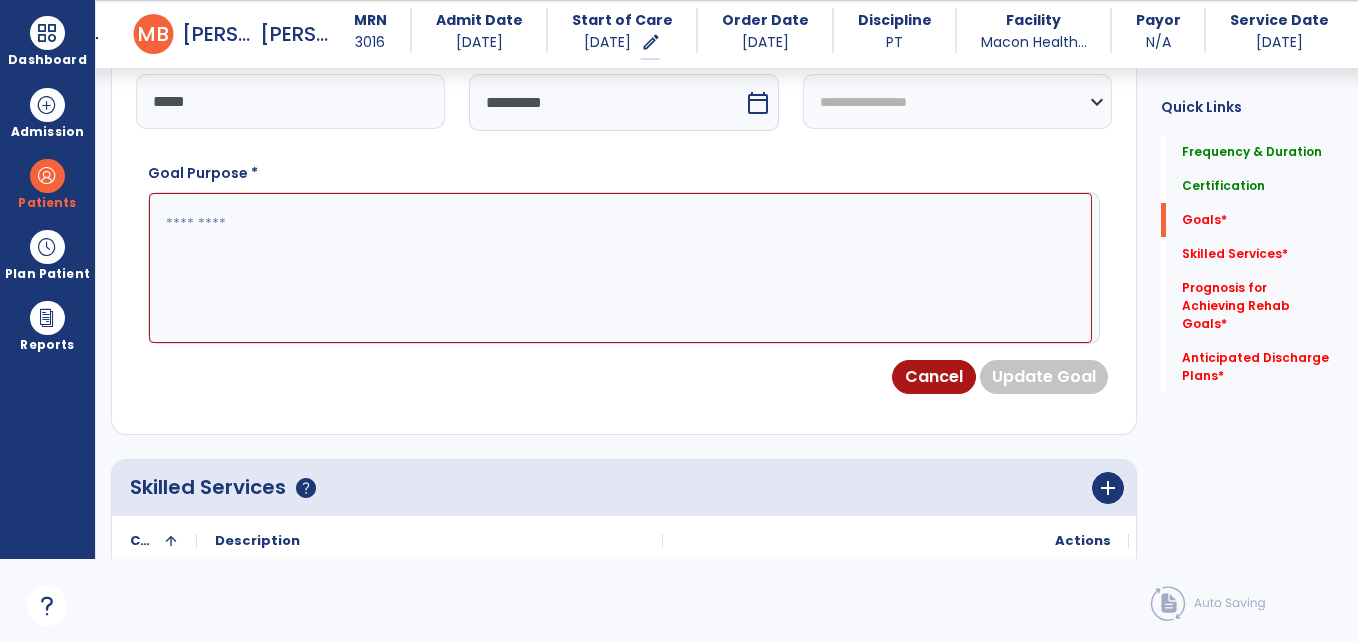 click at bounding box center (620, 268) 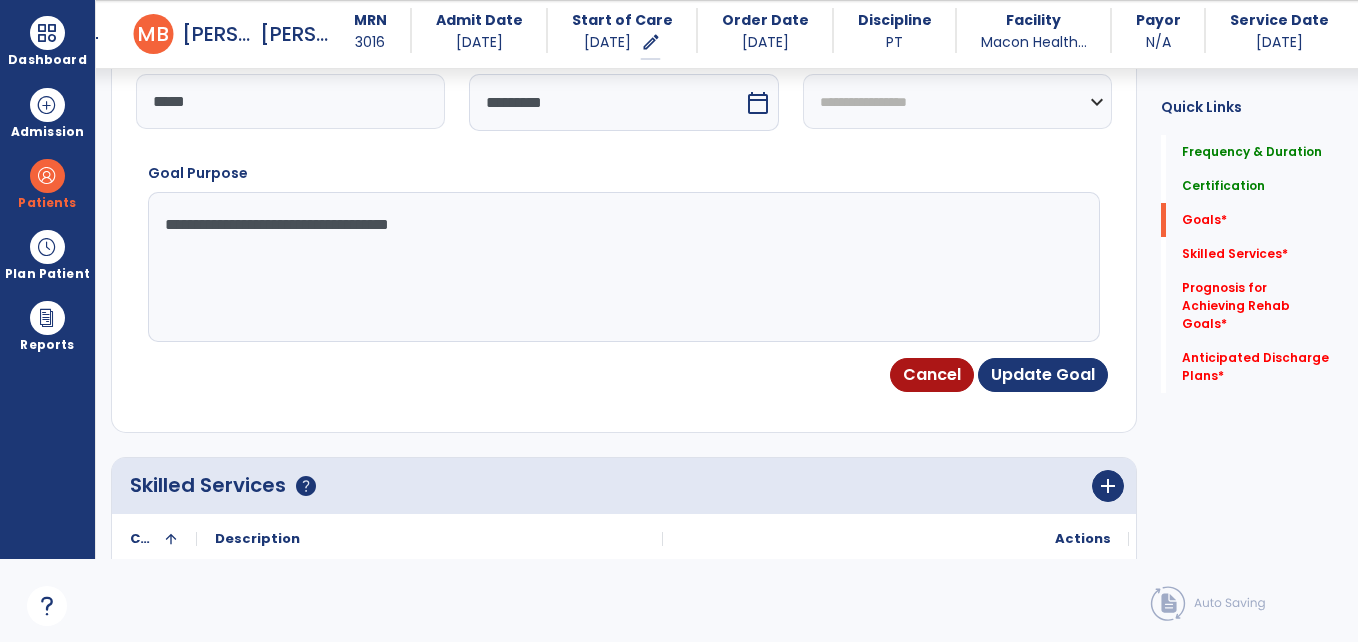 type on "**********" 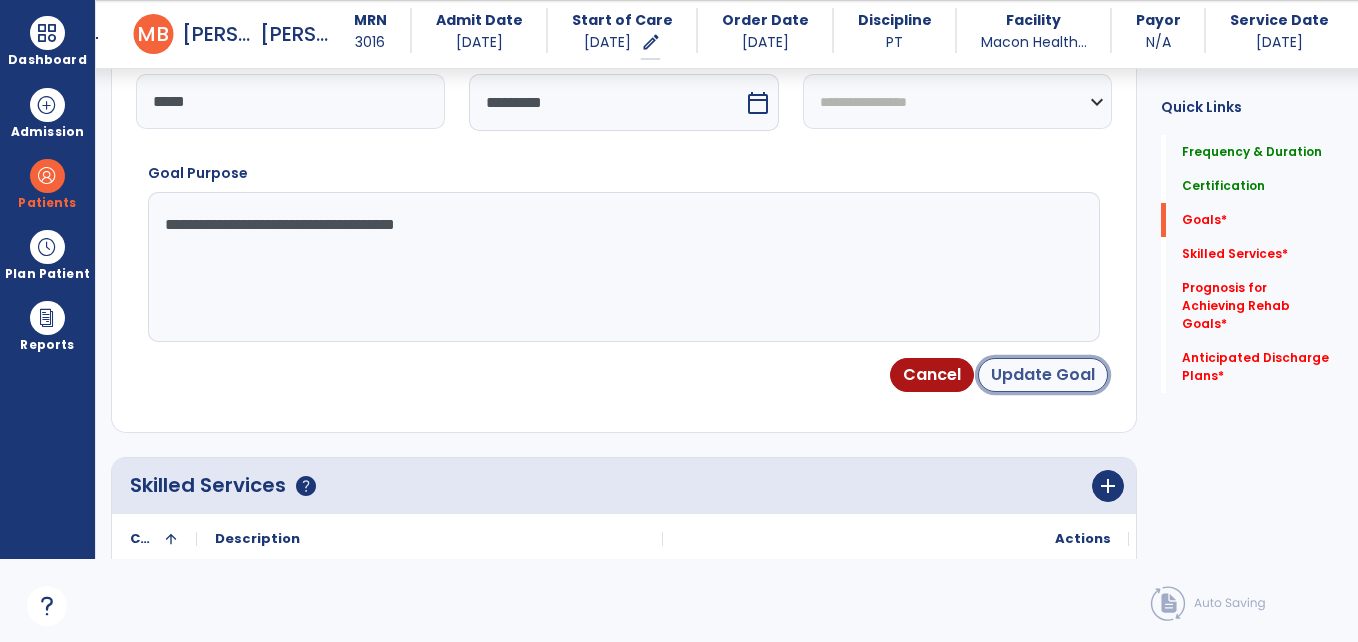 click on "Update Goal" at bounding box center [1043, 375] 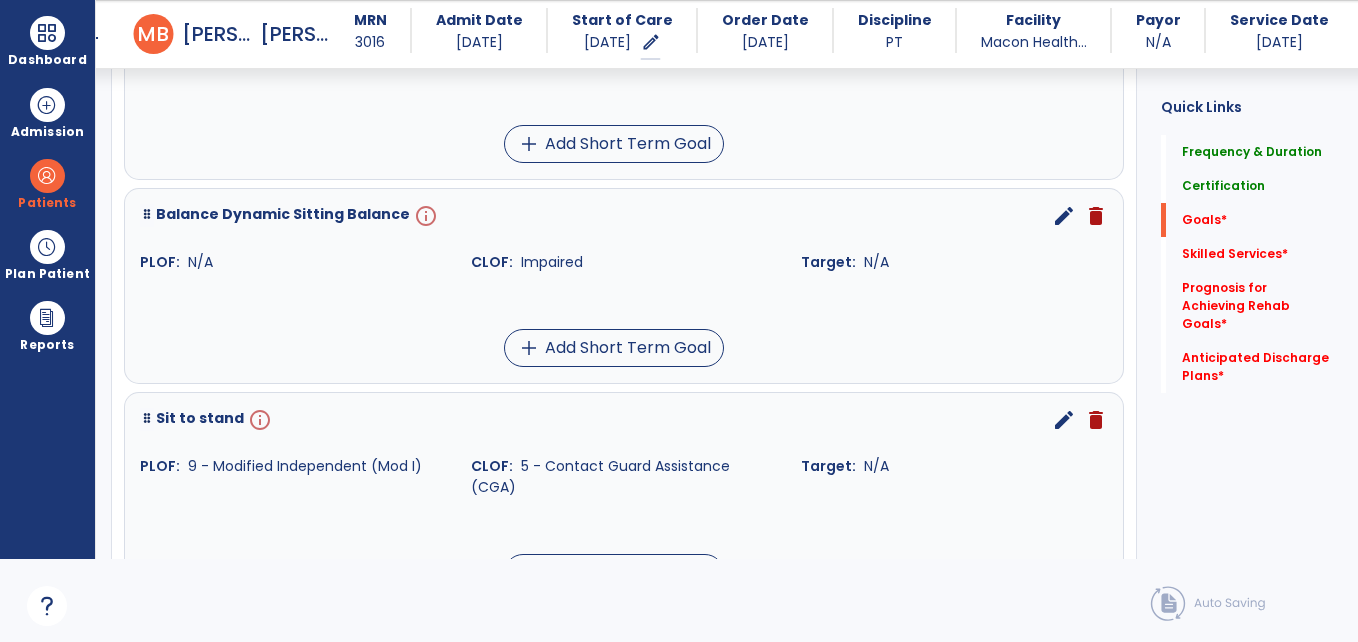 scroll, scrollTop: 638, scrollLeft: 0, axis: vertical 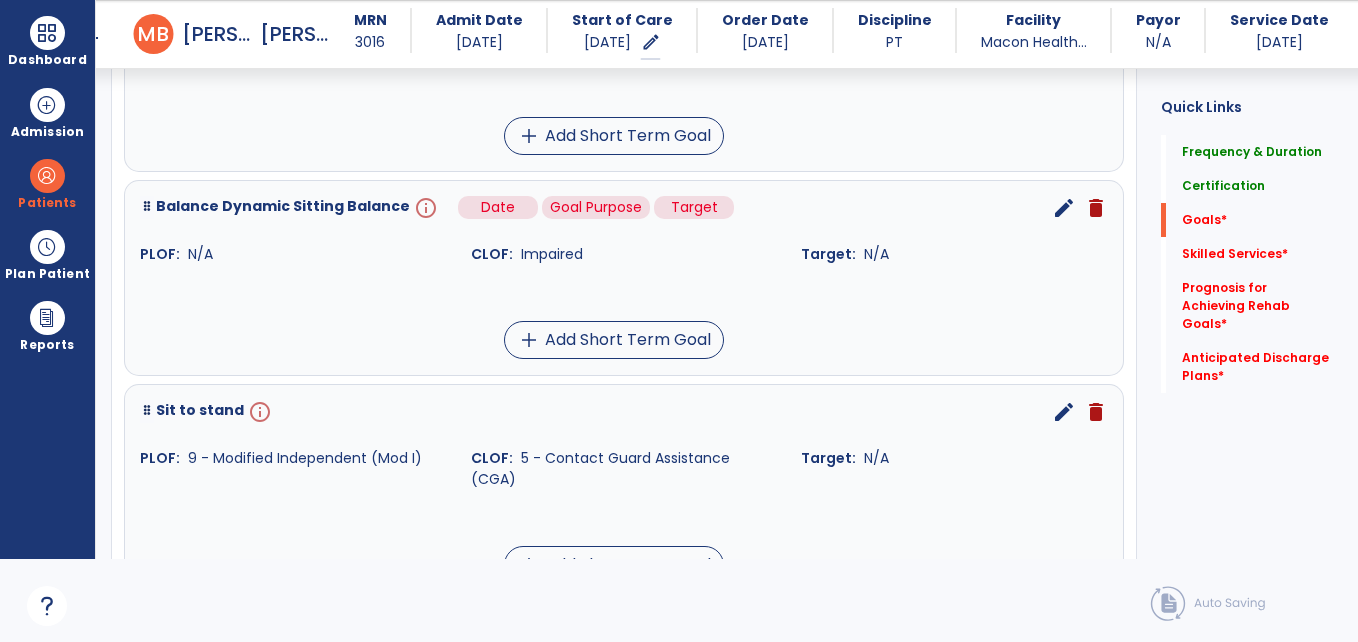 click on "info" at bounding box center [424, 208] 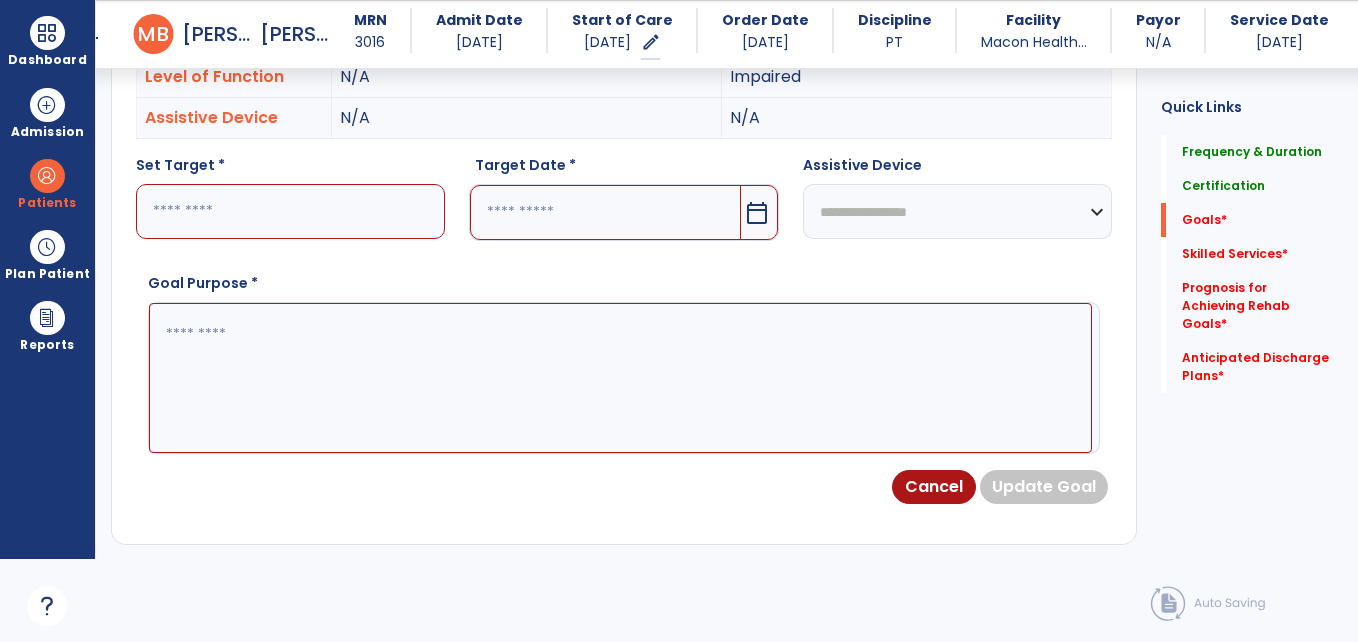 scroll, scrollTop: 535, scrollLeft: 0, axis: vertical 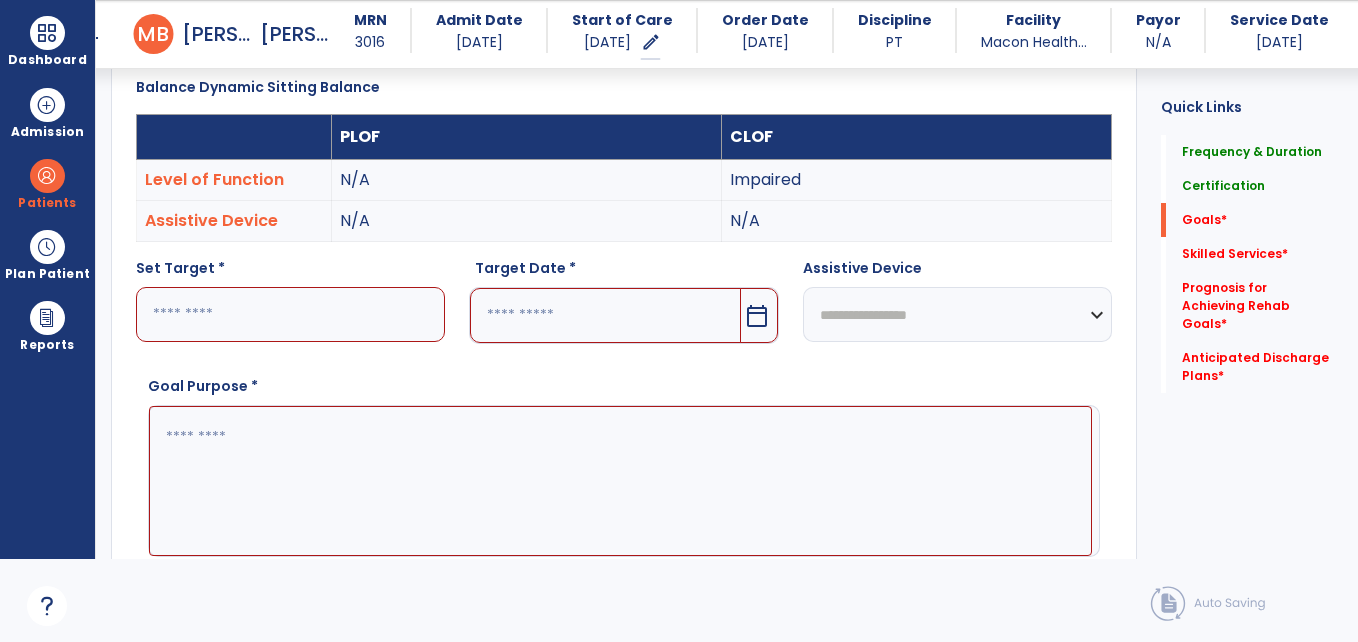 click at bounding box center [290, 314] 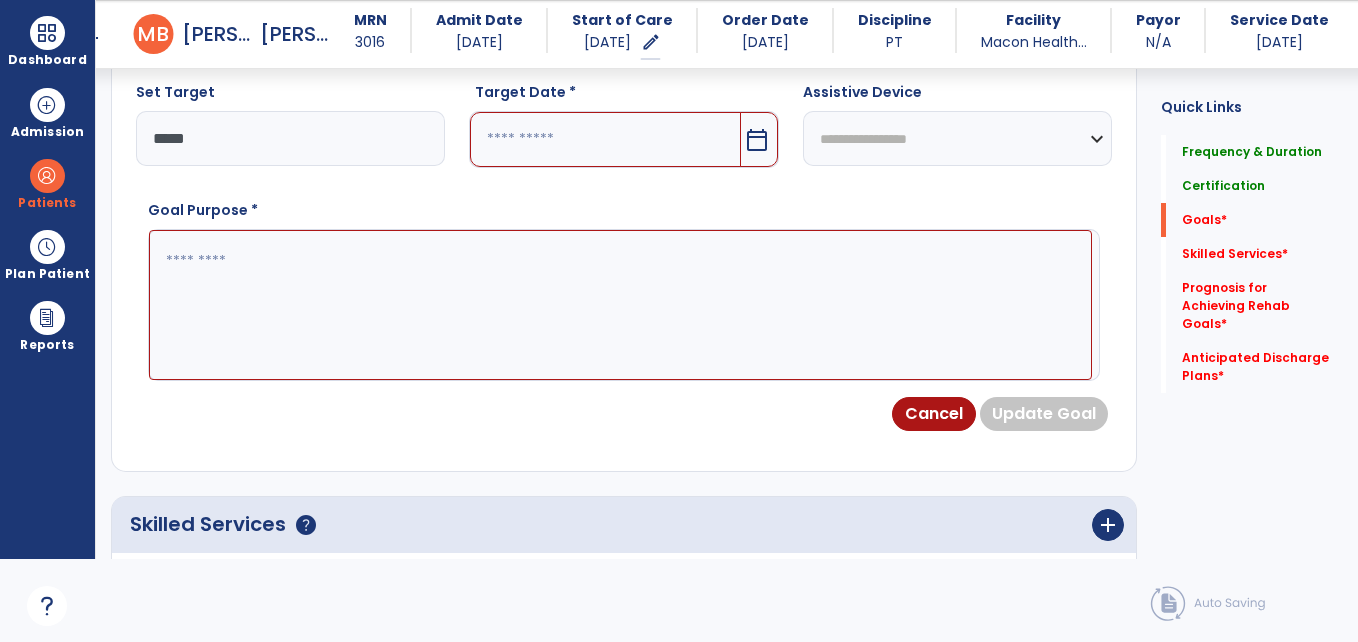 scroll, scrollTop: 714, scrollLeft: 0, axis: vertical 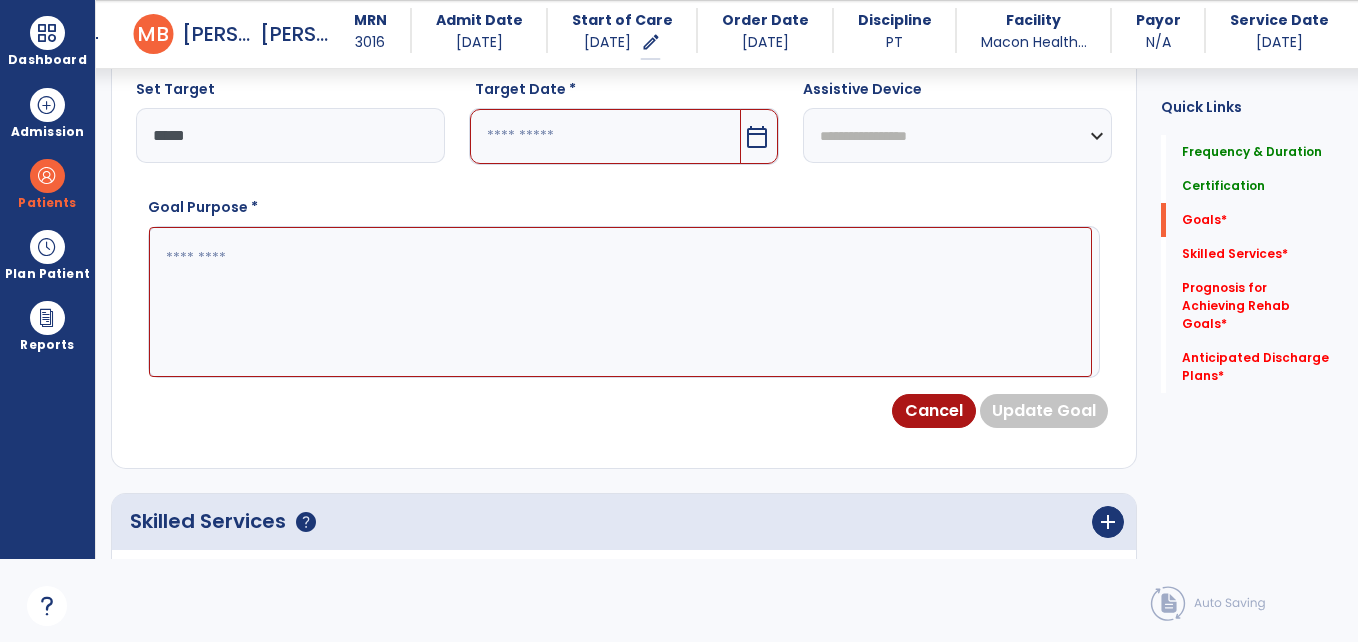 type on "*****" 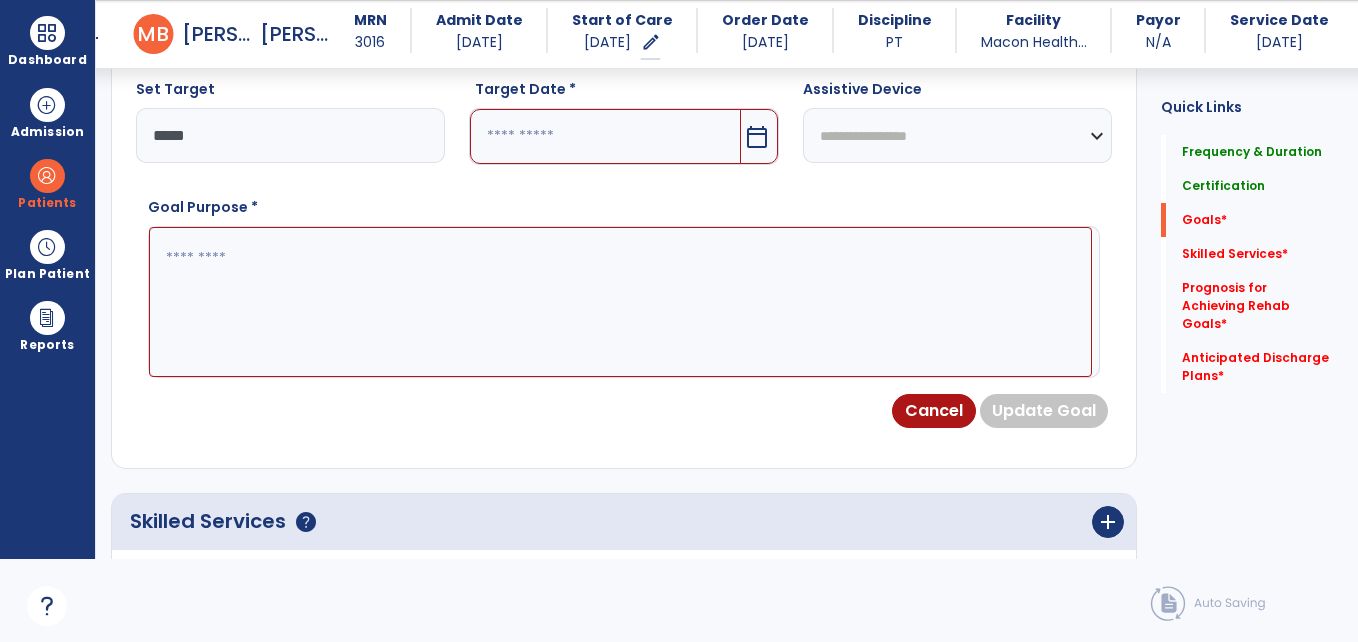 click at bounding box center (605, 136) 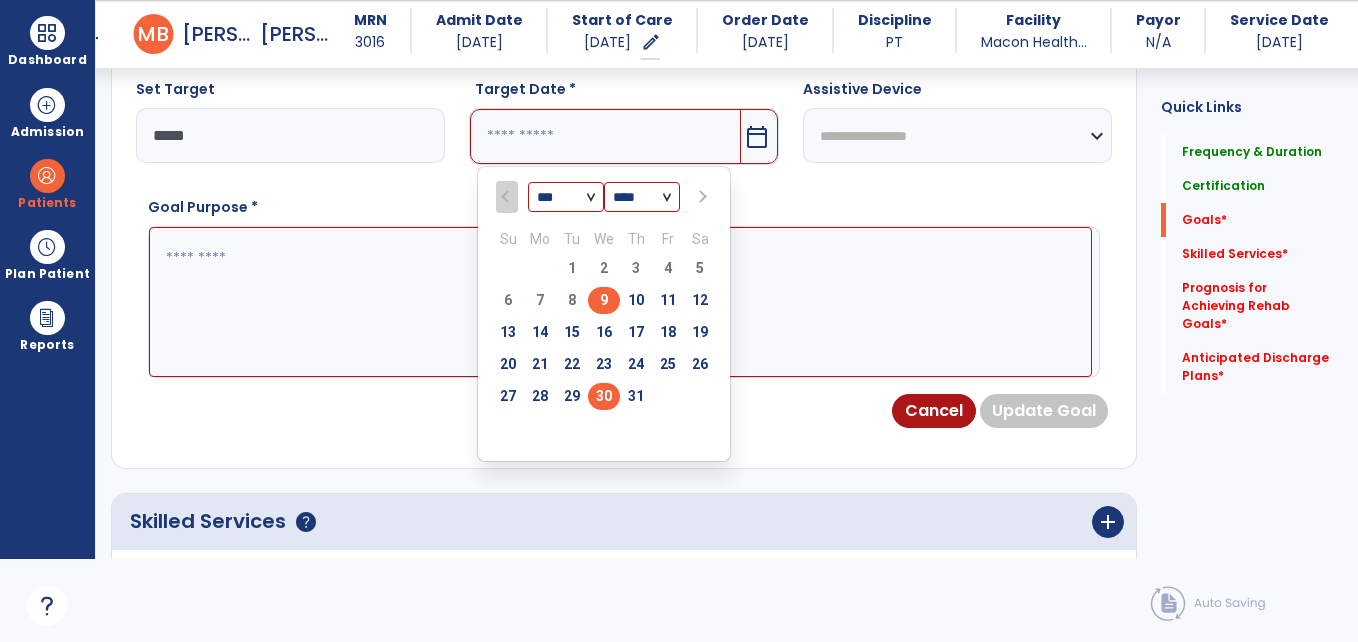 click on "30" at bounding box center [604, 396] 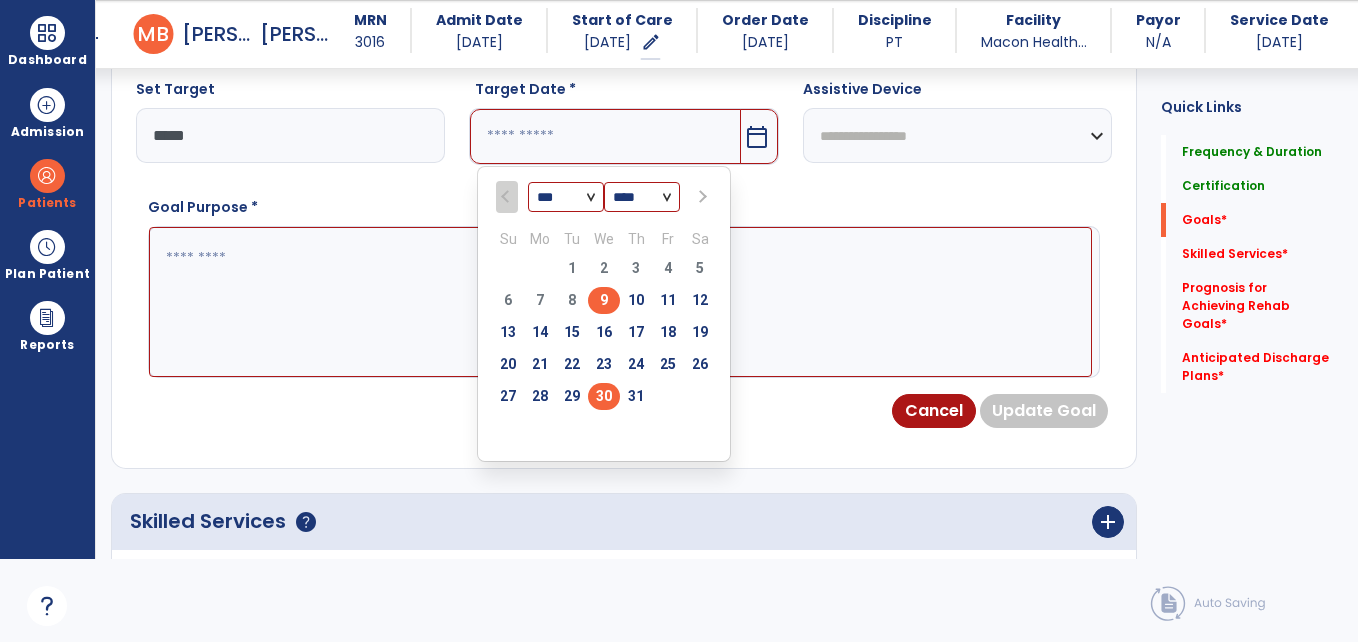 type on "*********" 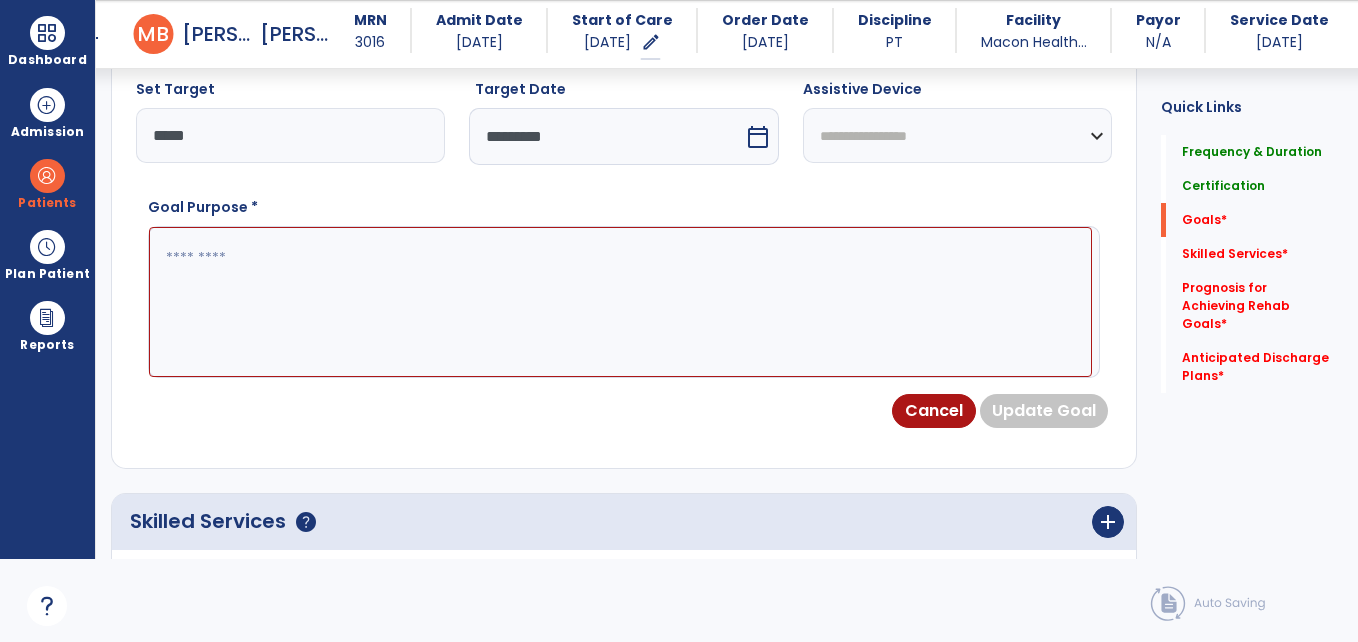 click at bounding box center (620, 302) 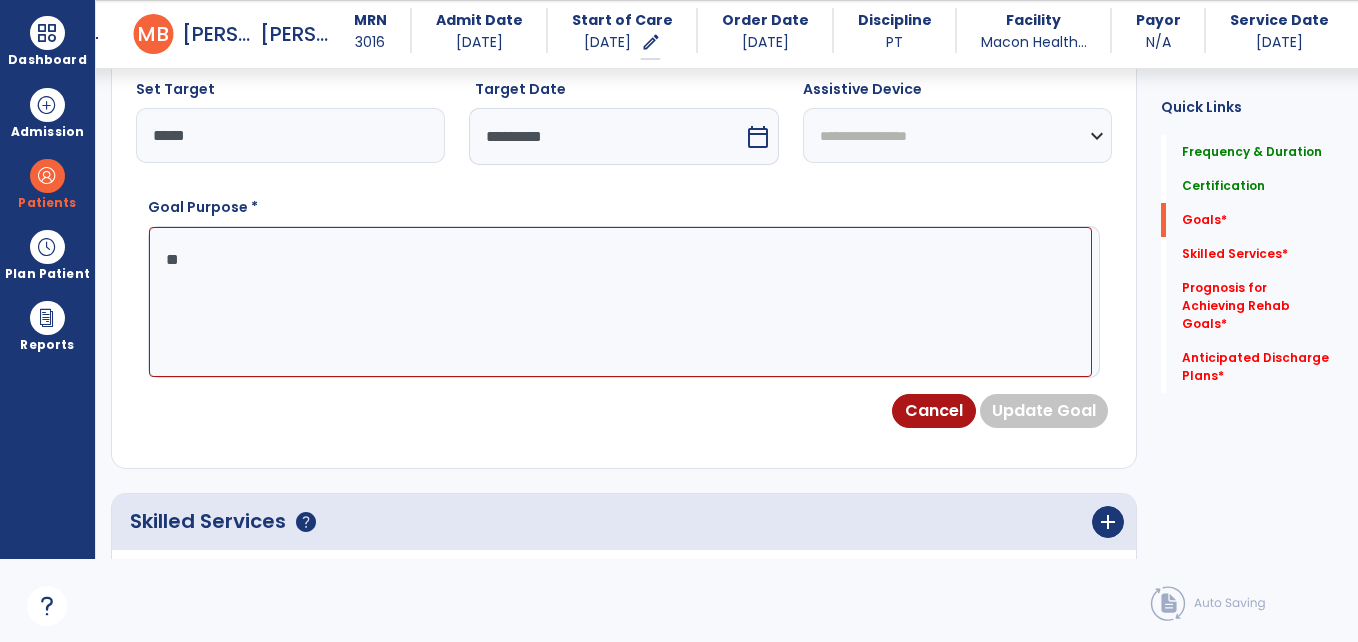 click at bounding box center (620, 302) 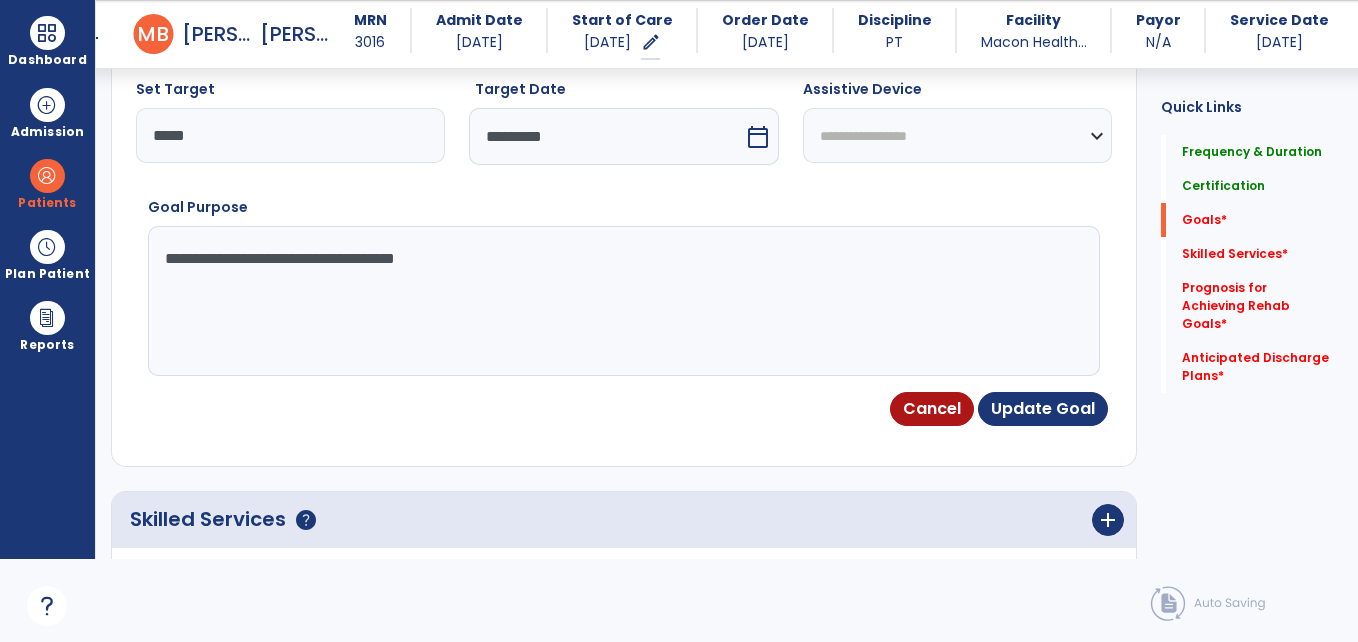 type on "**********" 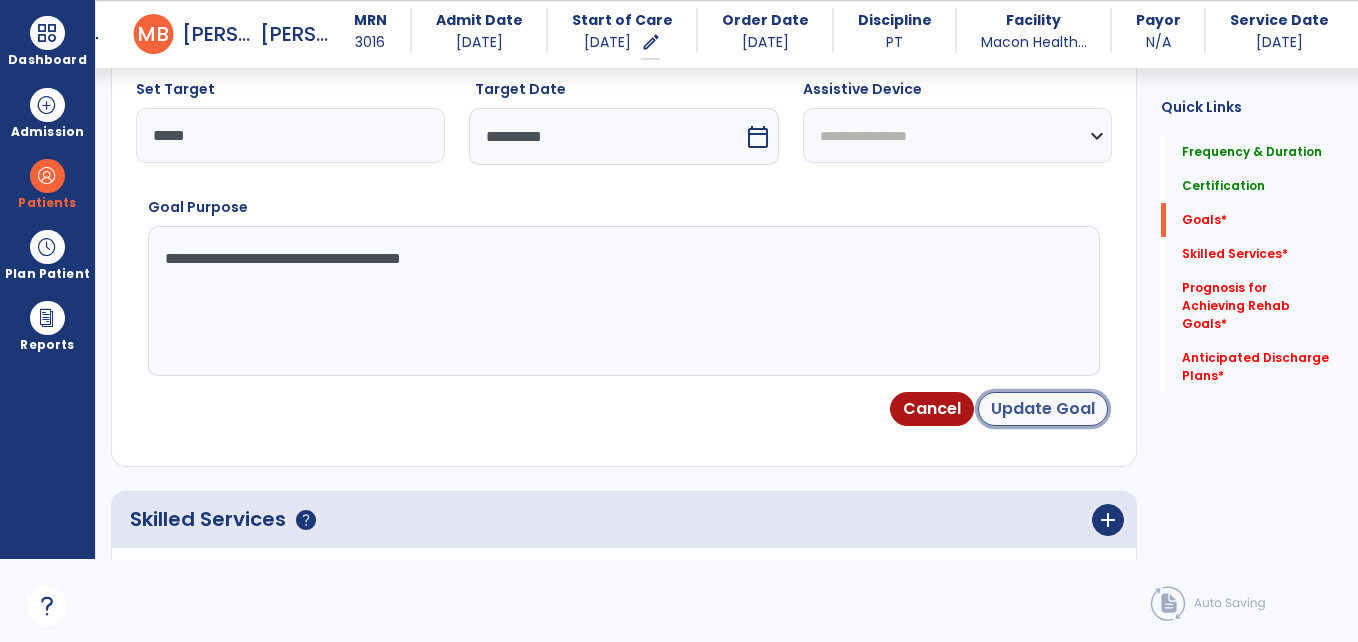 click on "Update Goal" at bounding box center (1043, 409) 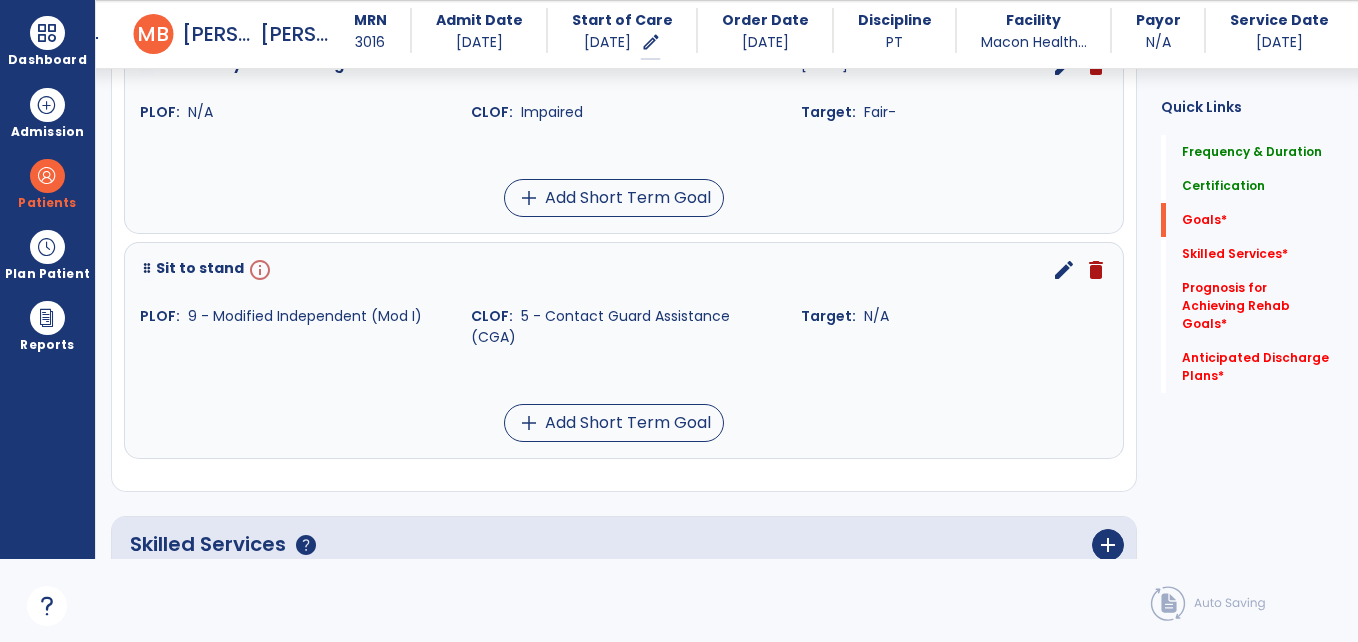 scroll, scrollTop: 791, scrollLeft: 0, axis: vertical 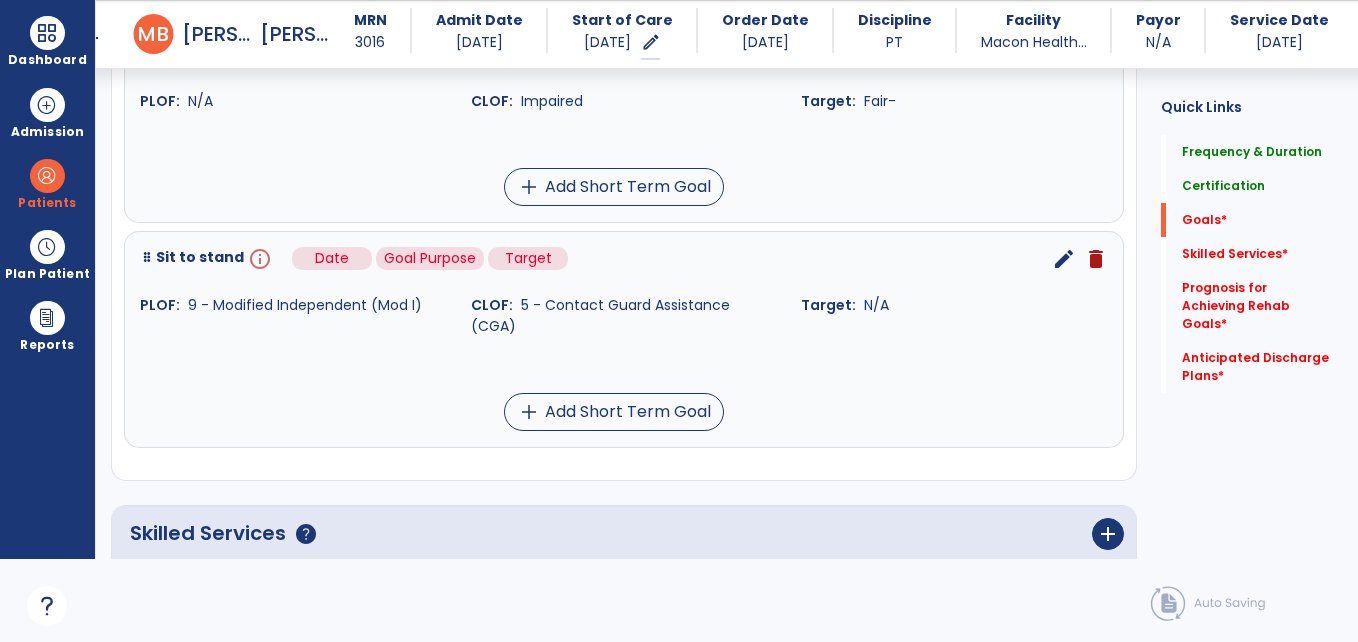 click on "info" at bounding box center (258, 259) 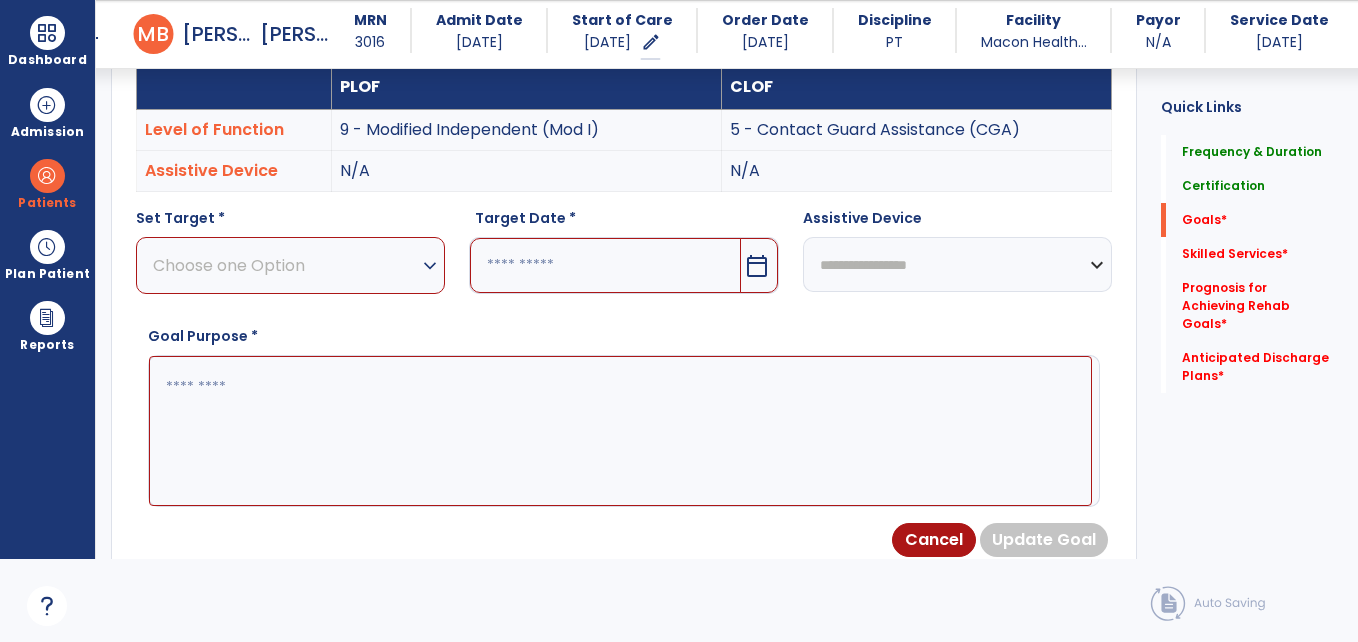 scroll, scrollTop: 535, scrollLeft: 0, axis: vertical 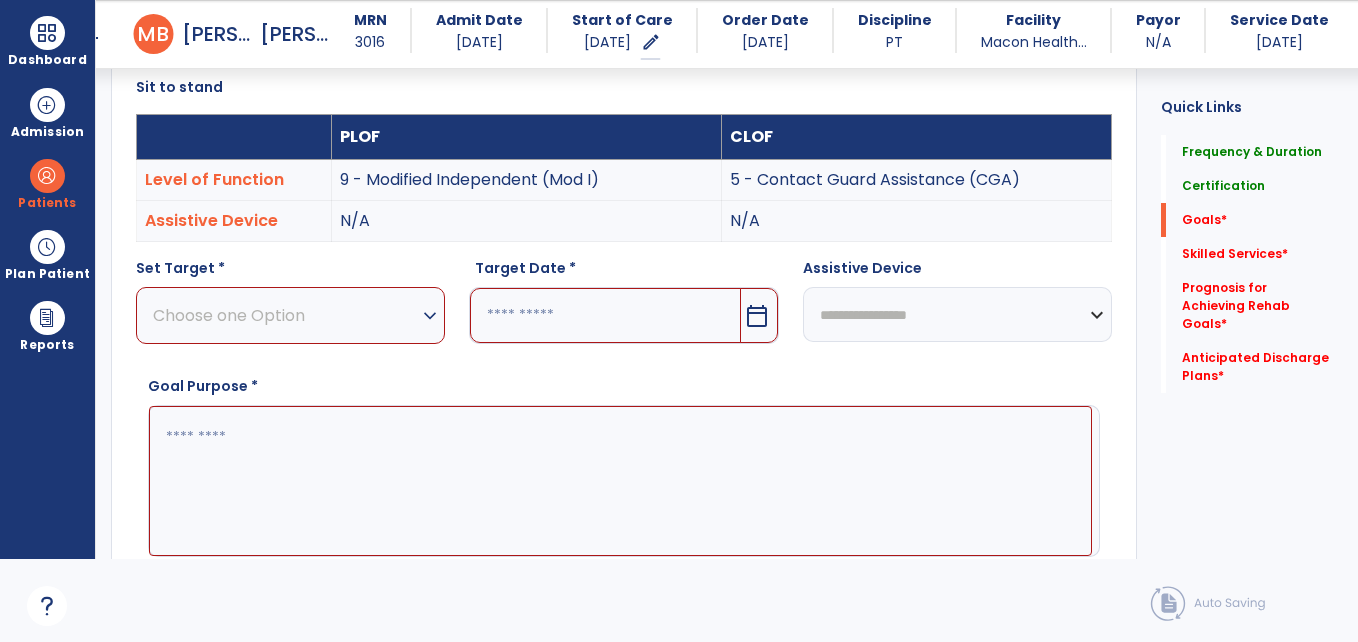 click on "Choose one Option" at bounding box center (285, 315) 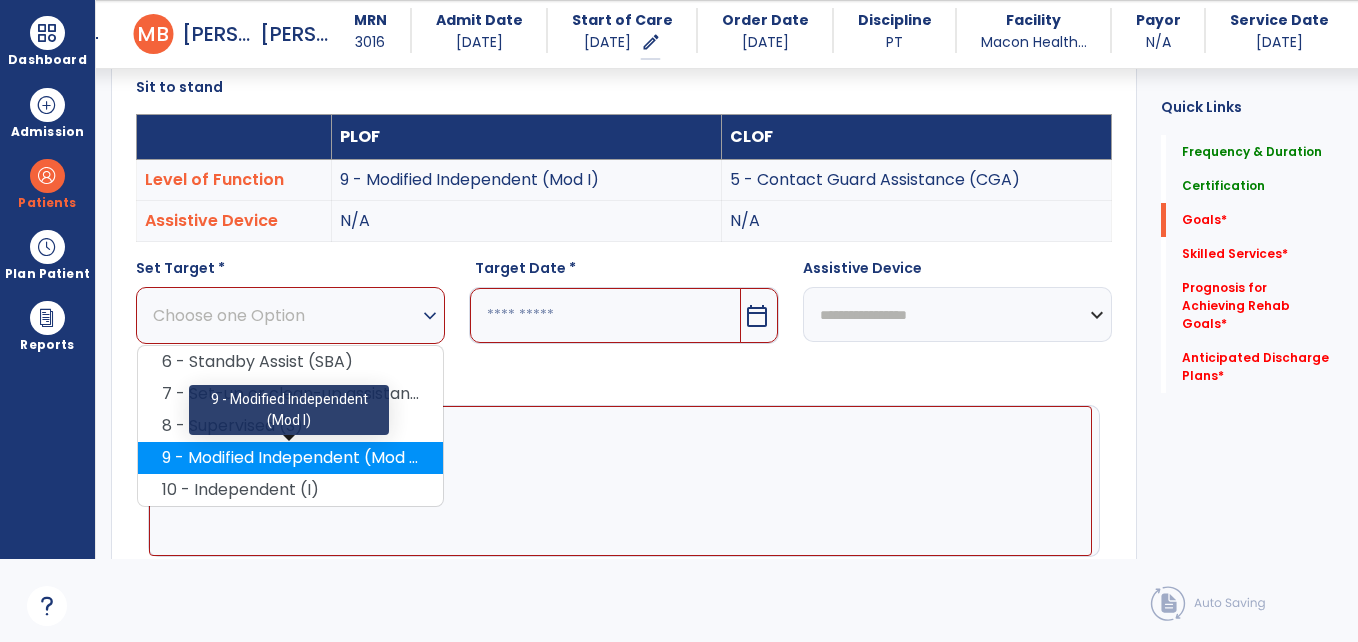 click on "9 - Modified Independent (Mod I)" at bounding box center (290, 458) 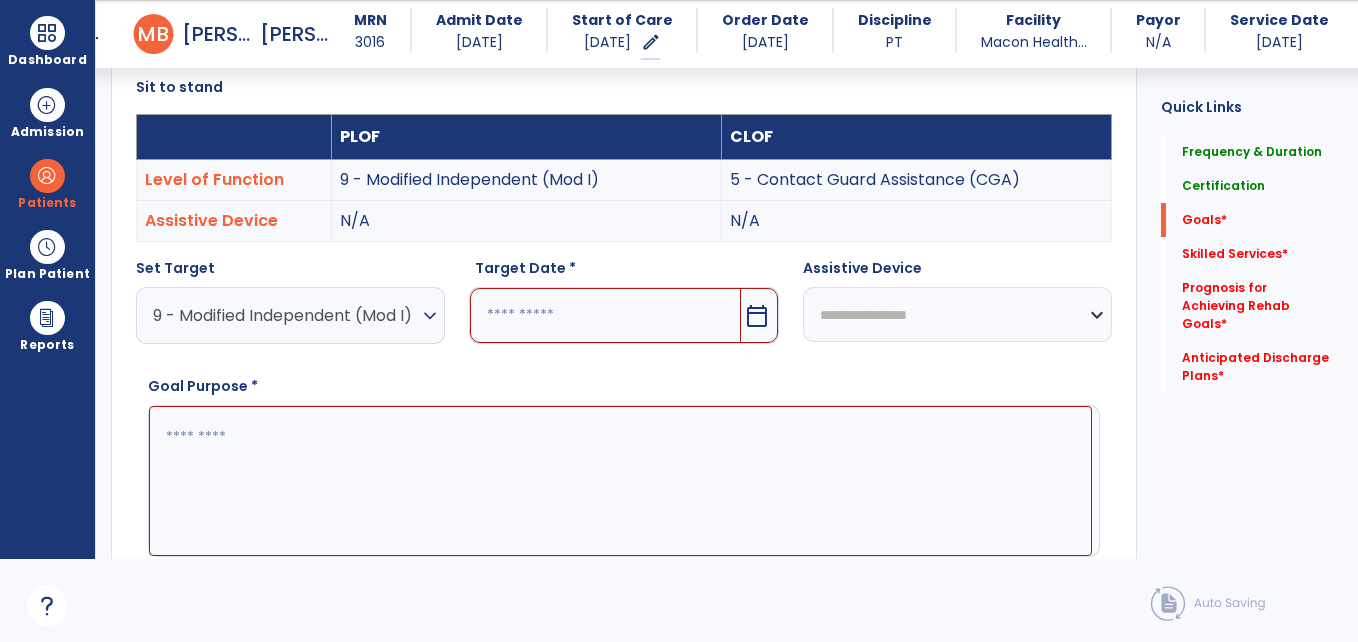click at bounding box center [605, 315] 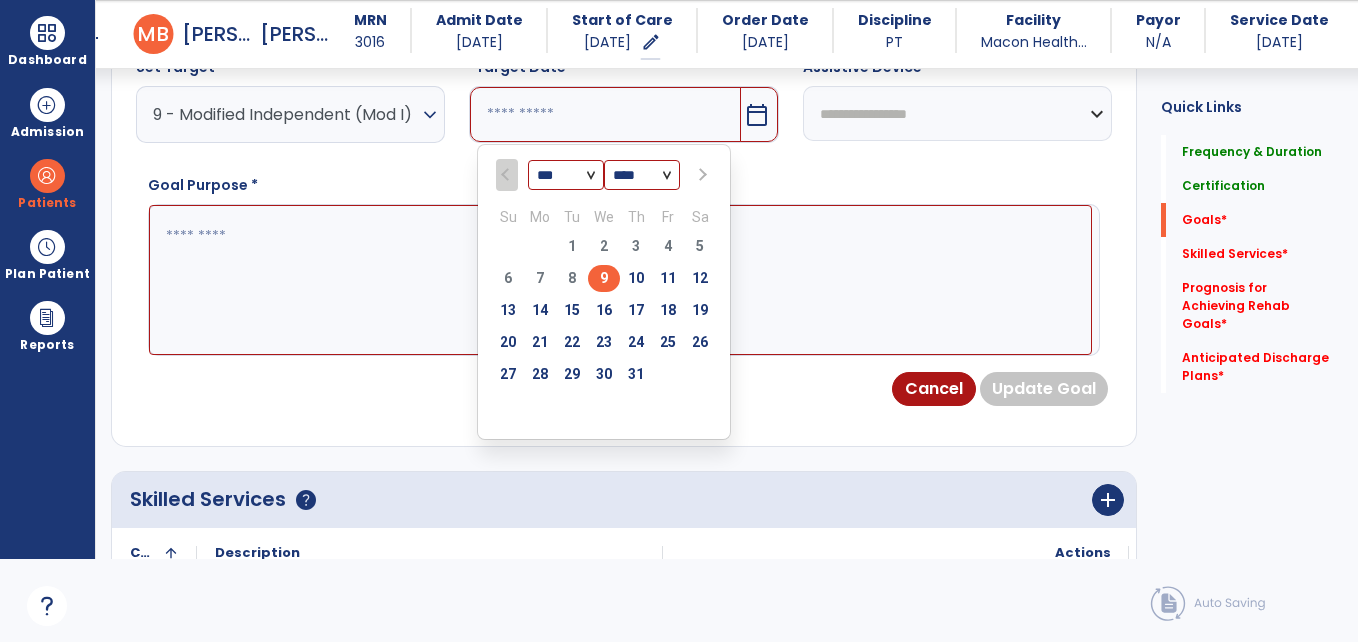 scroll, scrollTop: 770, scrollLeft: 0, axis: vertical 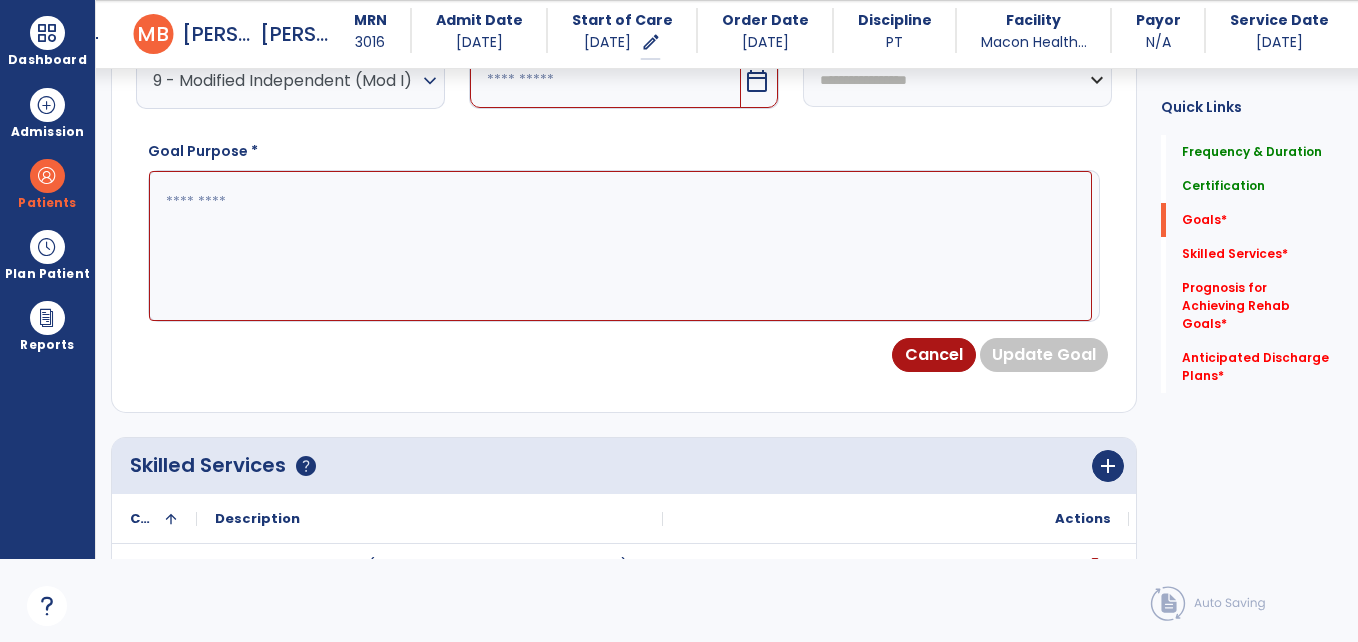 click at bounding box center (605, 80) 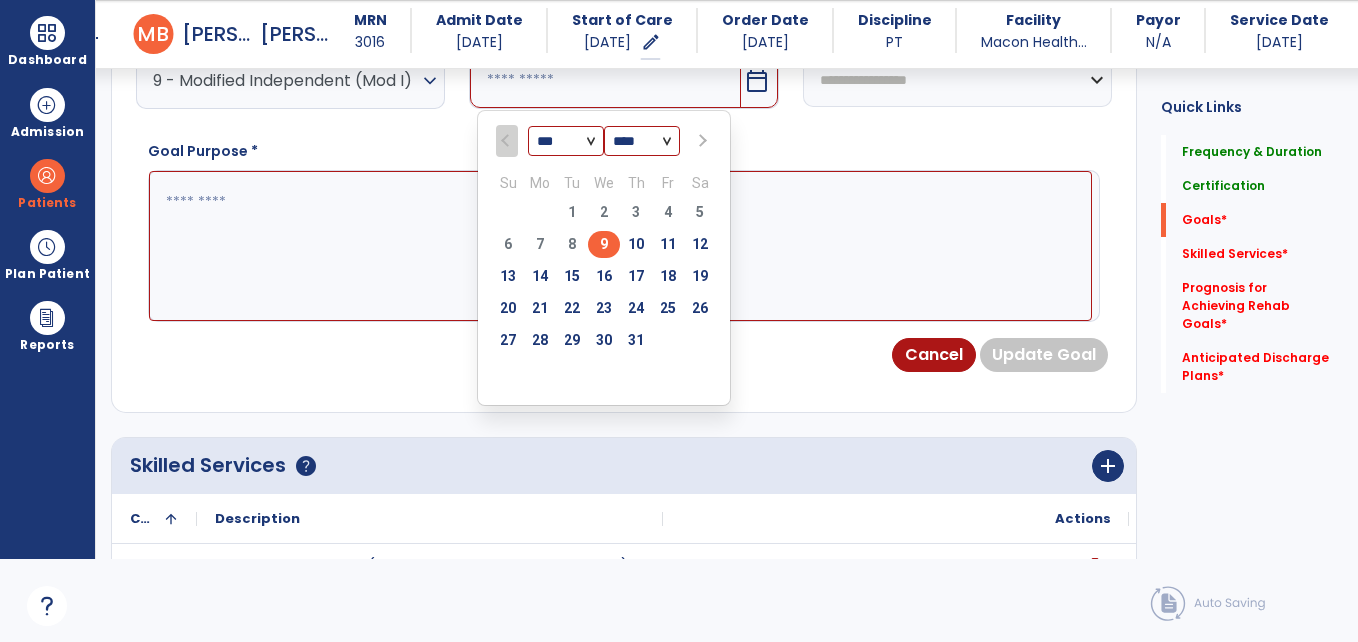 click on "23" at bounding box center [604, 311] 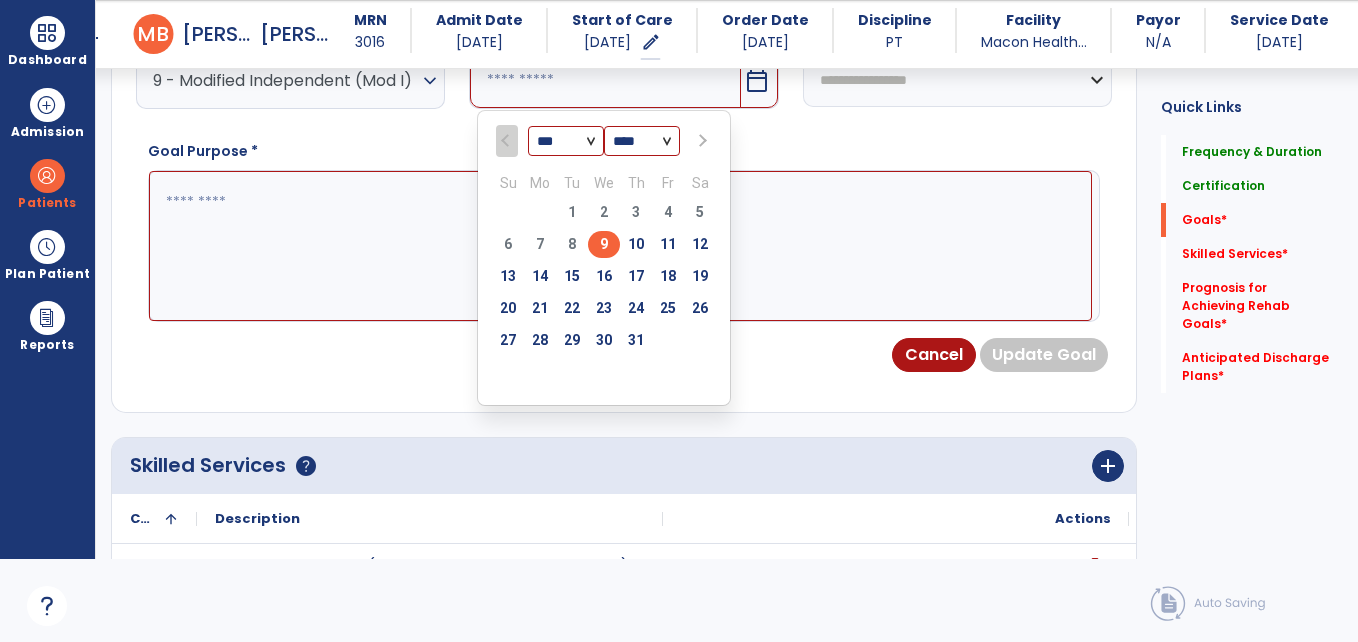 type on "*********" 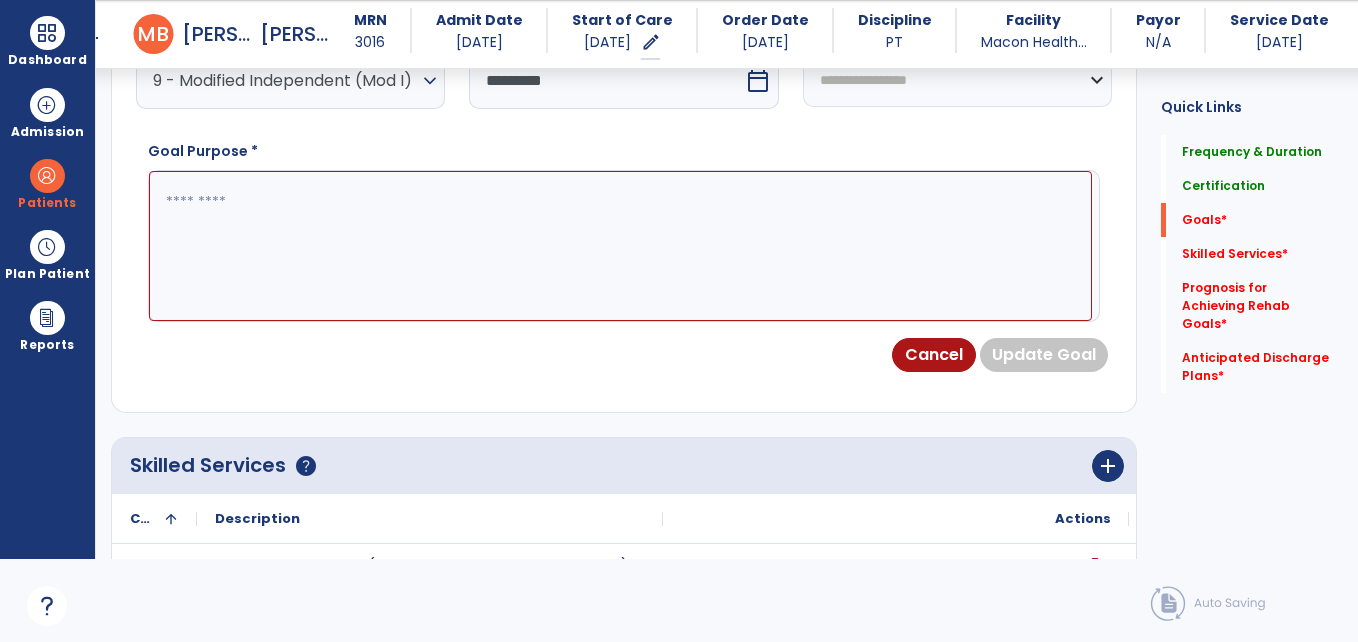 click at bounding box center (620, 246) 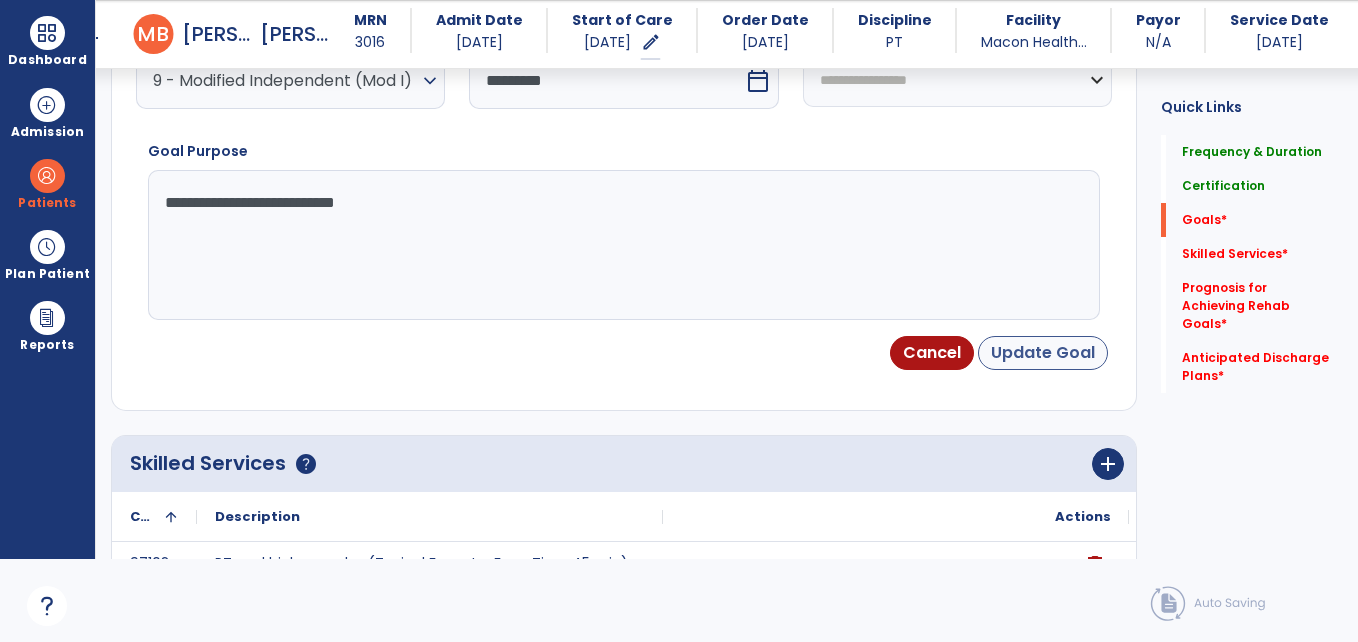type on "**********" 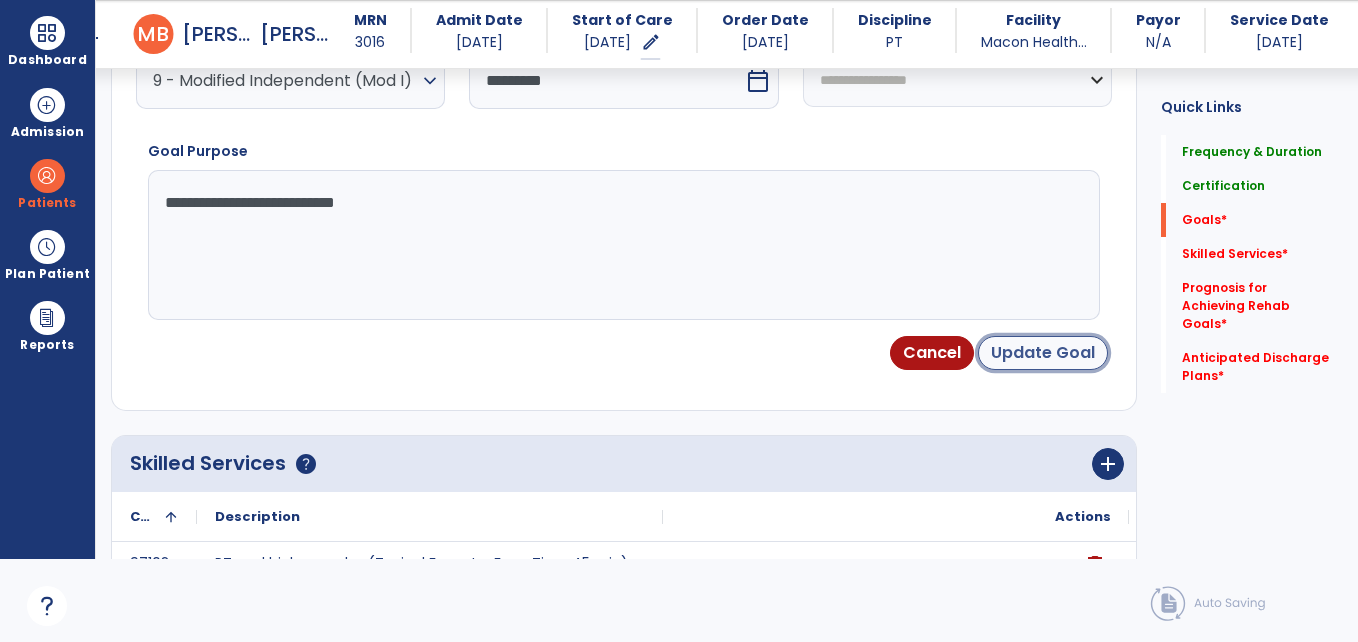 click on "Update Goal" at bounding box center (1043, 353) 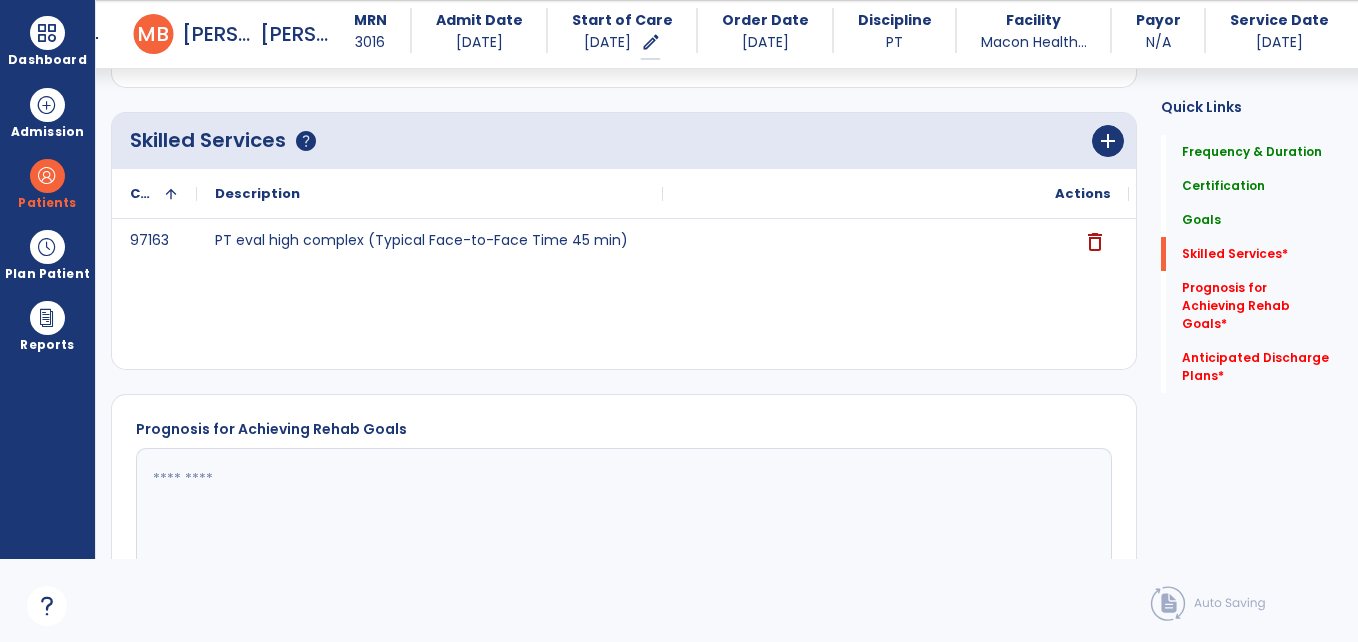 scroll, scrollTop: 1207, scrollLeft: 0, axis: vertical 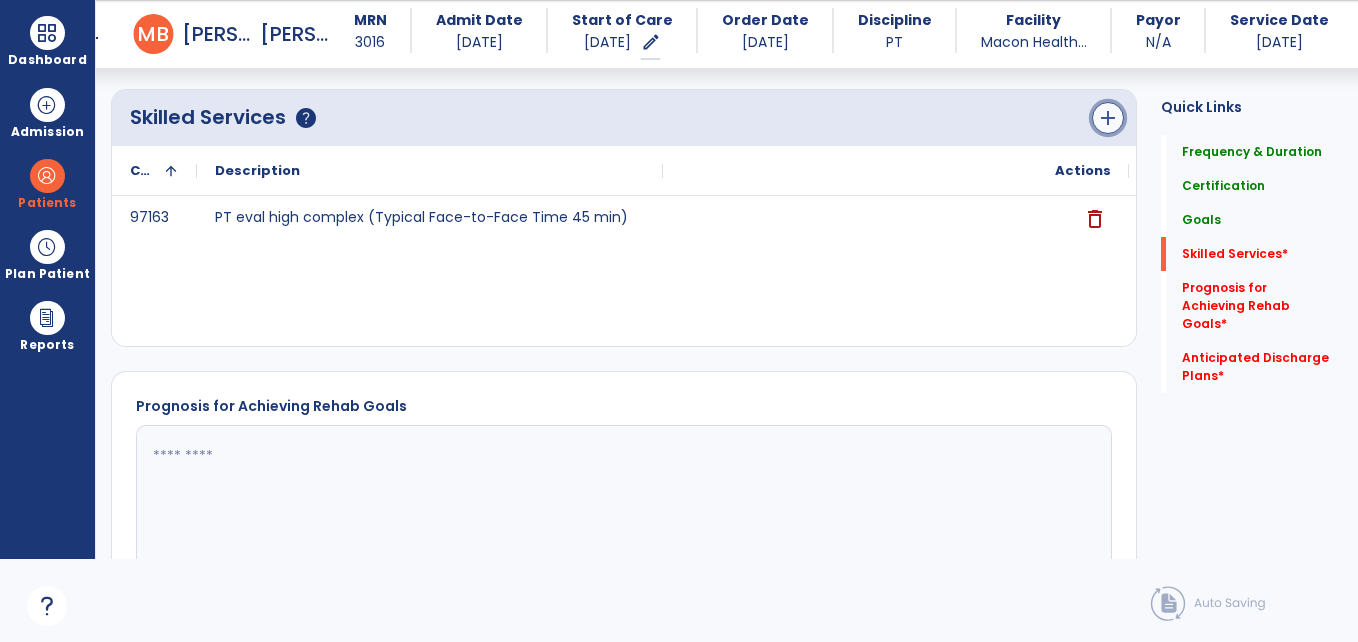 click on "add" 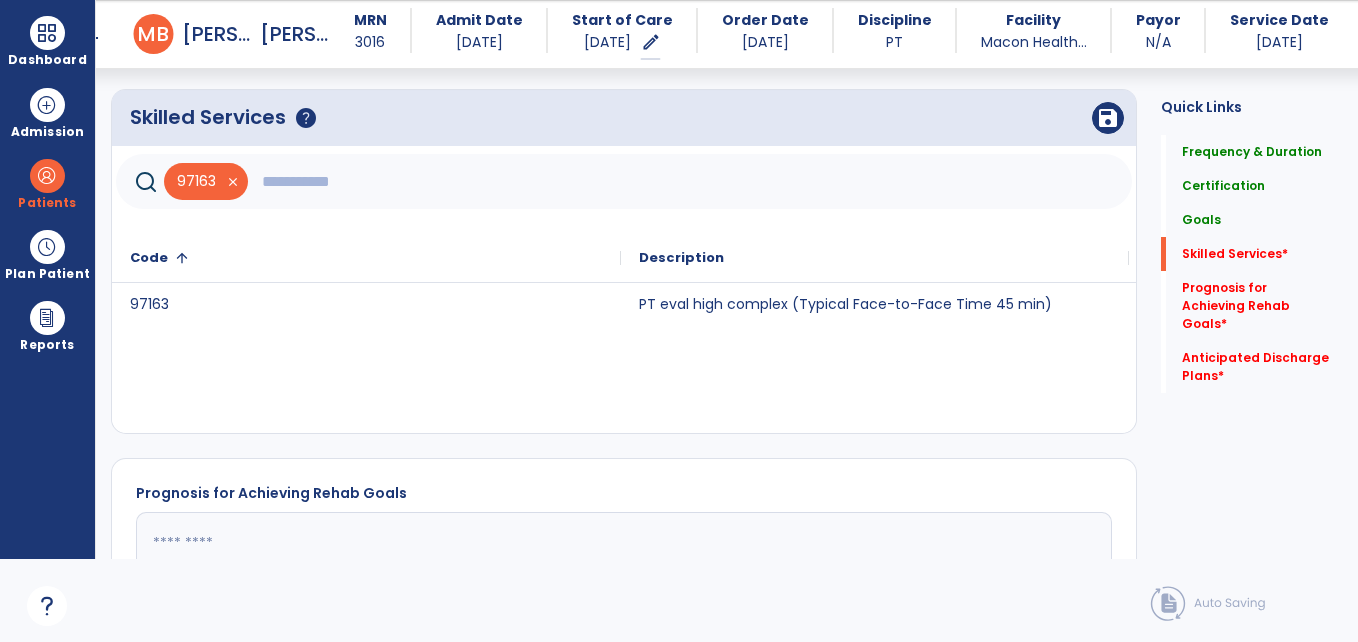 click 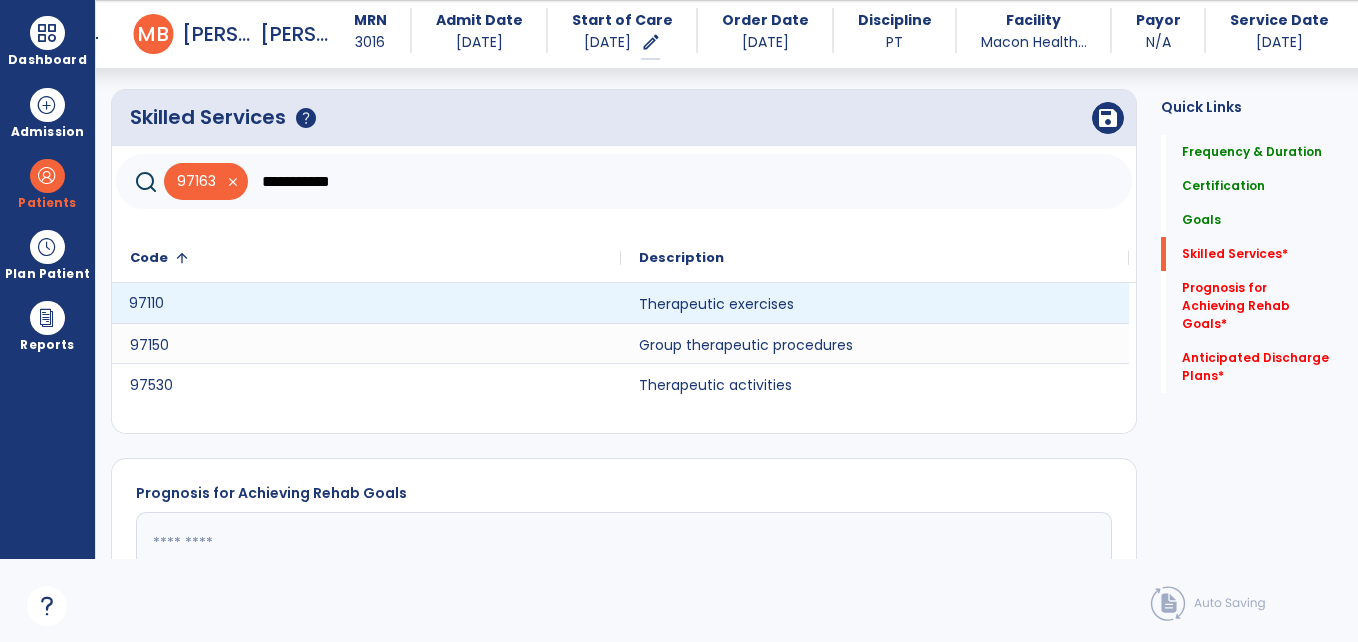 click on "97110" 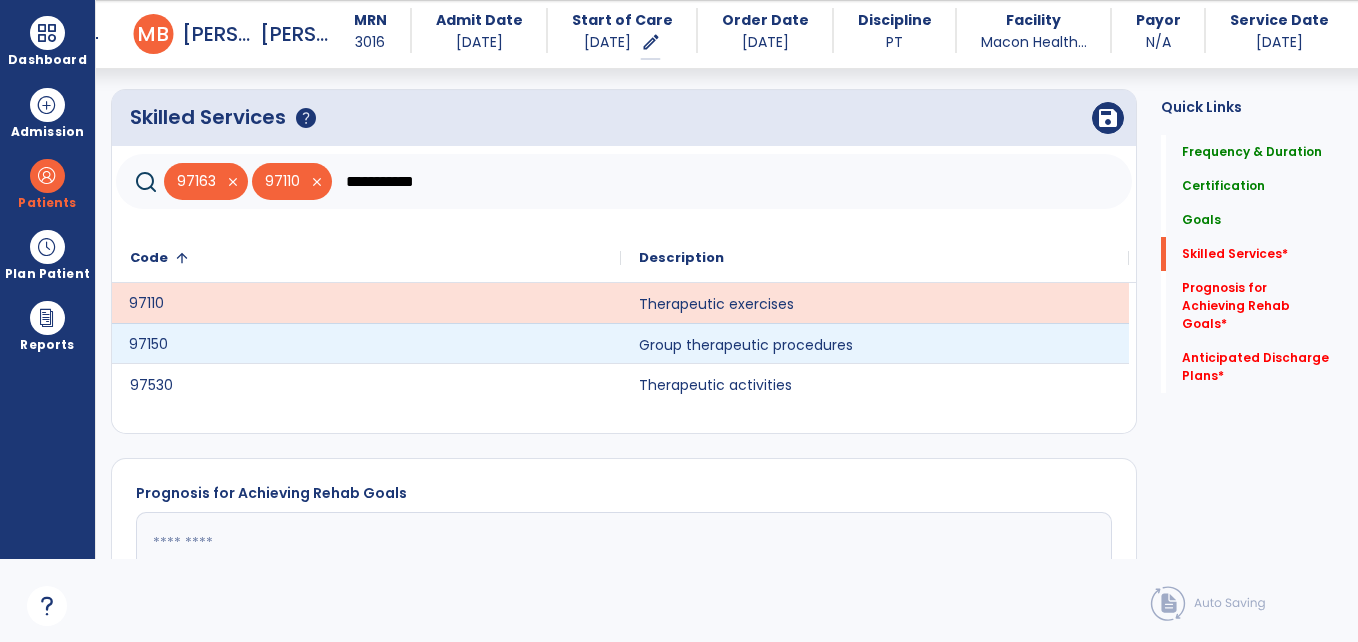 click on "97150" 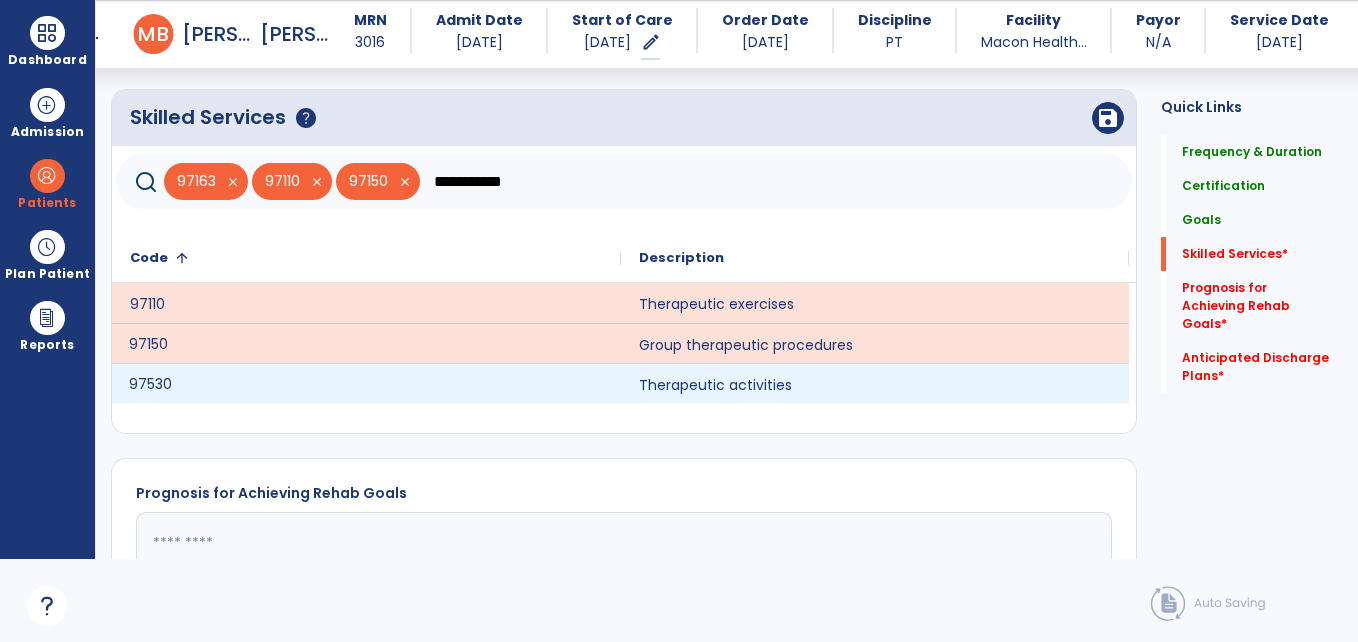 click on "97530" 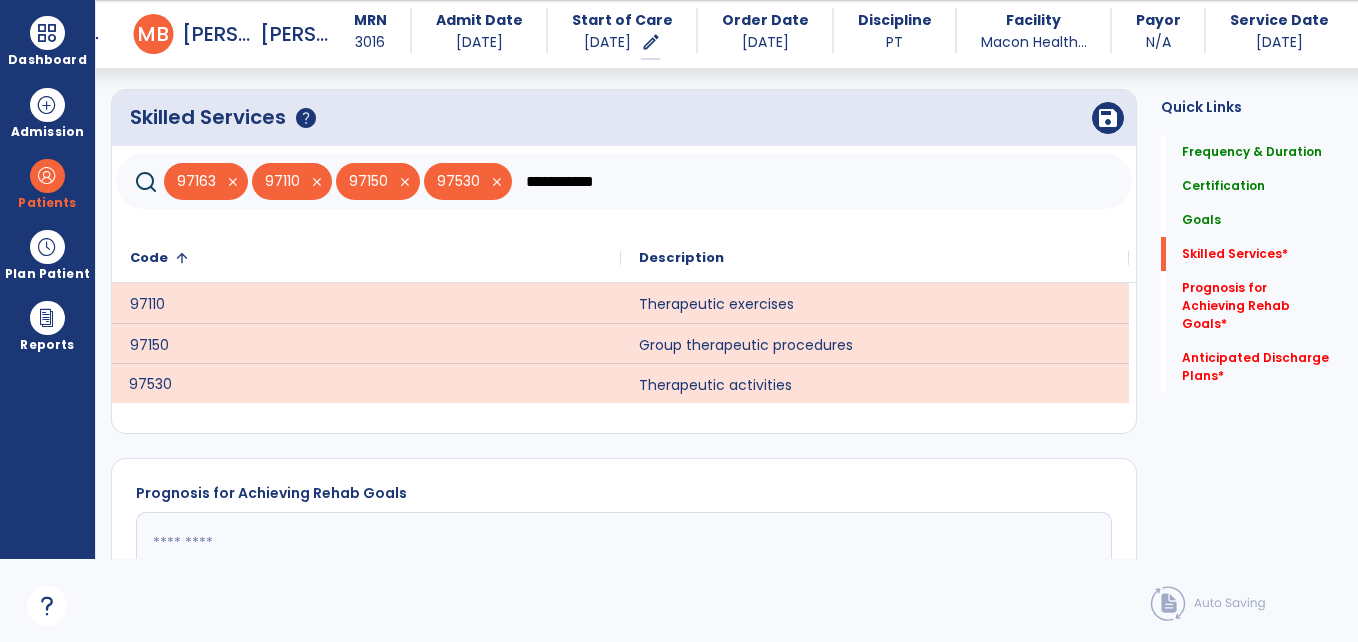 click on "**********" 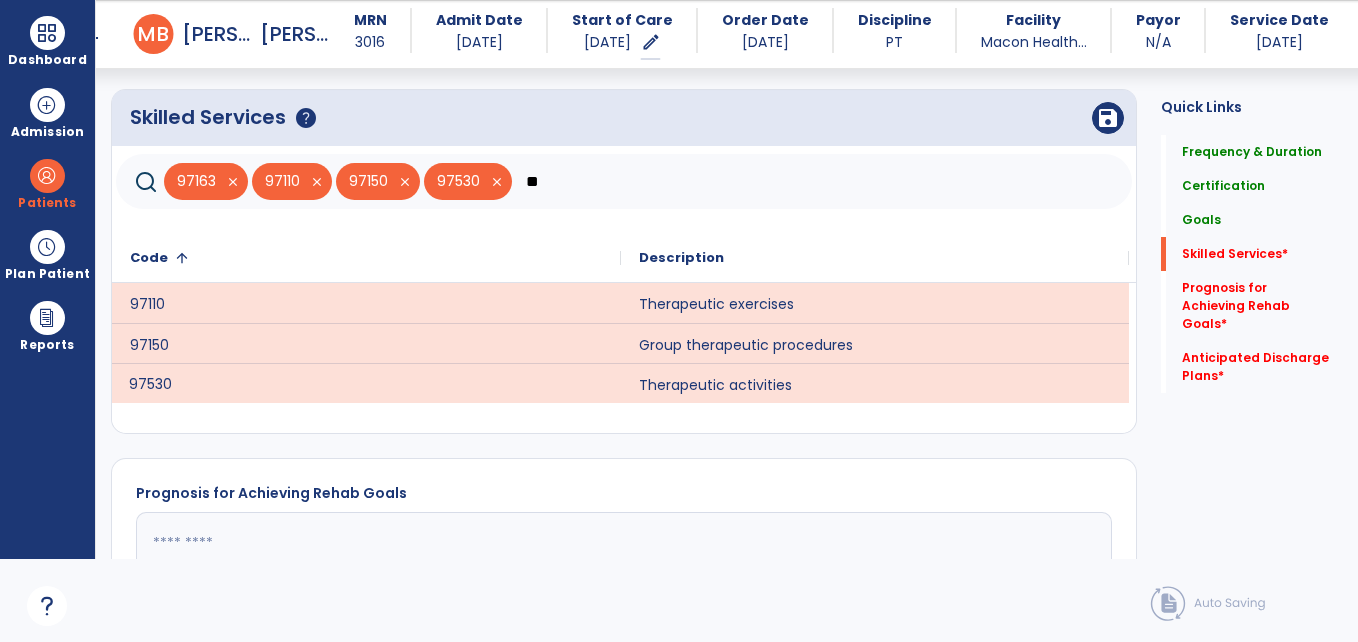 type on "*" 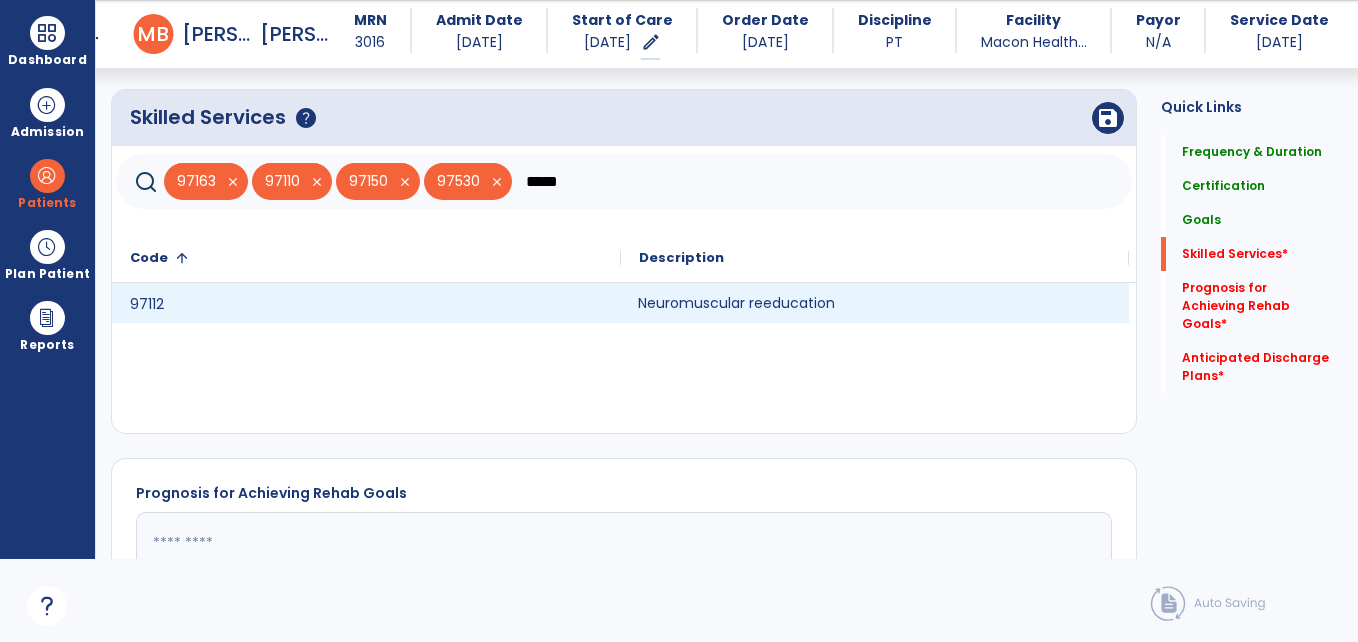click on "Neuromuscular reeducation" 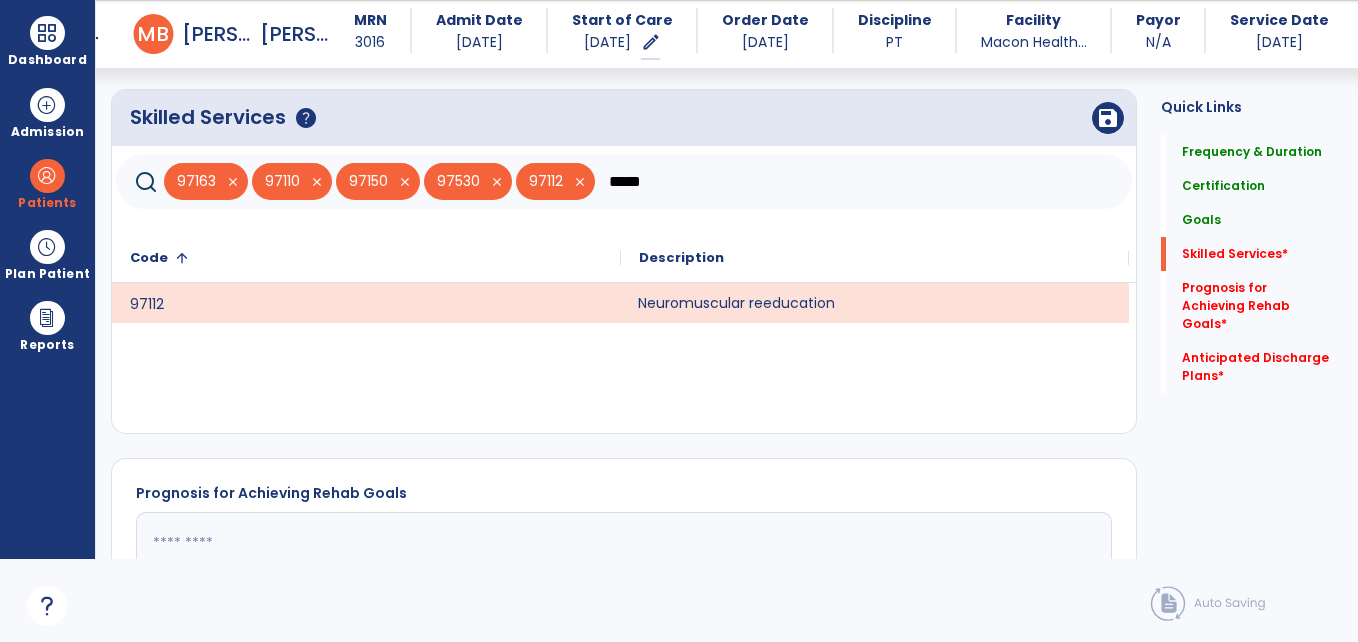 click on "*****" 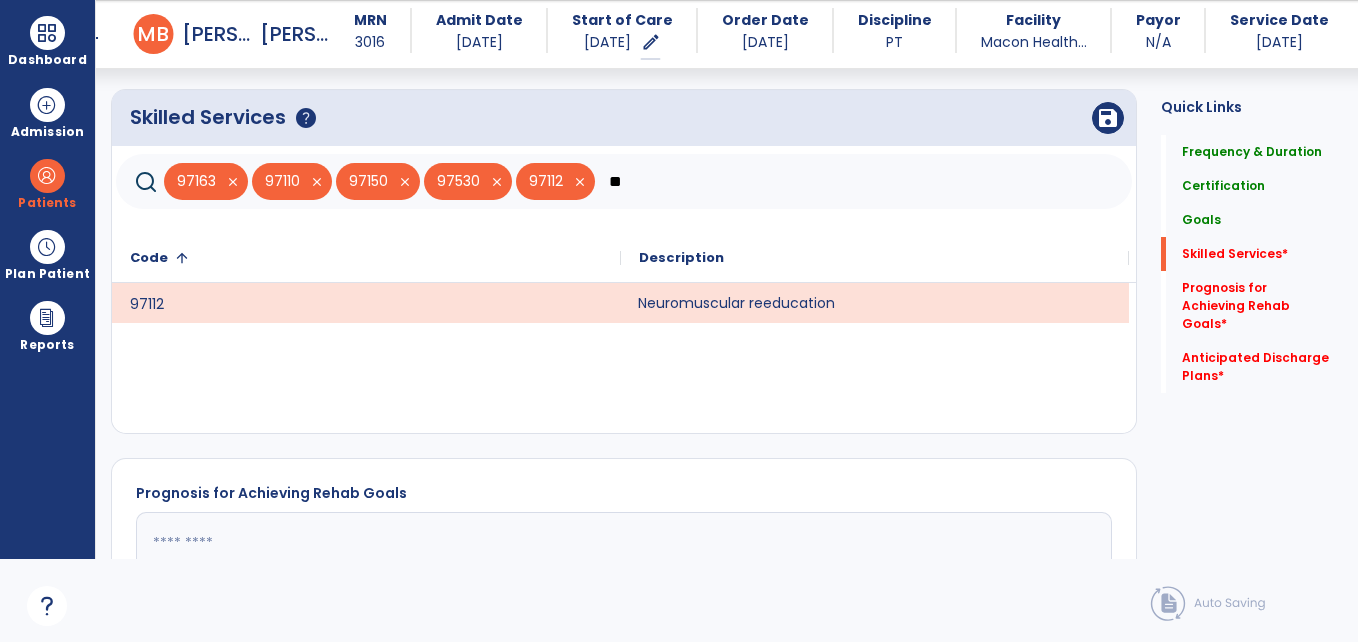 type on "*" 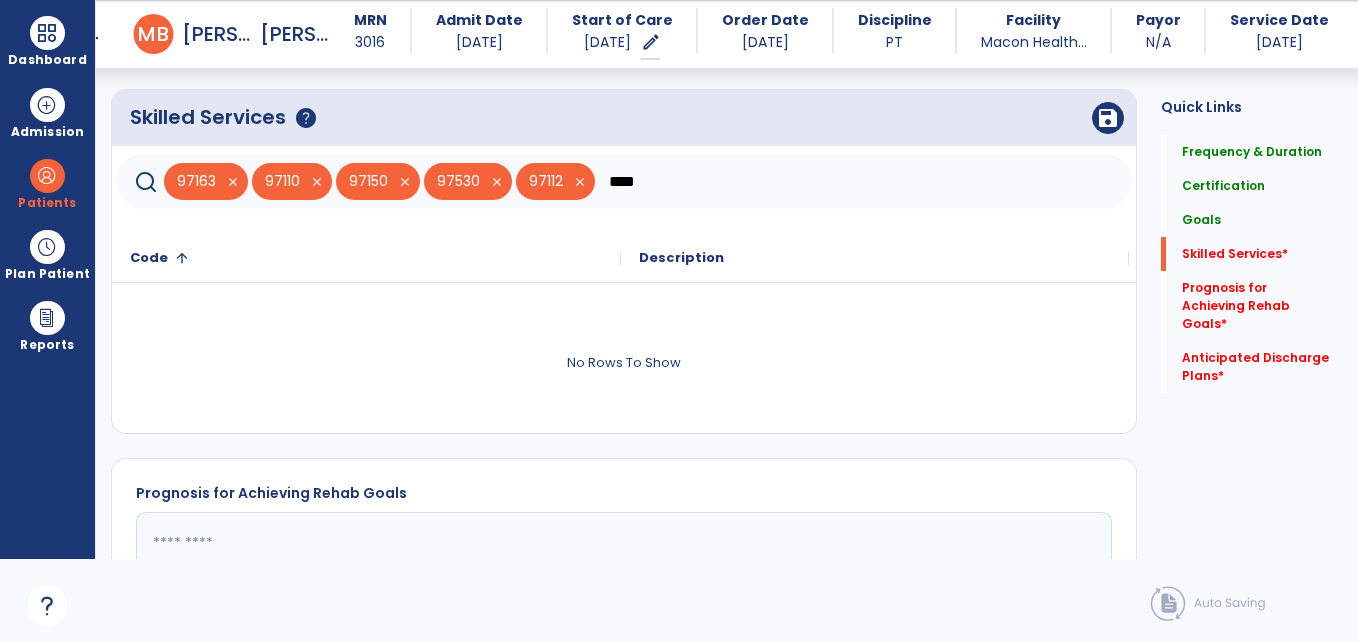 type on "****" 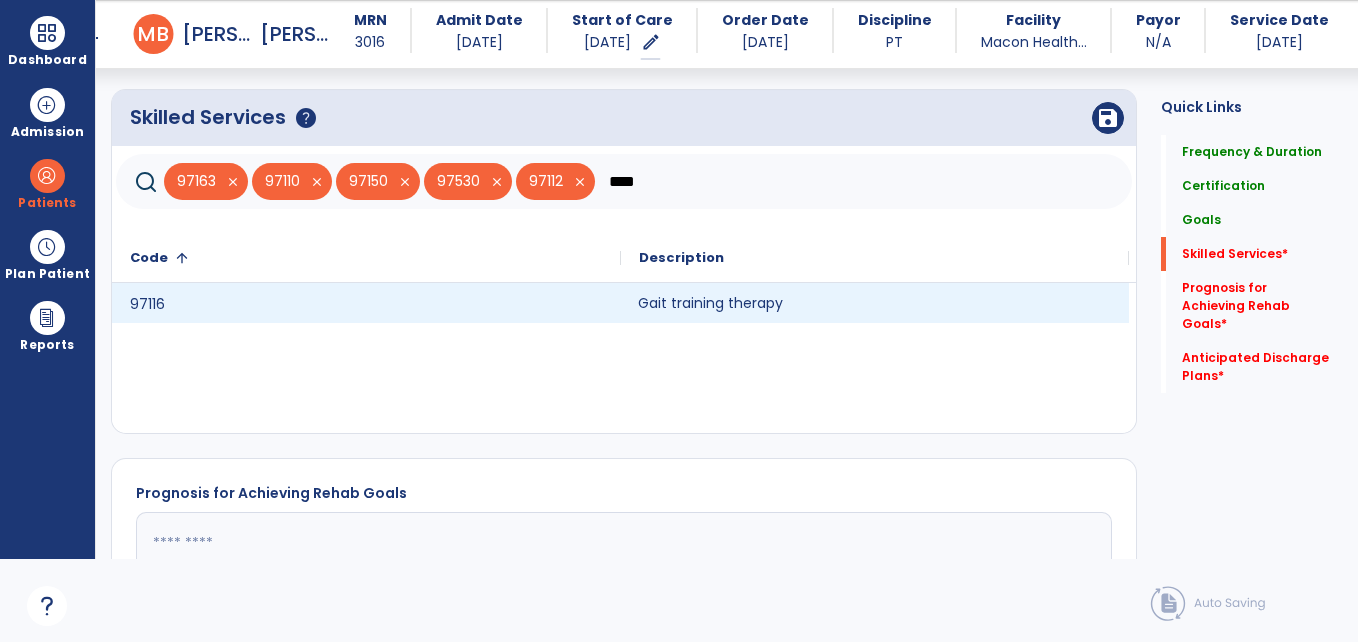click on "Gait training therapy" 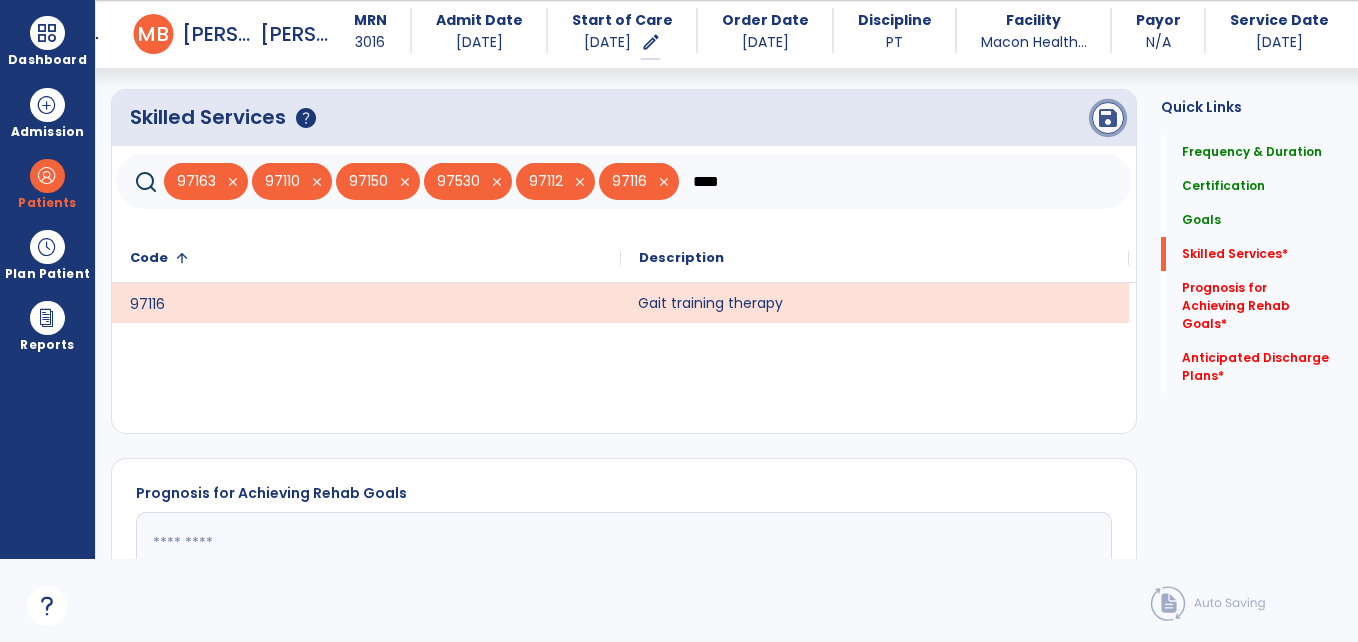 click on "save" 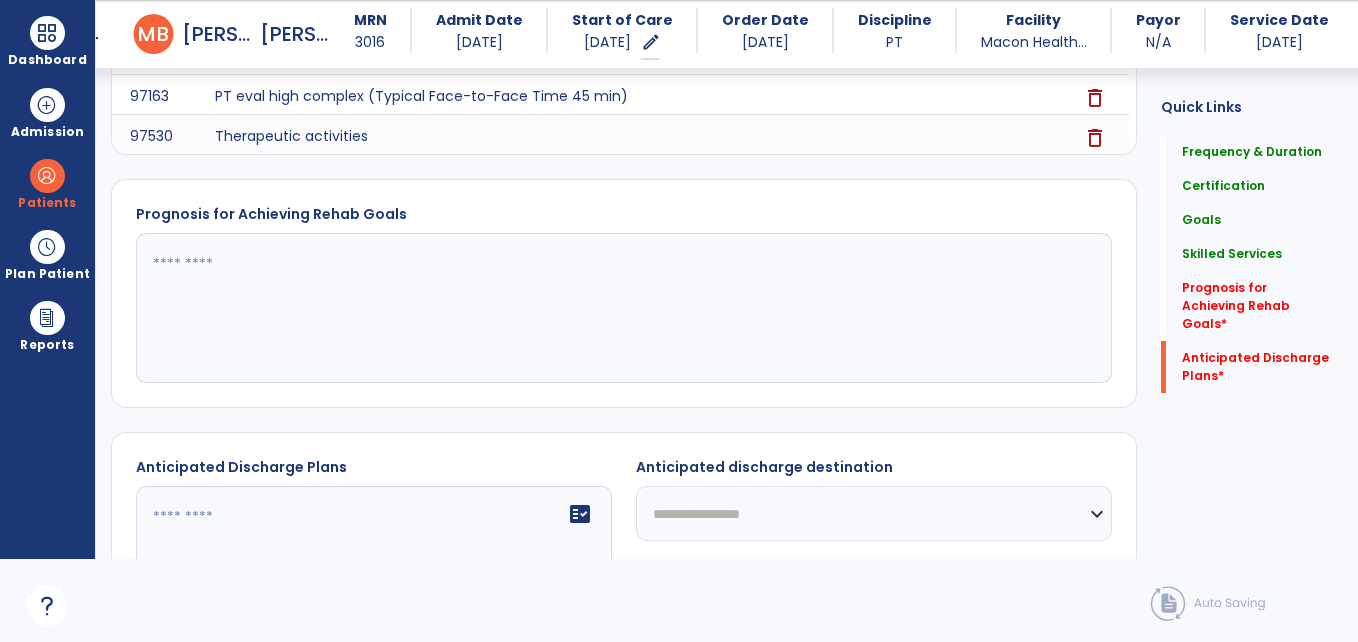 scroll, scrollTop: 1505, scrollLeft: 0, axis: vertical 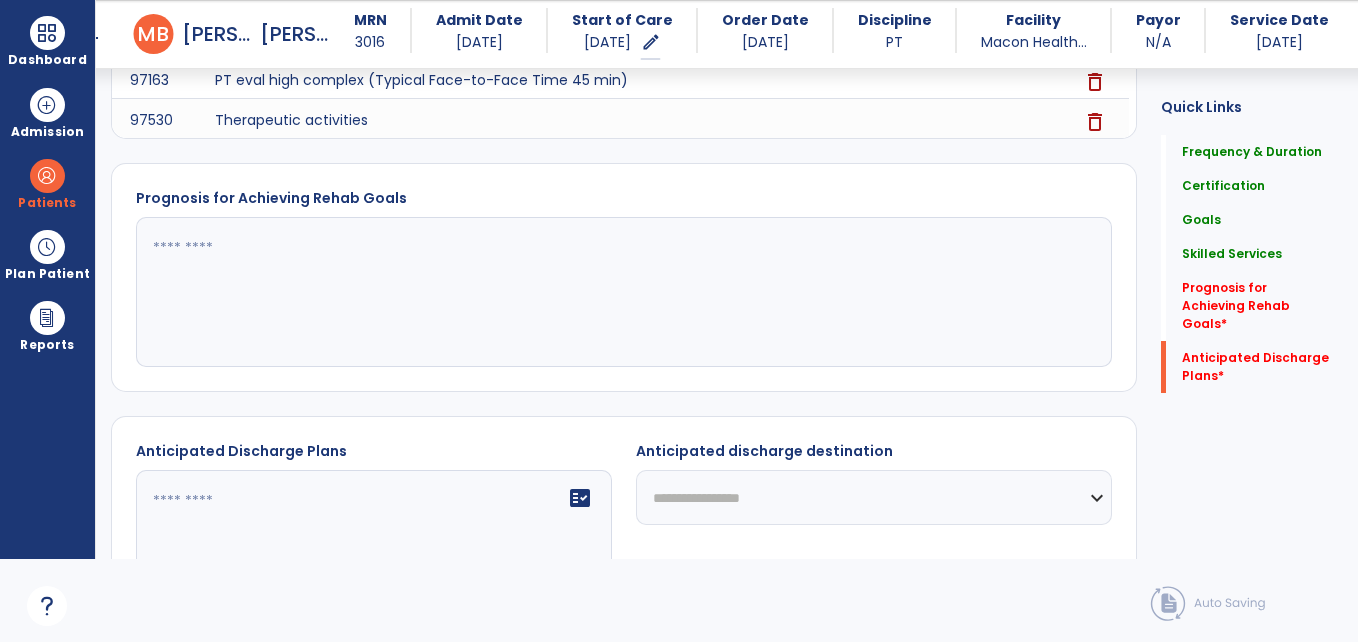 click 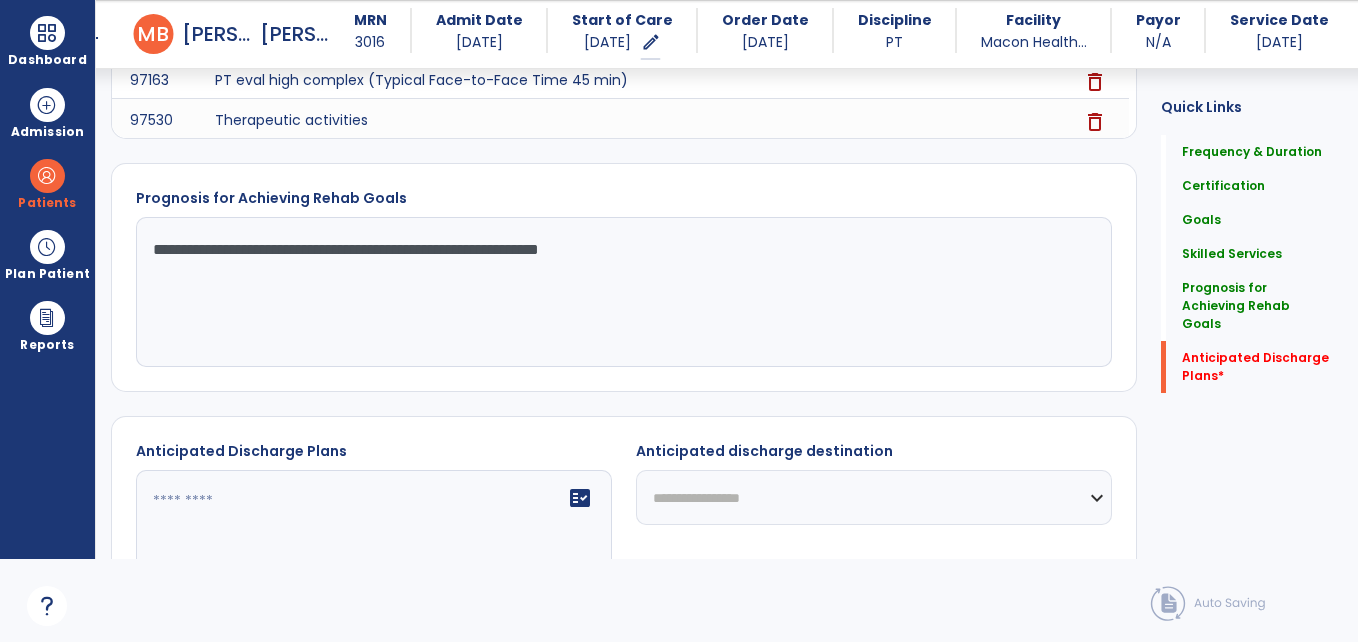 type on "**********" 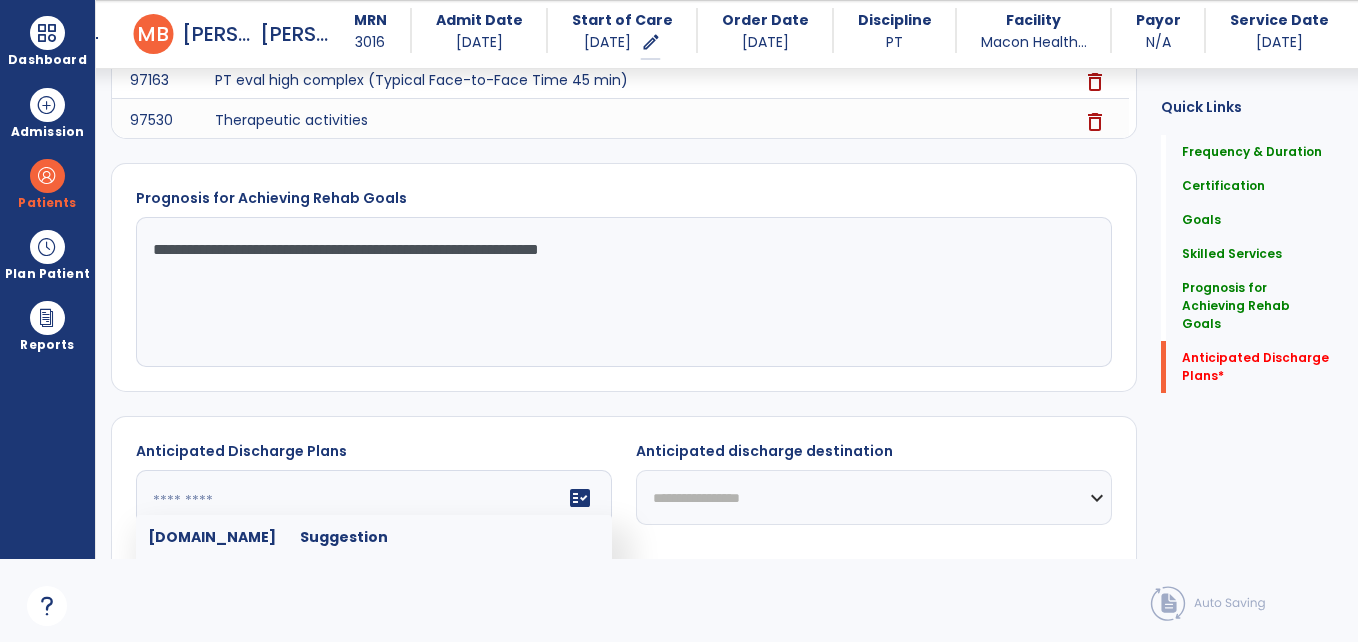 scroll, scrollTop: 0, scrollLeft: 0, axis: both 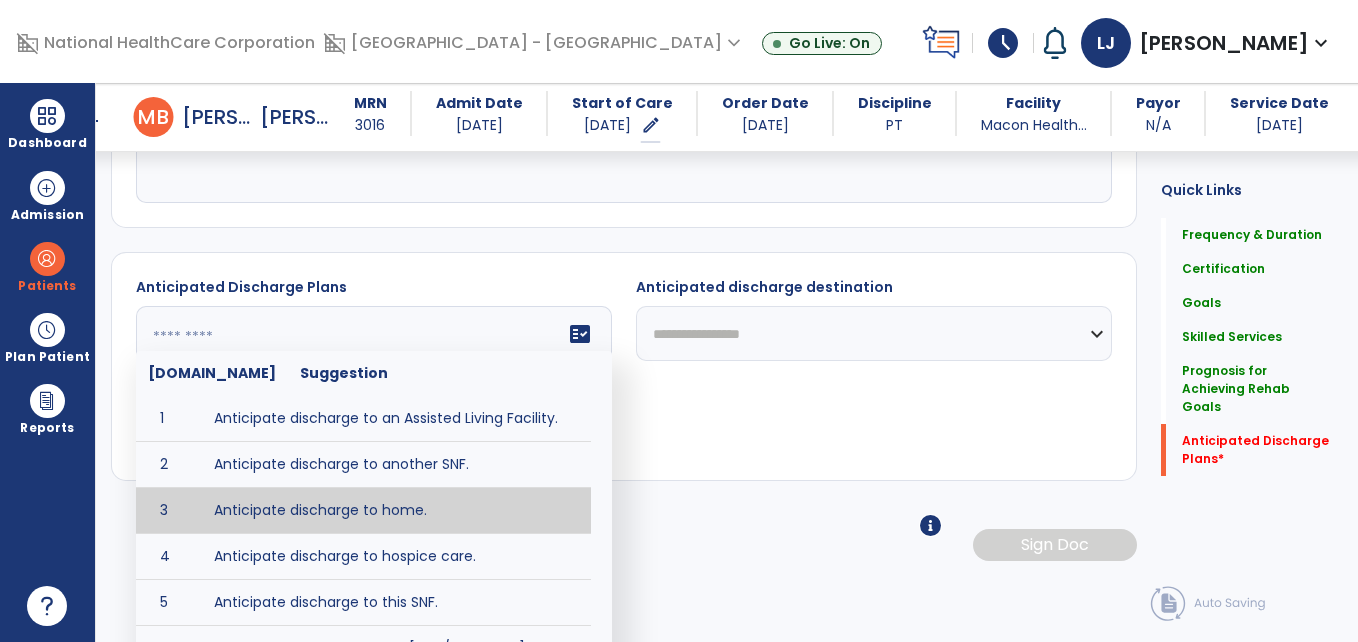 type on "**********" 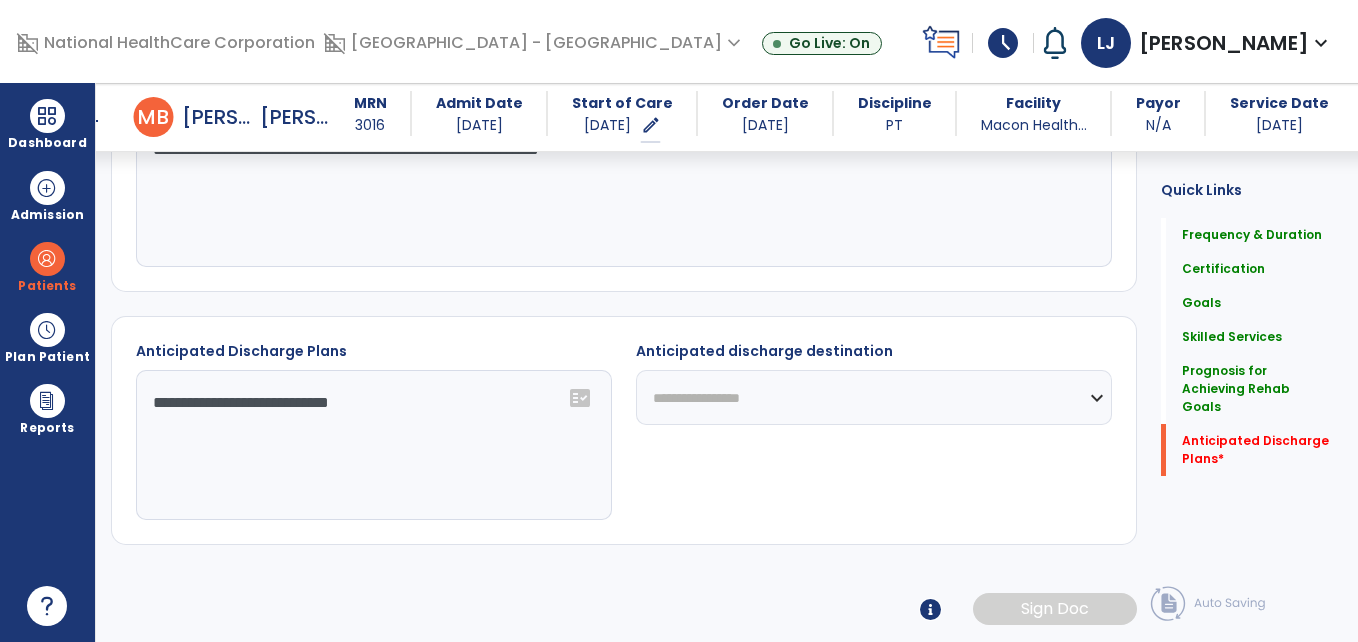 scroll, scrollTop: 1668, scrollLeft: 0, axis: vertical 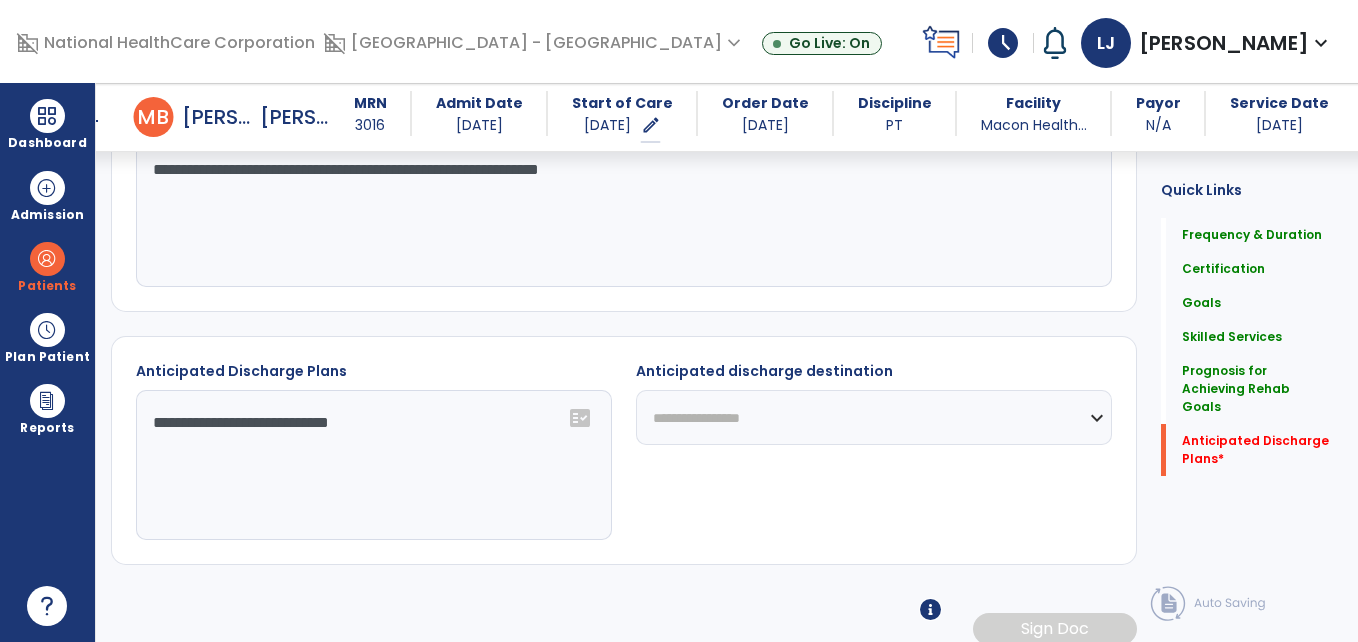 click on "**********" 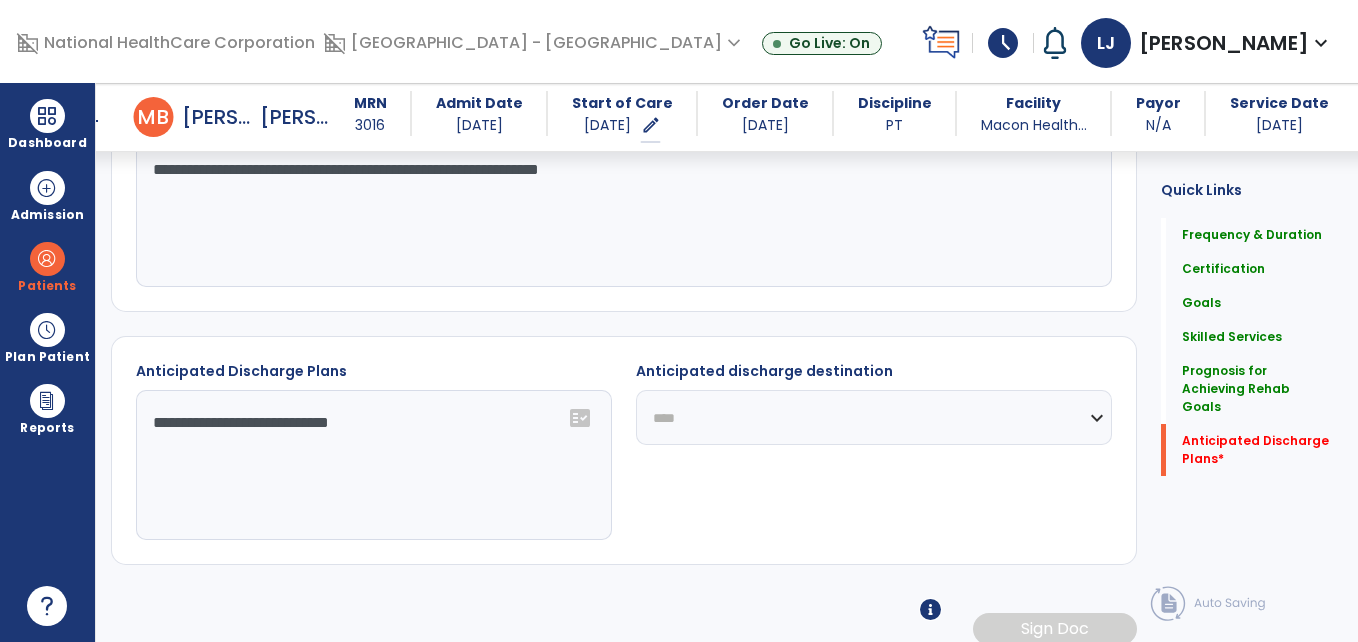 click on "**********" 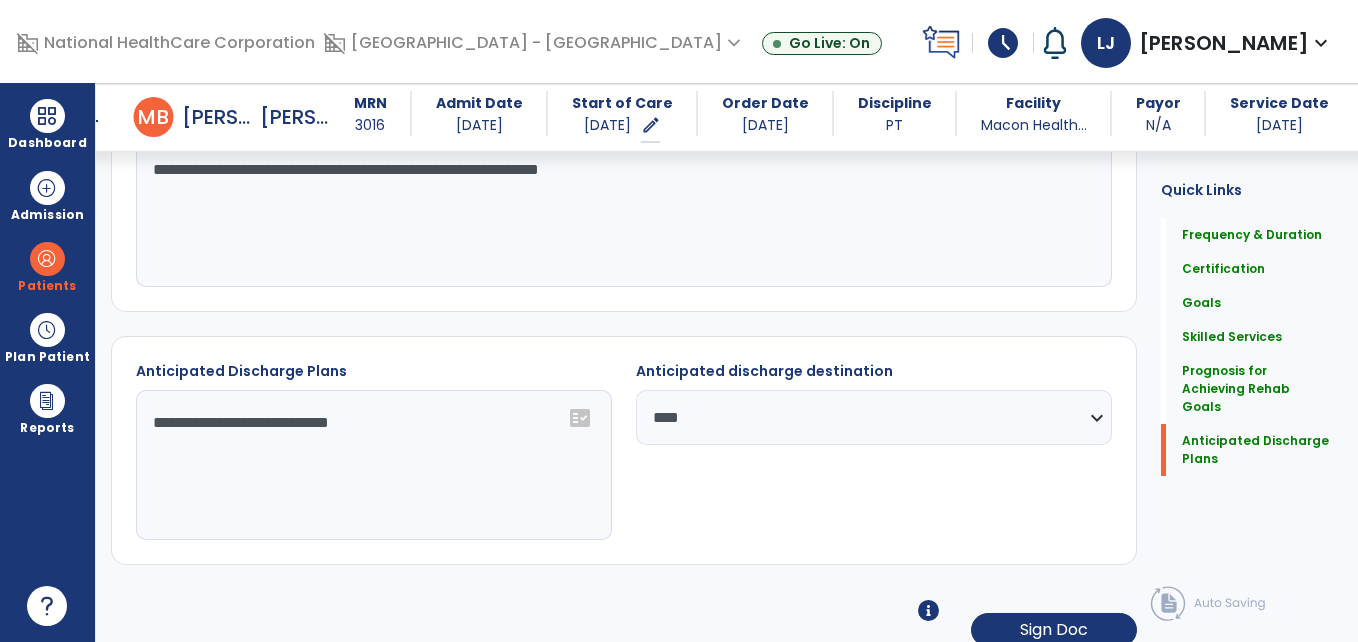 click on "**********" 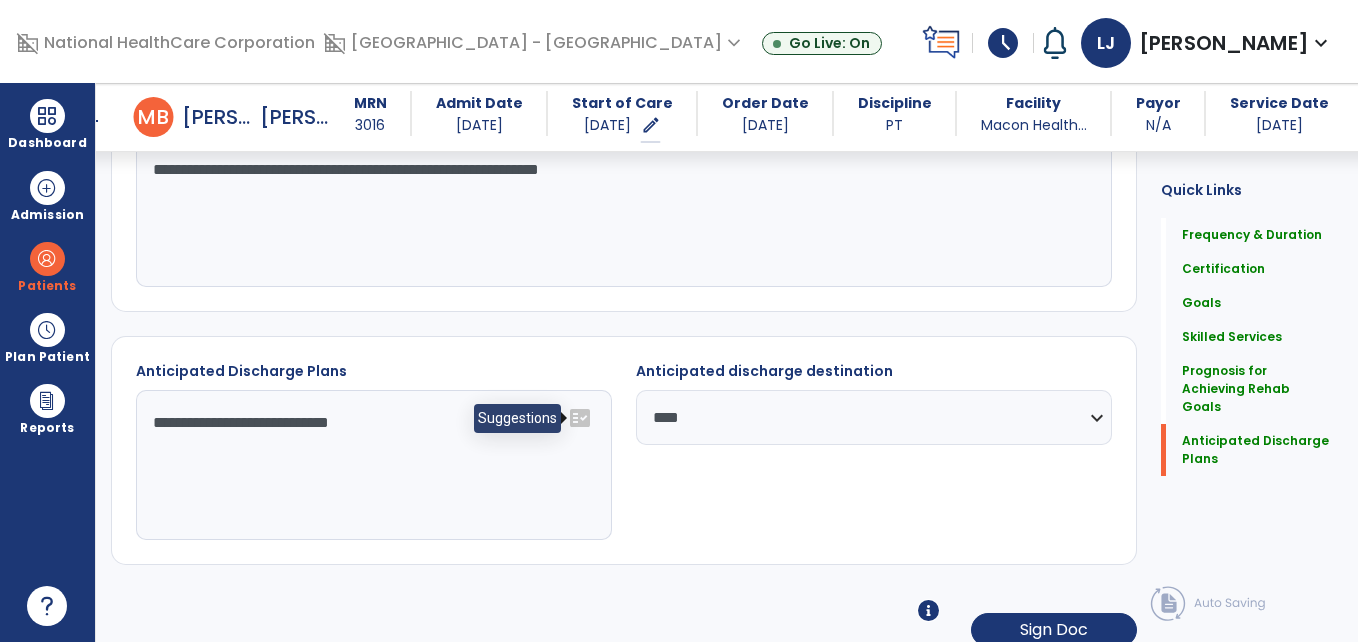 click on "fact_check" 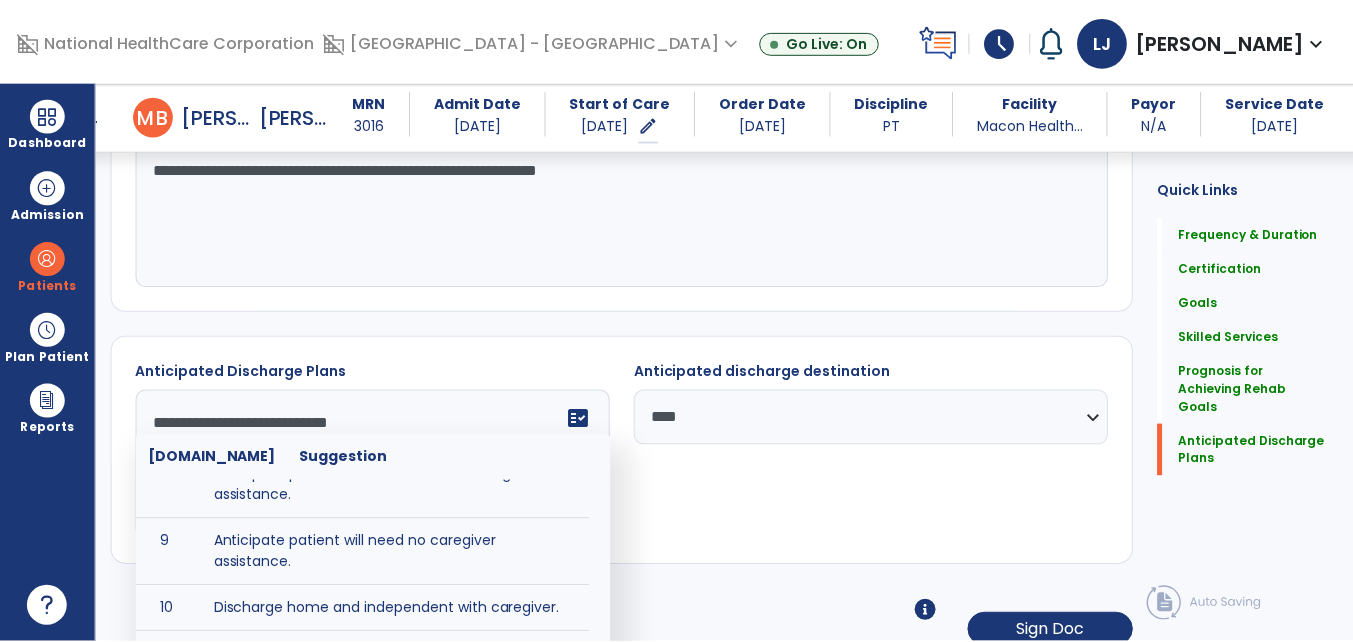 scroll, scrollTop: 510, scrollLeft: 0, axis: vertical 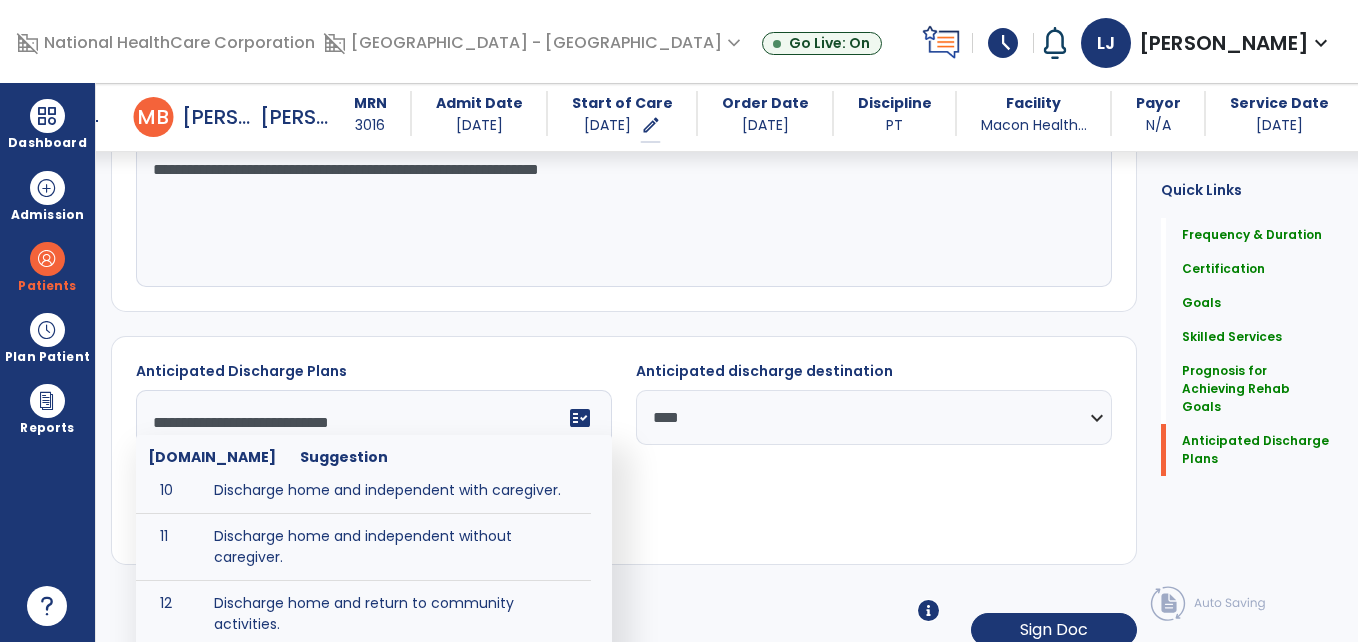click on "**********" 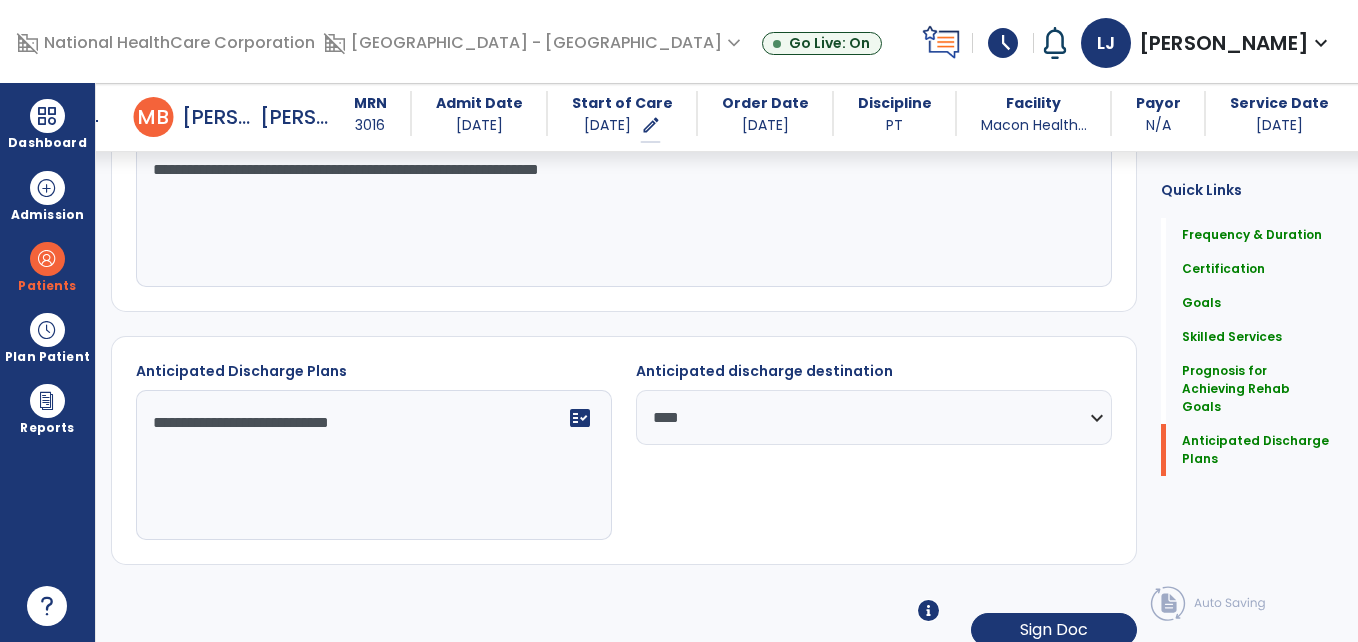 click on "**********" 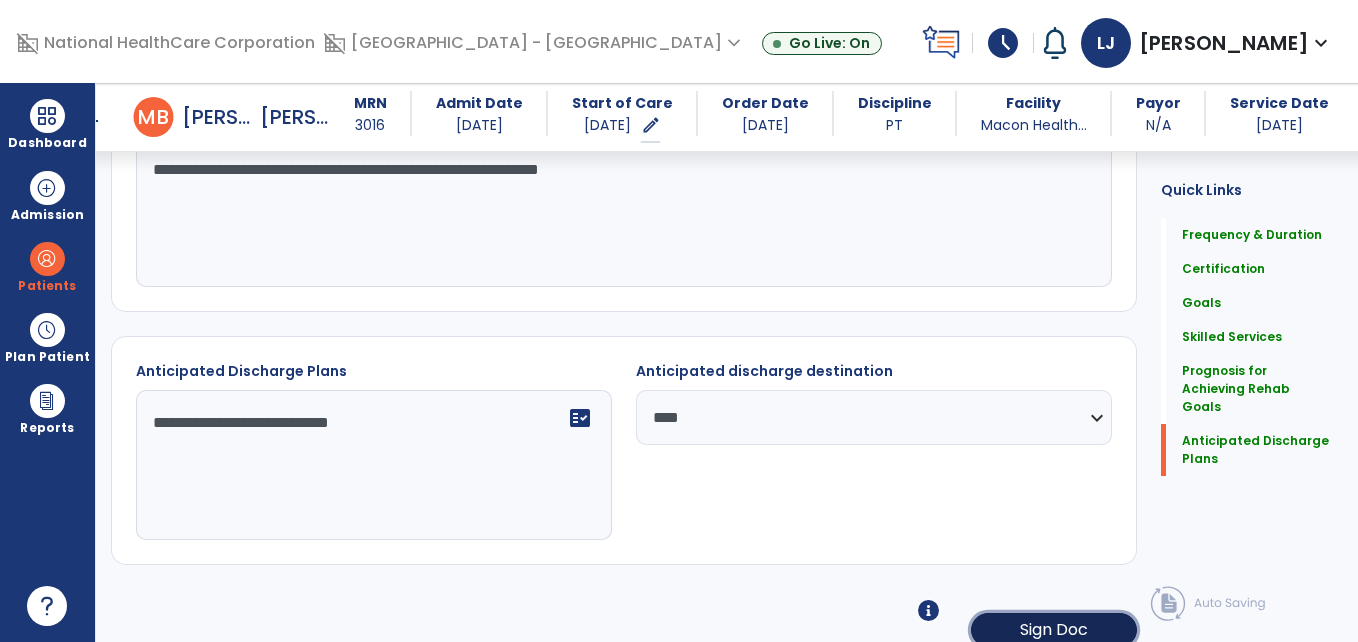 click on "Sign Doc" 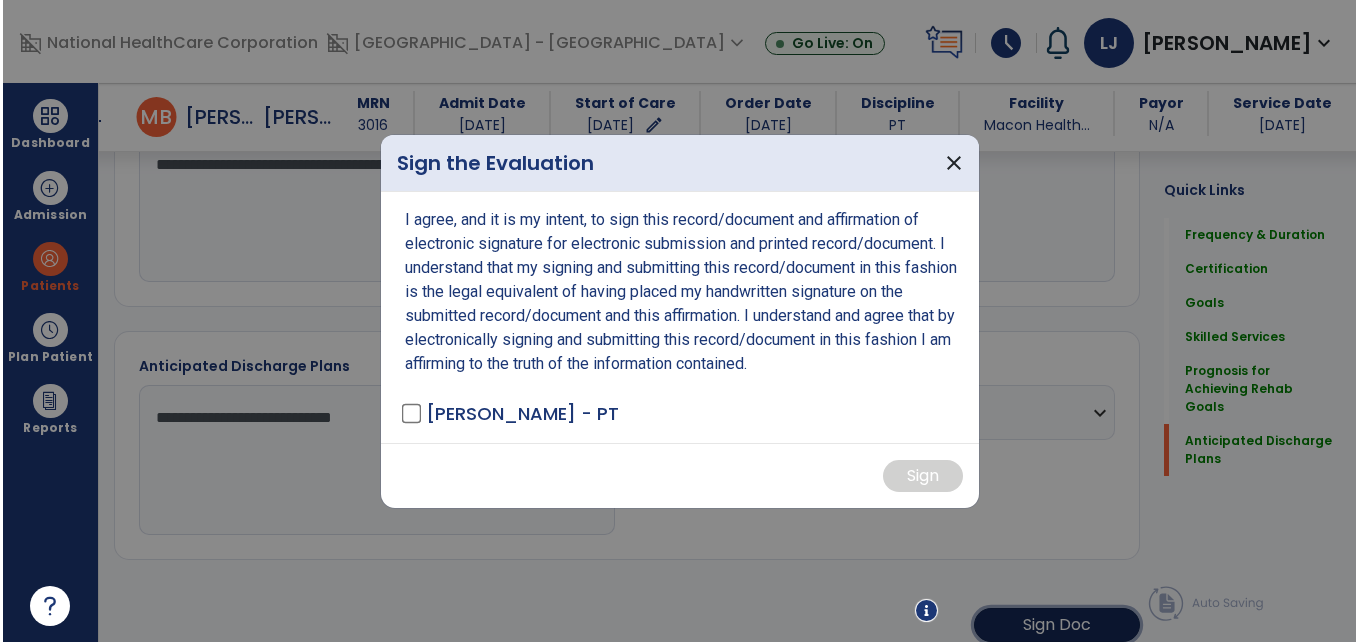scroll, scrollTop: 1668, scrollLeft: 0, axis: vertical 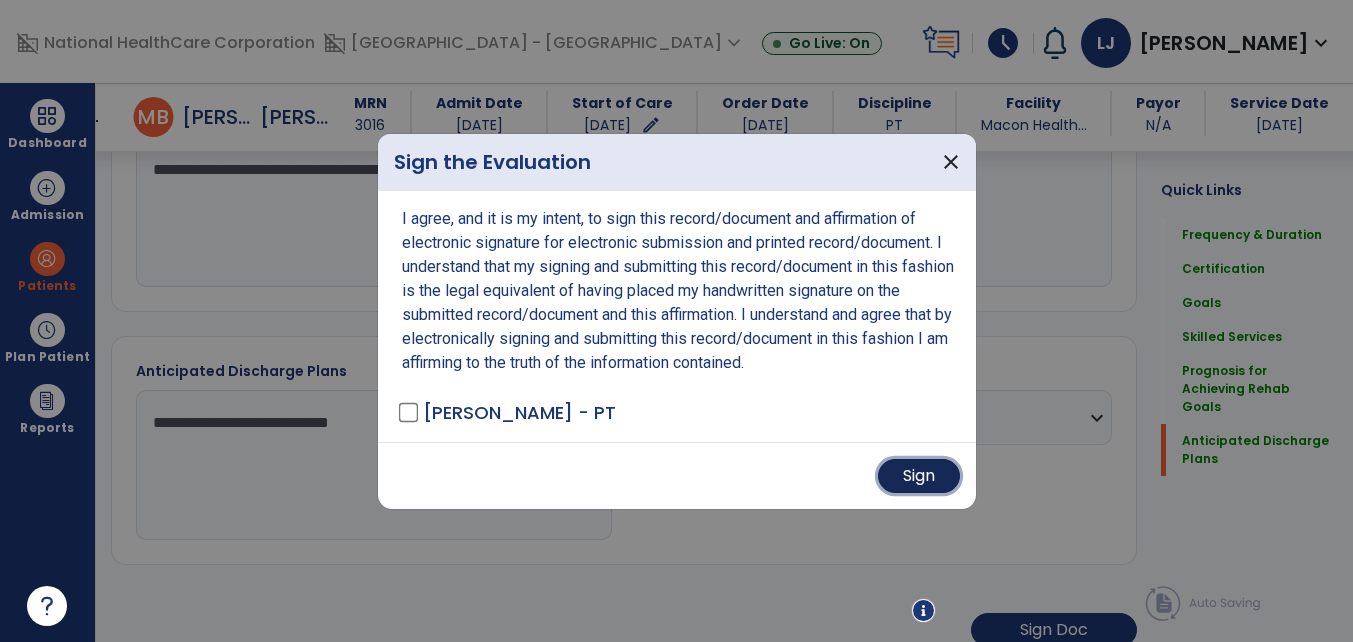 click on "Sign" at bounding box center [919, 476] 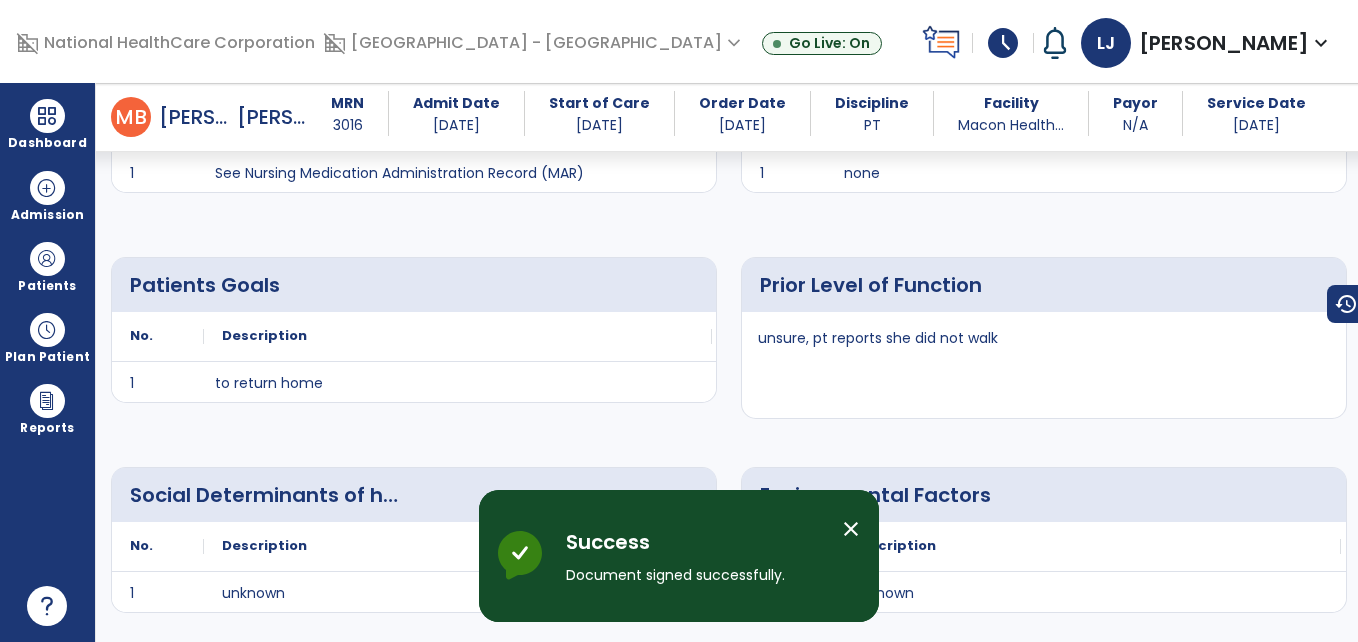 scroll, scrollTop: 1343, scrollLeft: 0, axis: vertical 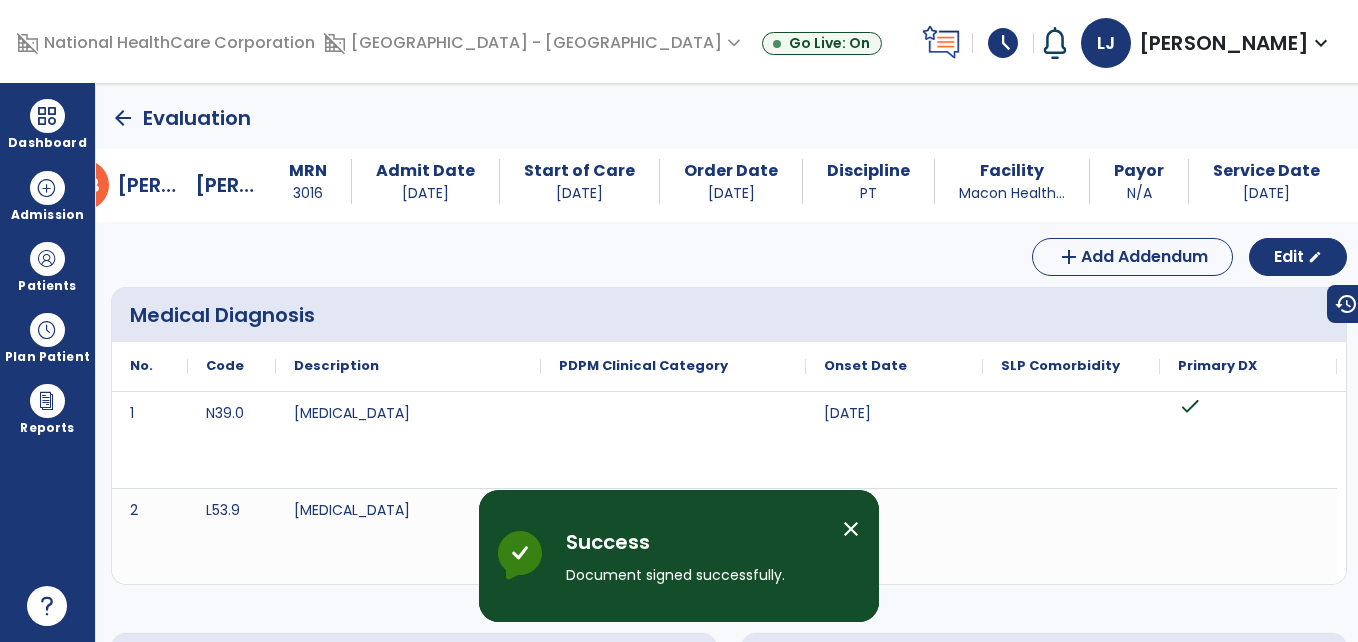 click on "arrow_back" 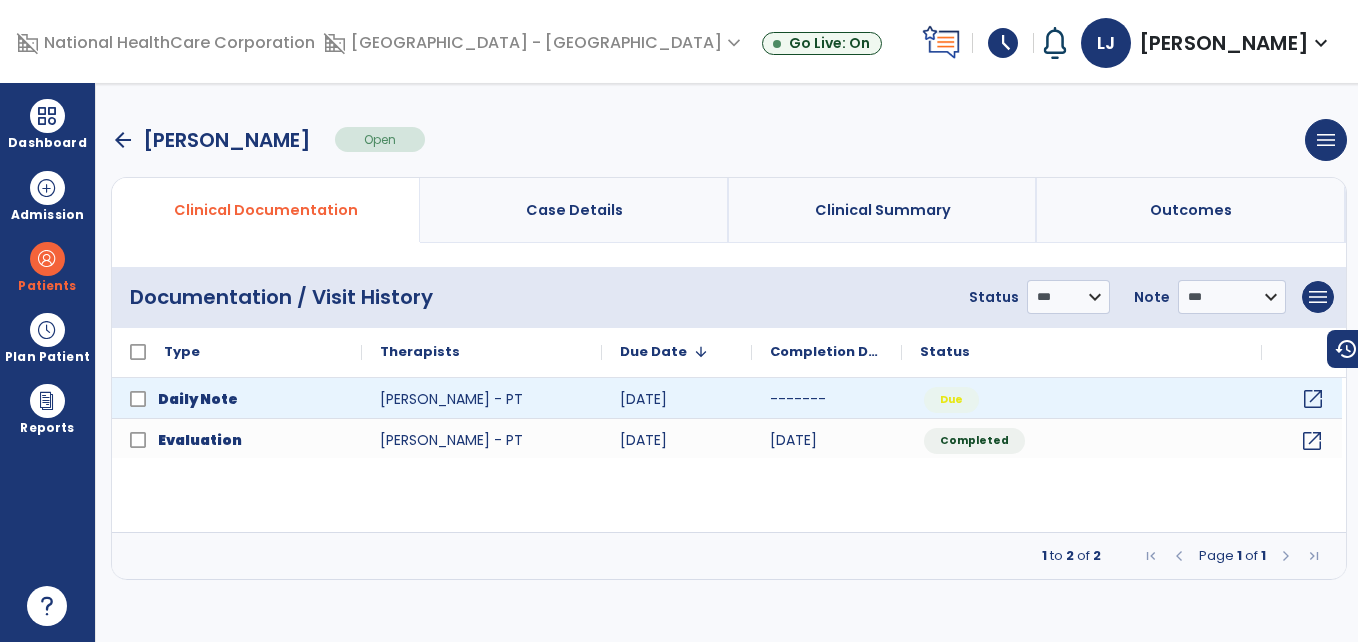 click on "open_in_new" 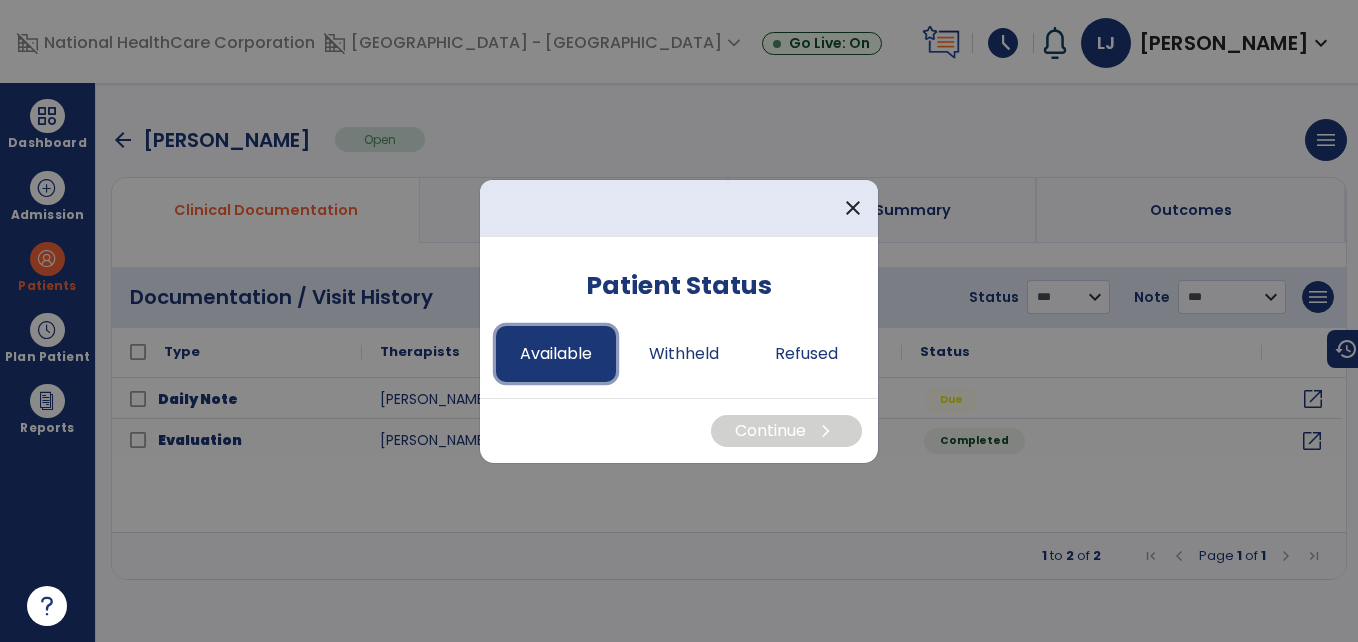 click on "Available" at bounding box center (556, 354) 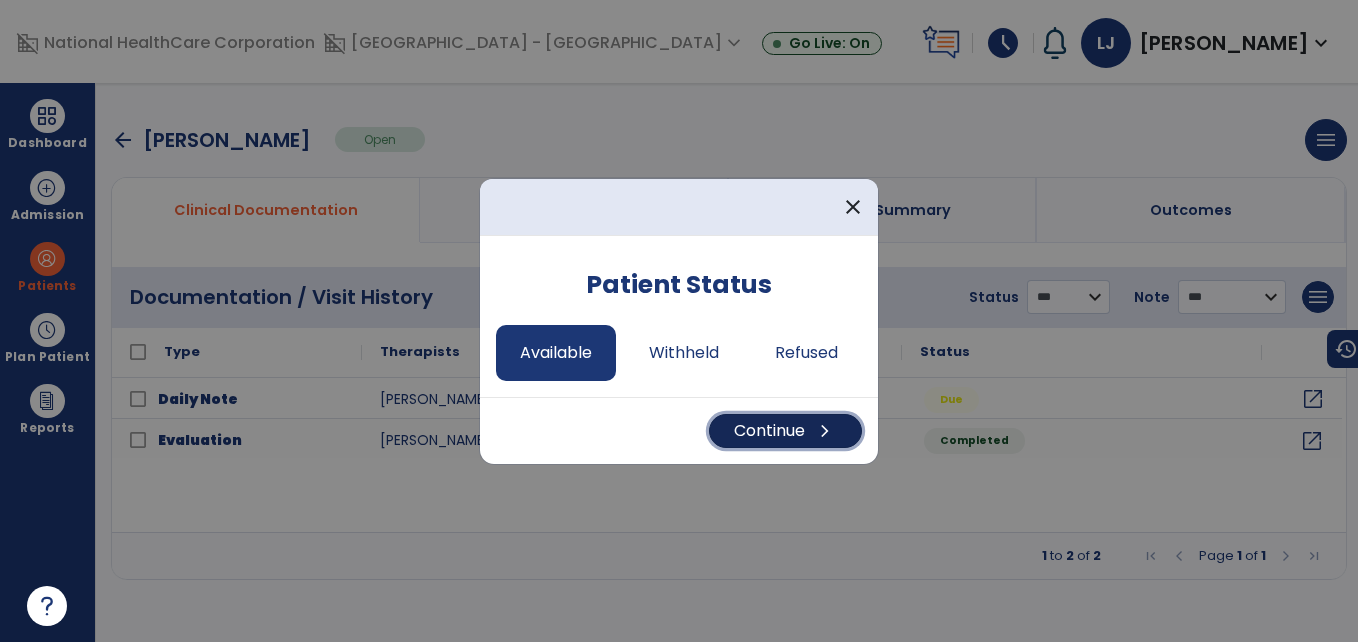 click on "Continue   chevron_right" at bounding box center (785, 431) 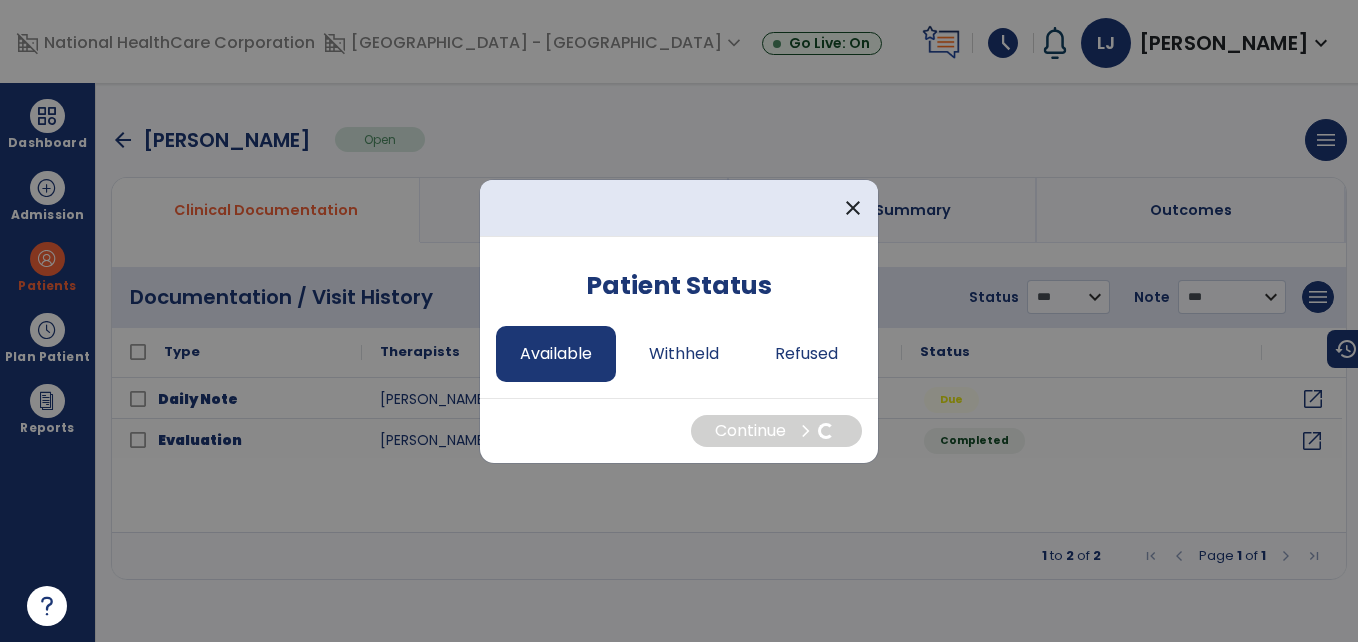 select on "*" 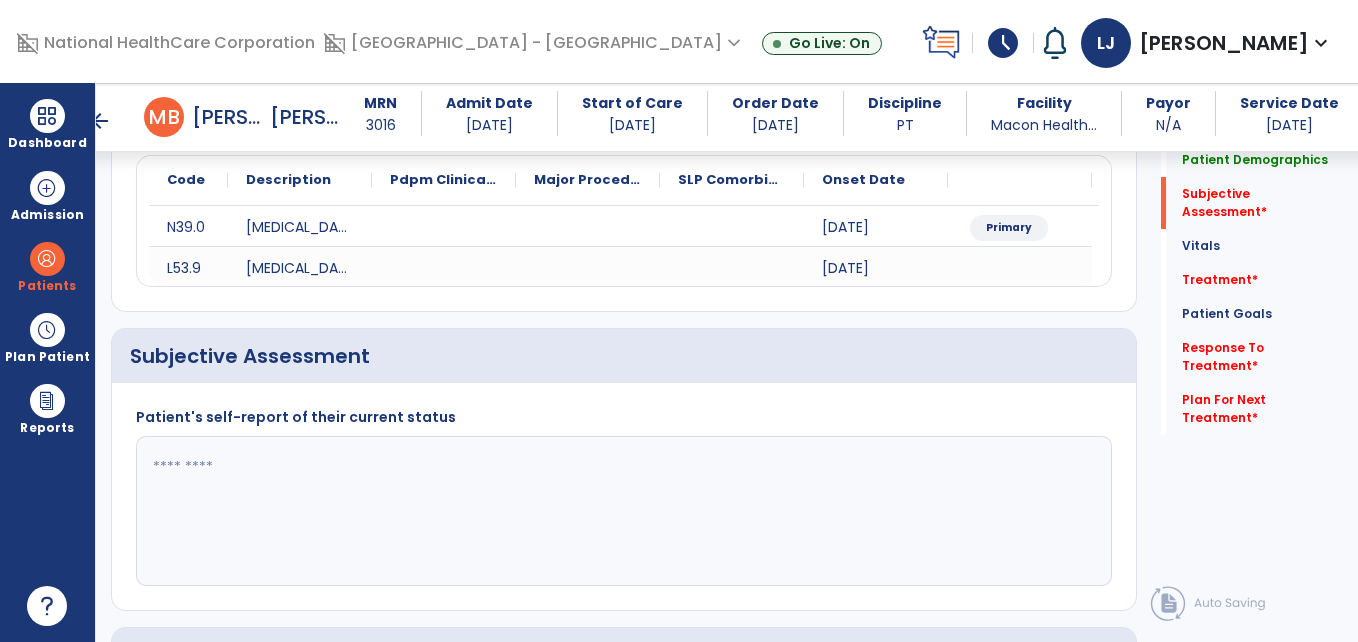 scroll, scrollTop: 396, scrollLeft: 0, axis: vertical 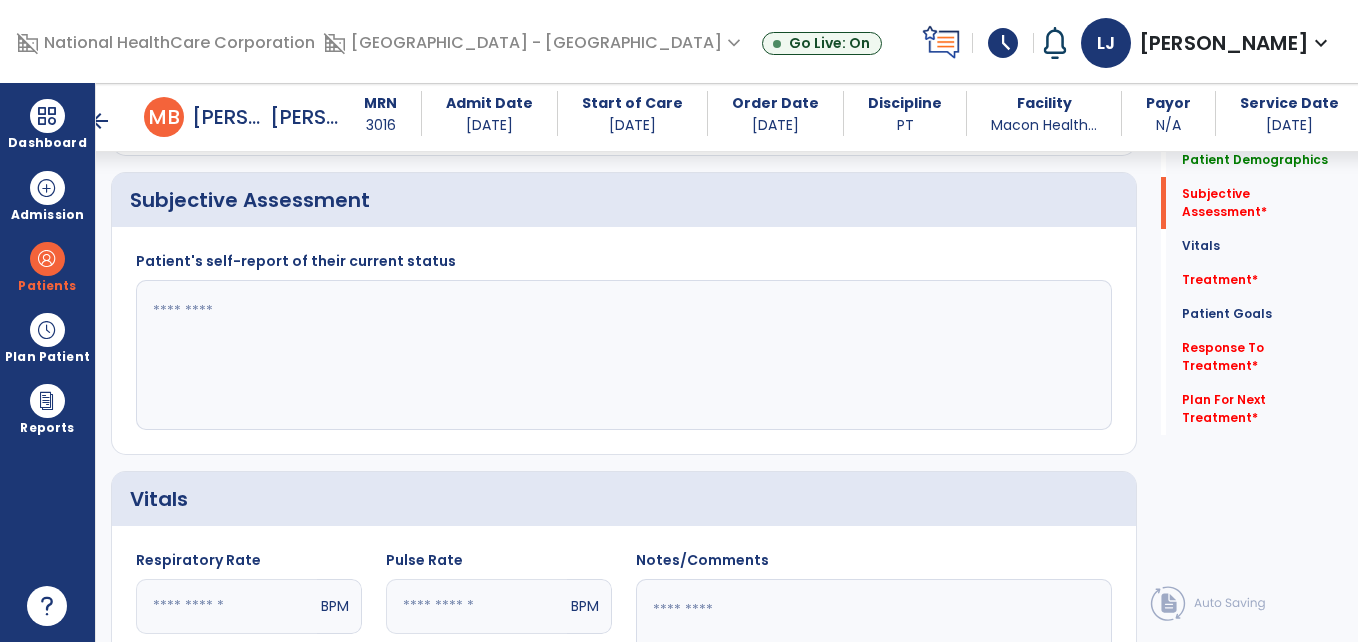 click 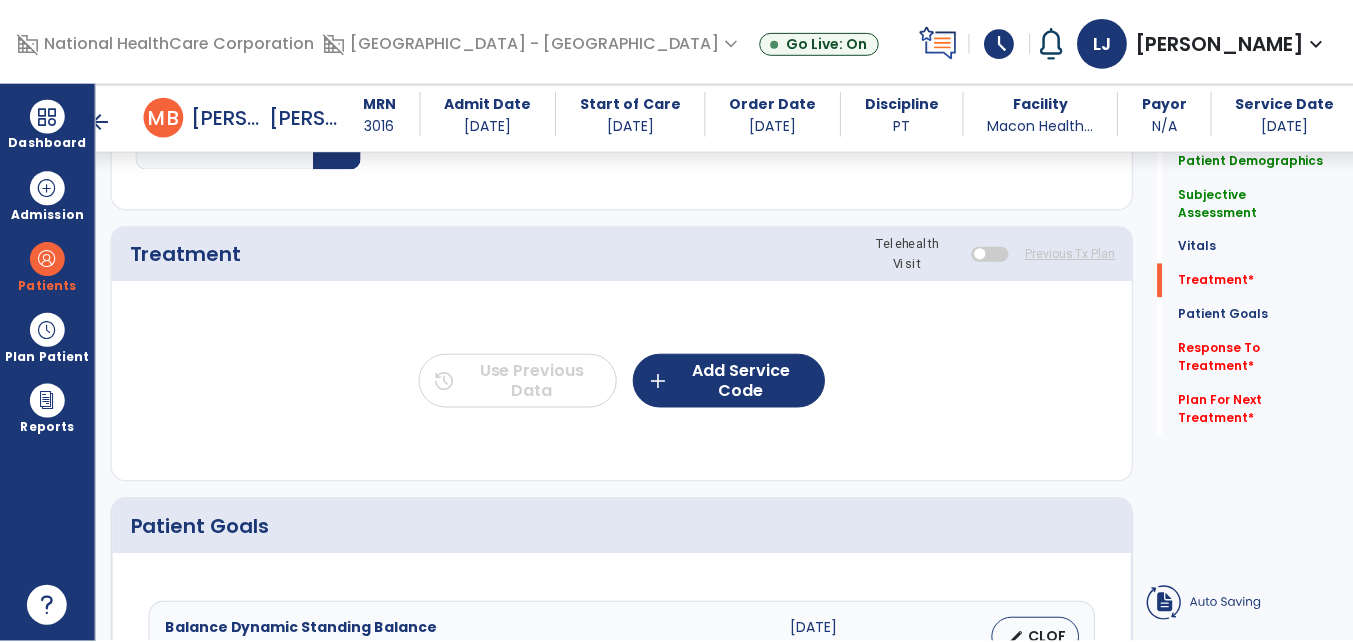 scroll, scrollTop: 1079, scrollLeft: 0, axis: vertical 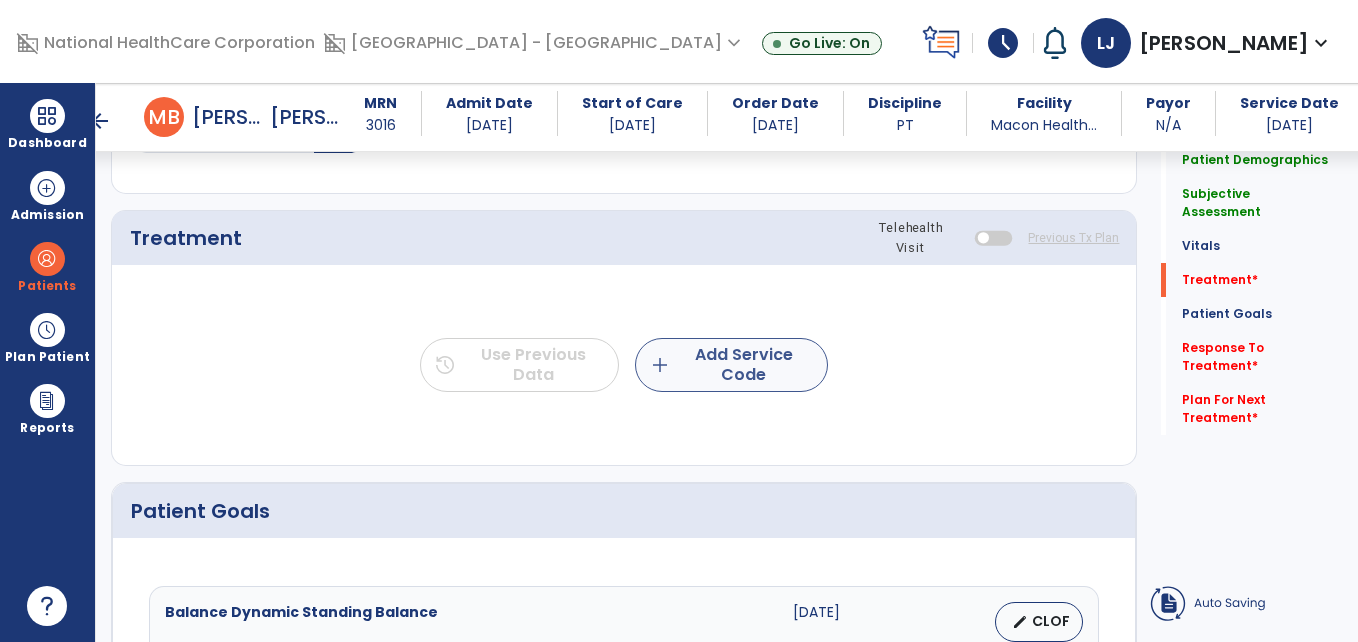 type 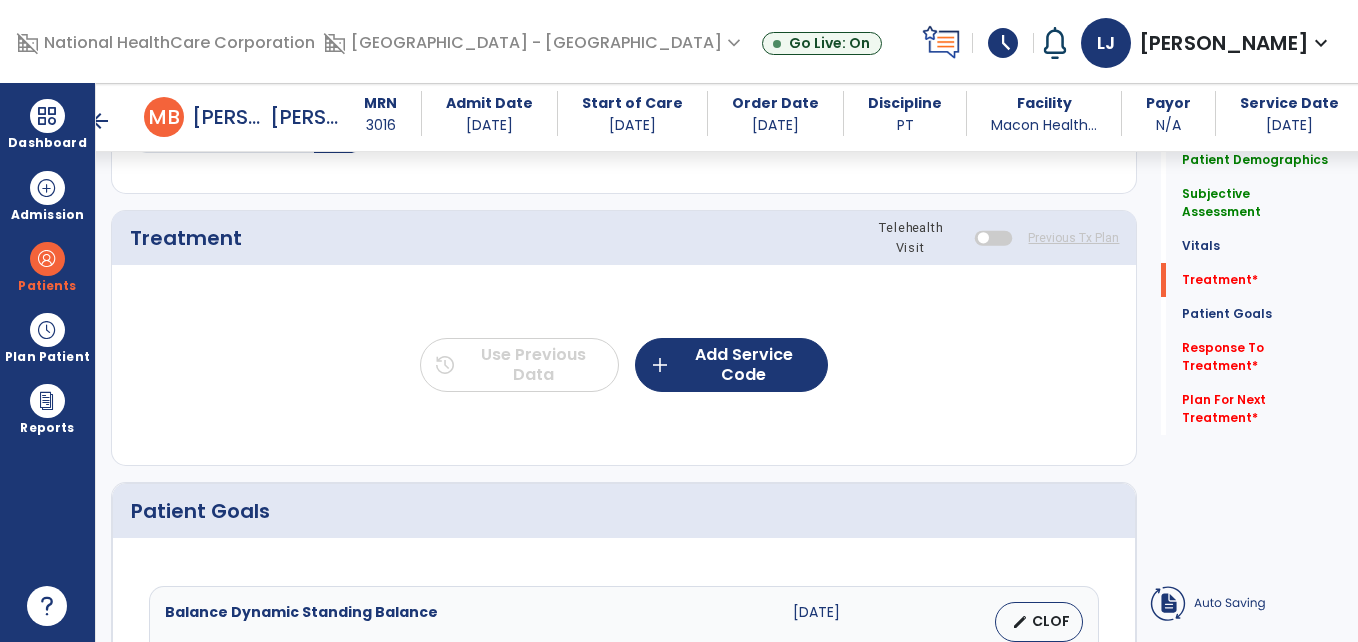 drag, startPoint x: 695, startPoint y: 352, endPoint x: 549, endPoint y: 294, distance: 157.0987 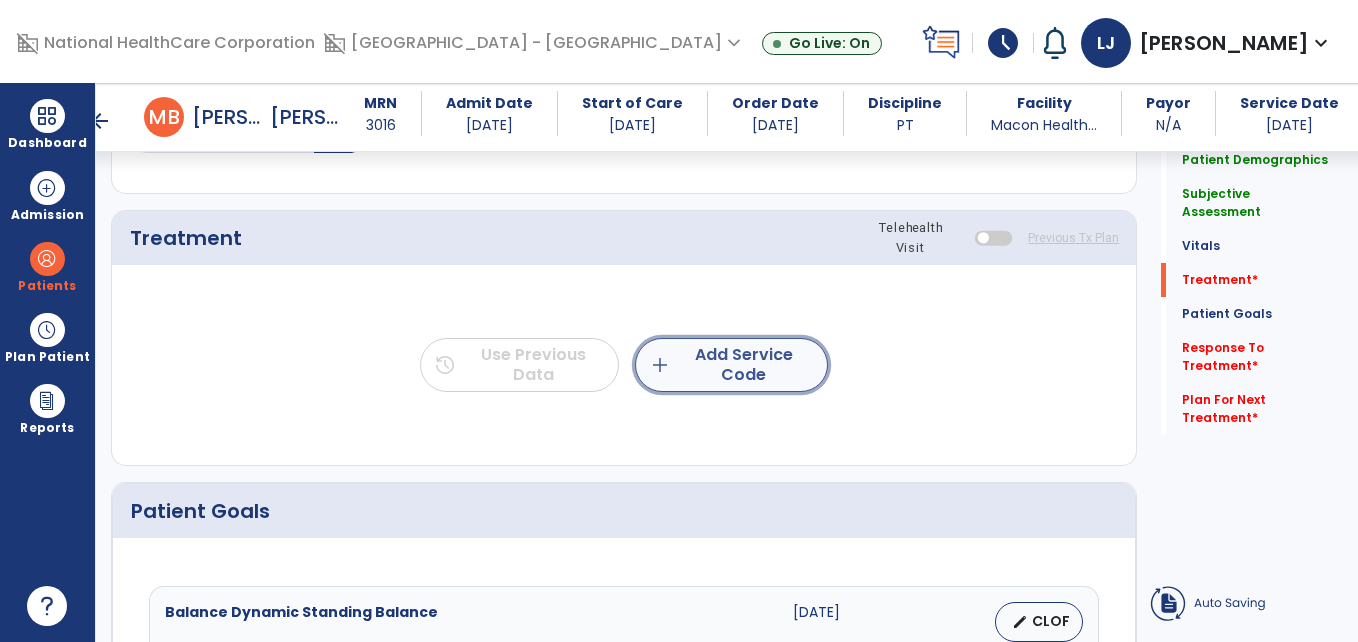 click on "add  Add Service Code" 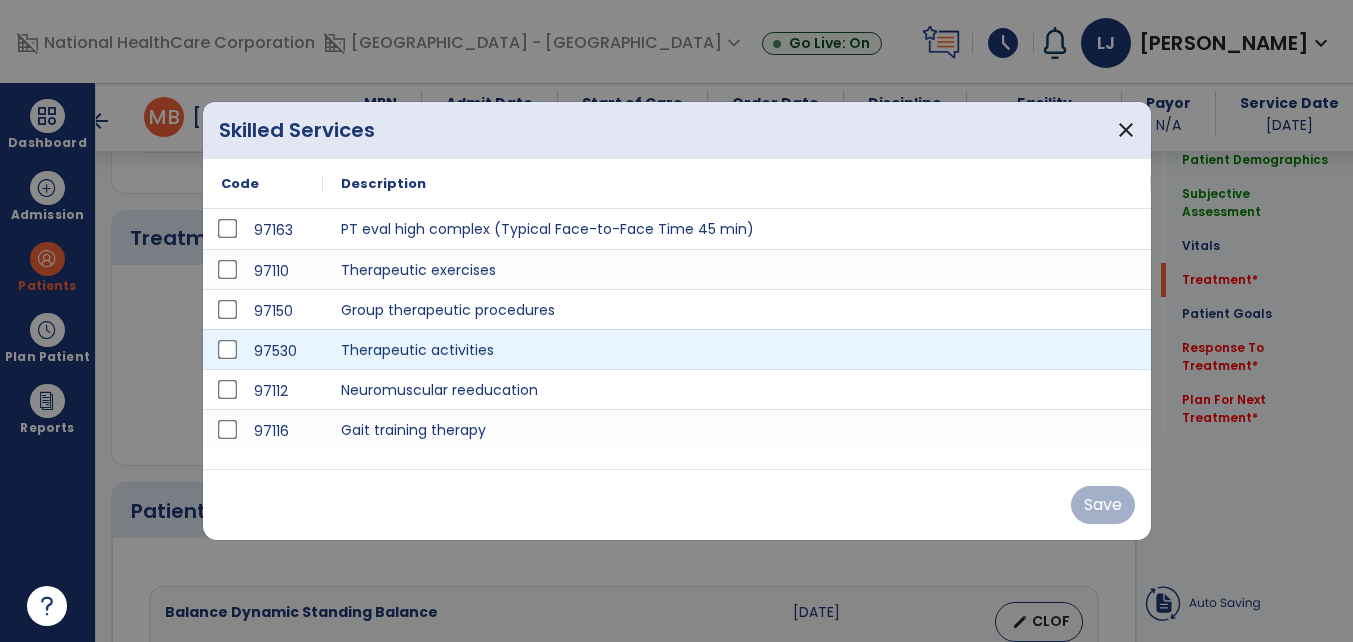 scroll, scrollTop: 1079, scrollLeft: 0, axis: vertical 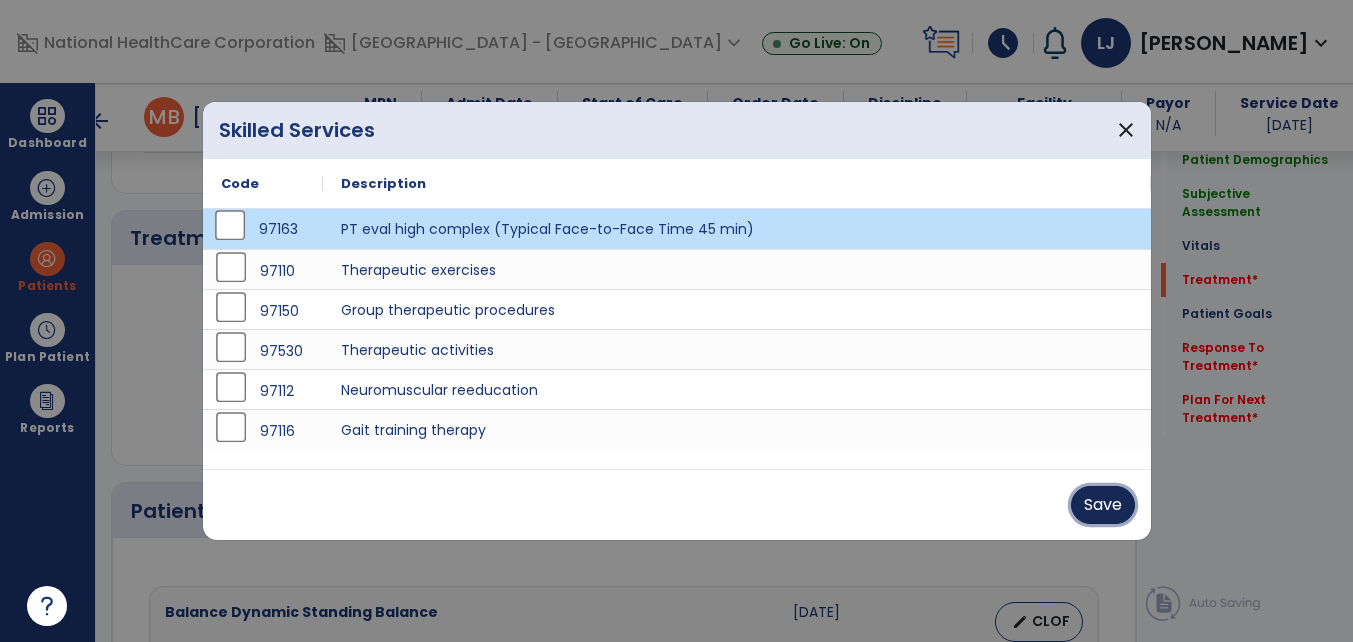 click on "Save" at bounding box center (1103, 505) 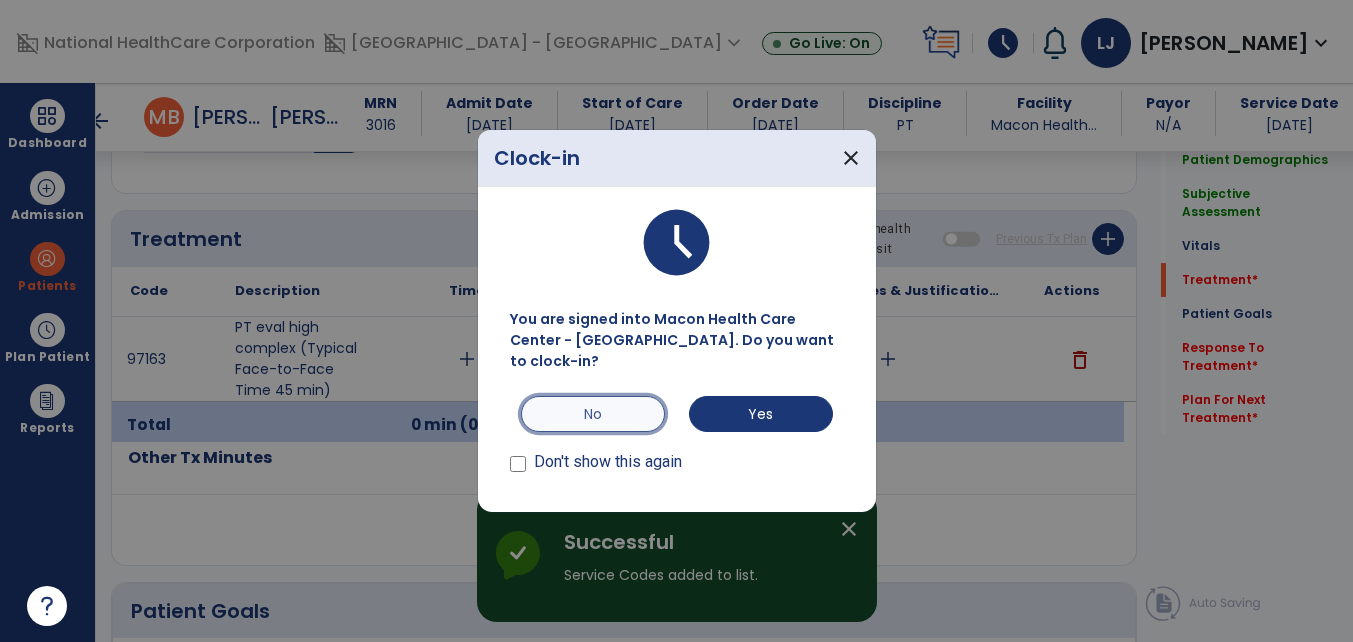 click on "No" at bounding box center [593, 414] 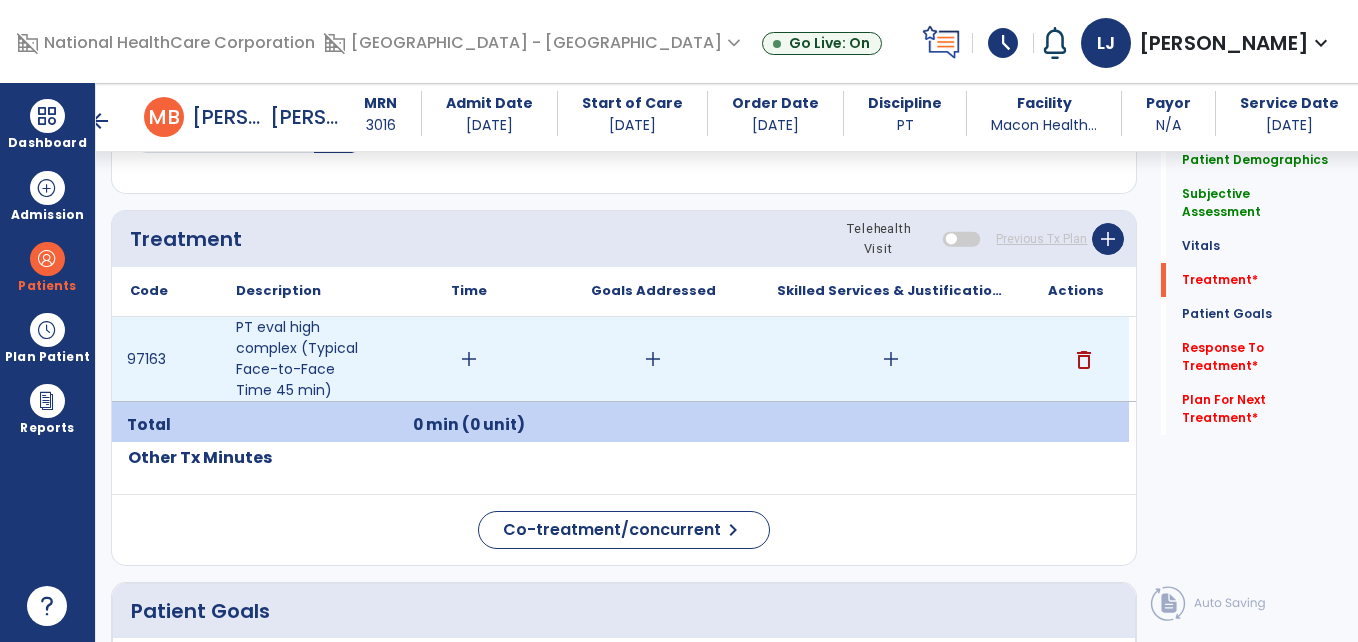 click on "add" at bounding box center (469, 359) 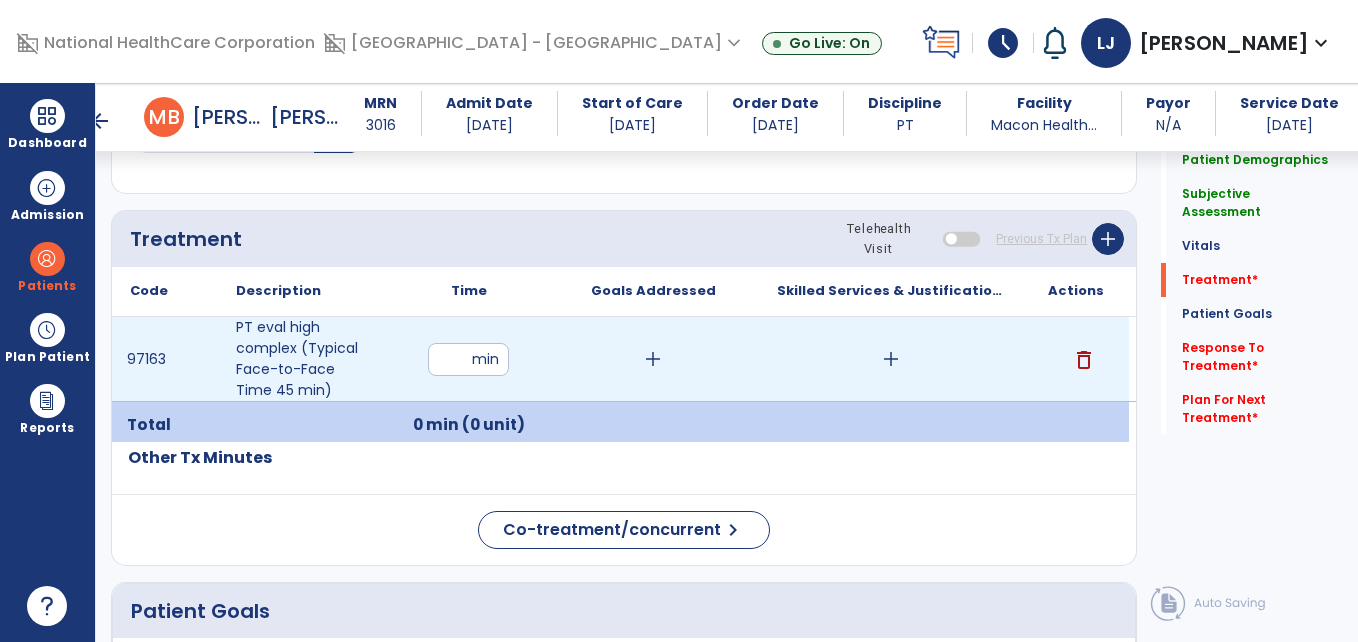 type on "**" 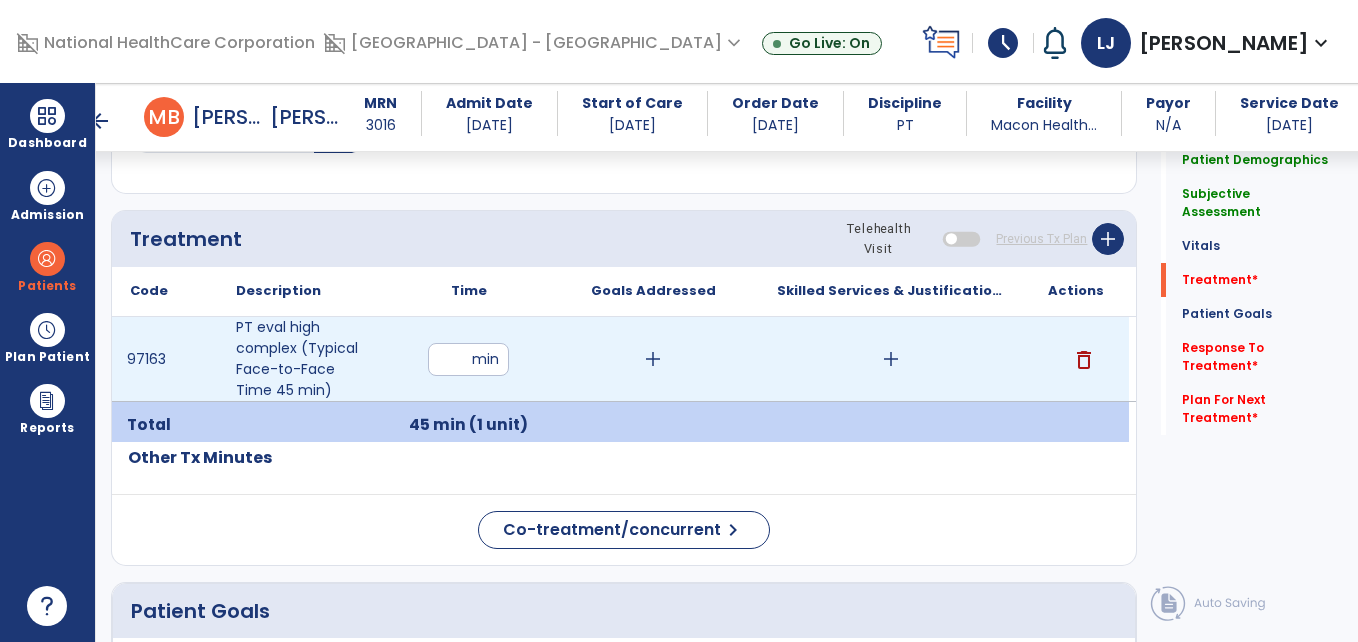 click on "add" at bounding box center [891, 359] 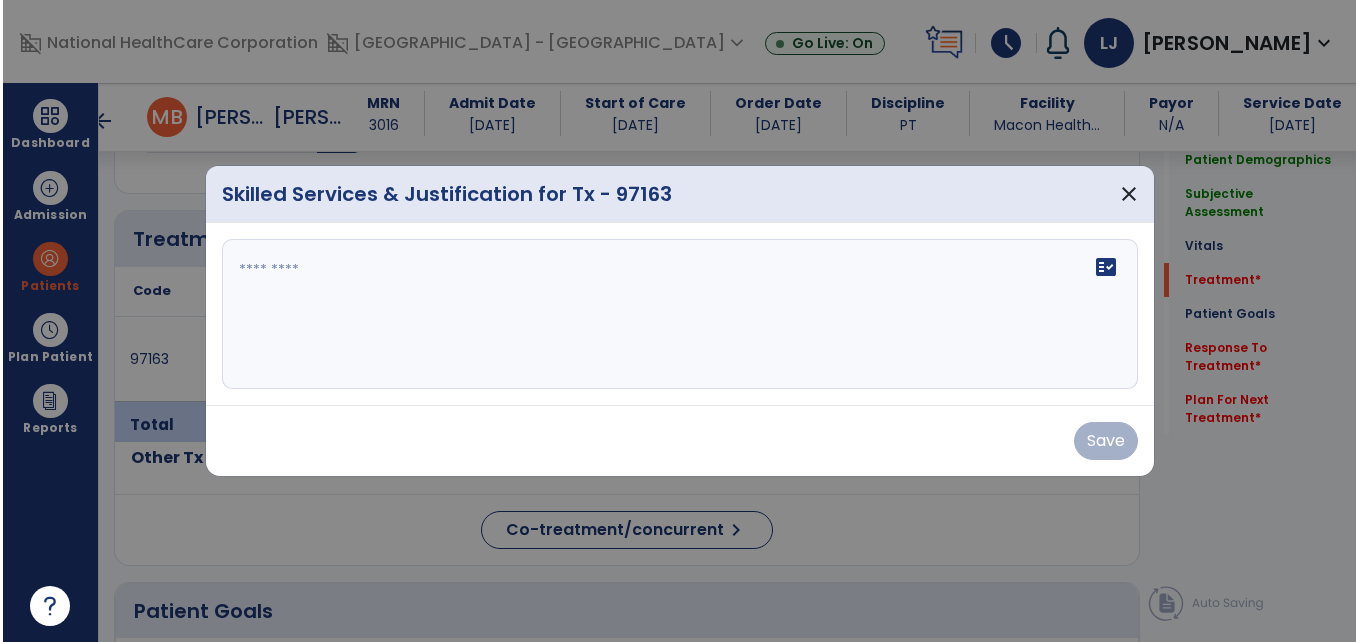 scroll, scrollTop: 1079, scrollLeft: 0, axis: vertical 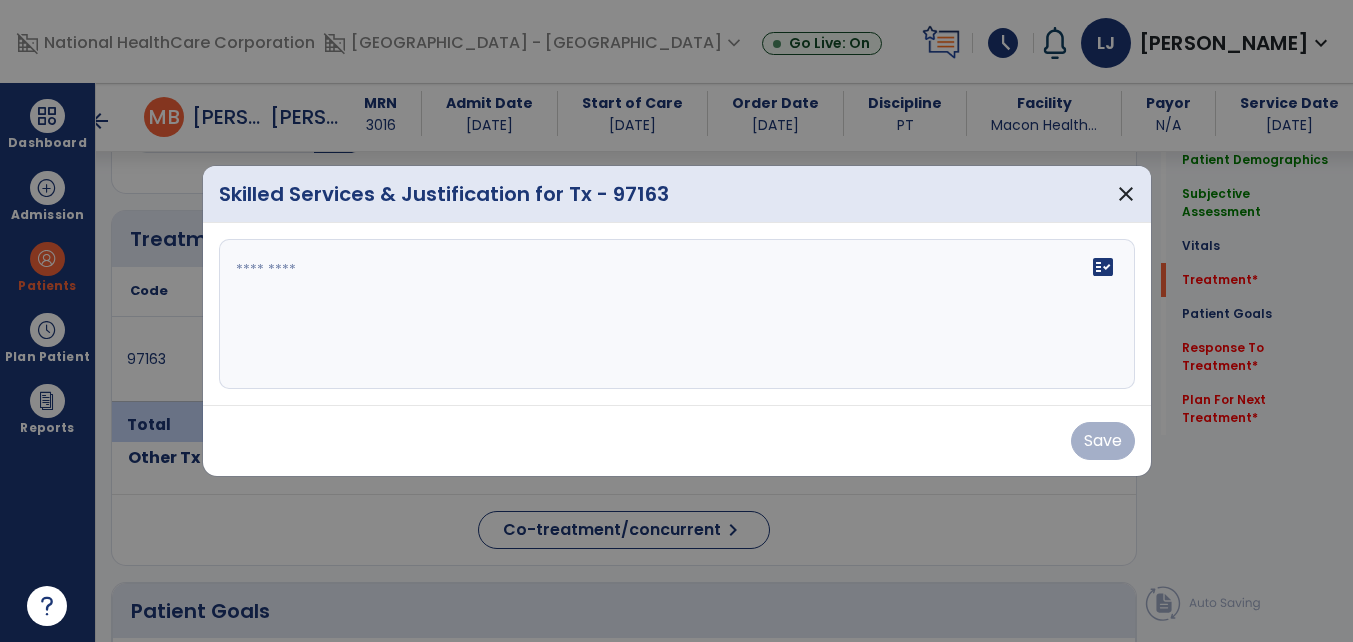click at bounding box center (677, 314) 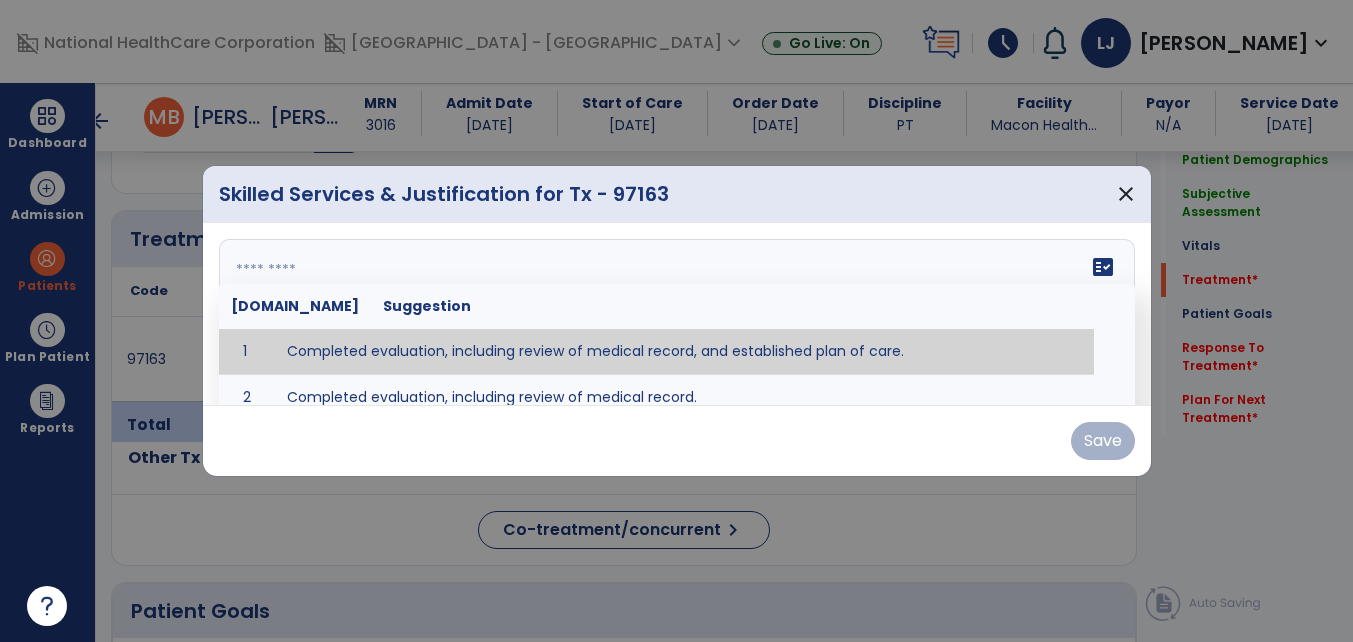 type on "**********" 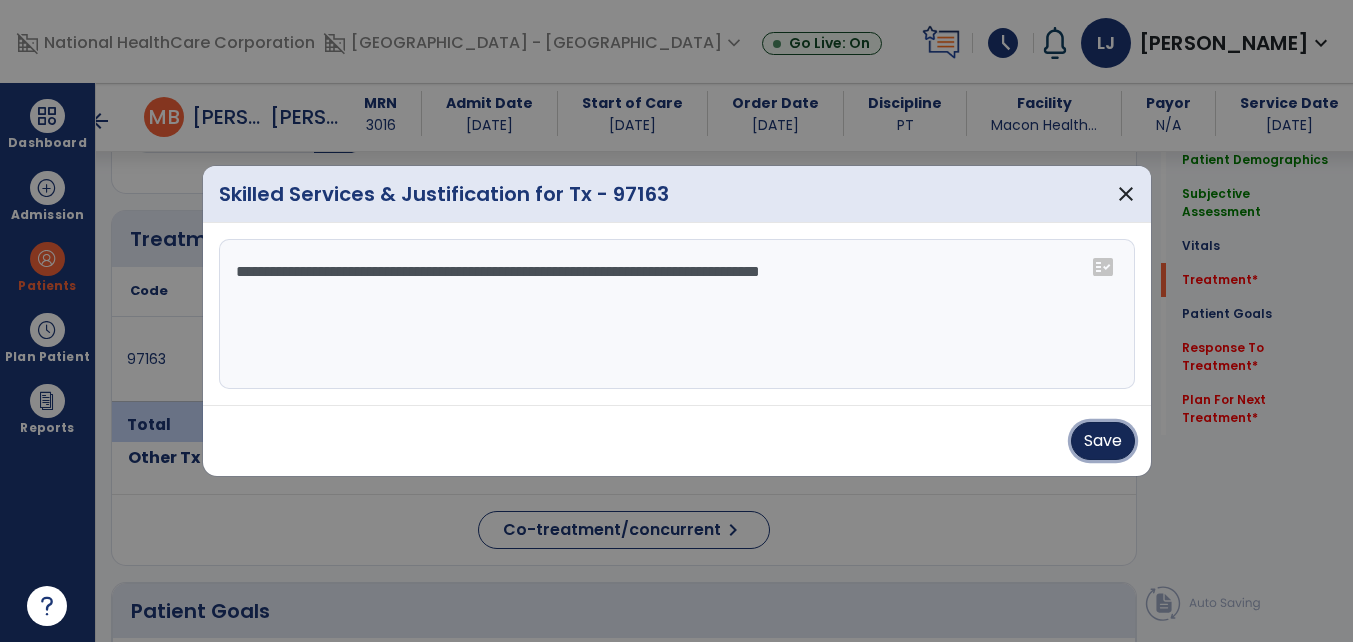 click on "Save" at bounding box center (1103, 441) 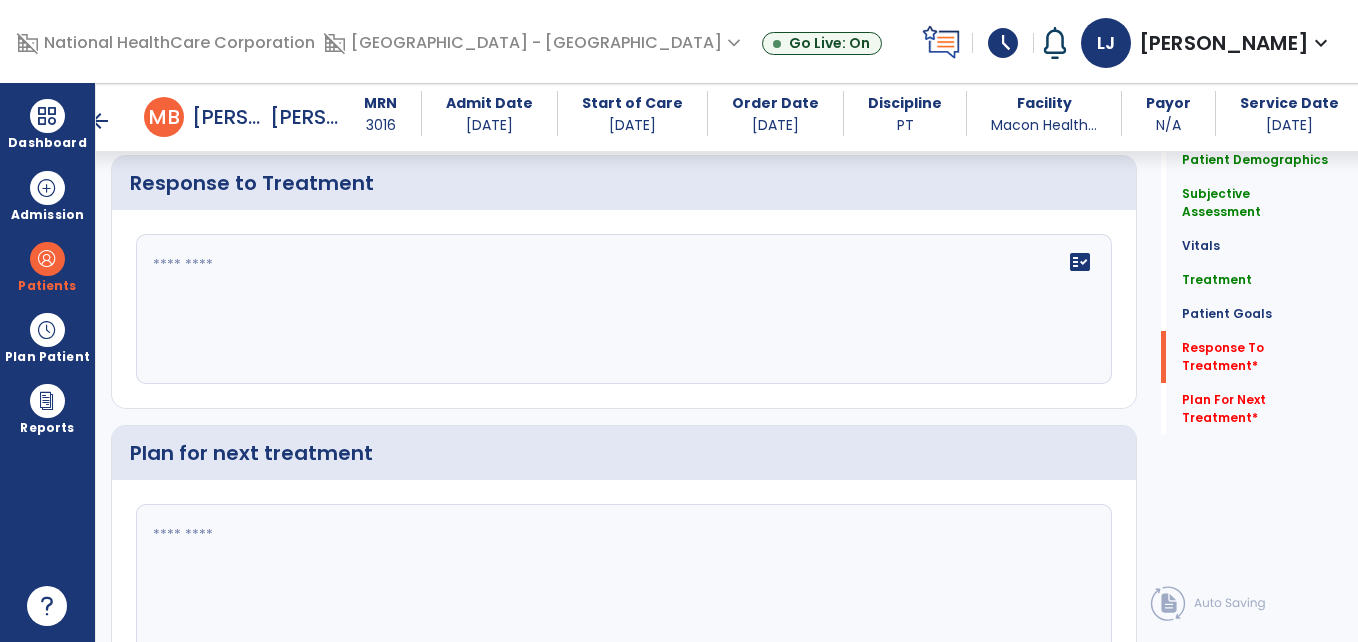 scroll, scrollTop: 2264, scrollLeft: 0, axis: vertical 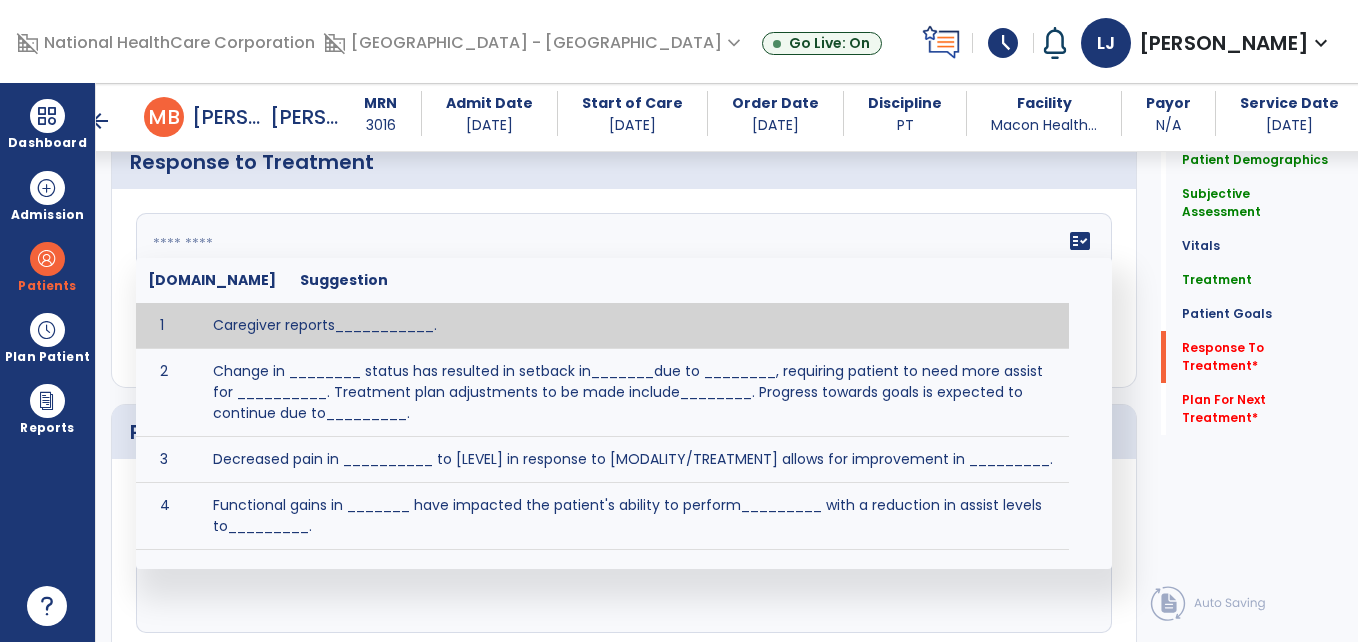 click 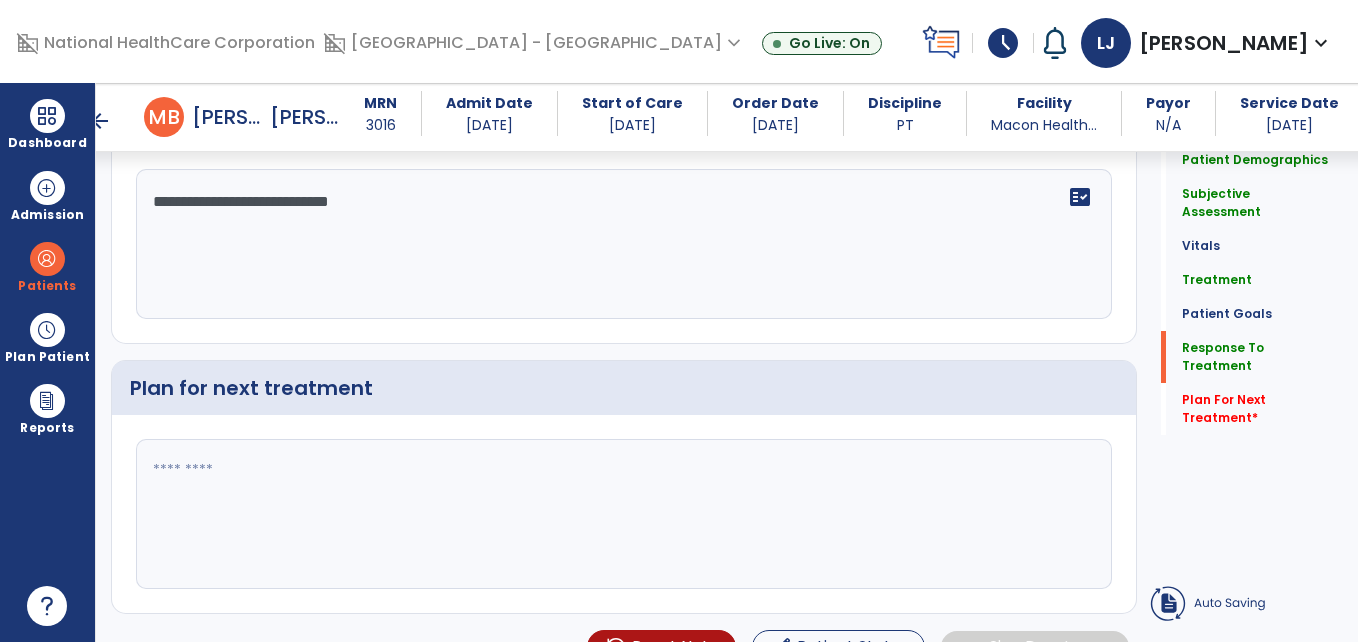 type on "**********" 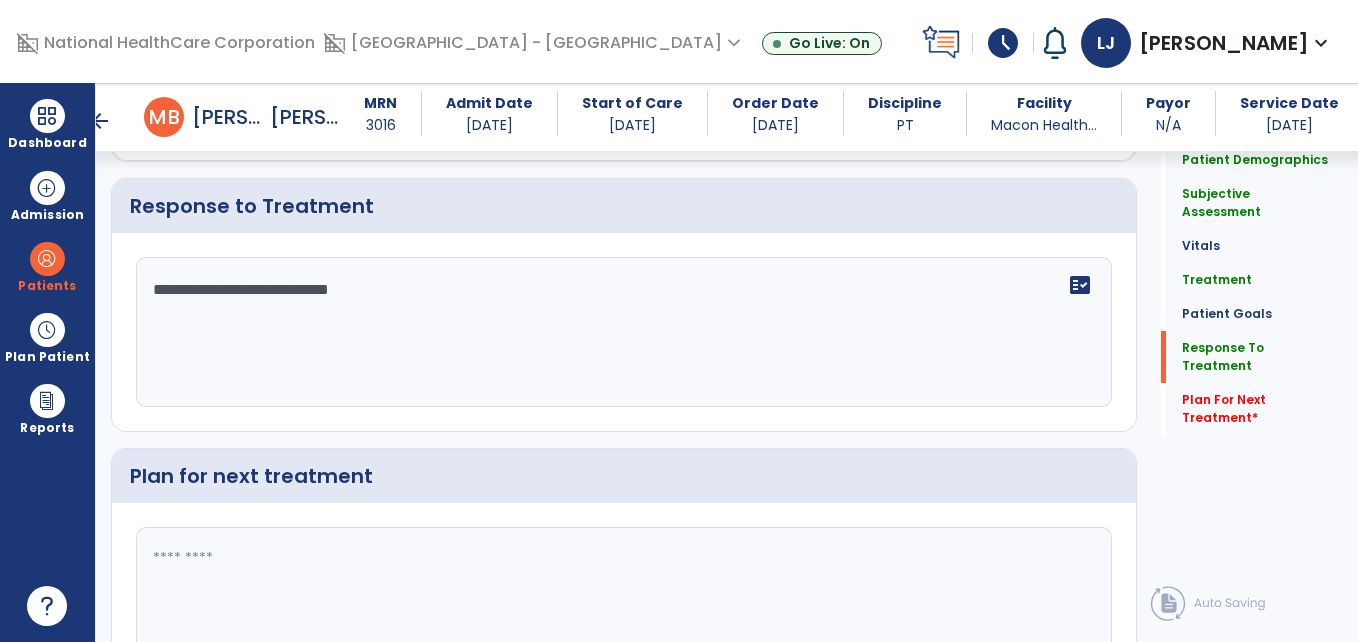 scroll, scrollTop: 2264, scrollLeft: 0, axis: vertical 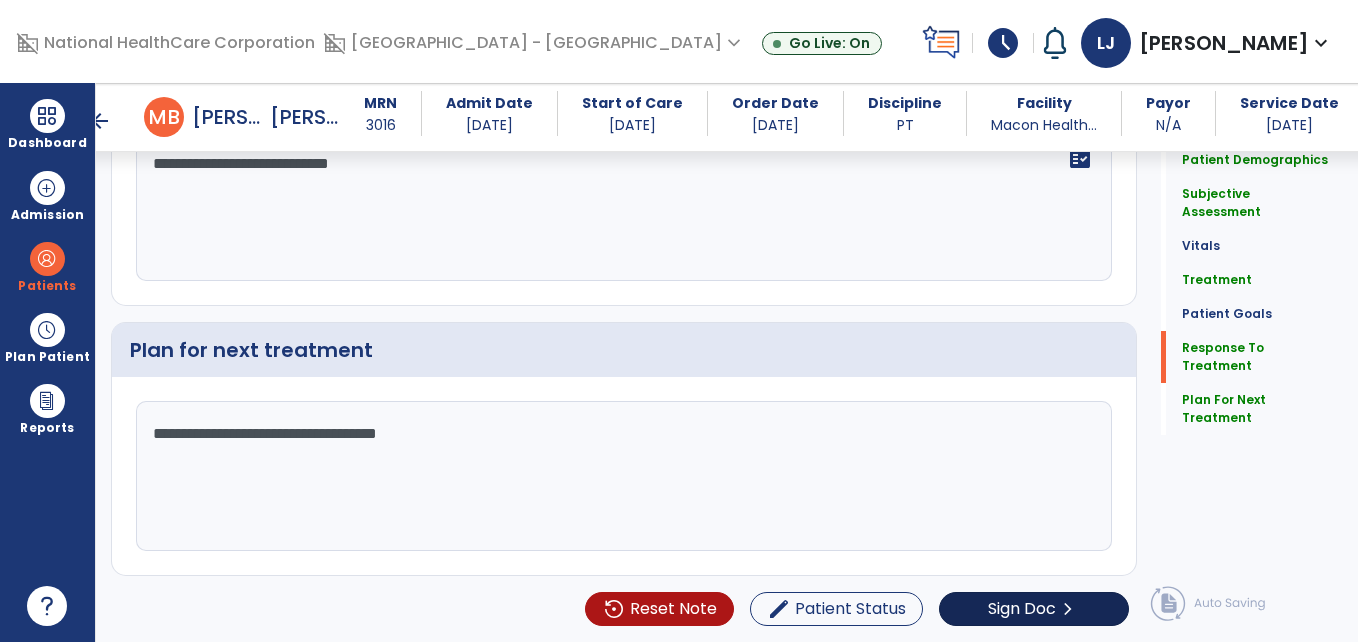 type on "**********" 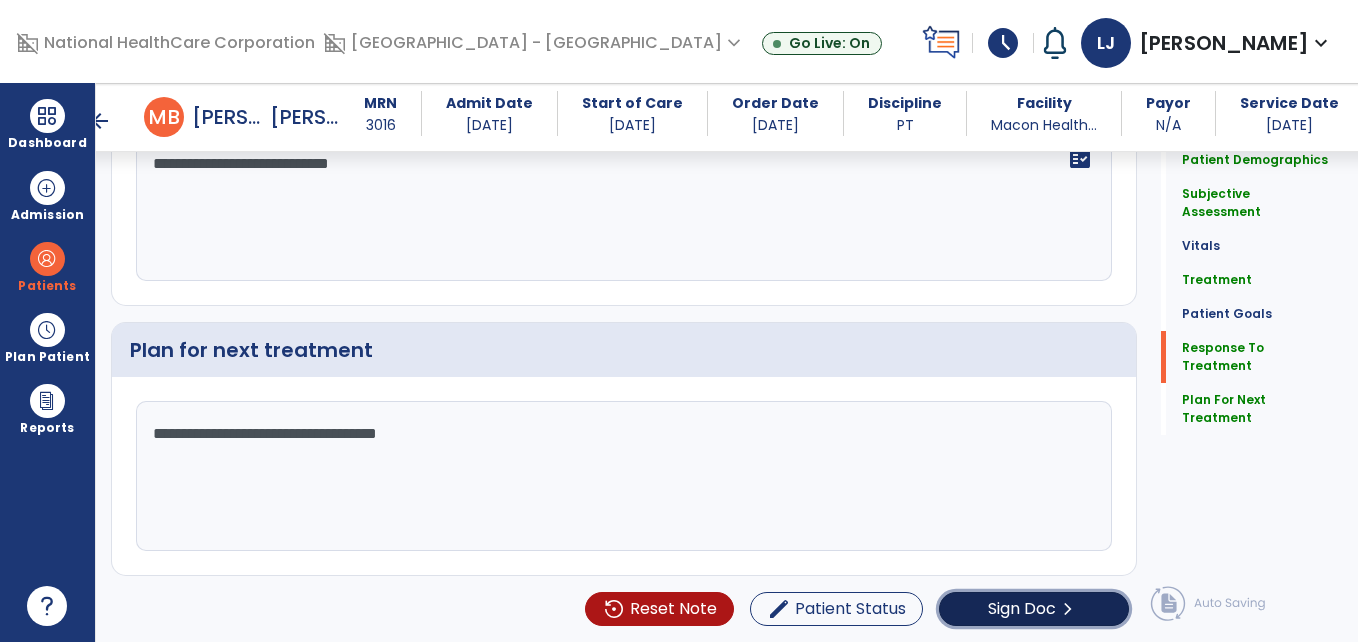 click on "Sign Doc  chevron_right" 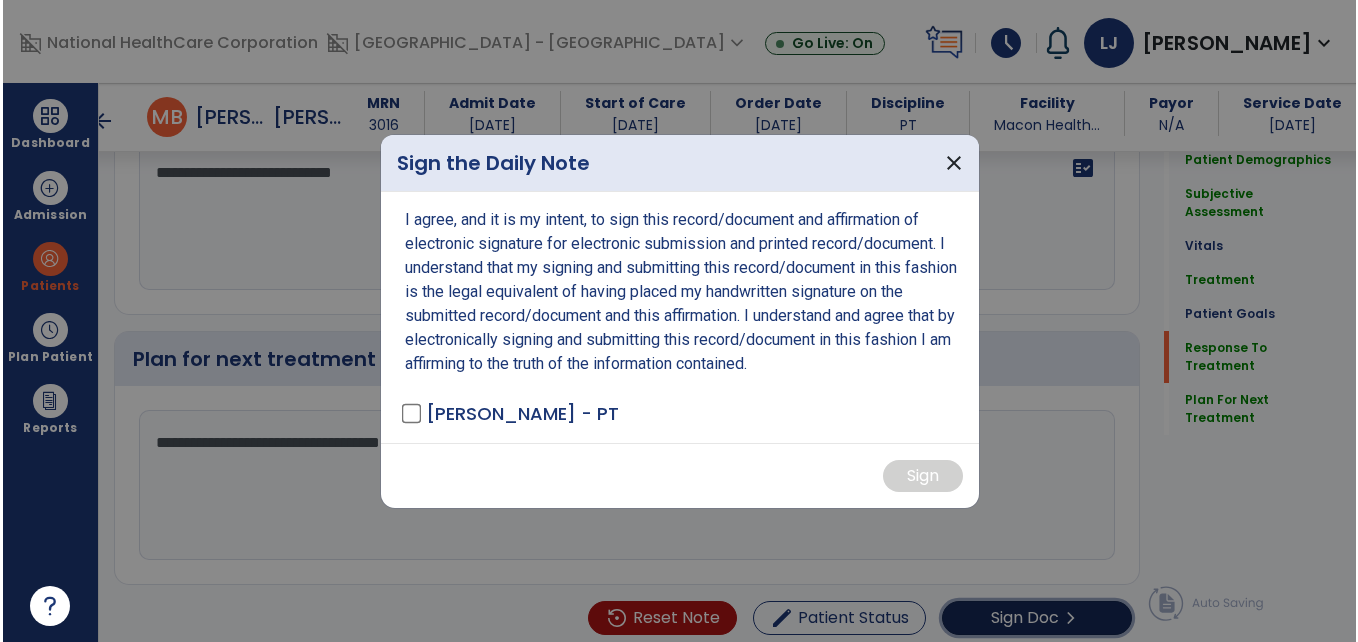 scroll, scrollTop: 2347, scrollLeft: 0, axis: vertical 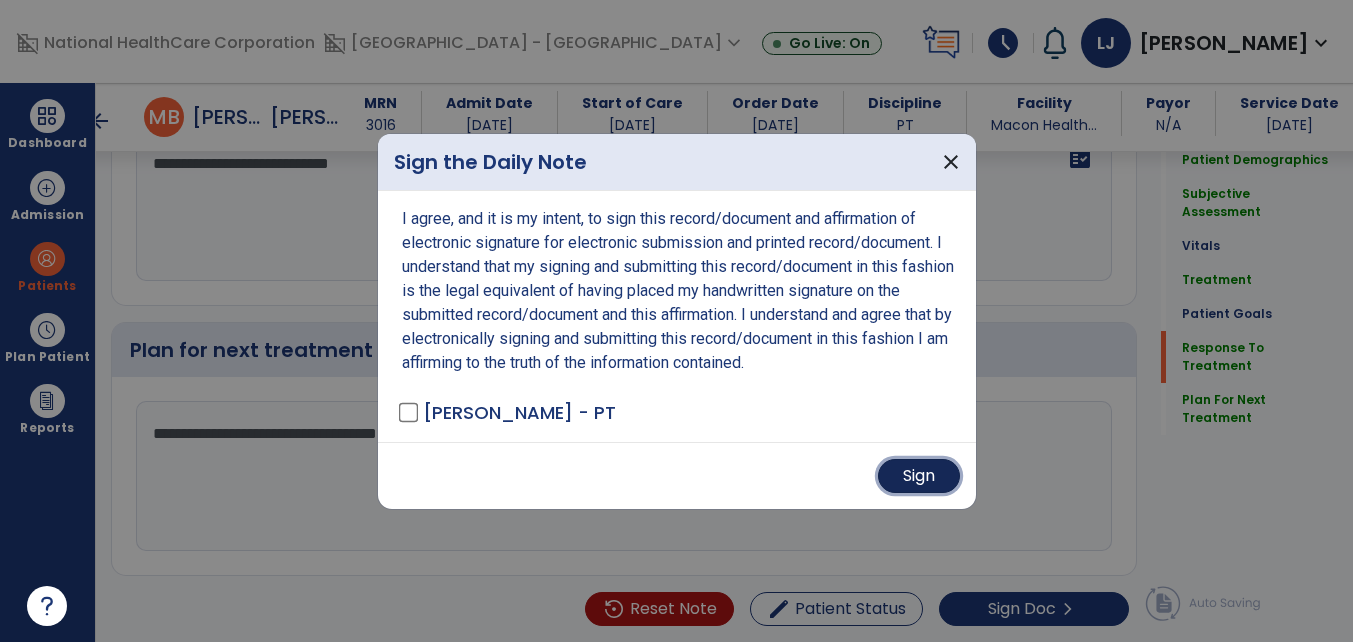 click on "Sign" at bounding box center [919, 476] 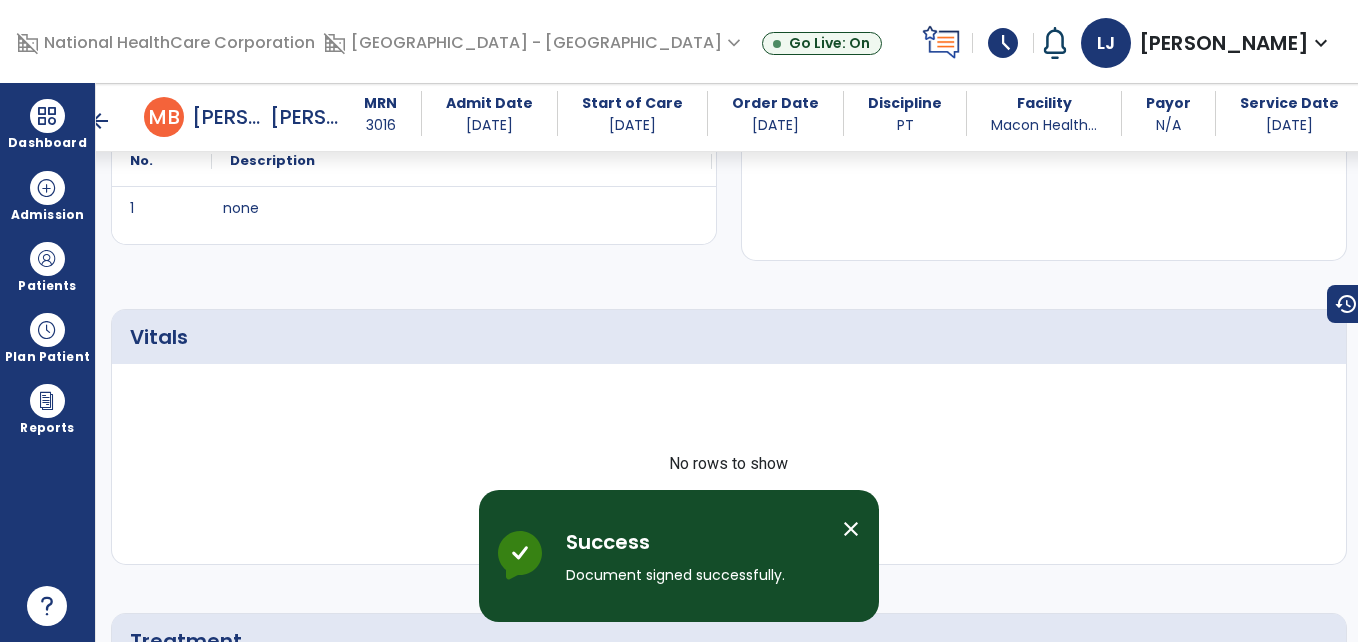 scroll, scrollTop: 360, scrollLeft: 0, axis: vertical 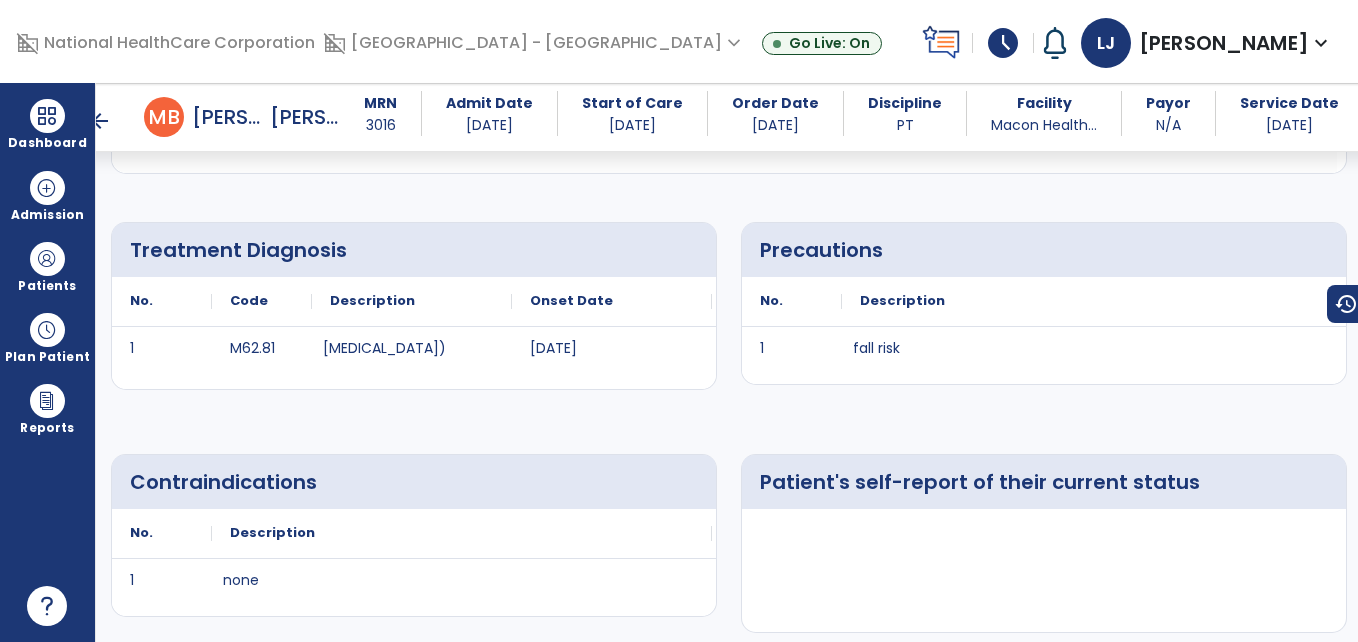 click on "arrow_back" at bounding box center (100, 121) 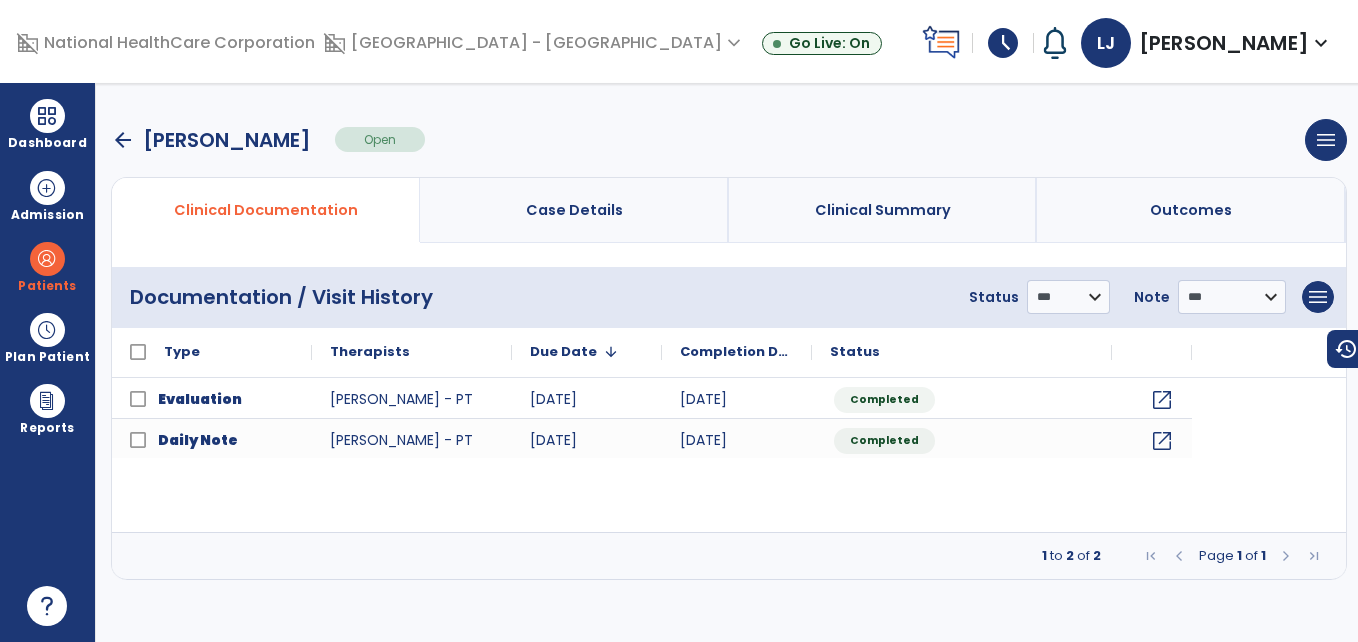 scroll, scrollTop: 0, scrollLeft: 0, axis: both 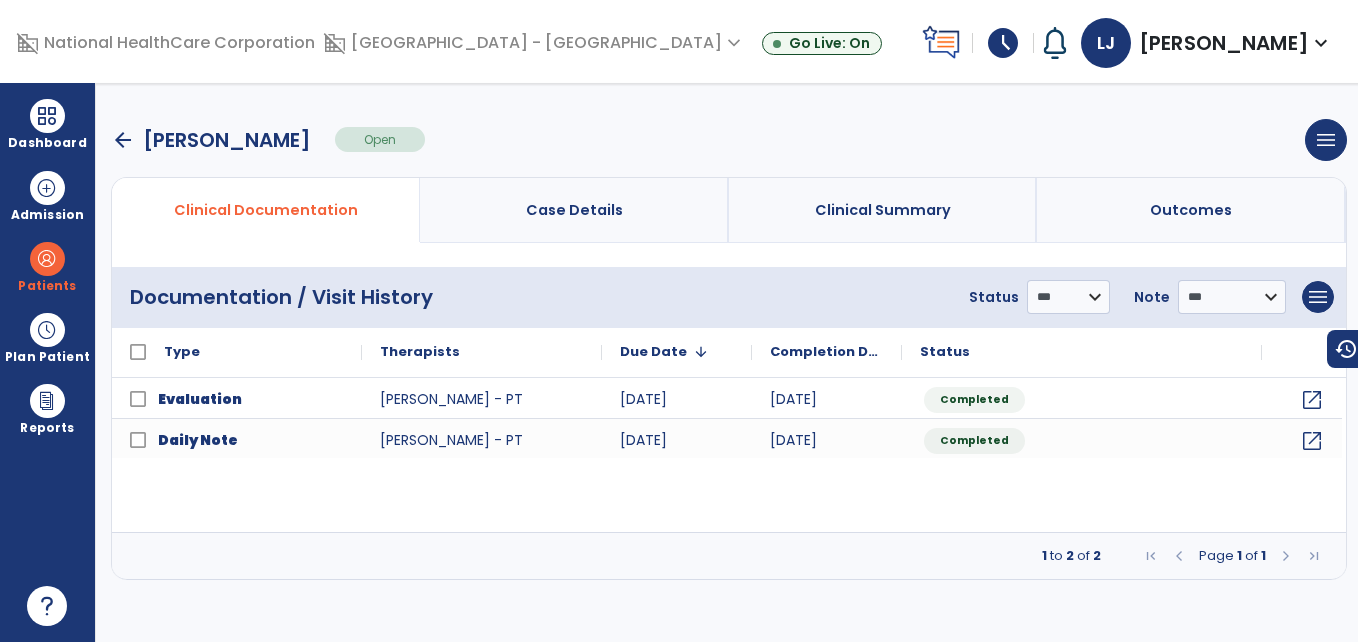click on "arrow_back" at bounding box center [123, 140] 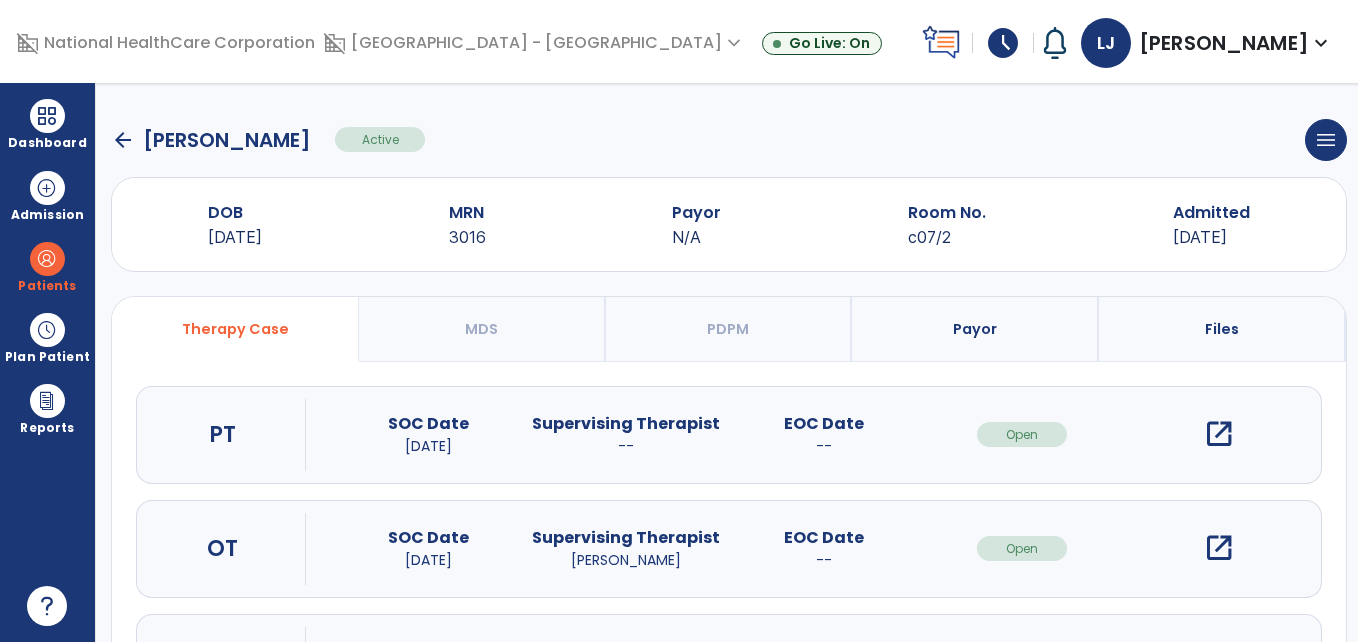 click on "arrow_back" 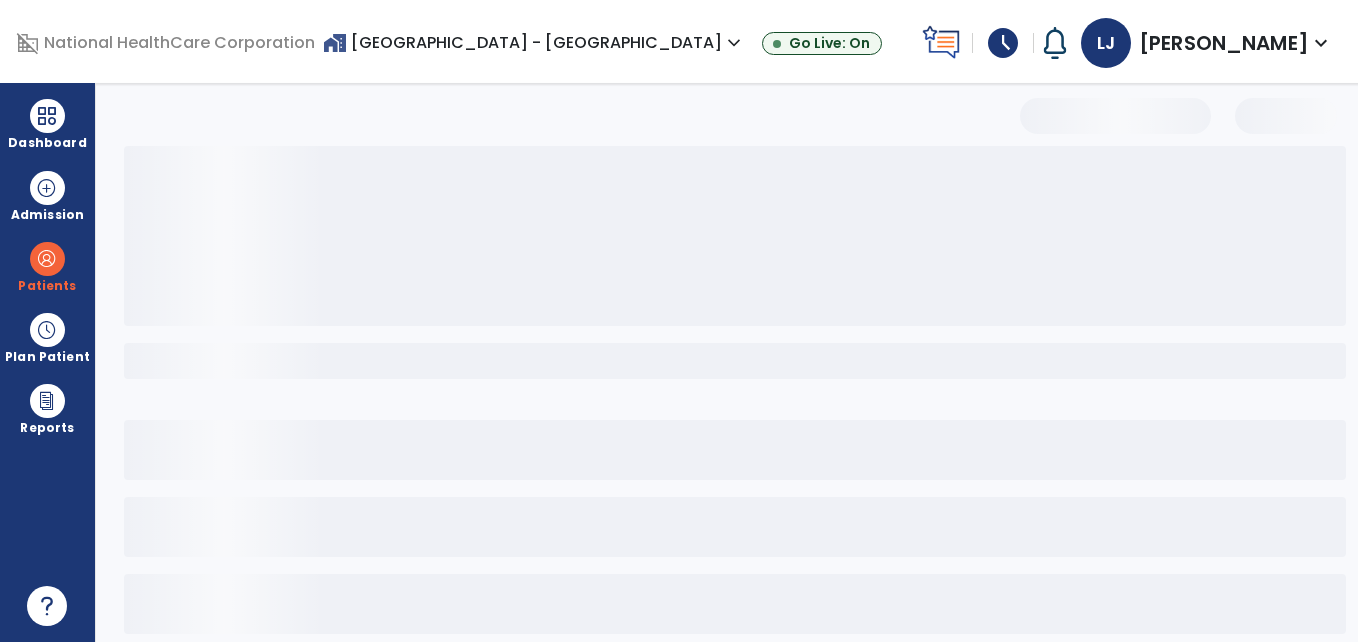select on "***" 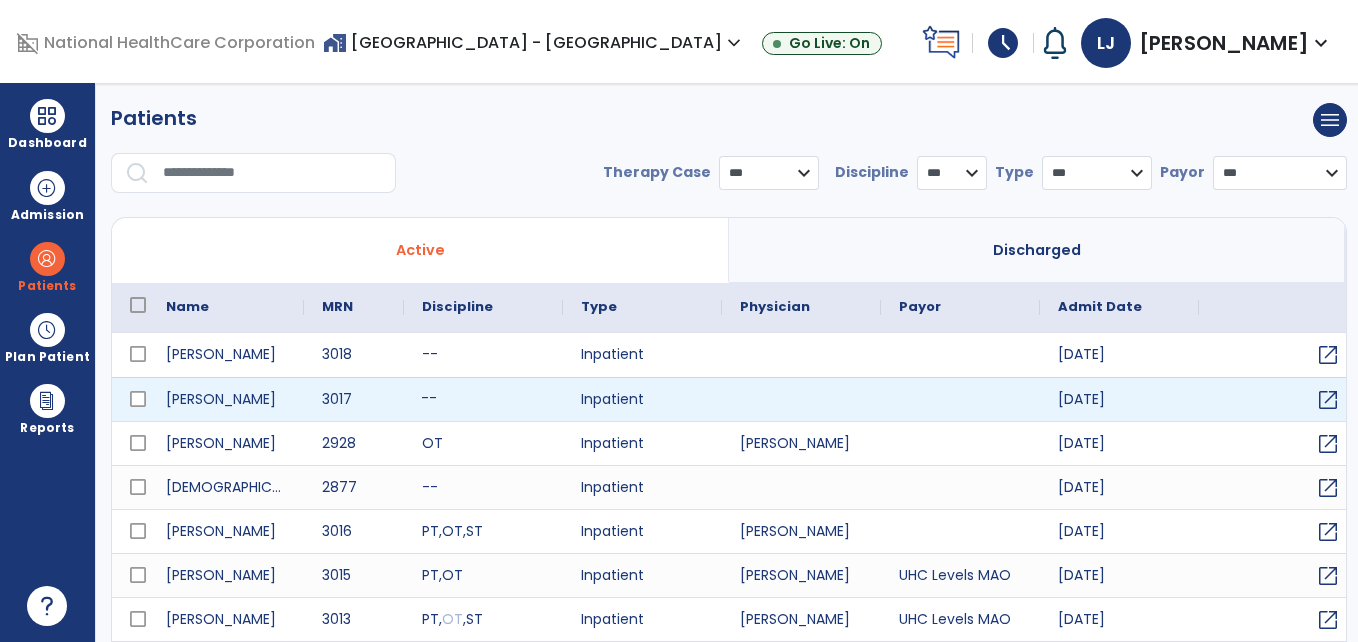 click on "--" at bounding box center (483, 399) 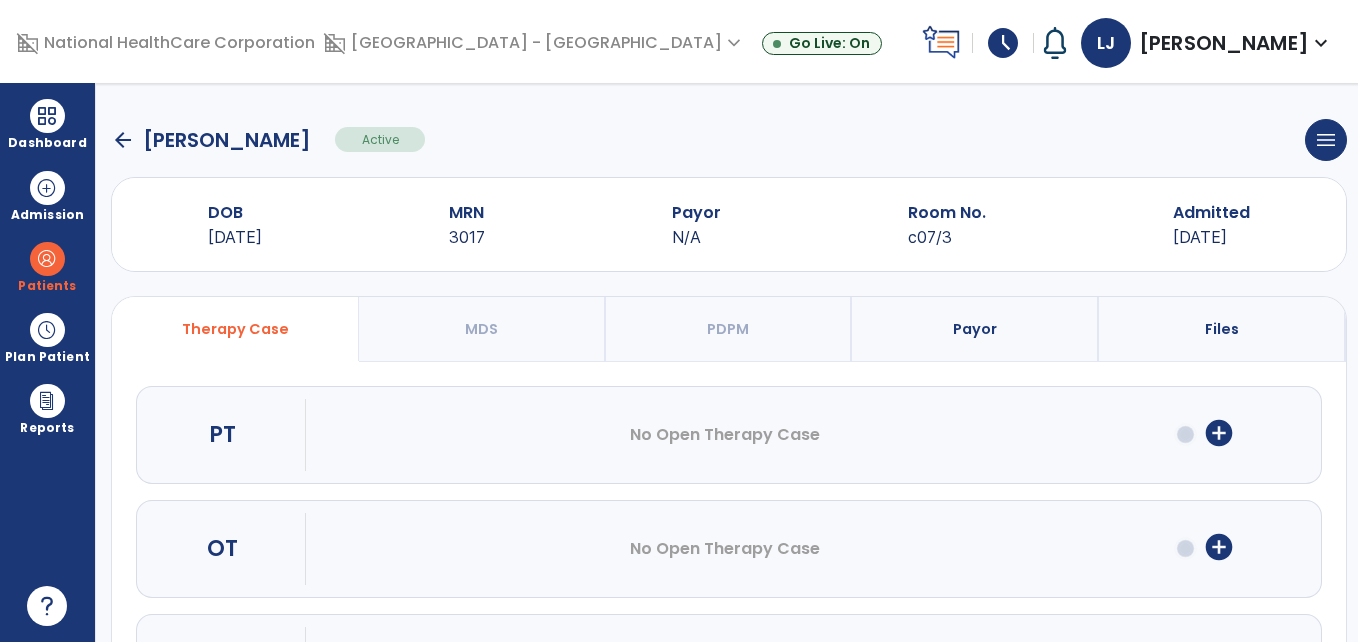 click on "add_circle" at bounding box center [1219, 433] 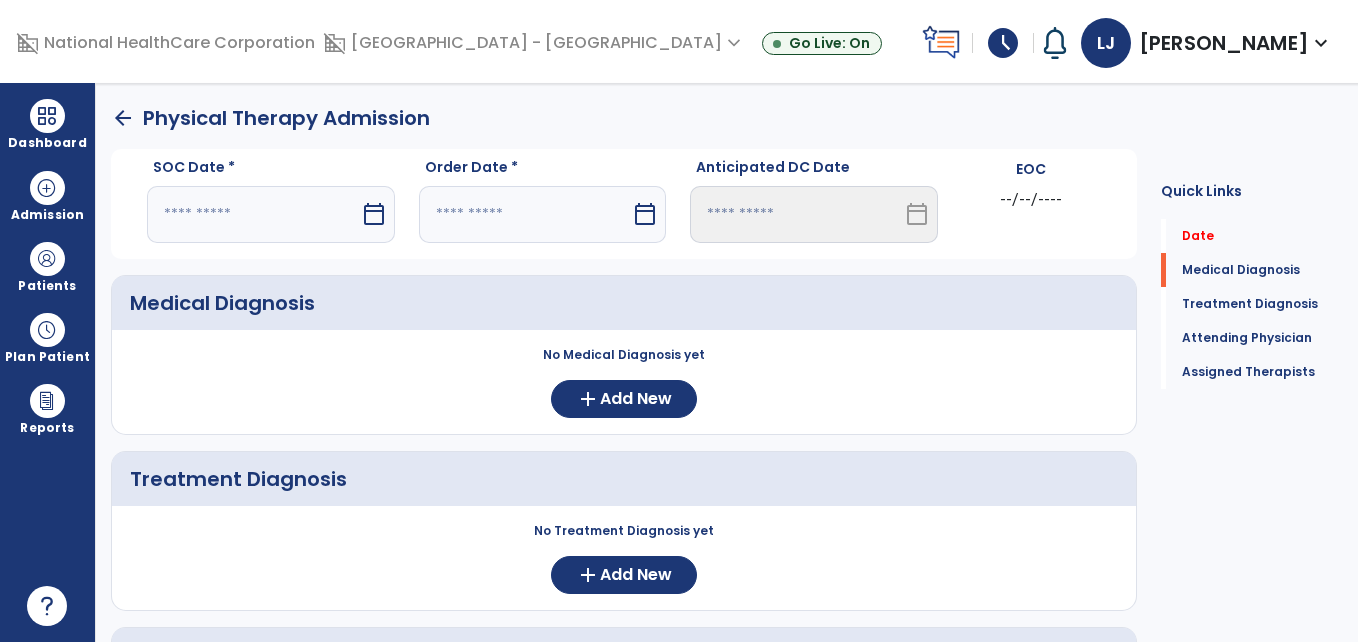 click at bounding box center [253, 214] 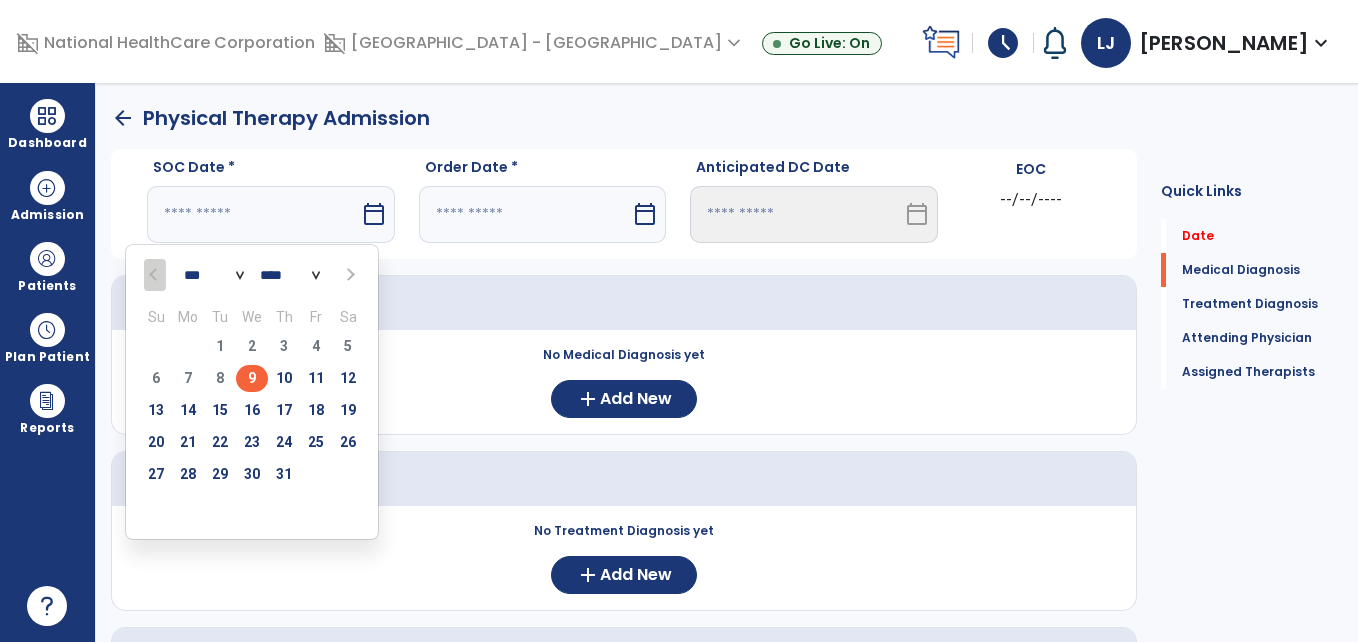 click on "9" at bounding box center (252, 378) 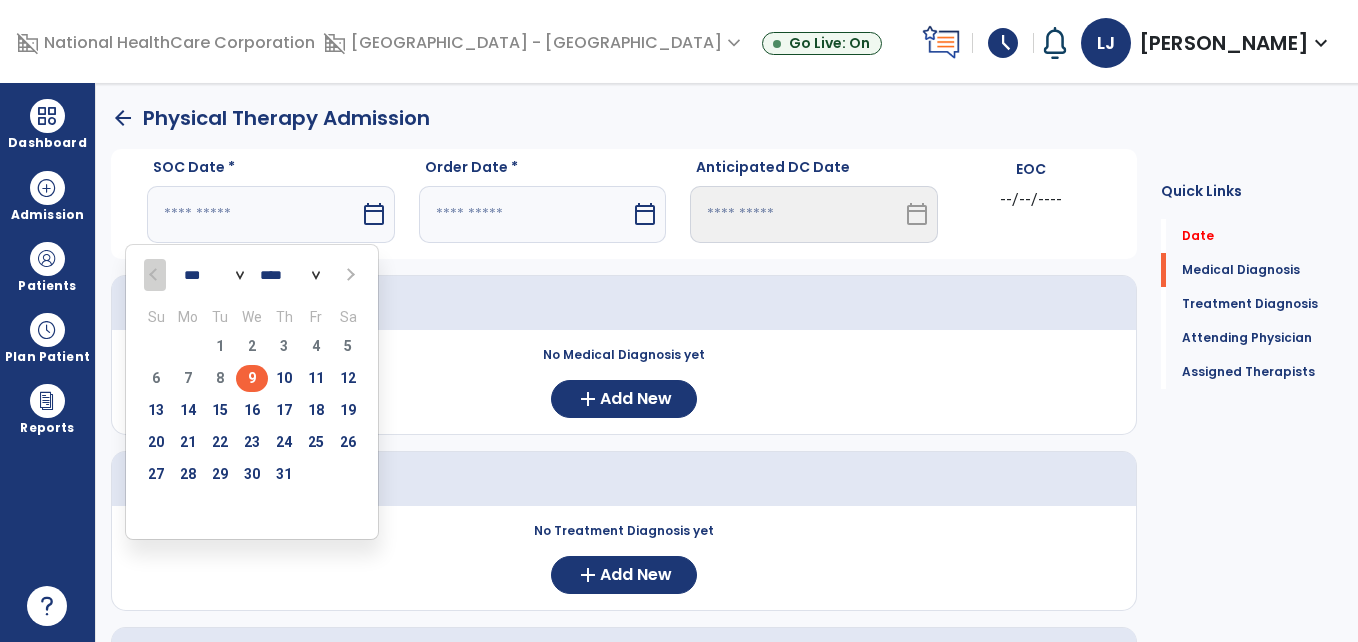 type on "********" 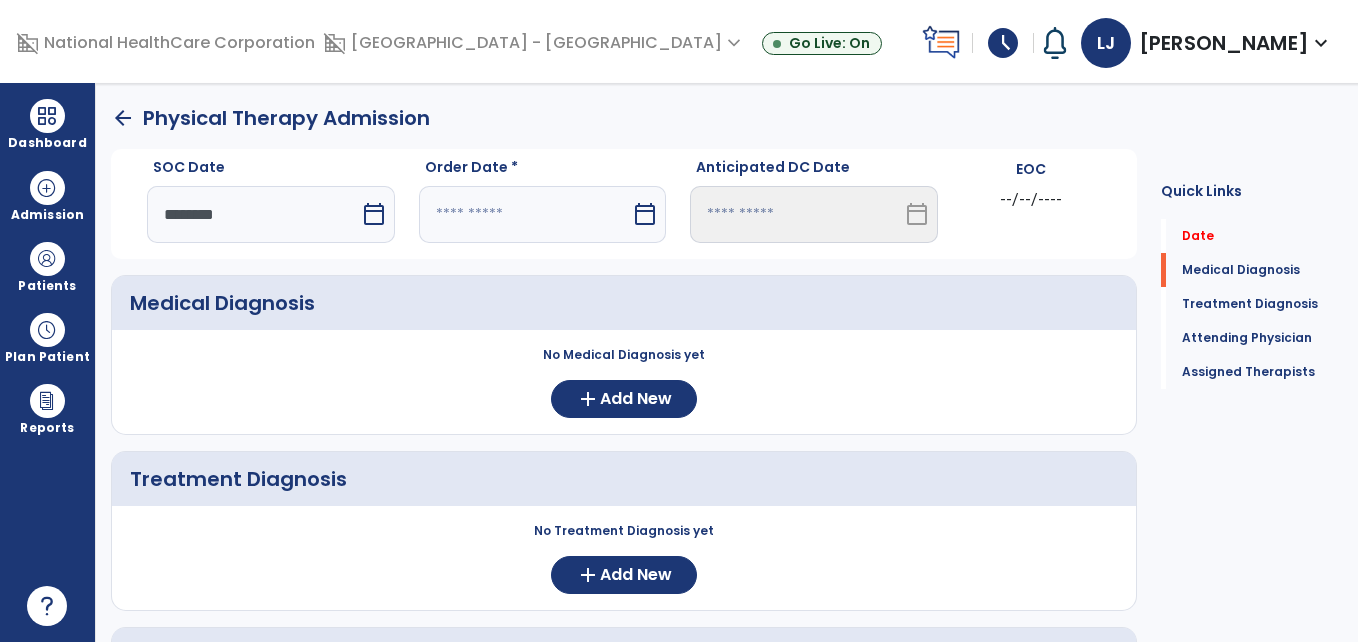 click at bounding box center (525, 214) 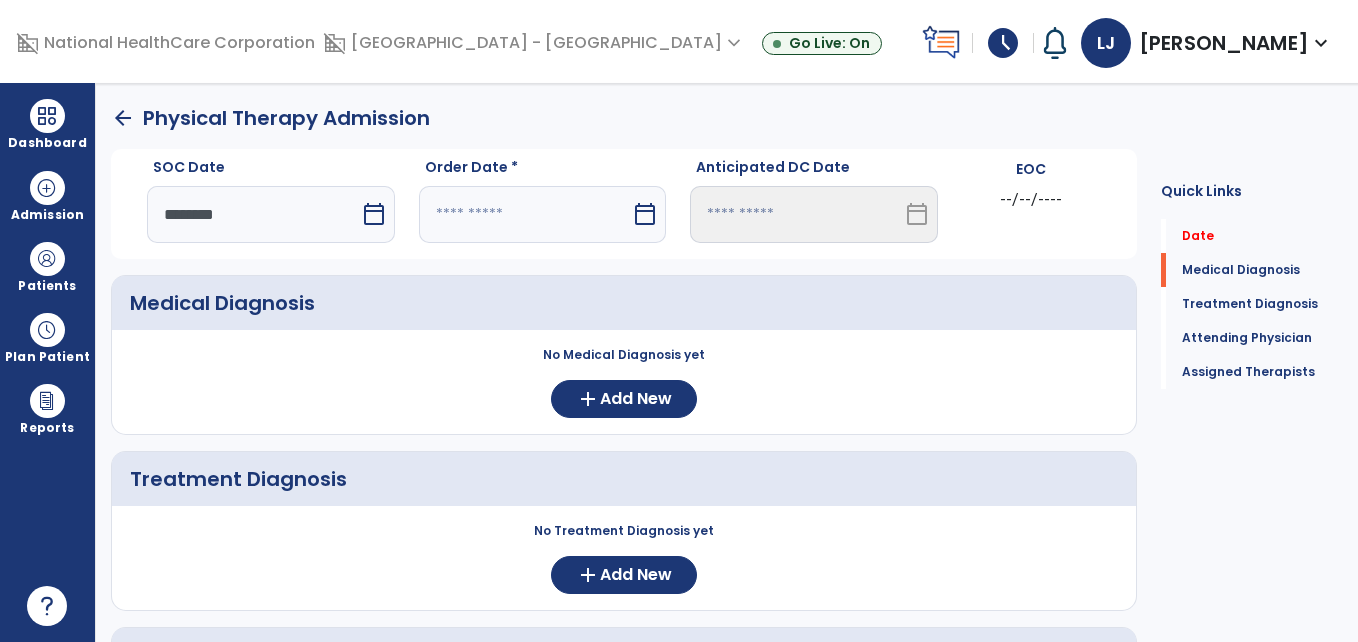select on "*" 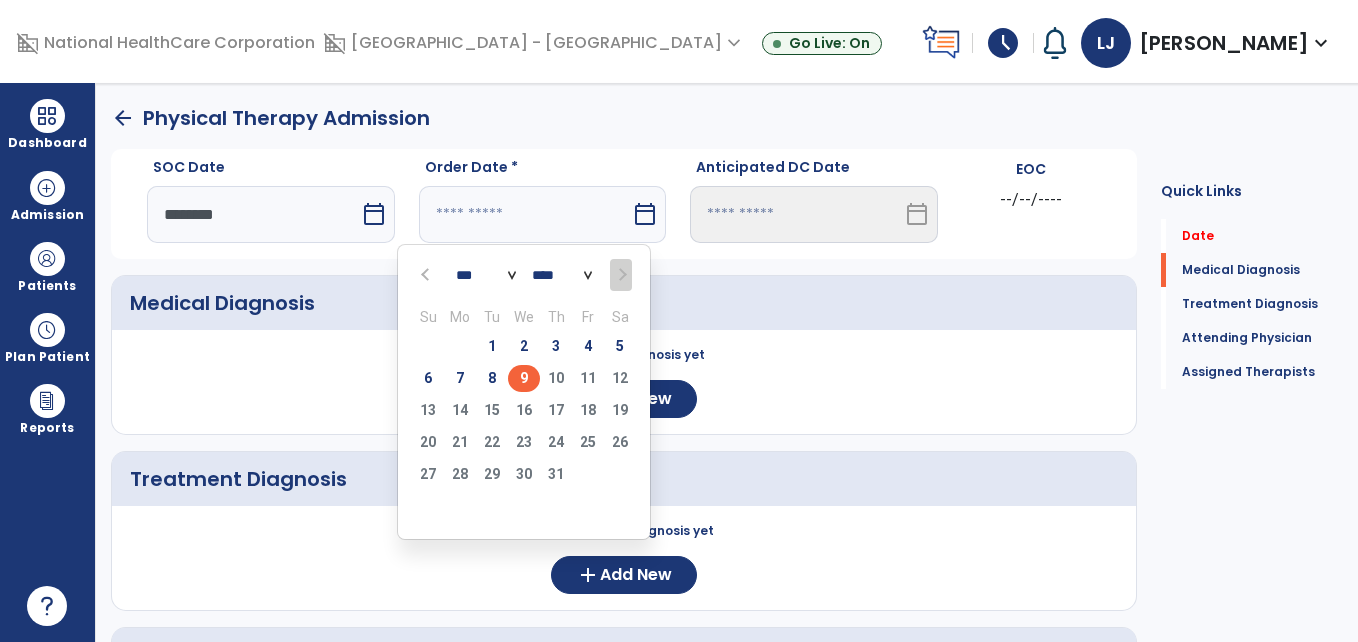 click on "9" at bounding box center (524, 378) 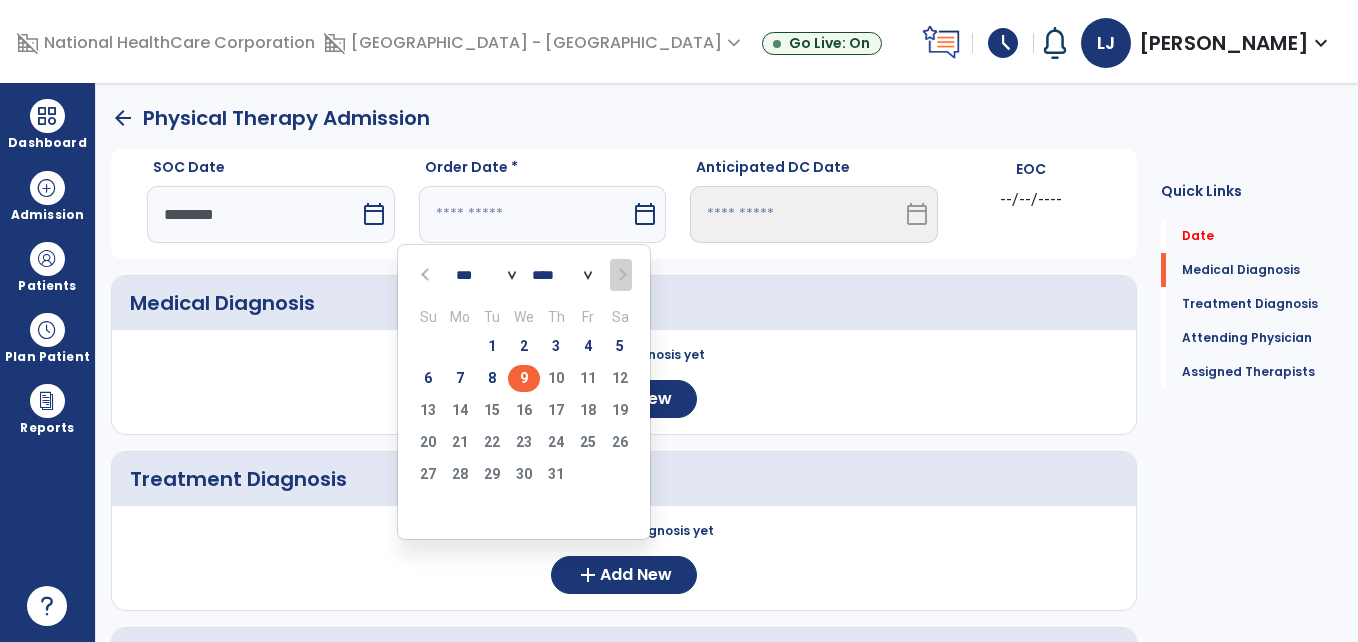 type on "********" 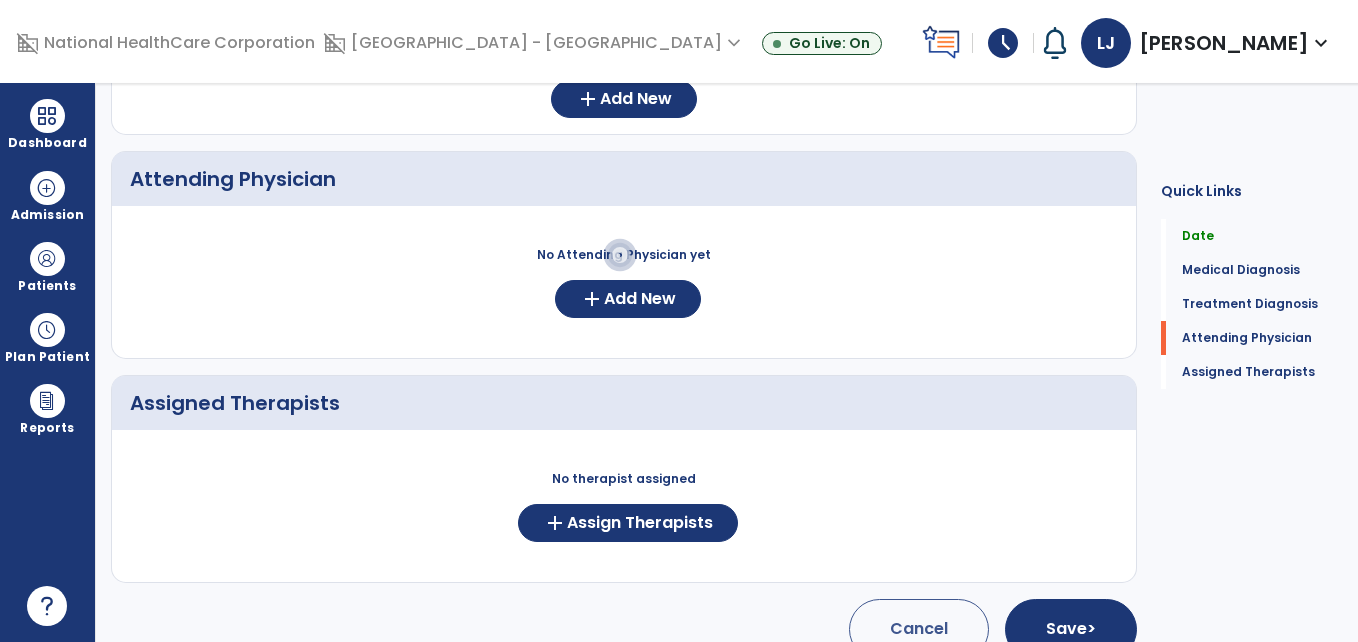 scroll, scrollTop: 510, scrollLeft: 0, axis: vertical 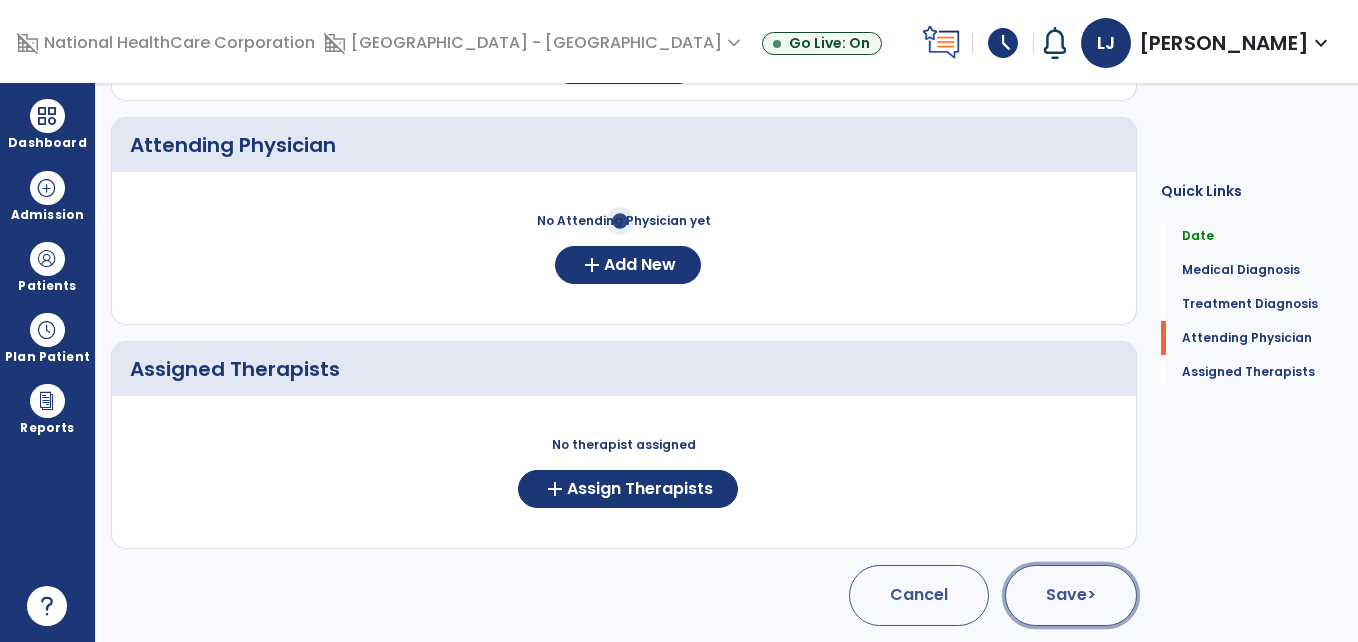 click on "Save  >" 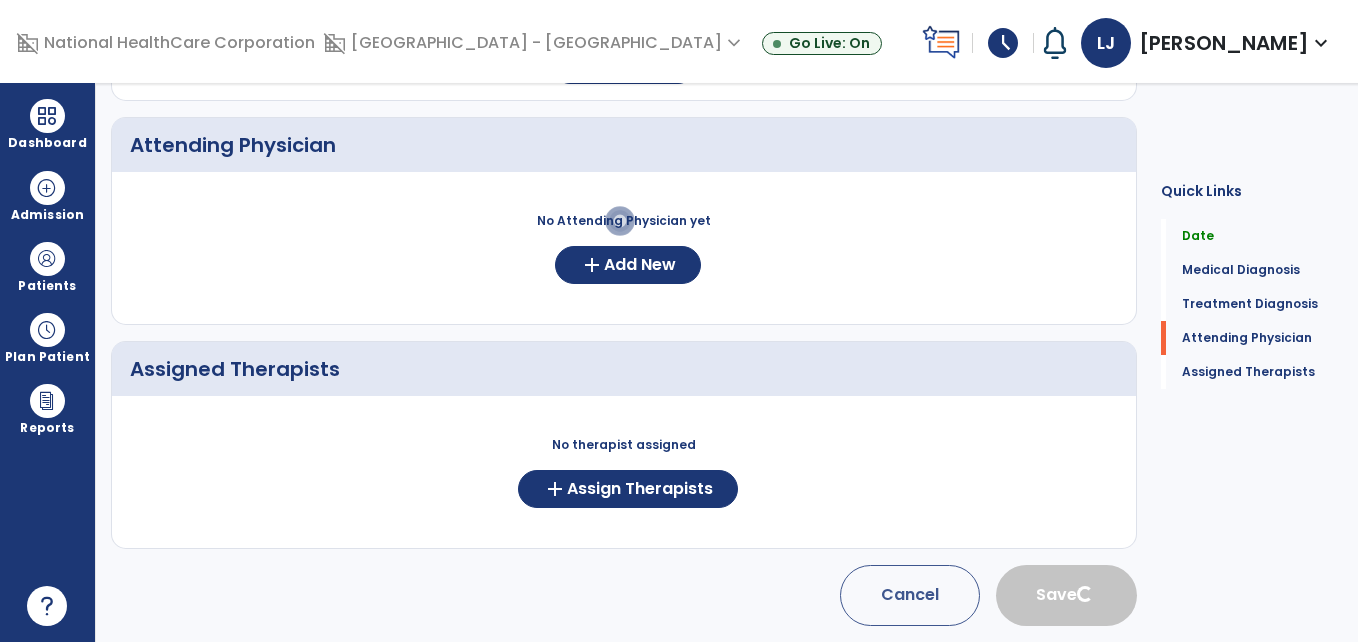 type 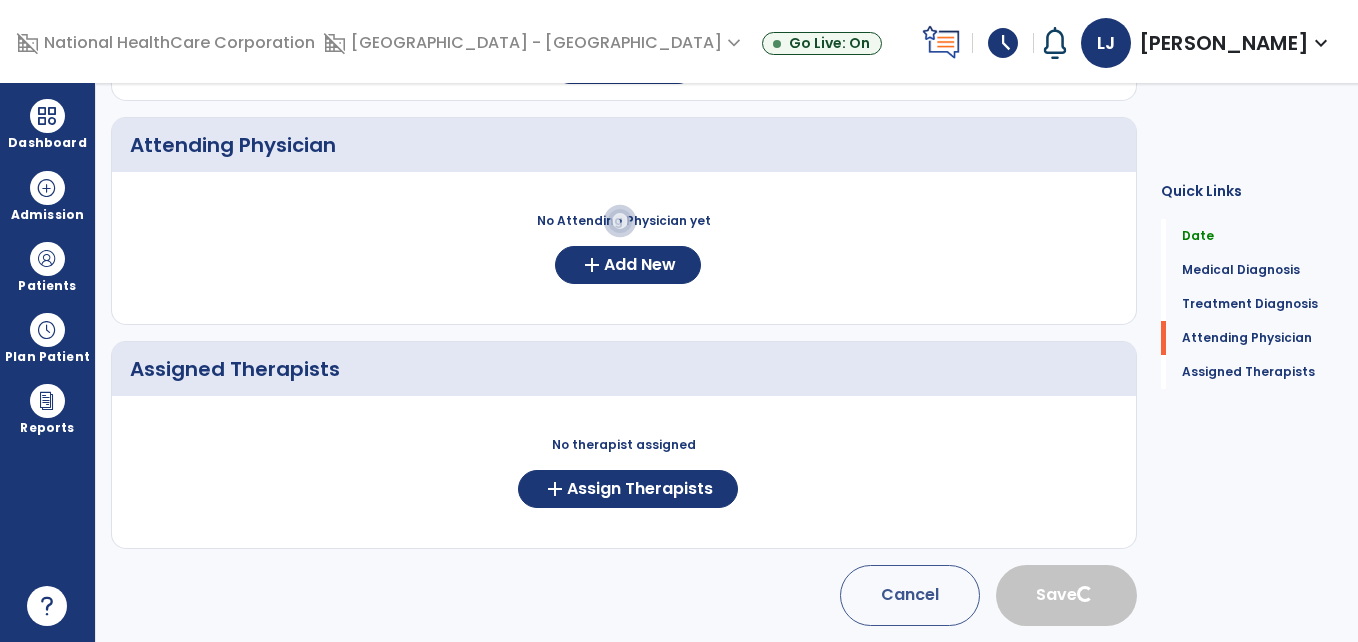 type 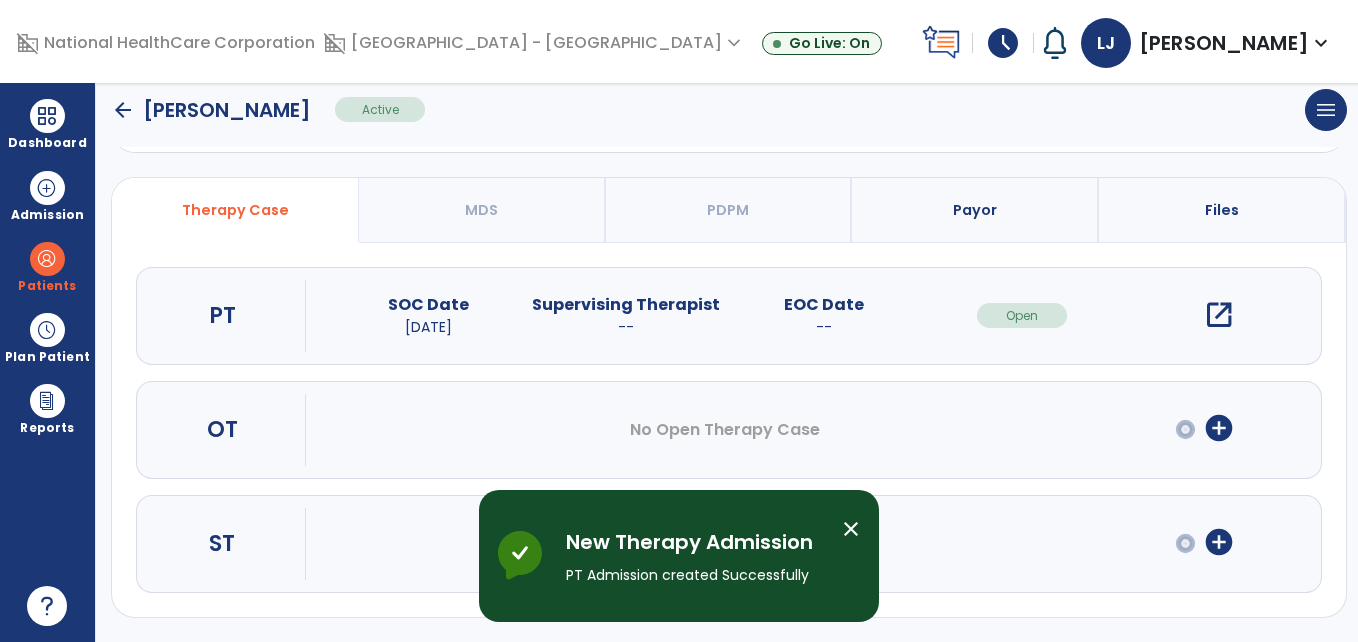 scroll, scrollTop: 119, scrollLeft: 0, axis: vertical 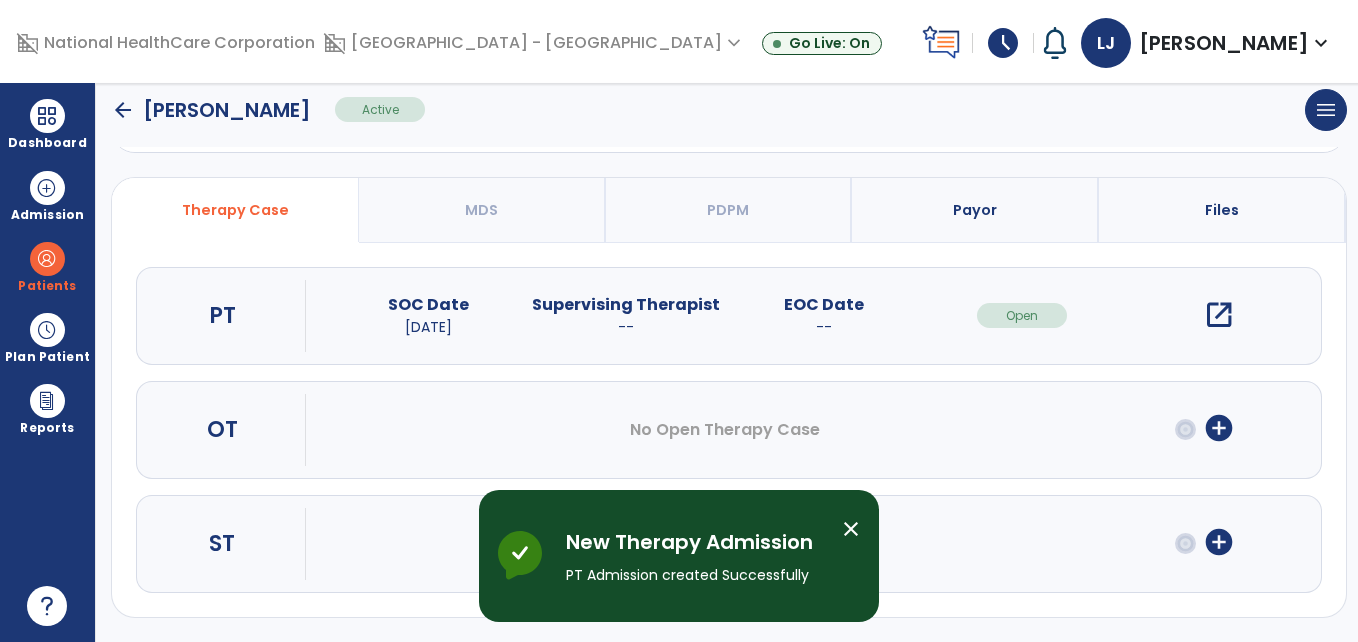 click on "open_in_new" at bounding box center [1219, 315] 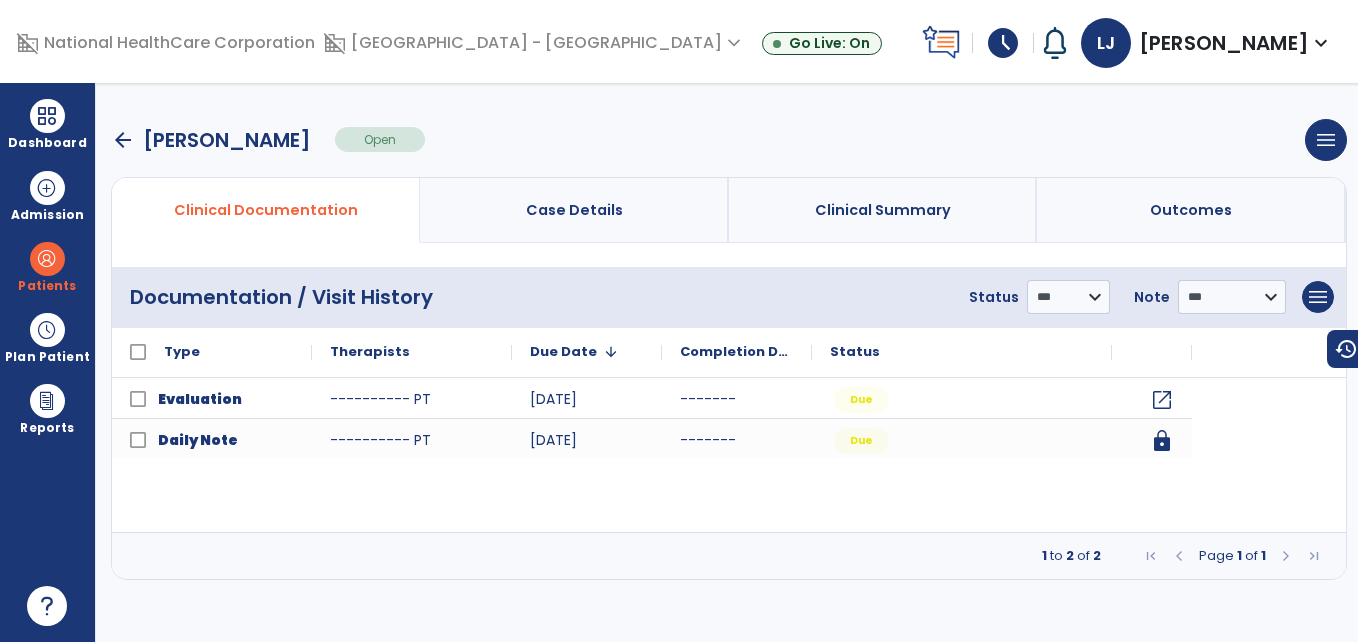 scroll, scrollTop: 0, scrollLeft: 0, axis: both 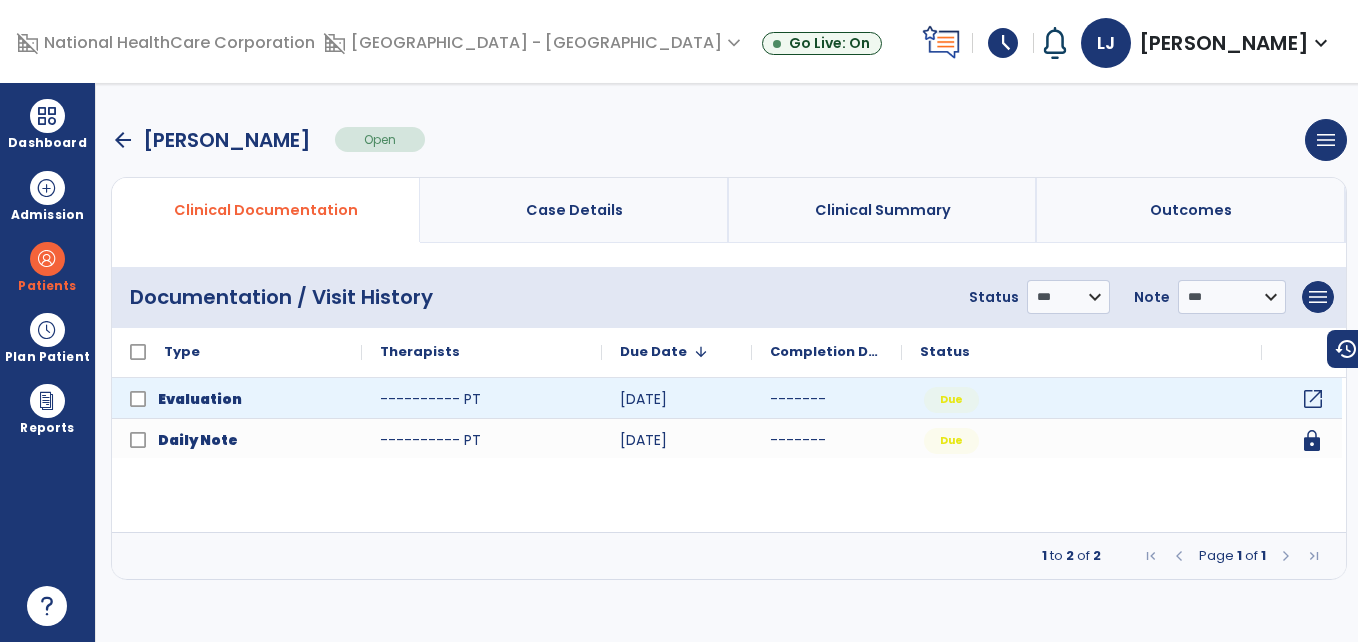 click on "open_in_new" 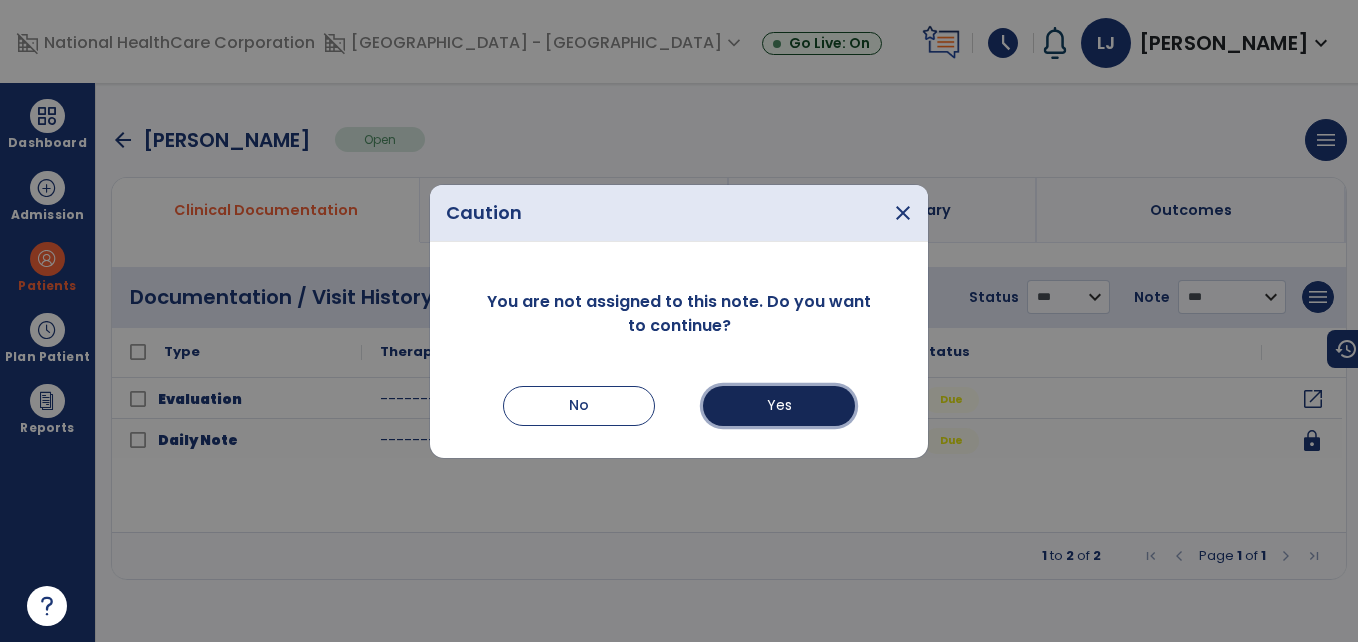 click on "Yes" at bounding box center [779, 406] 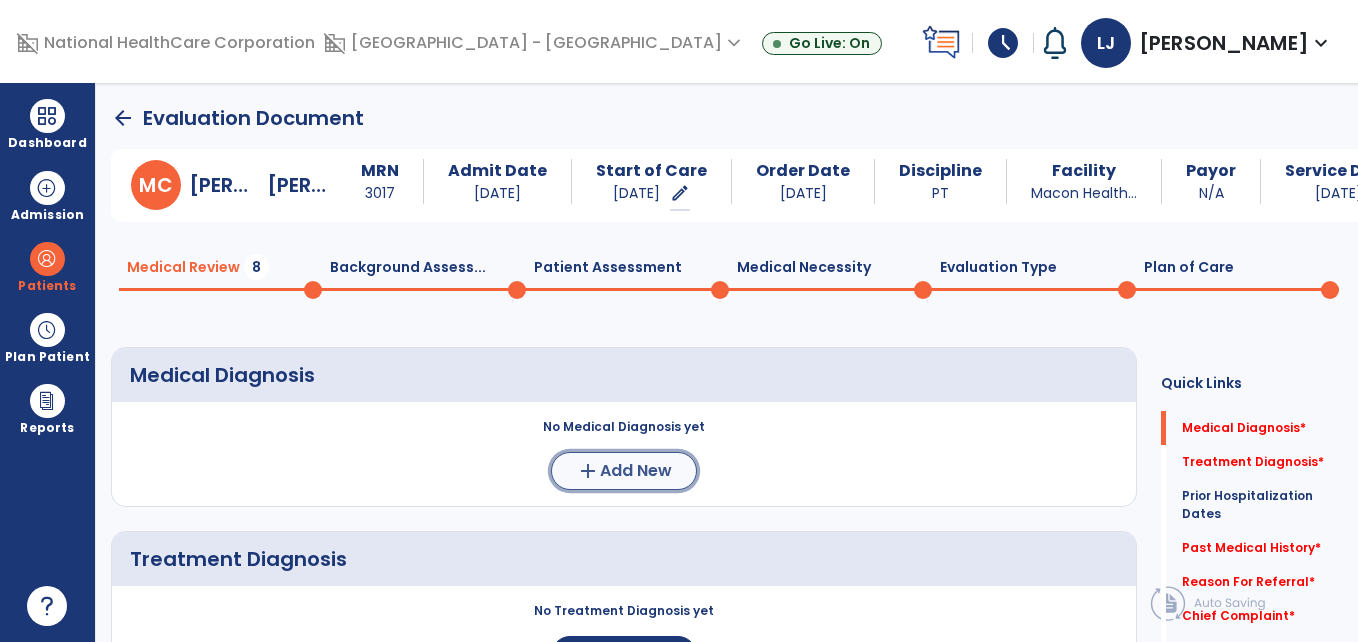 click on "Add New" 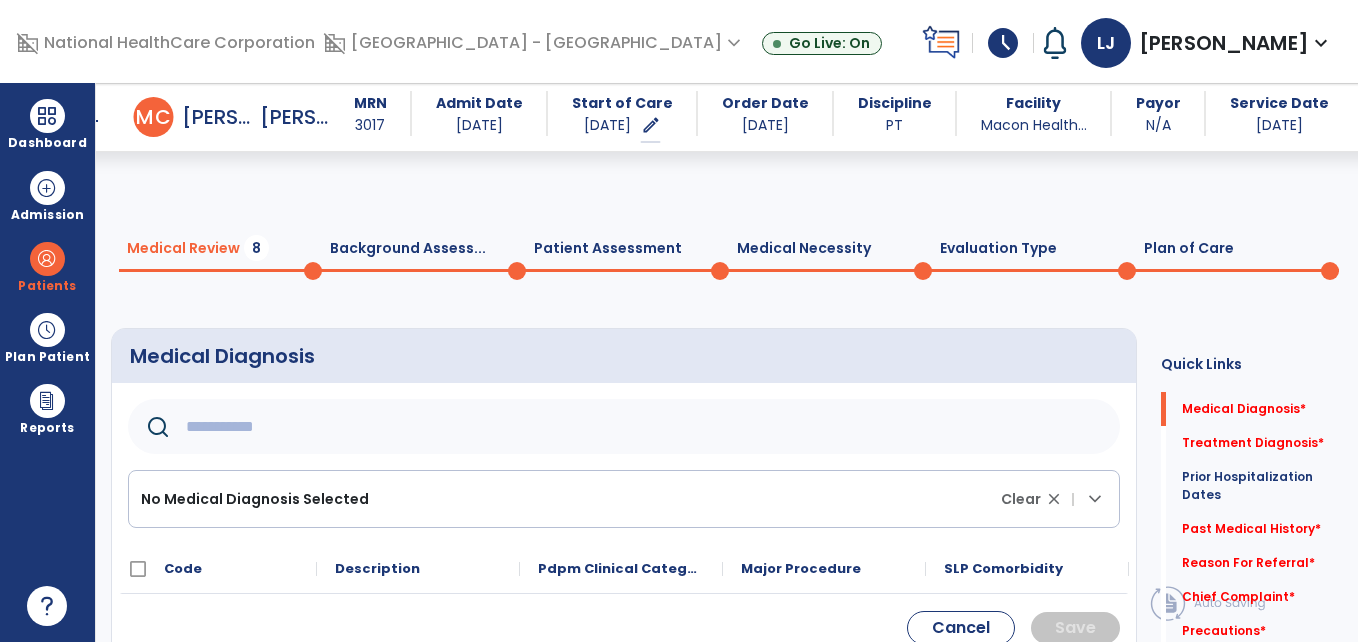 scroll, scrollTop: 253, scrollLeft: 0, axis: vertical 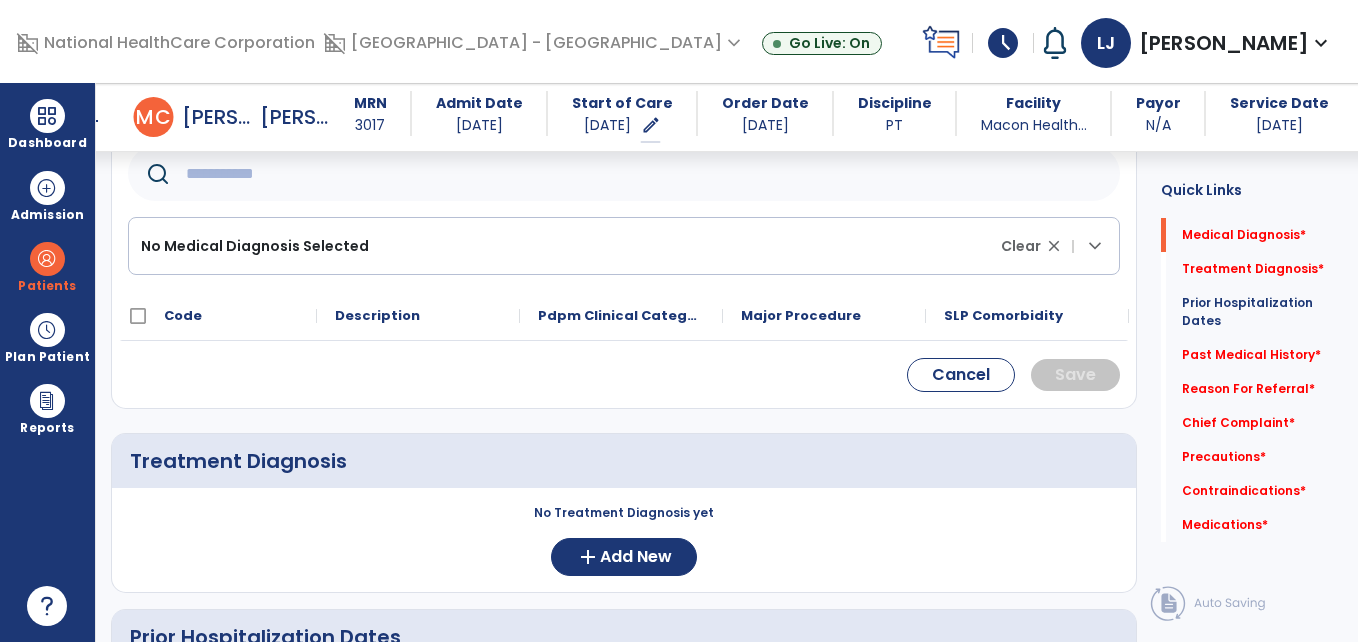 click 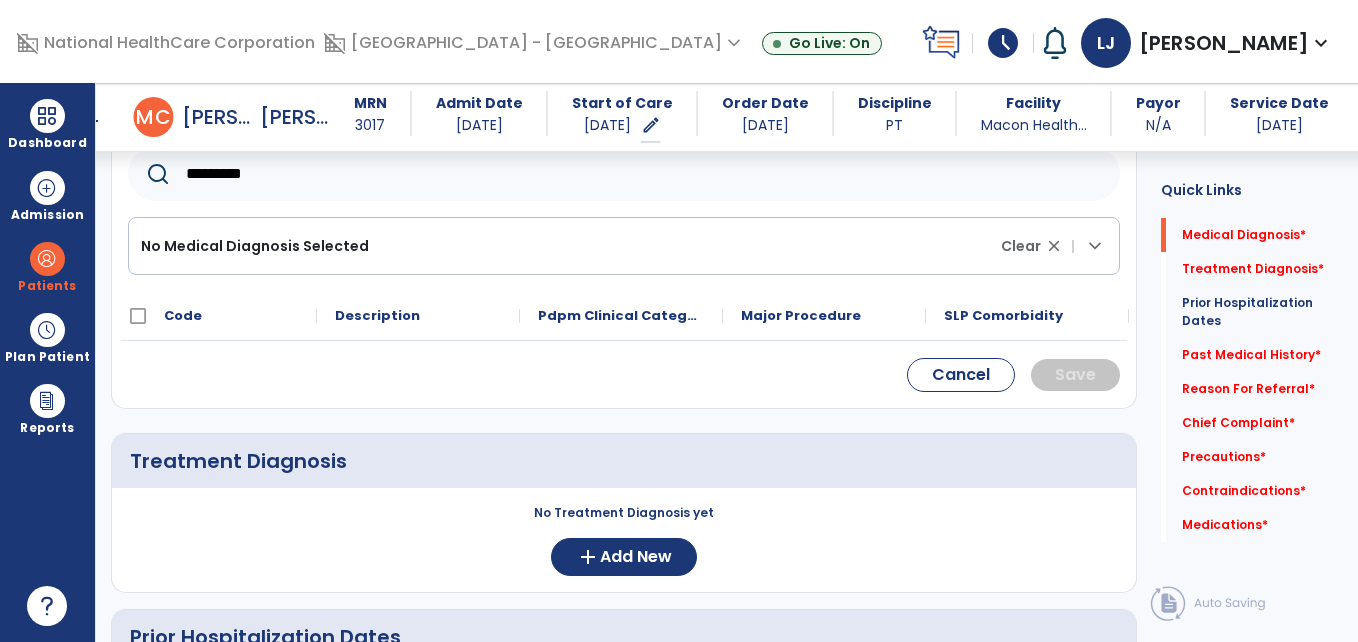 type on "*********" 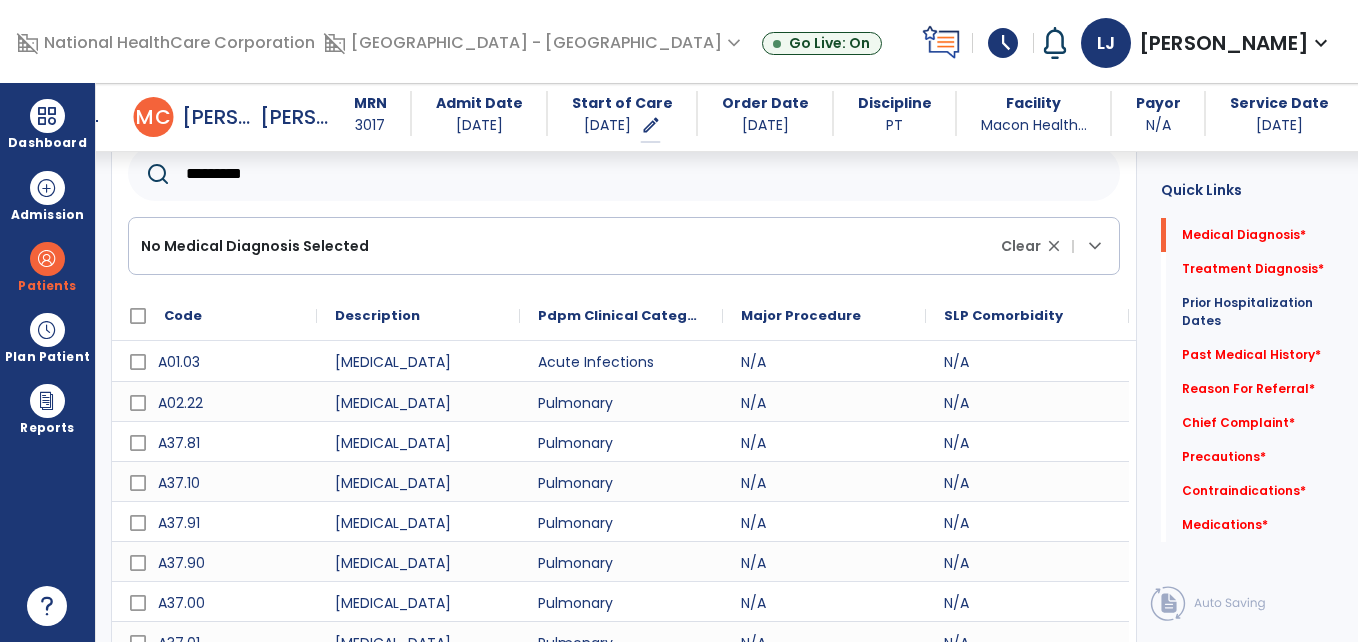 scroll, scrollTop: 398, scrollLeft: 0, axis: vertical 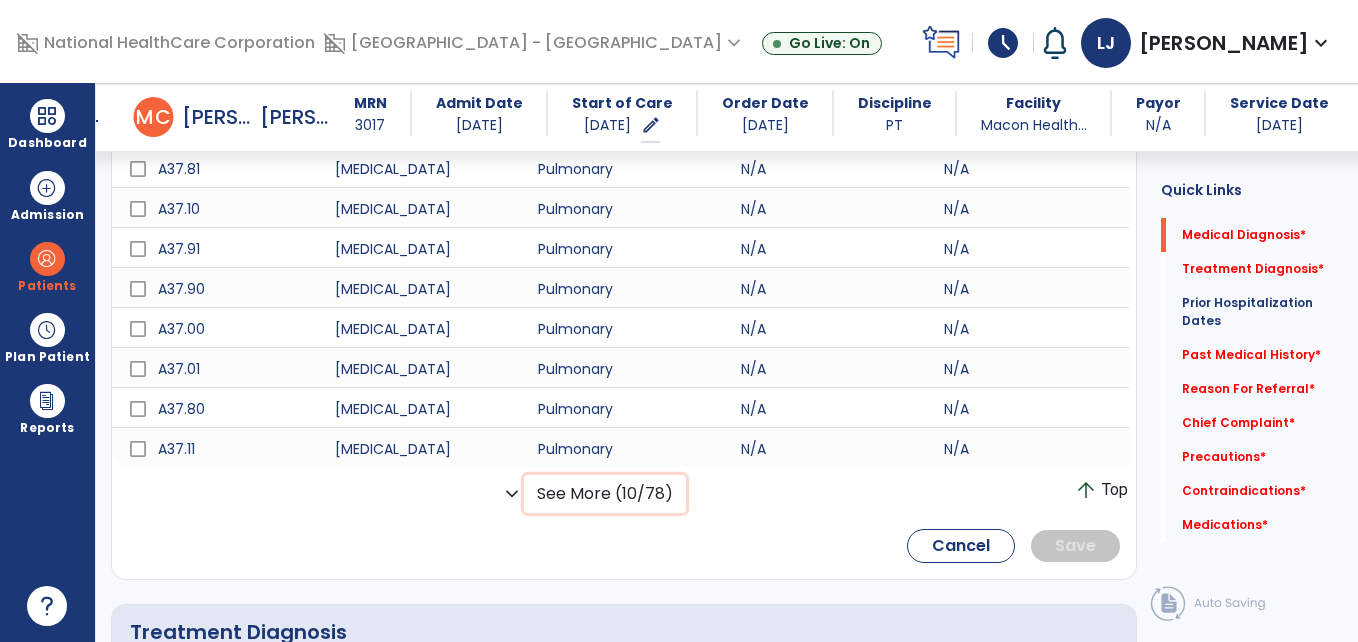 click on "See More (10/78)" 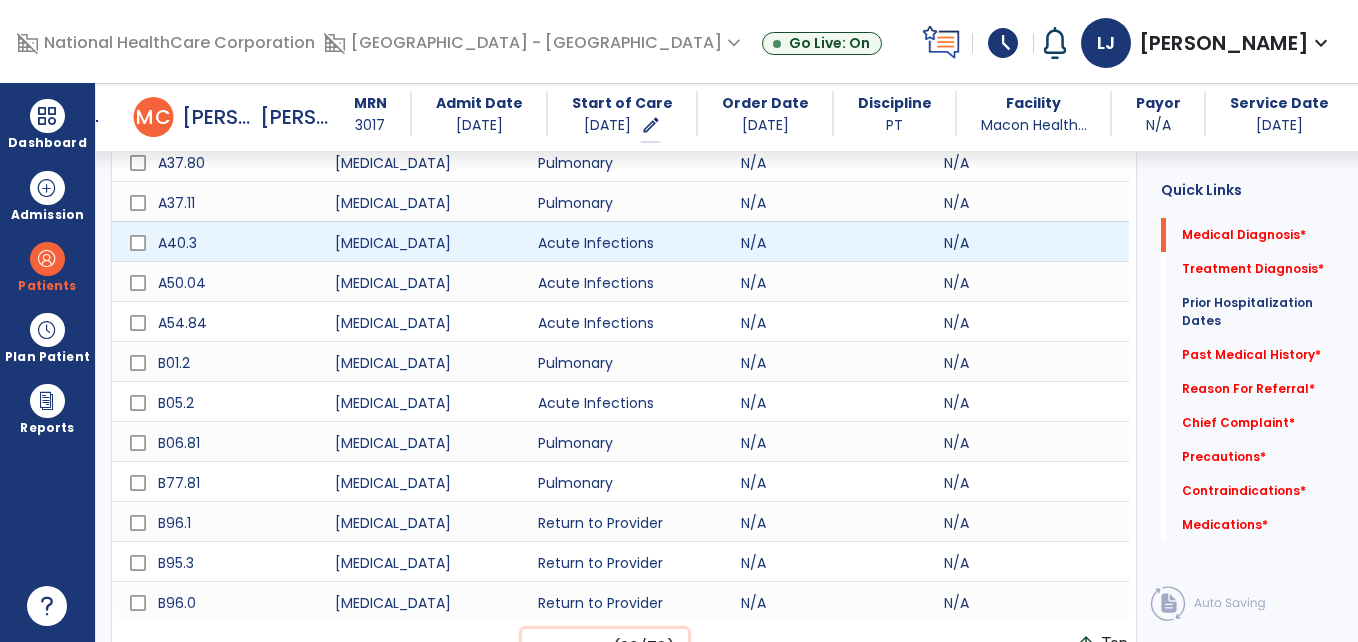 scroll, scrollTop: 798, scrollLeft: 0, axis: vertical 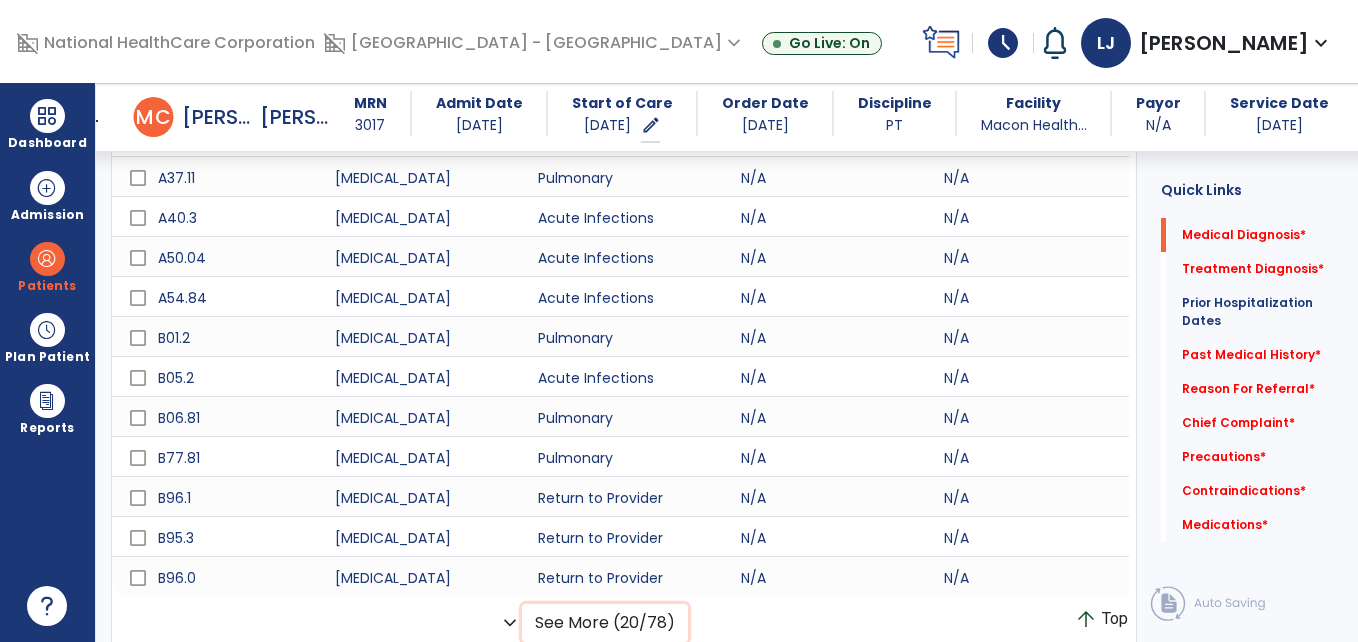 click on "See More (20/78)" 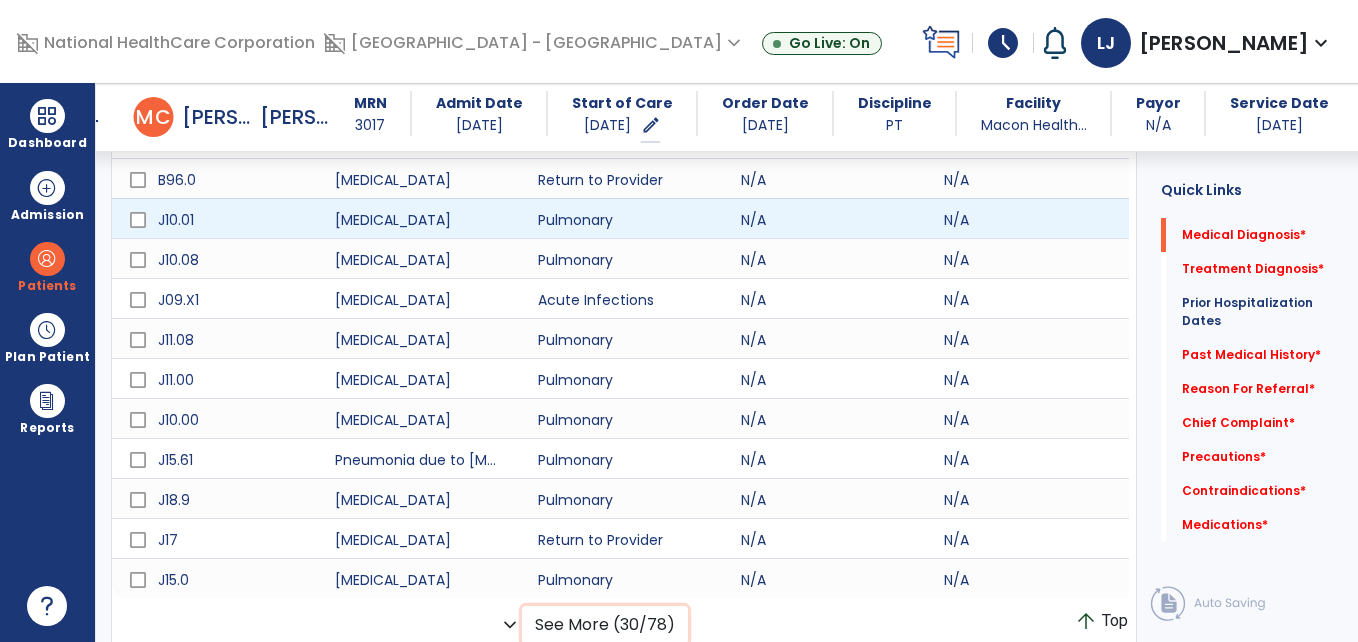 scroll, scrollTop: 1198, scrollLeft: 0, axis: vertical 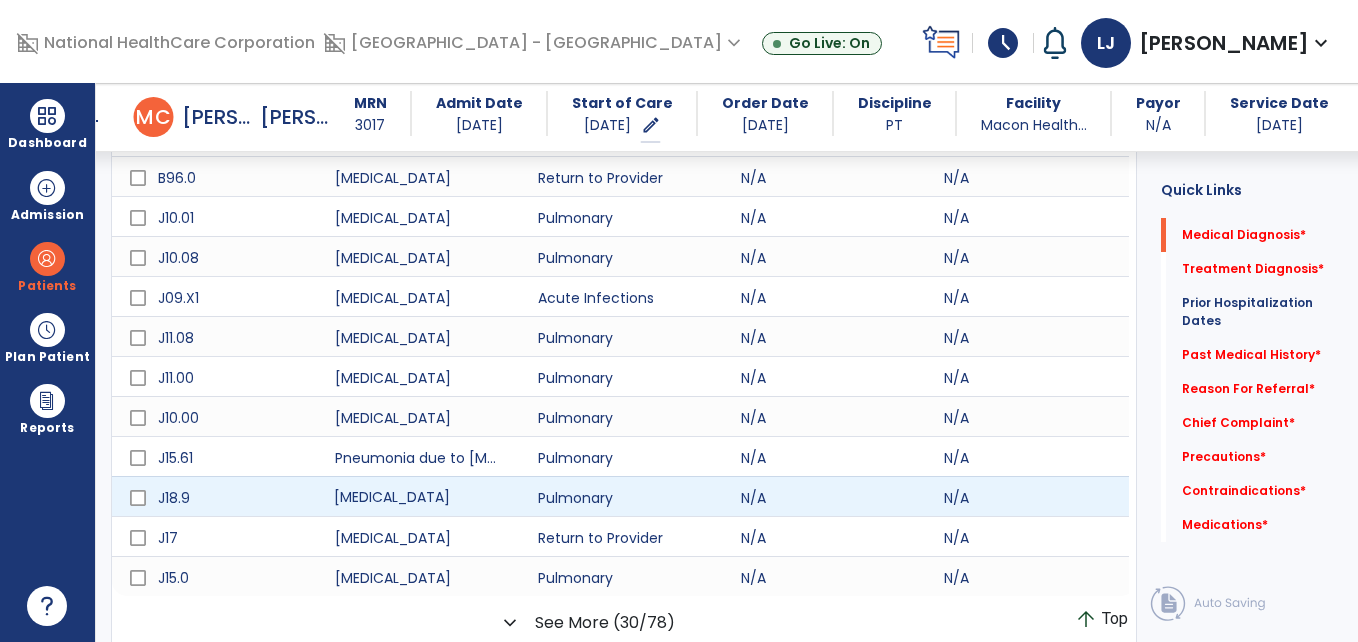 click on "[MEDICAL_DATA]" 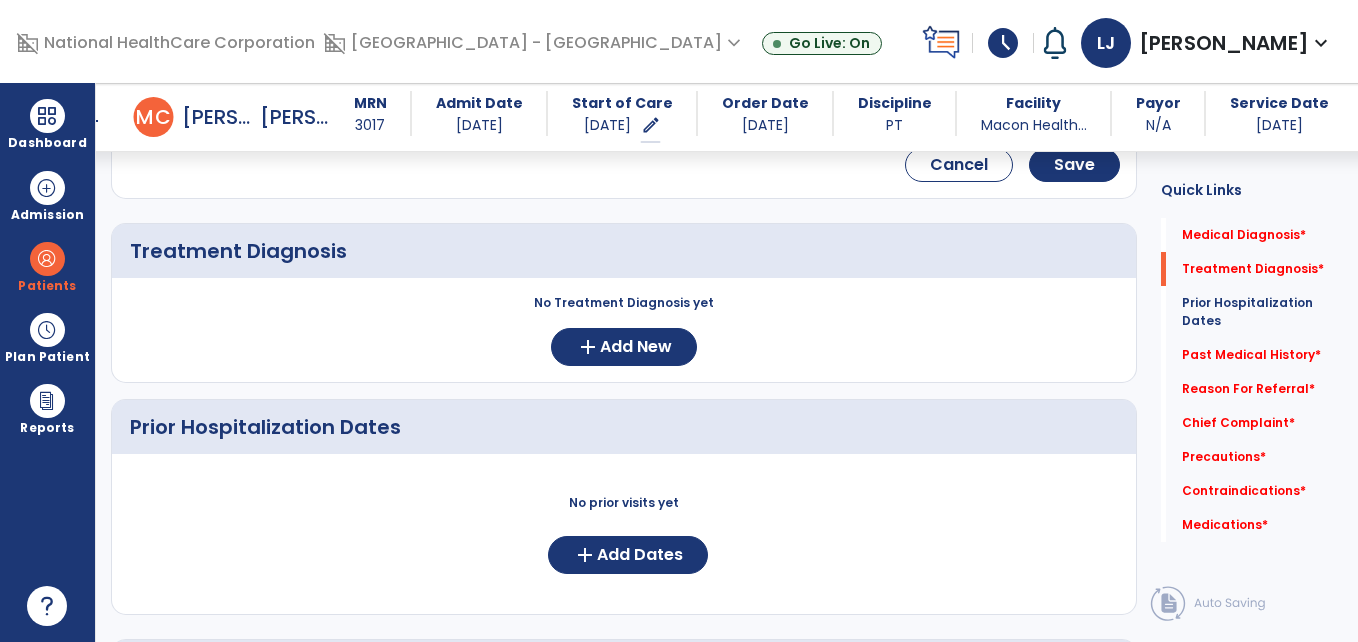 scroll, scrollTop: 1428, scrollLeft: 0, axis: vertical 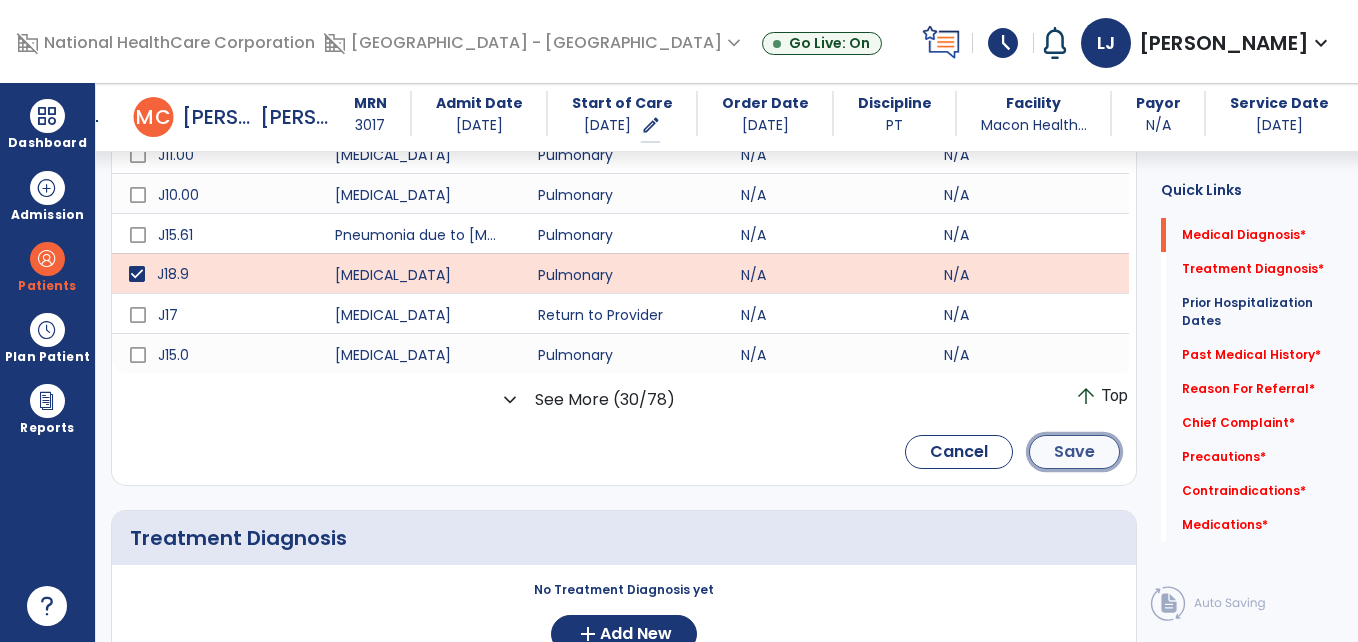 click on "Save" 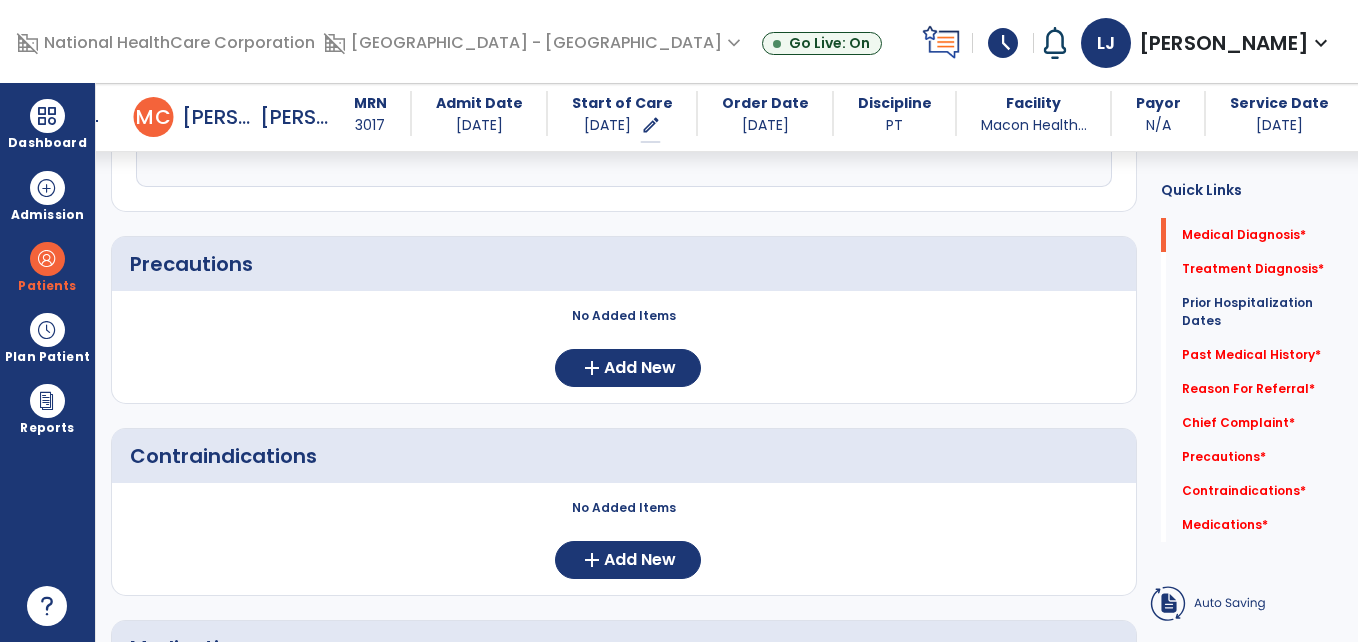 scroll, scrollTop: 1150, scrollLeft: 0, axis: vertical 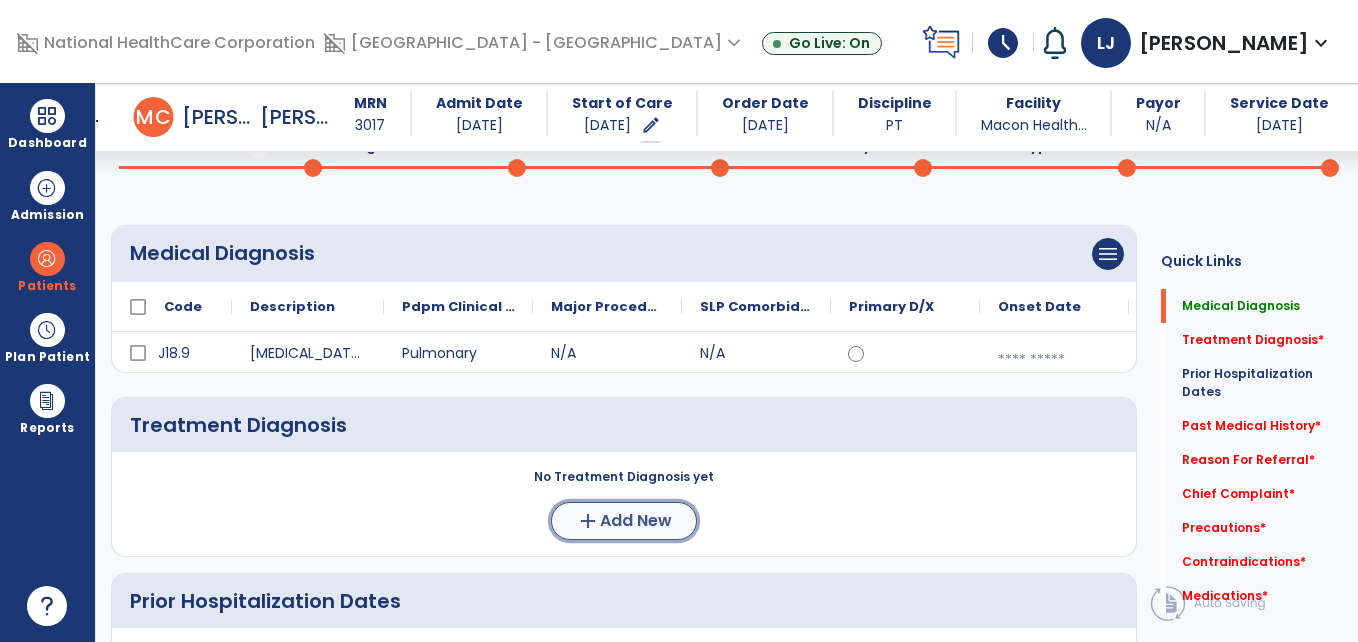 click on "Add New" 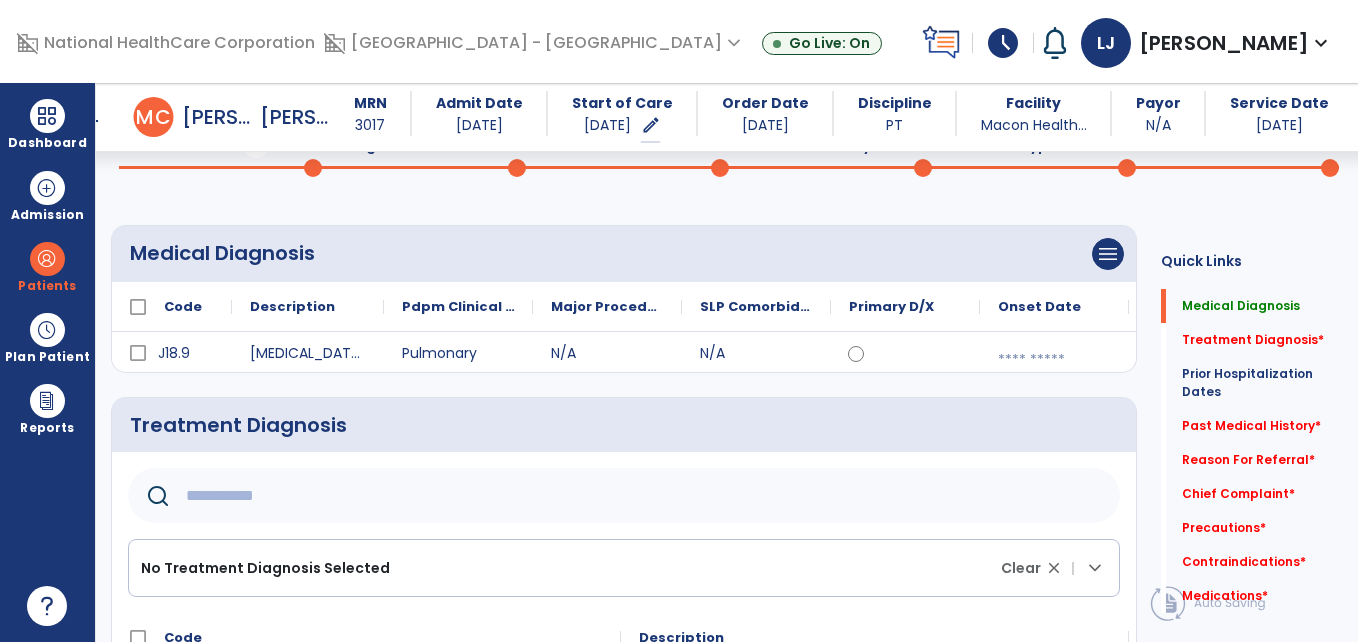 click 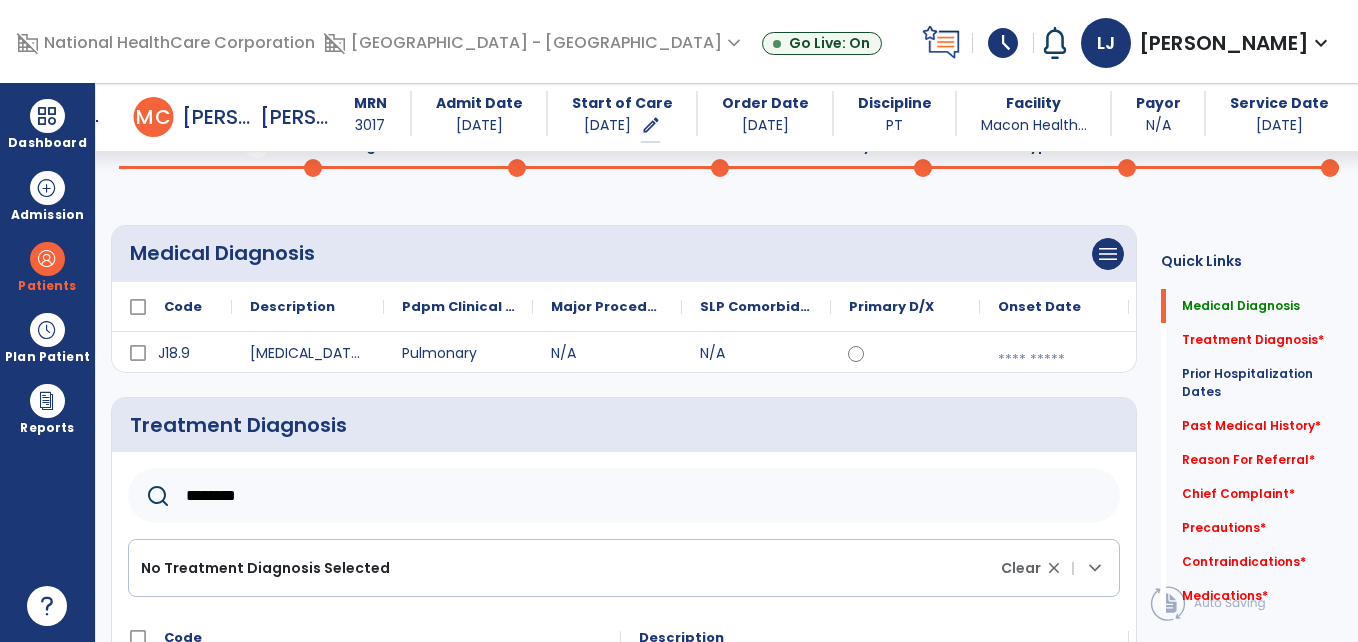 type on "********" 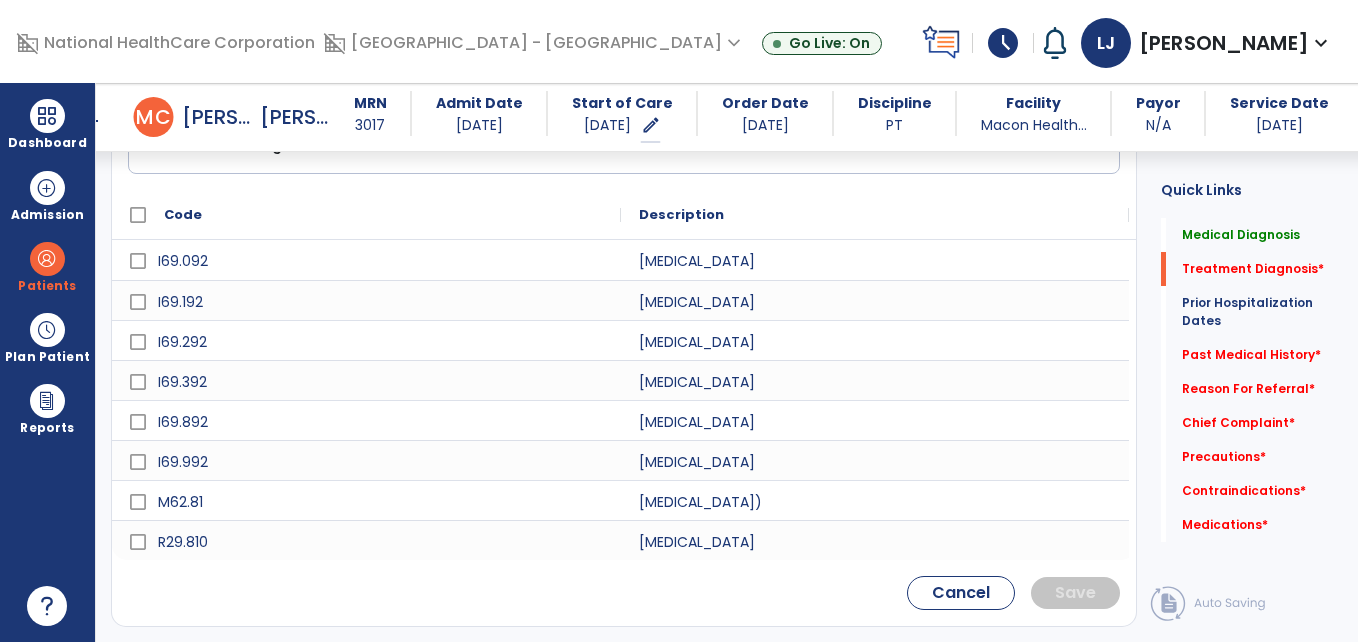 scroll, scrollTop: 564, scrollLeft: 0, axis: vertical 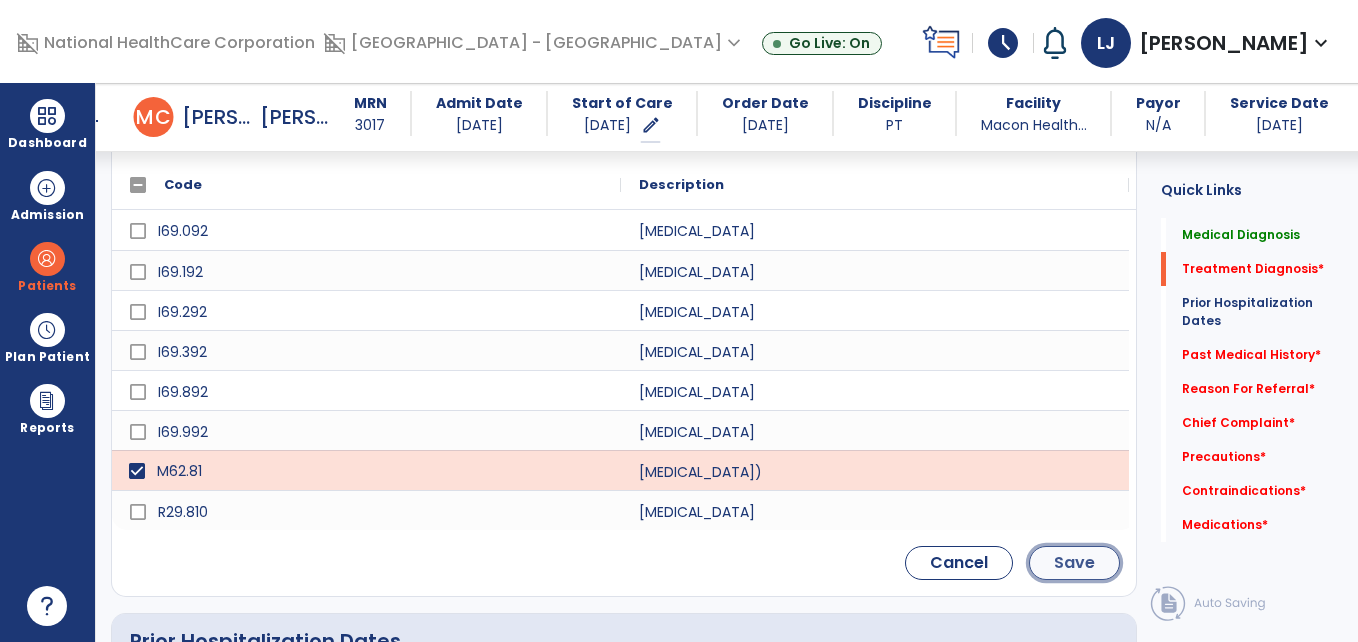 click on "Save" 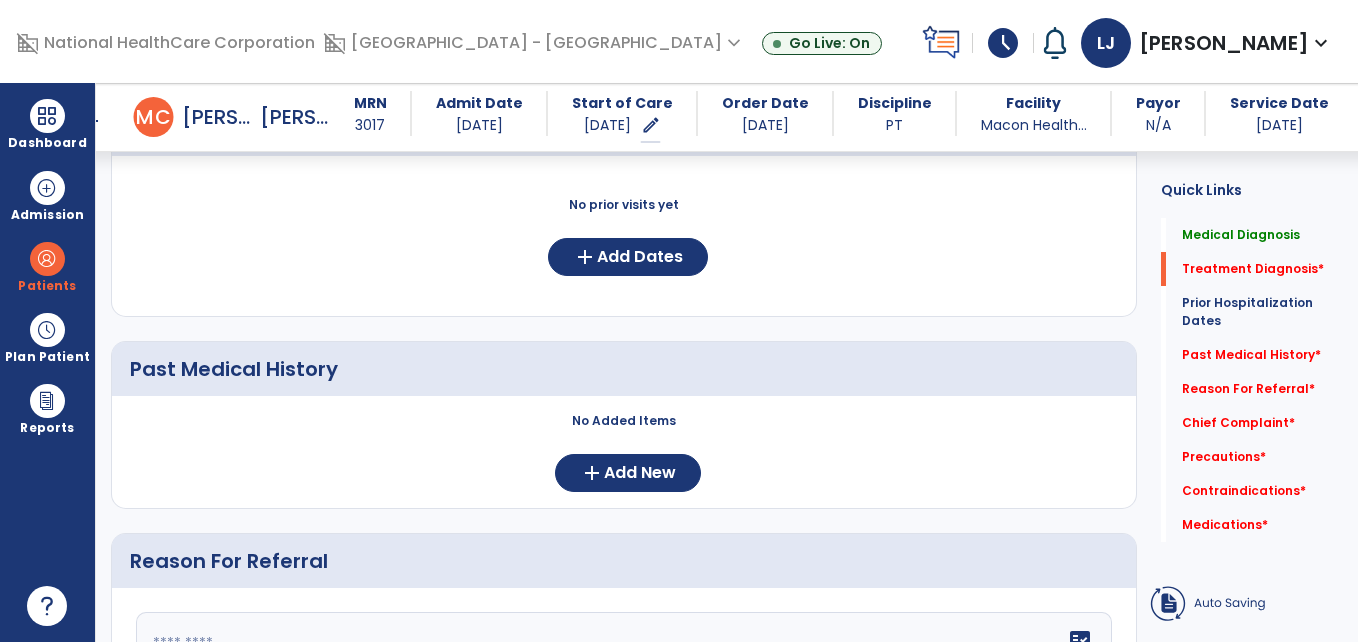 scroll, scrollTop: 397, scrollLeft: 0, axis: vertical 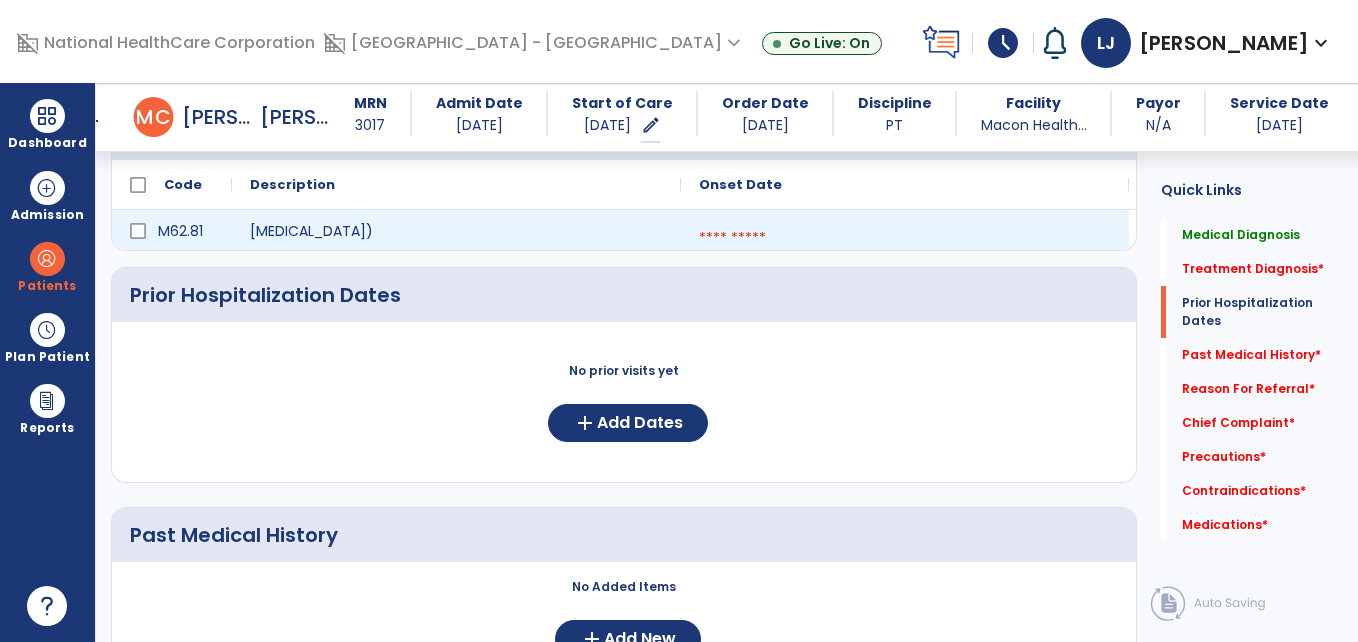 click at bounding box center (905, 238) 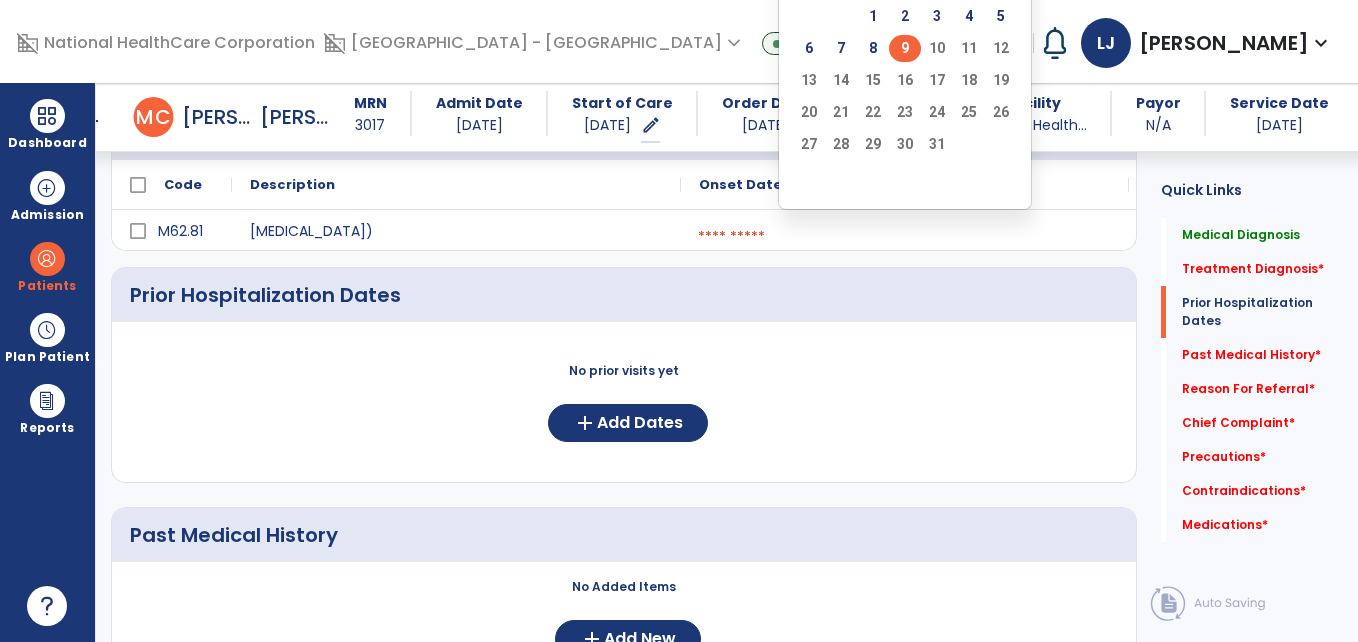 click on "9" 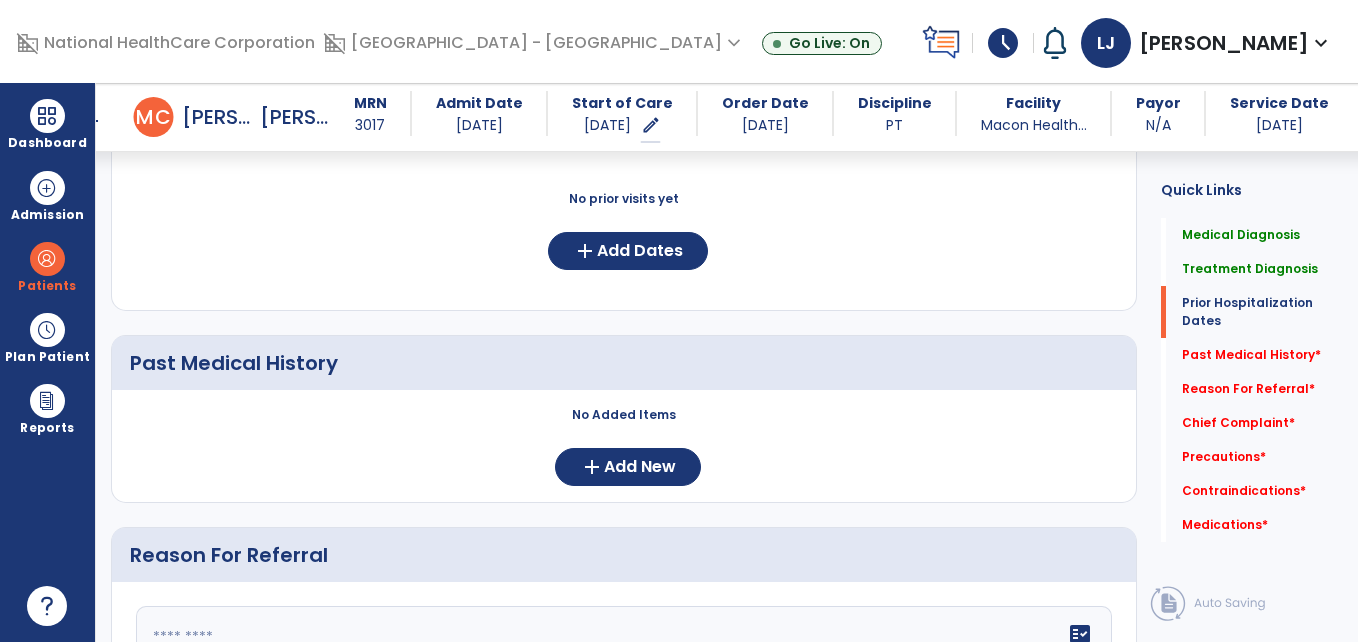 scroll, scrollTop: 679, scrollLeft: 0, axis: vertical 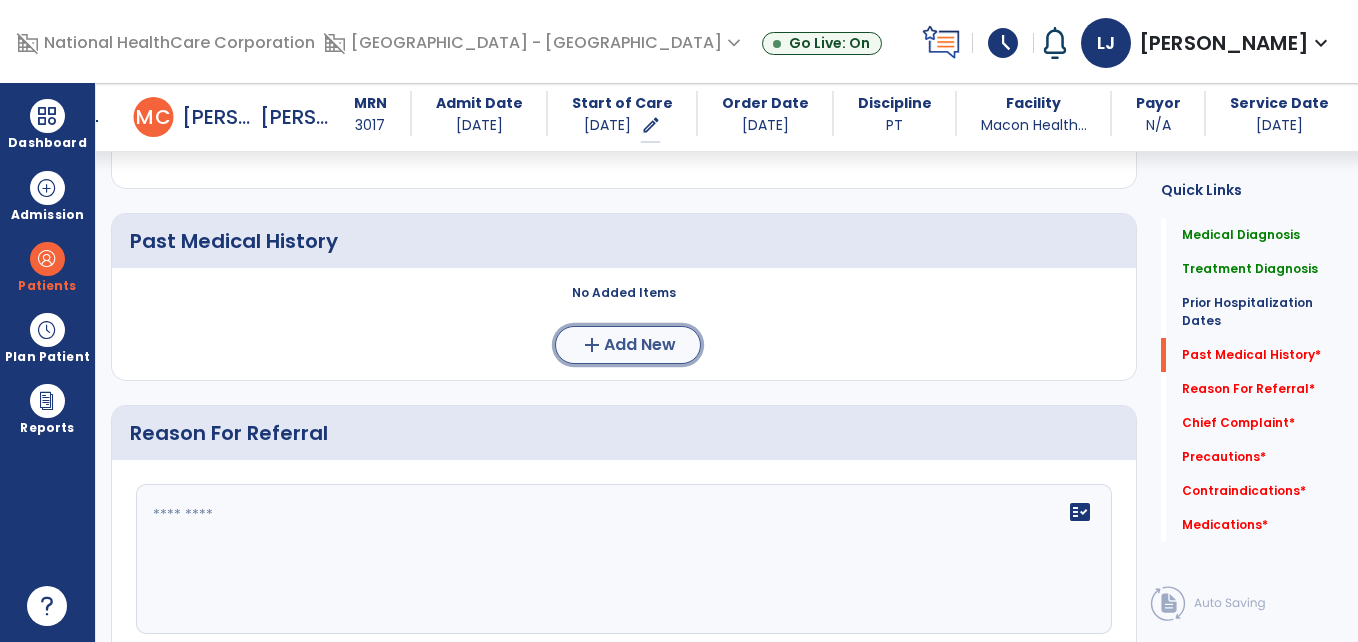 click on "Add New" 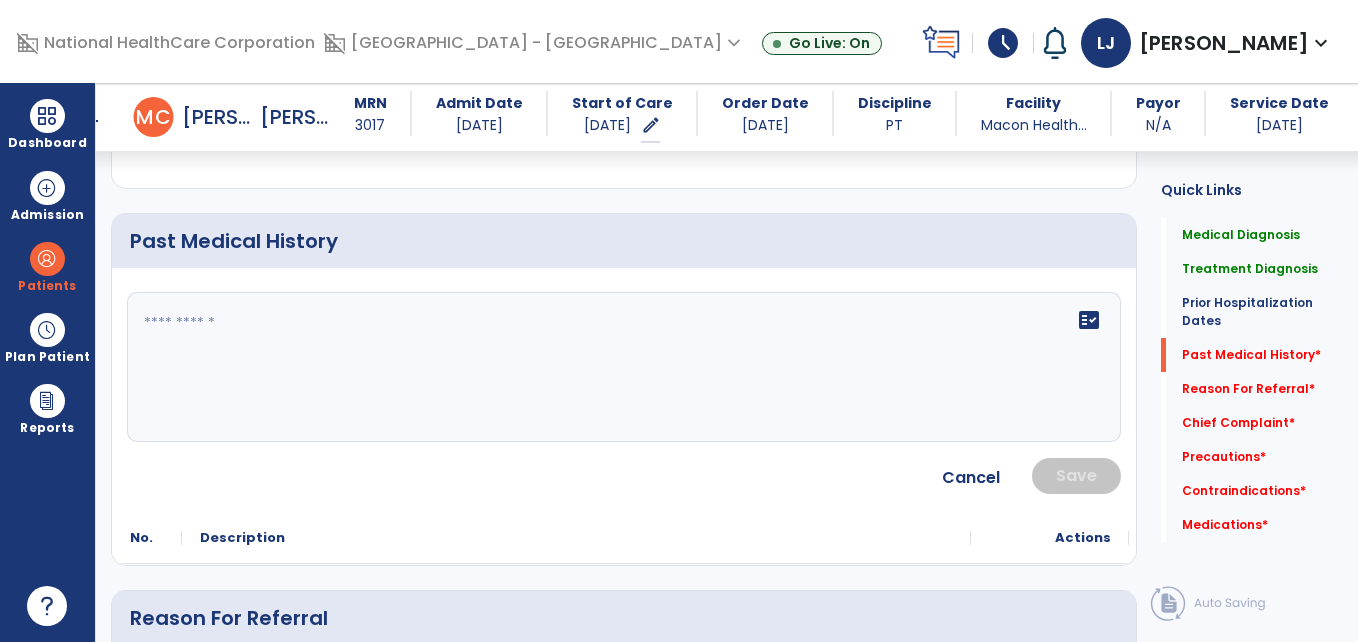 click on "fact_check" 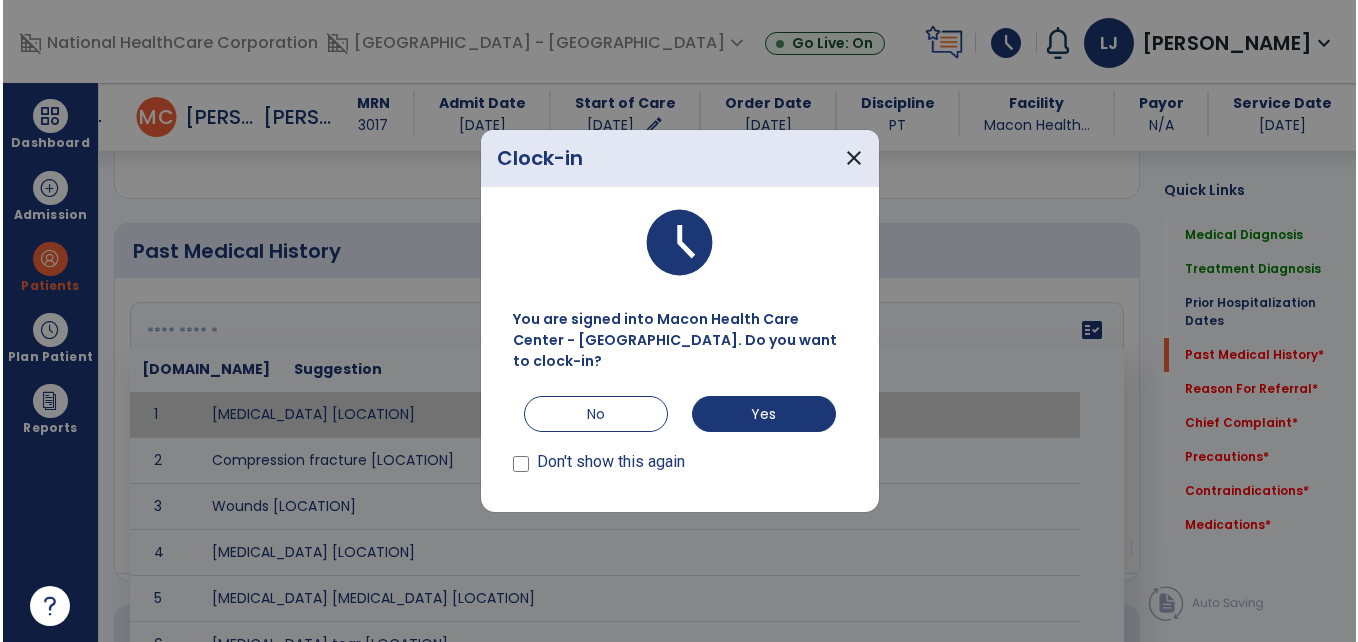 scroll, scrollTop: 691, scrollLeft: 0, axis: vertical 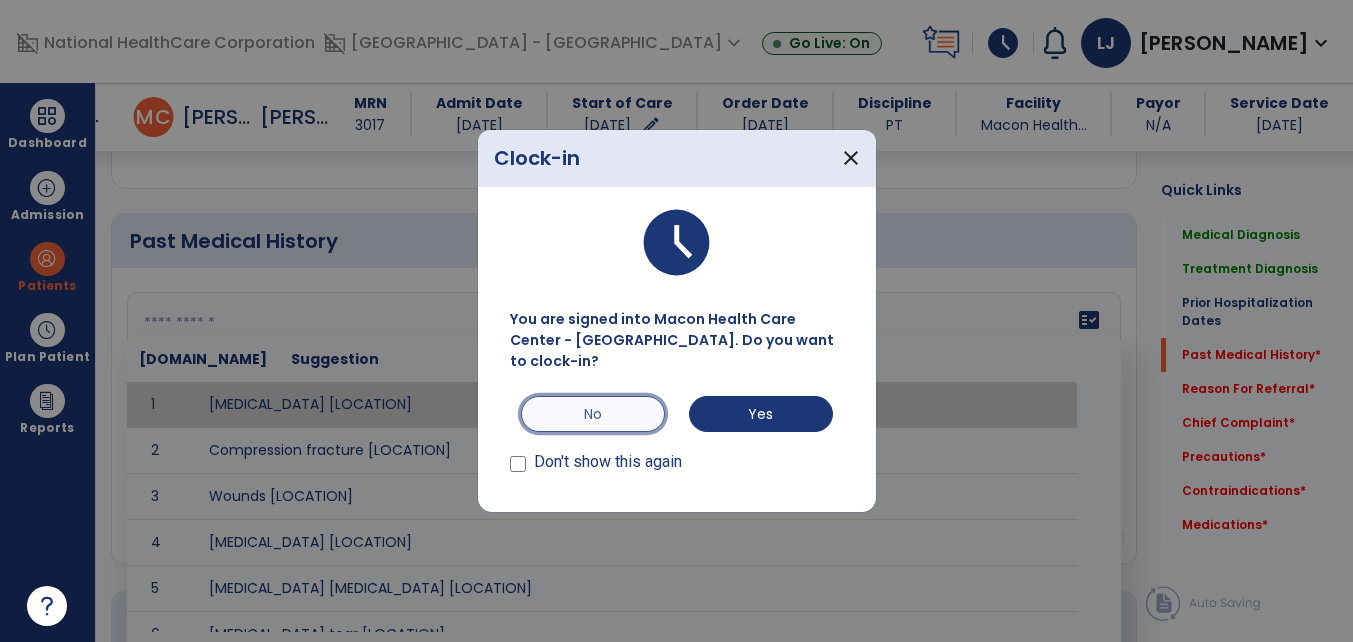 click on "No" at bounding box center (593, 414) 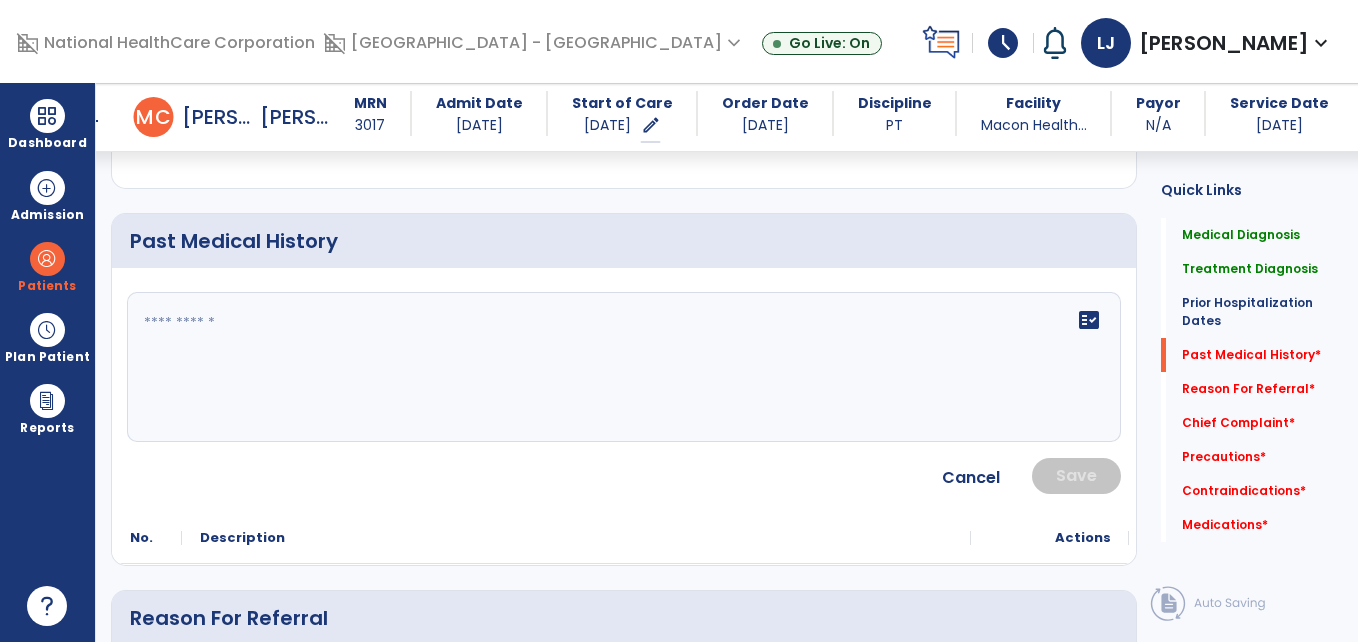click on "fact_check" 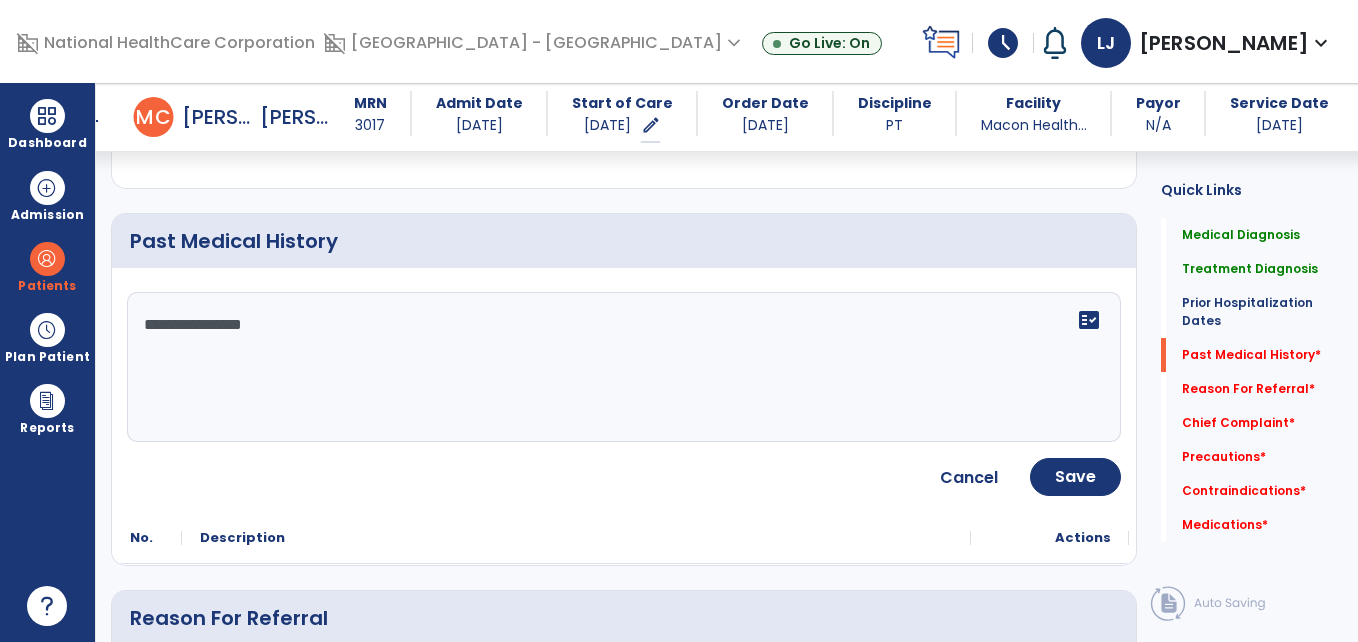 type on "**********" 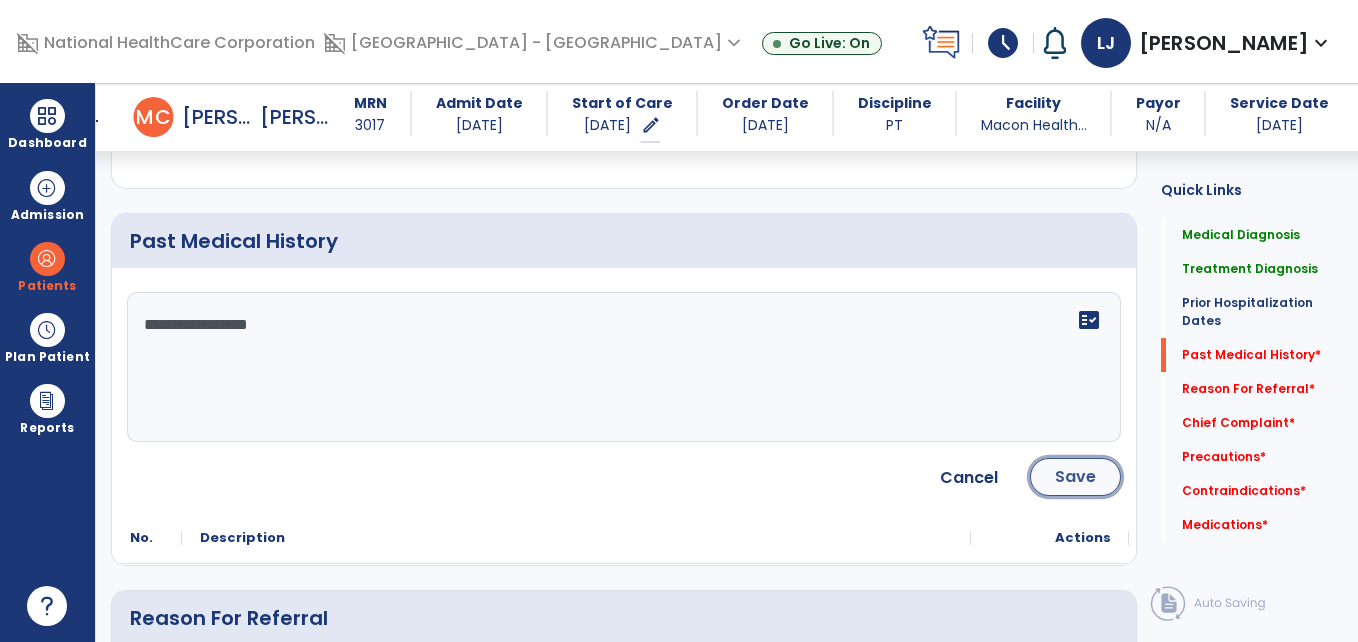 click on "Save" 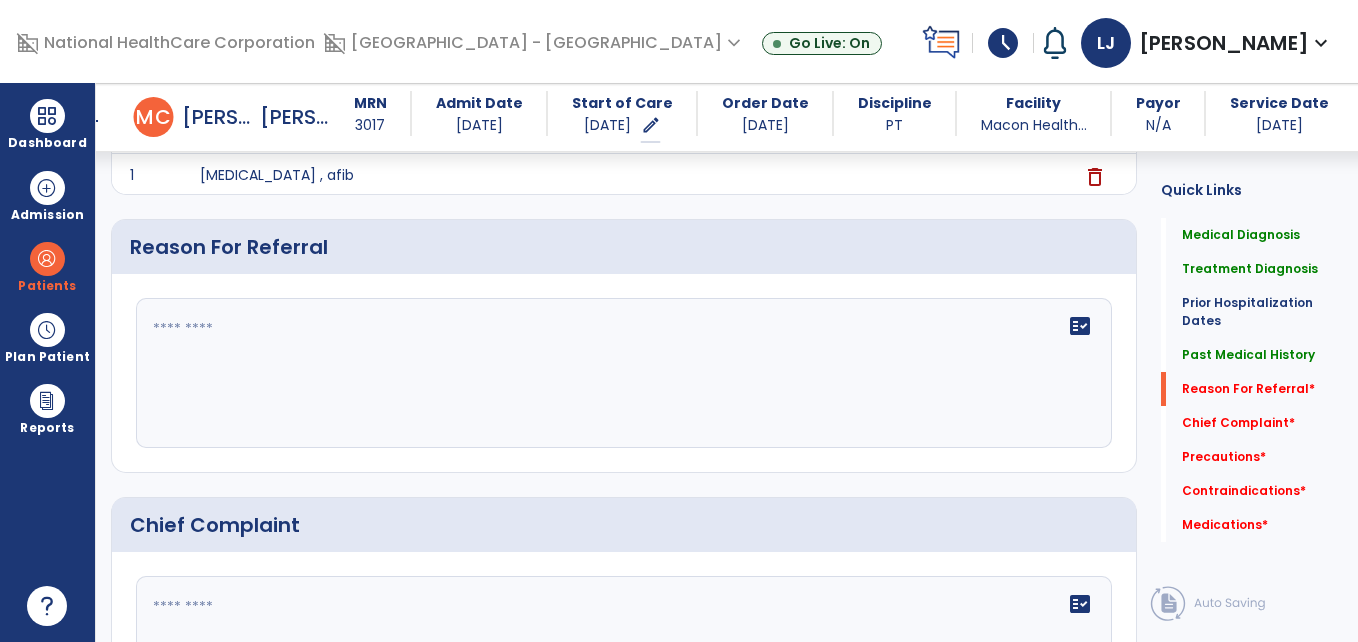 scroll, scrollTop: 971, scrollLeft: 0, axis: vertical 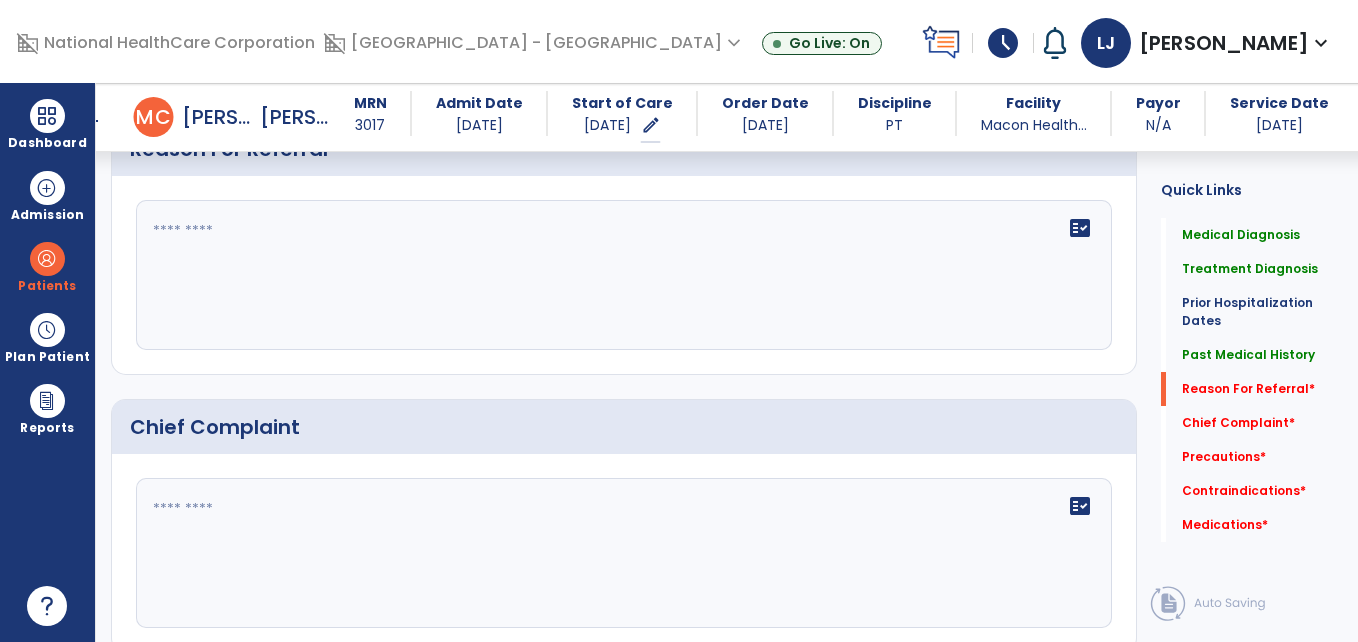 click 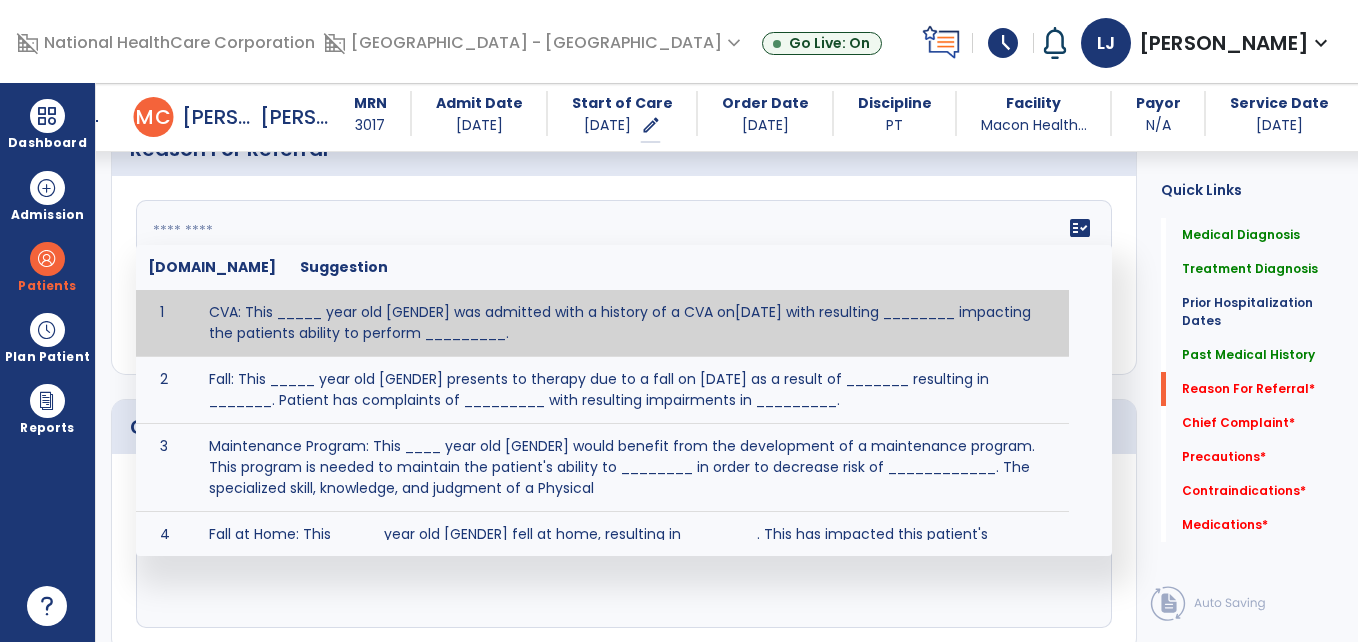 click 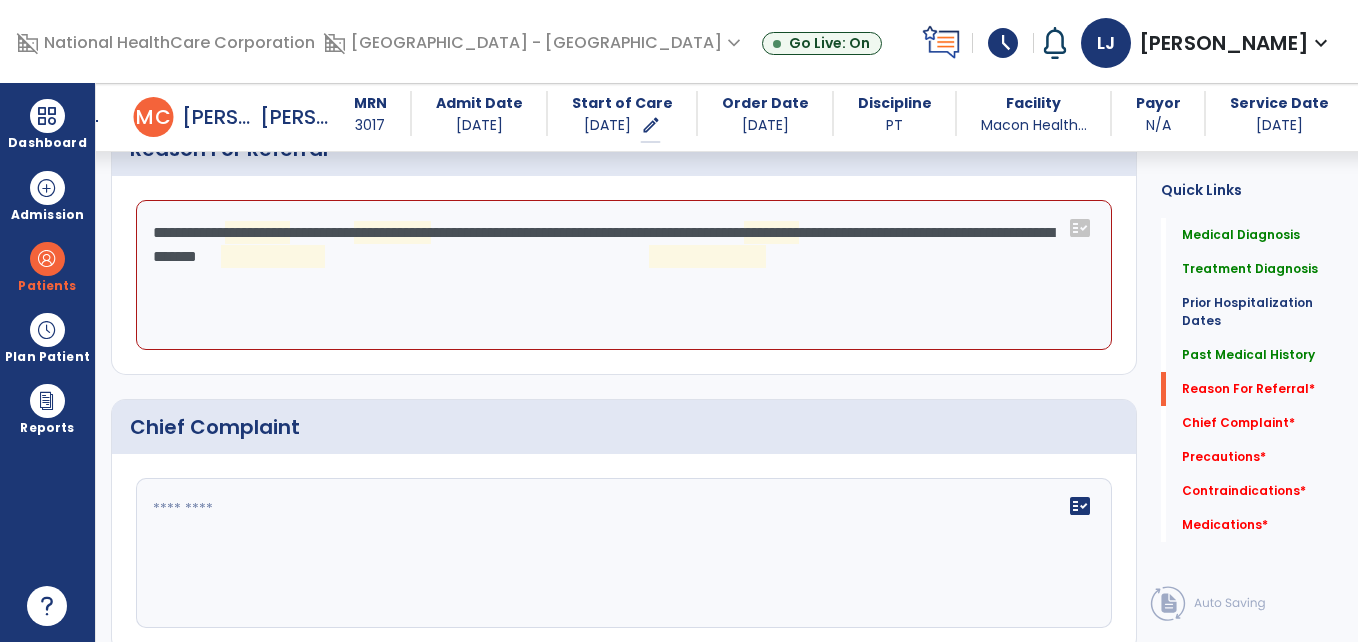 drag, startPoint x: 680, startPoint y: 247, endPoint x: 137, endPoint y: 224, distance: 543.4869 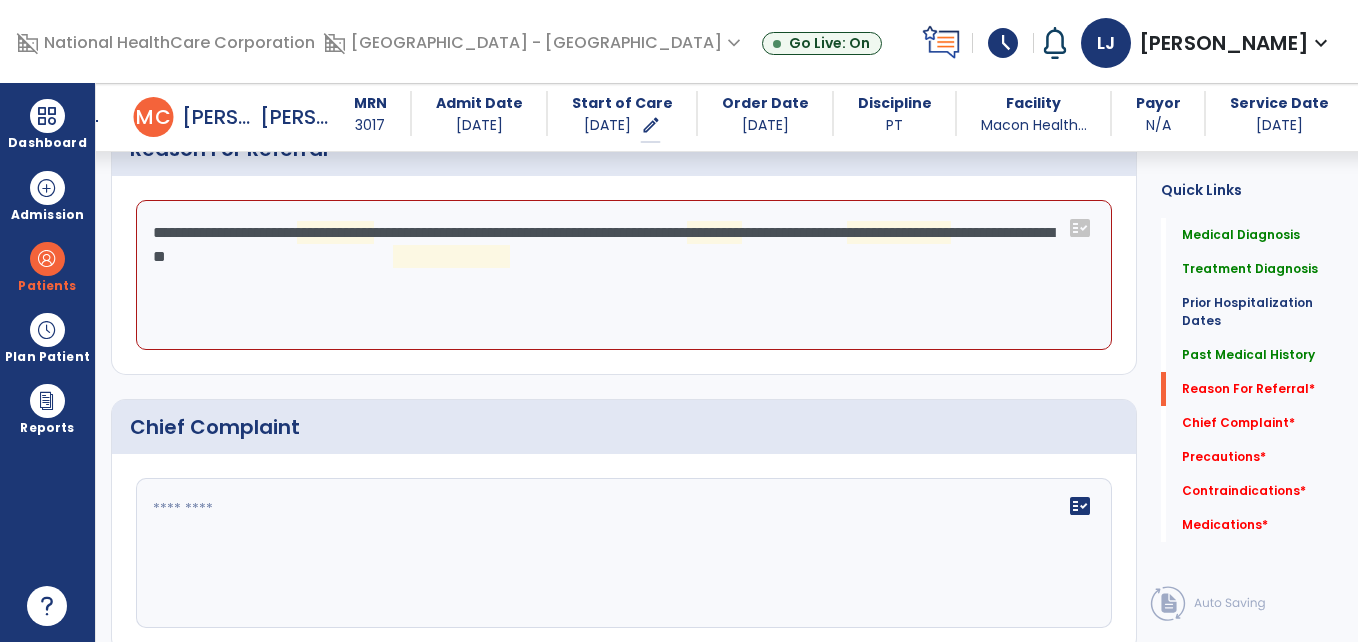 drag, startPoint x: 523, startPoint y: 253, endPoint x: 311, endPoint y: 209, distance: 216.5179 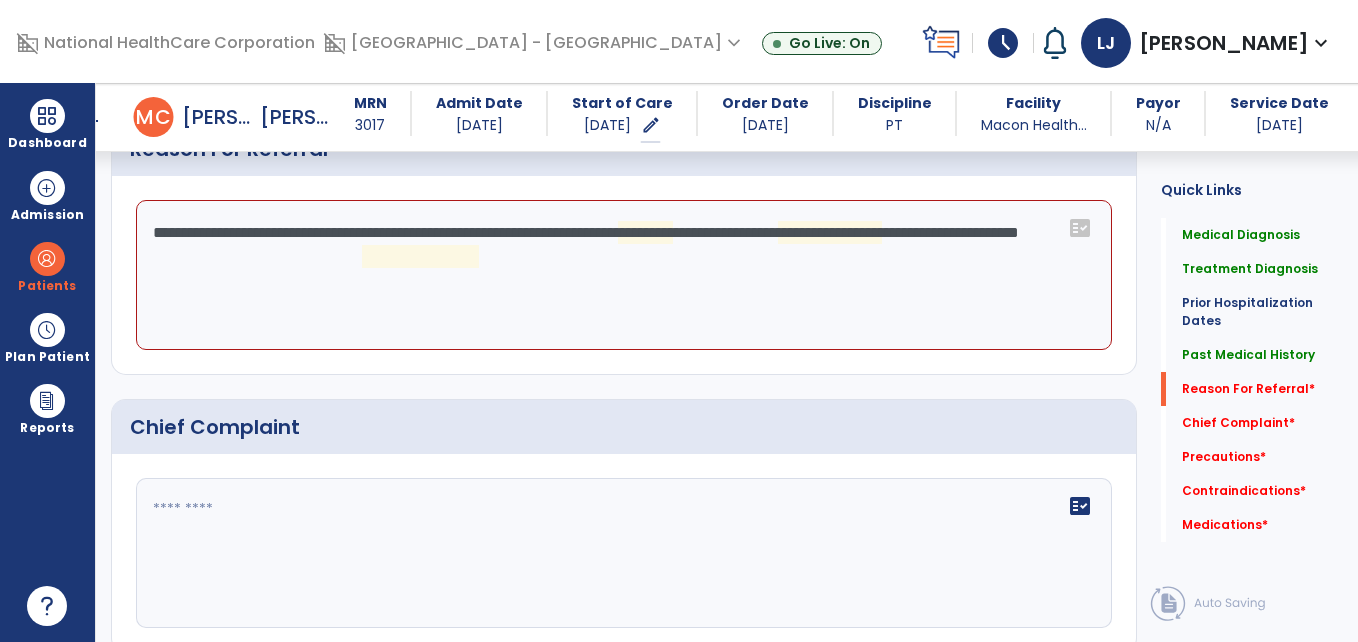 drag, startPoint x: 513, startPoint y: 252, endPoint x: 268, endPoint y: 261, distance: 245.16525 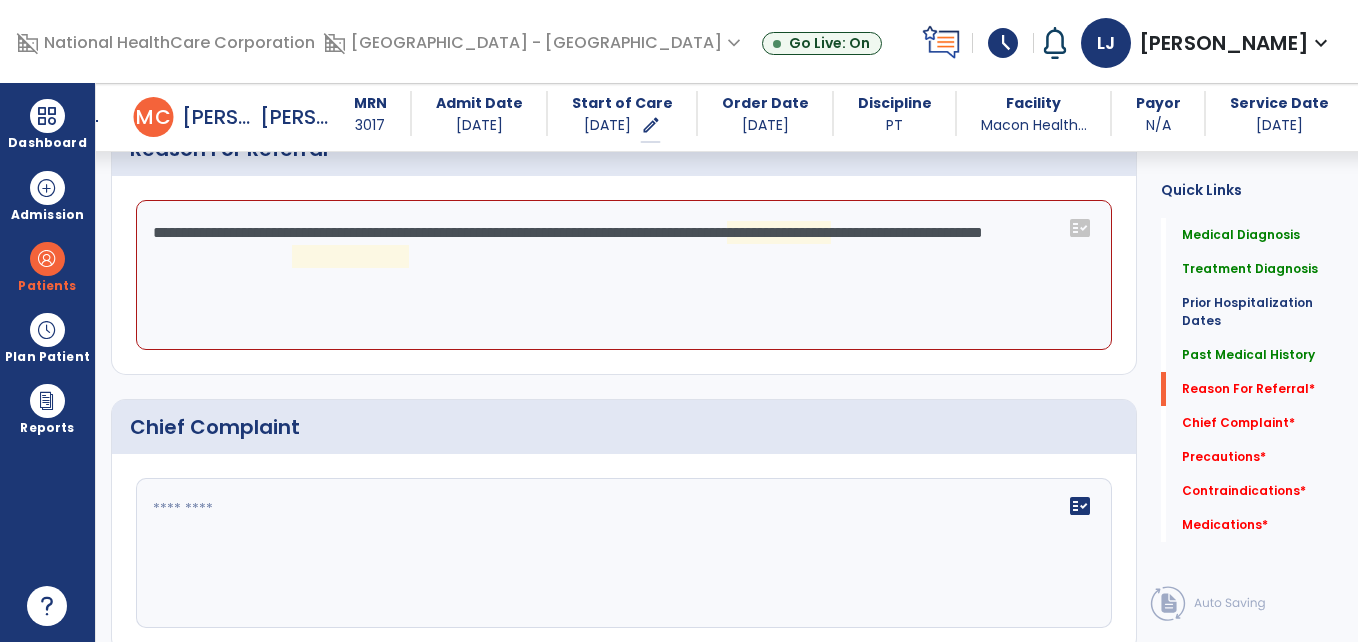 drag, startPoint x: 444, startPoint y: 272, endPoint x: 126, endPoint y: 237, distance: 319.9203 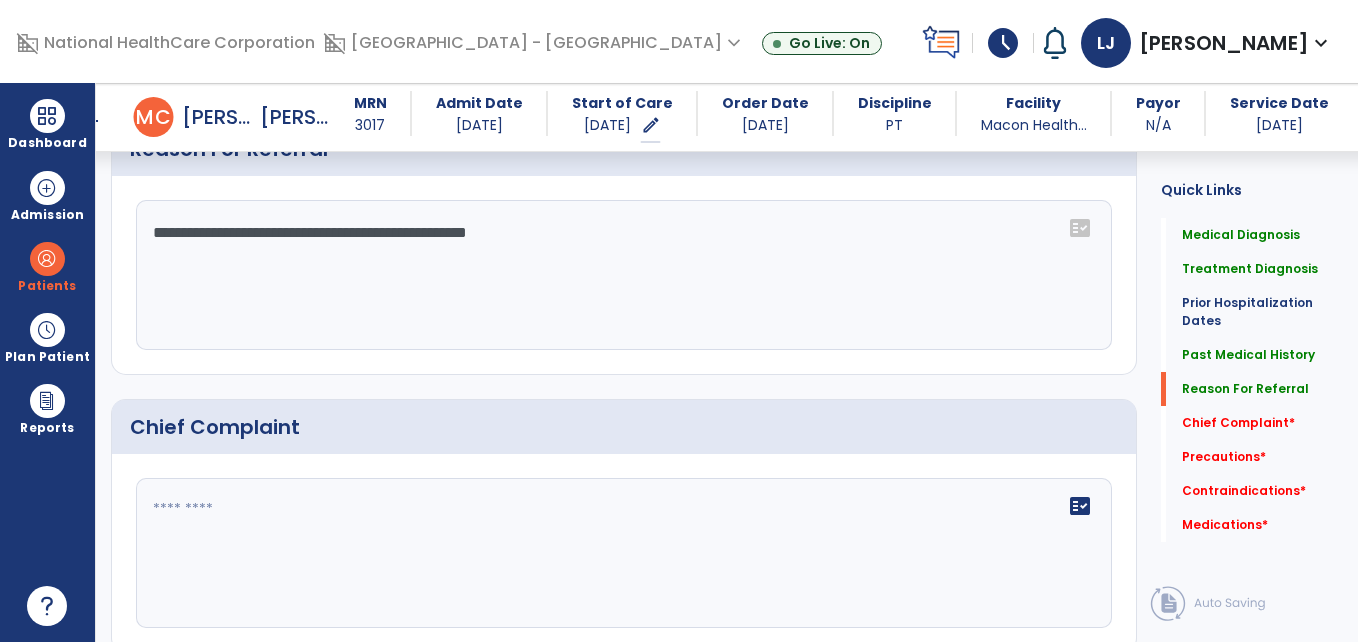 type on "**********" 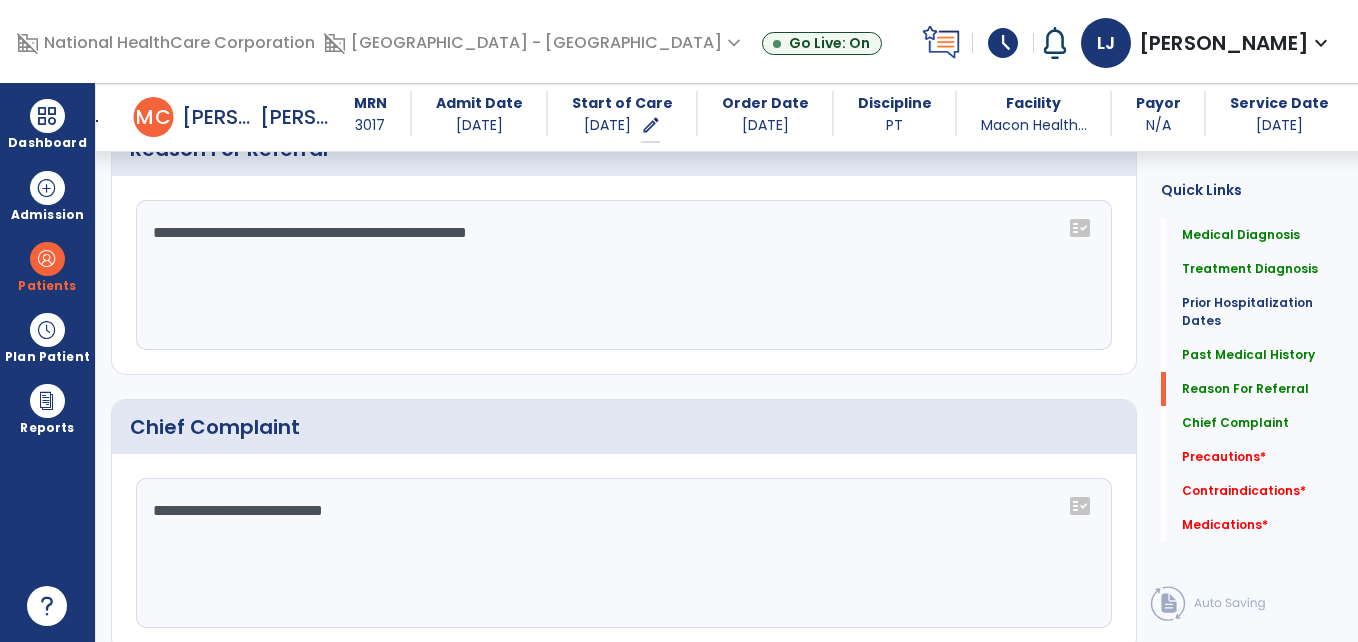 scroll, scrollTop: 1386, scrollLeft: 0, axis: vertical 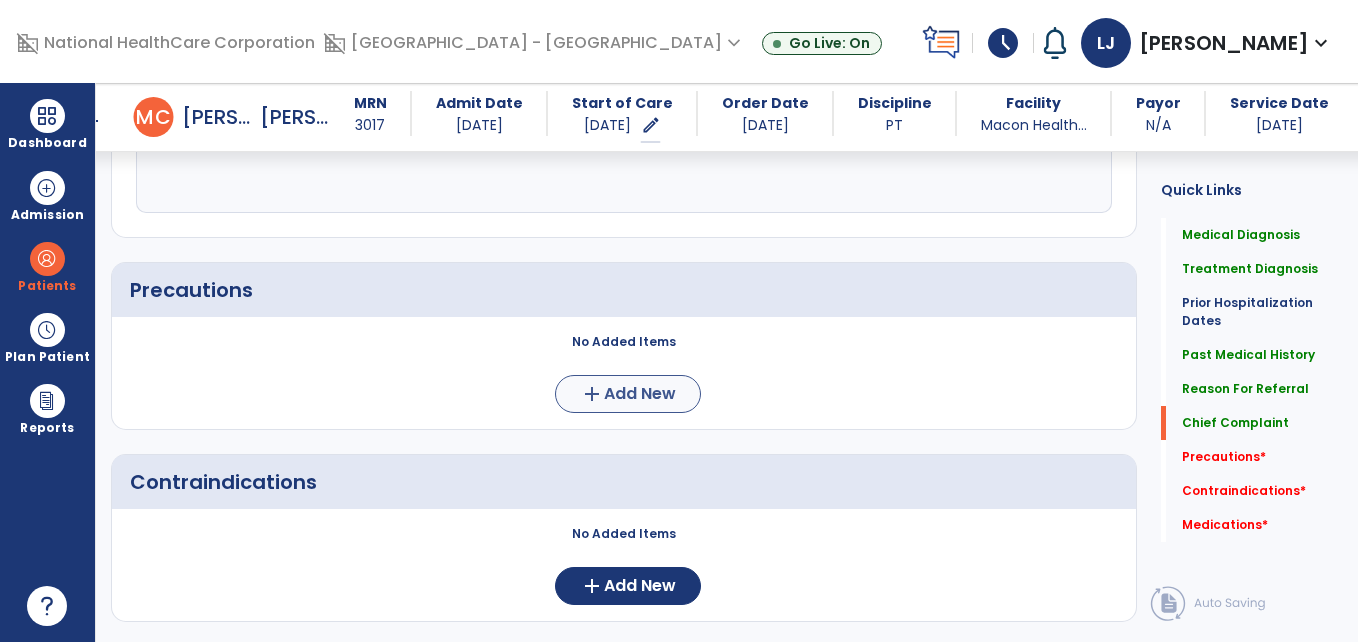 type on "**********" 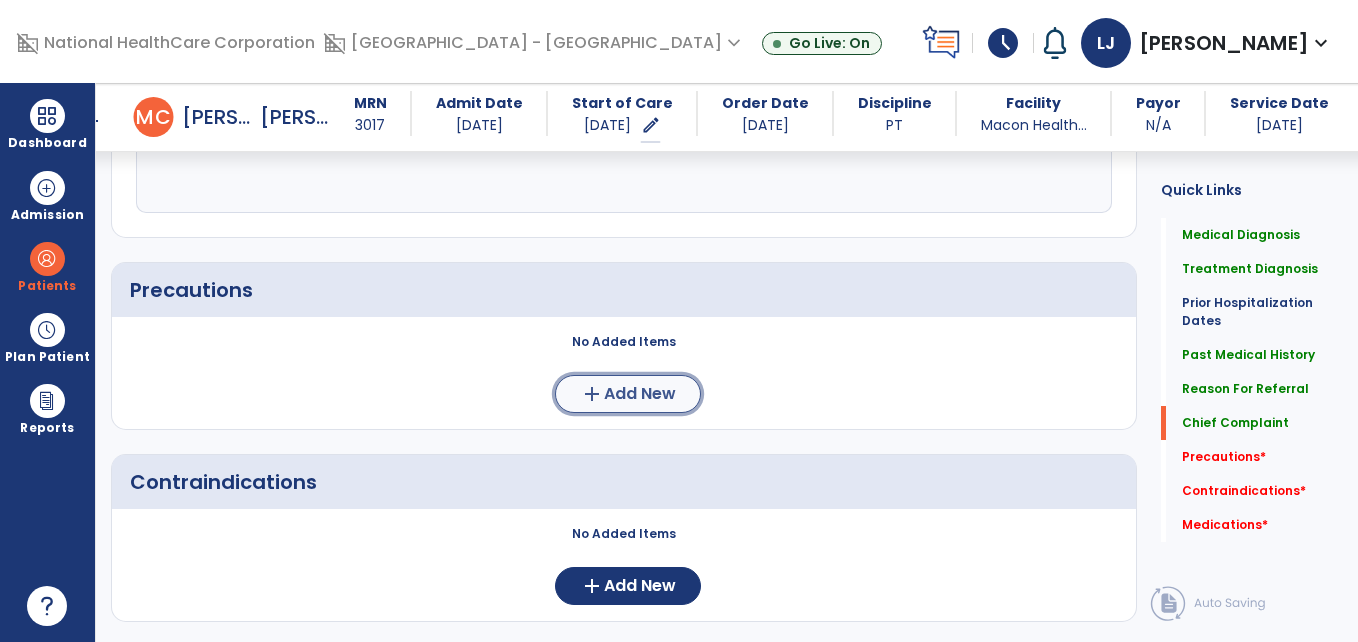click on "Add New" 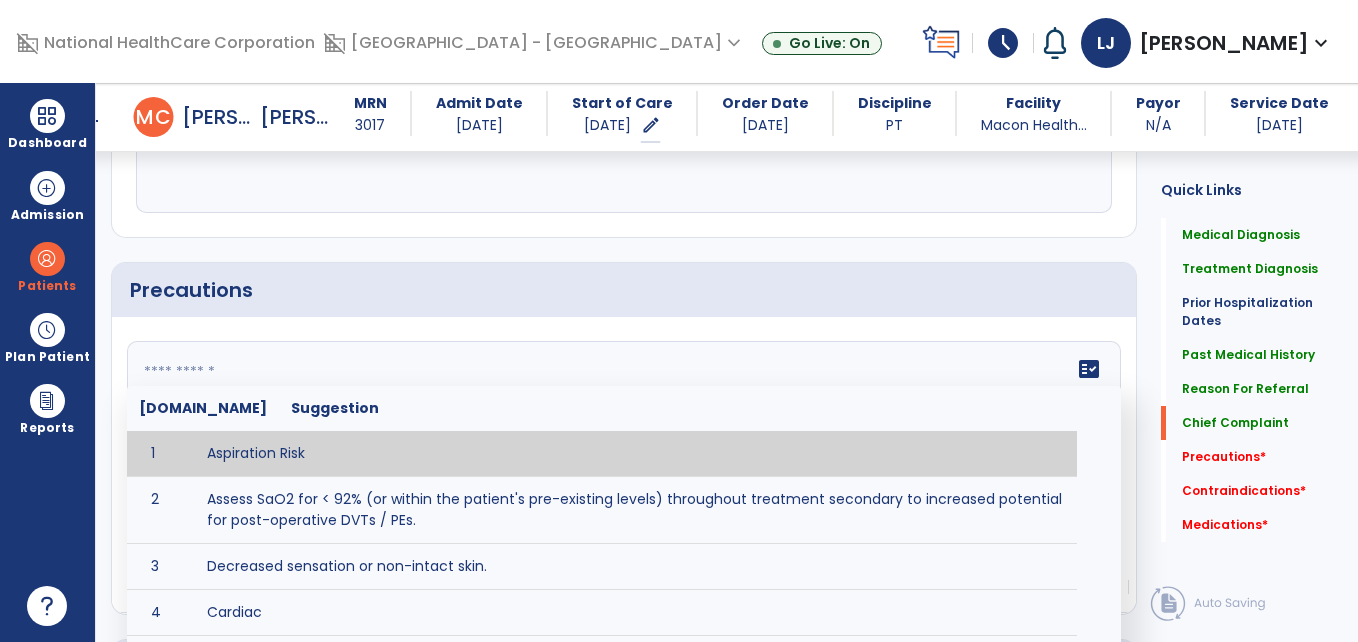 click on "fact_check  [DOMAIN_NAME] Suggestion 1 Aspiration Risk 2 Assess SaO2 for < 92% (or within the patient's pre-existing levels) throughout treatment secondary to increased potential for post-operative DVTs / PEs. 3 Decreased sensation or non-intact skin. 4 Cardiac 5 Cease exercise/activity SpO2 < 88 - 90%, RPE > 16, RR > 45 6 Check for modified diet / oral intake restrictions related to swallowing impairments. Consult ST as appropriate. 7 Check INR lab results prior to activity if patient on [MEDICAL_DATA]. 8 Closely monitor anxiety or stress due to increased SOB/dyspnea and cease activity/exercise until patient is able to control this response 9 Code Status:  10 Confirm surgical approach and discoloration or other precautions. 11 Confirm surgical procedure and specific precautions based on procedure (e.g., no twisting/bending/lifting, need for post-op brace, limiting time in sitting, etc.). 12 Confirm [MEDICAL_DATA] status as defined by the surgeon. 13 14 Precautions for exercise include:  15 [MEDICAL_DATA] 16 17 18 19 20" 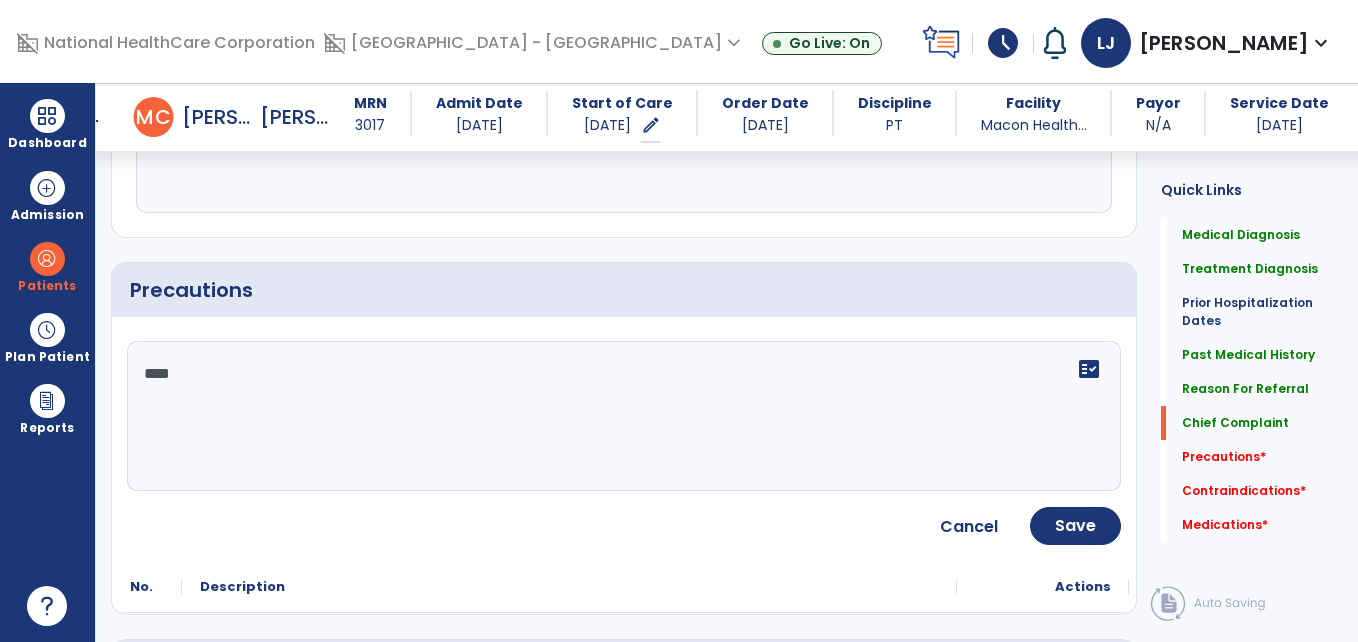 drag, startPoint x: 209, startPoint y: 372, endPoint x: 95, endPoint y: 365, distance: 114.21471 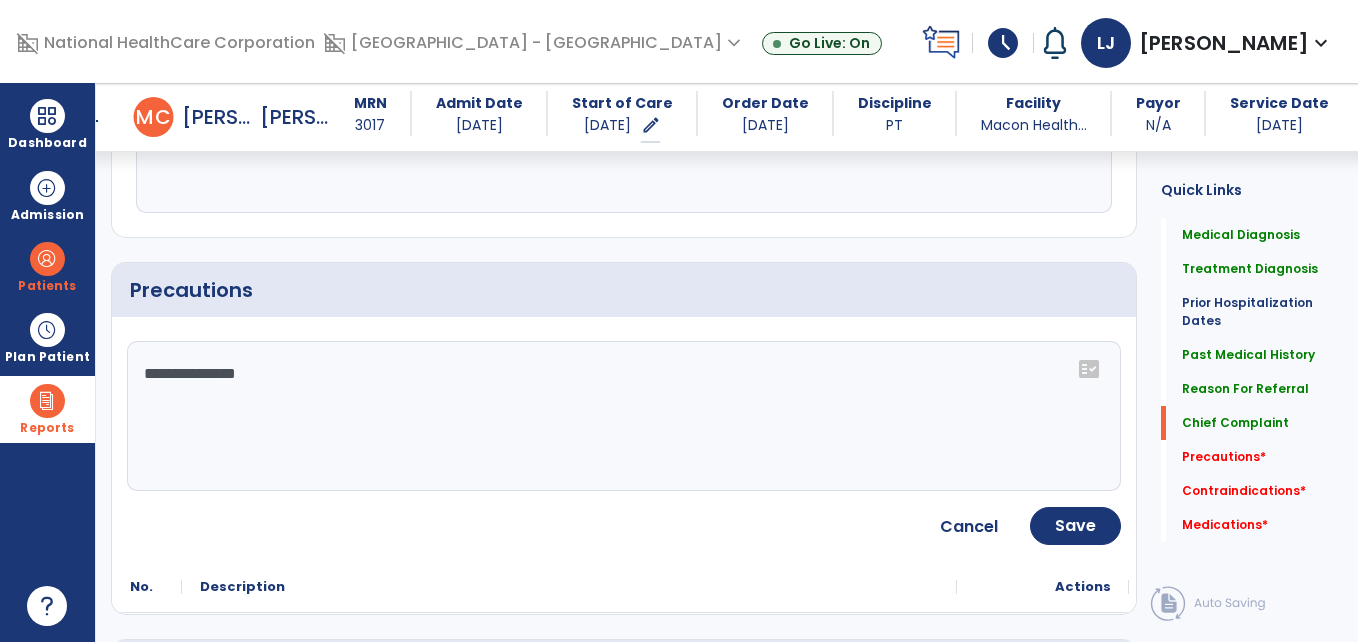 drag, startPoint x: 292, startPoint y: 382, endPoint x: 22, endPoint y: 381, distance: 270.00186 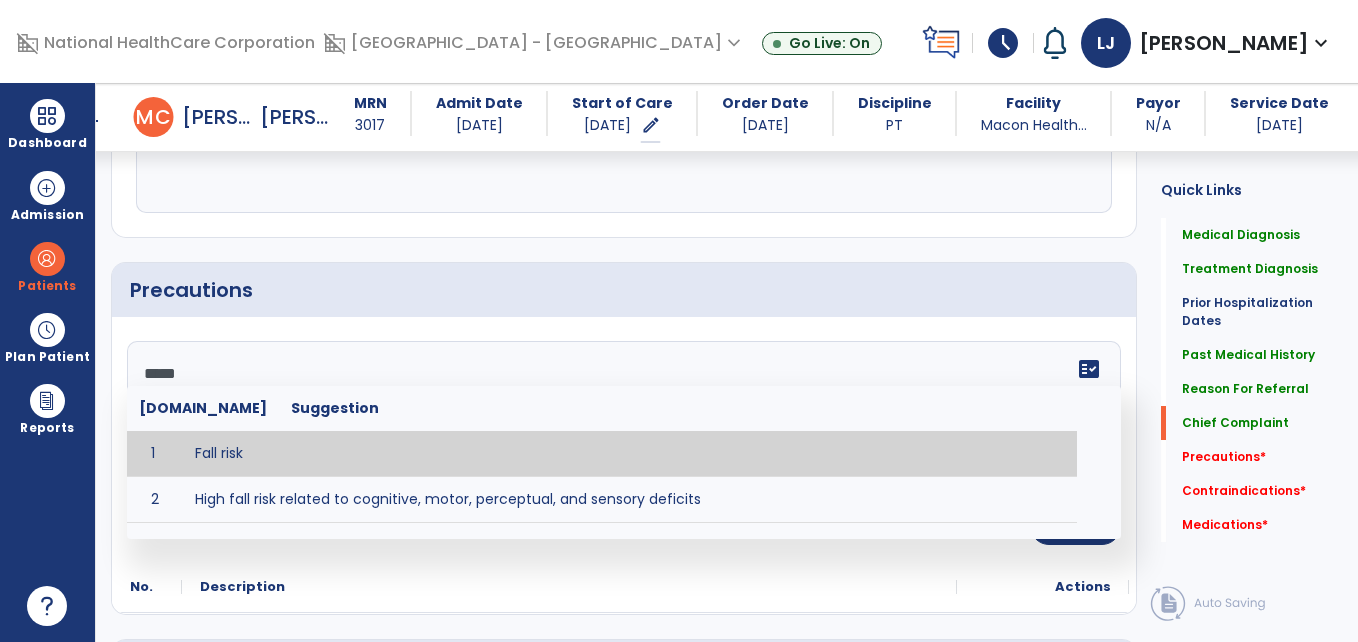 type on "*********" 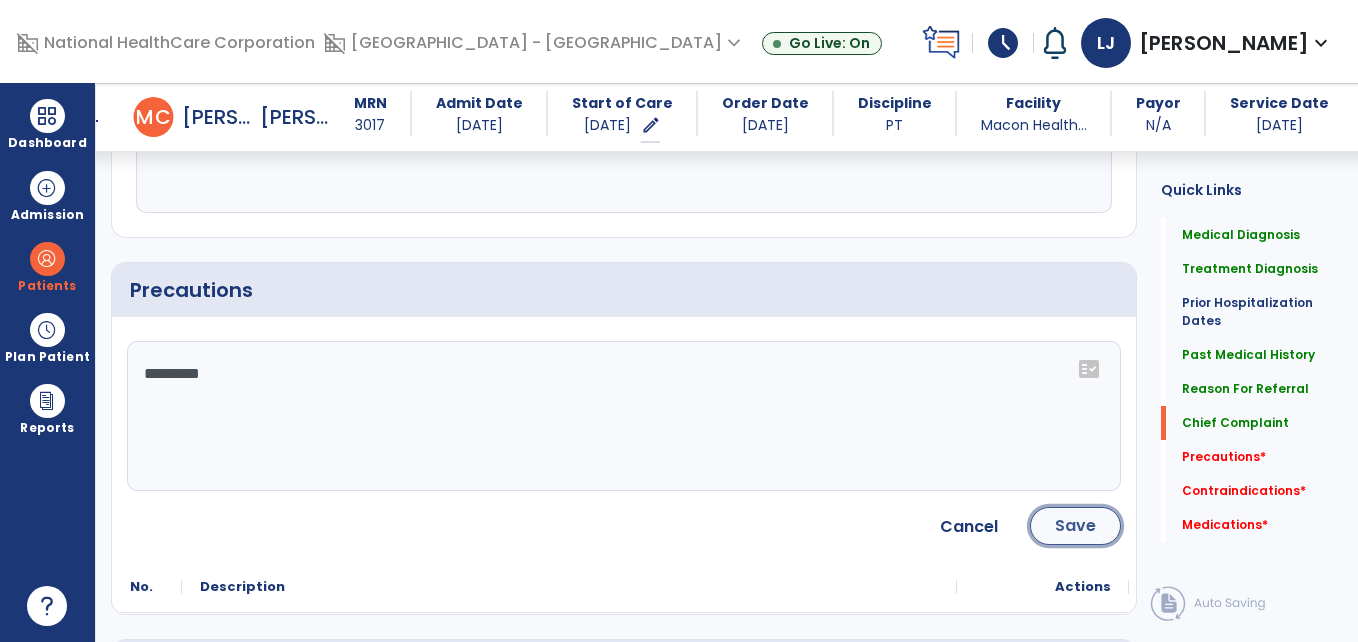 click on "Save" 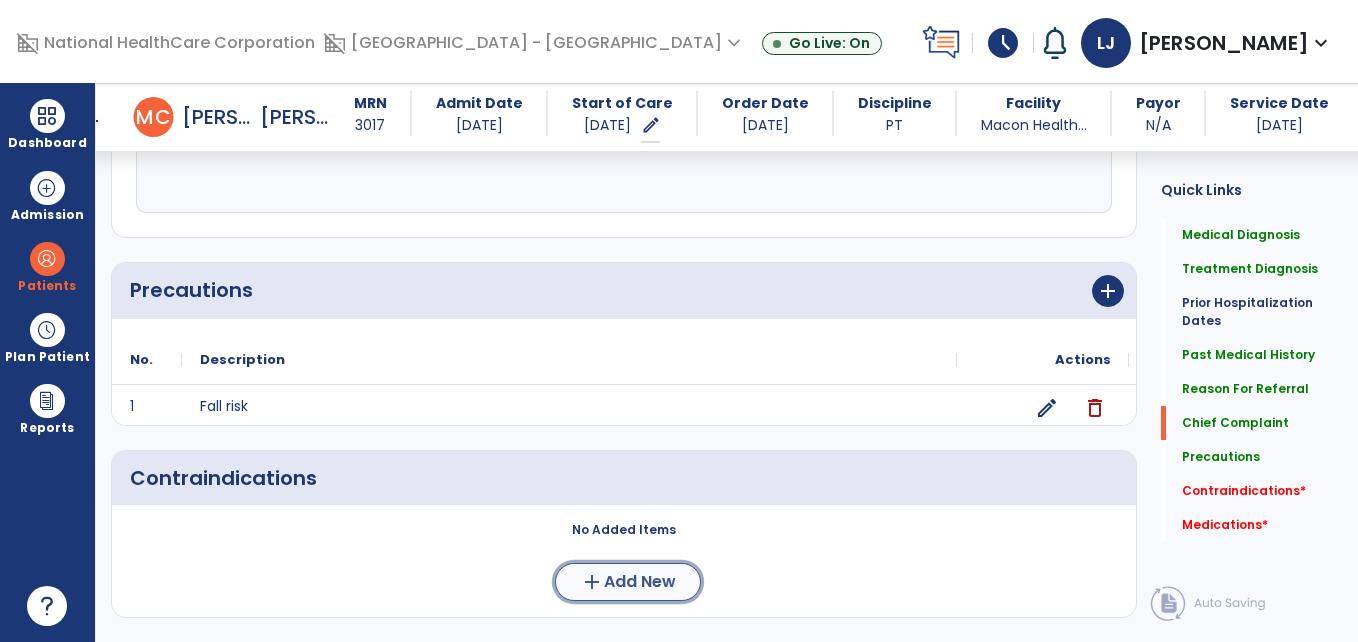 click on "Add New" 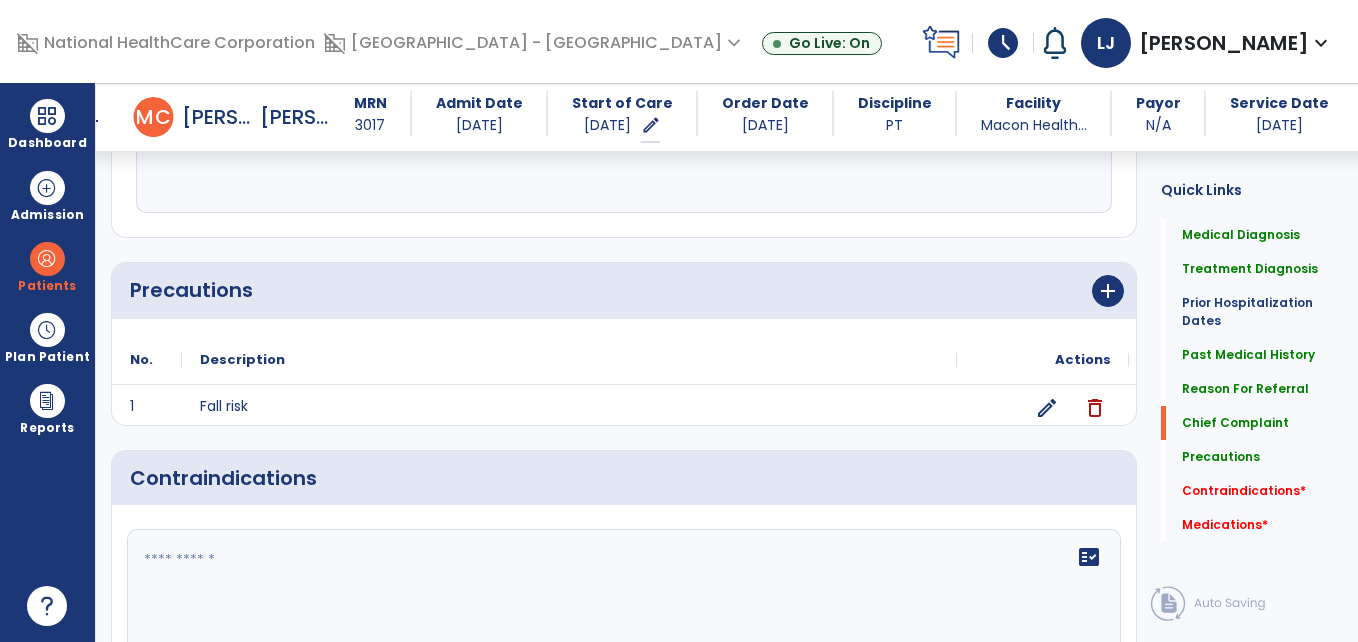 click on "fact_check" 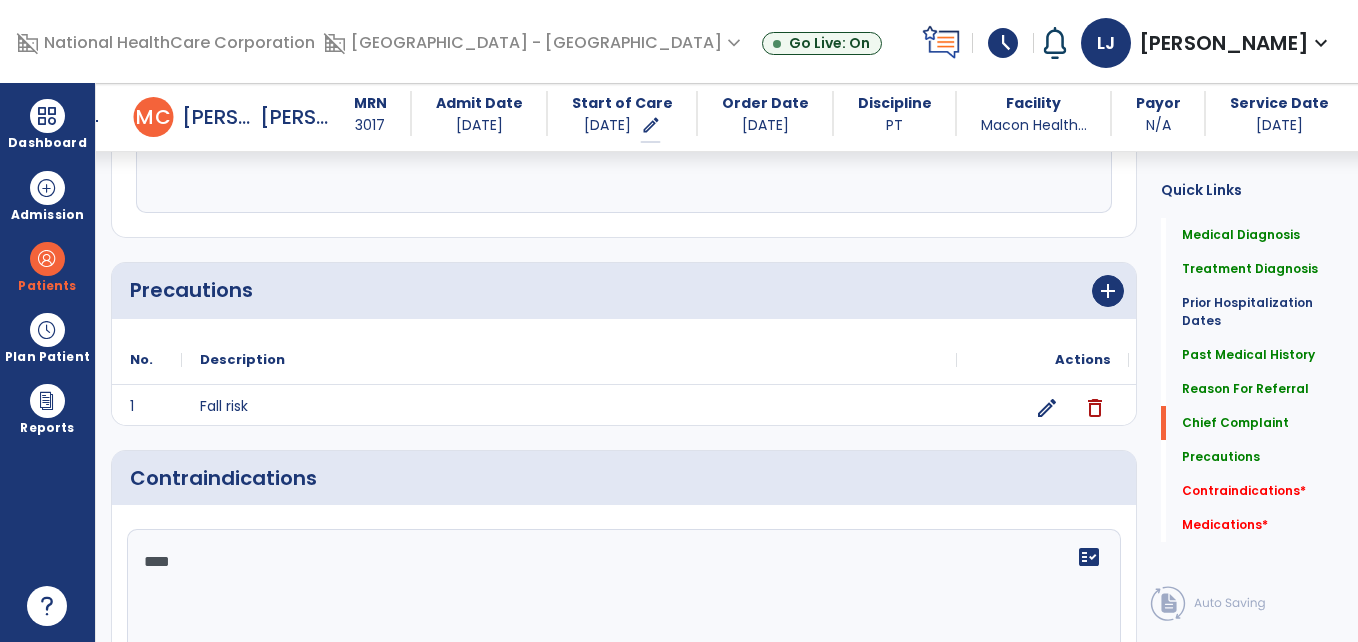 scroll, scrollTop: 1699, scrollLeft: 0, axis: vertical 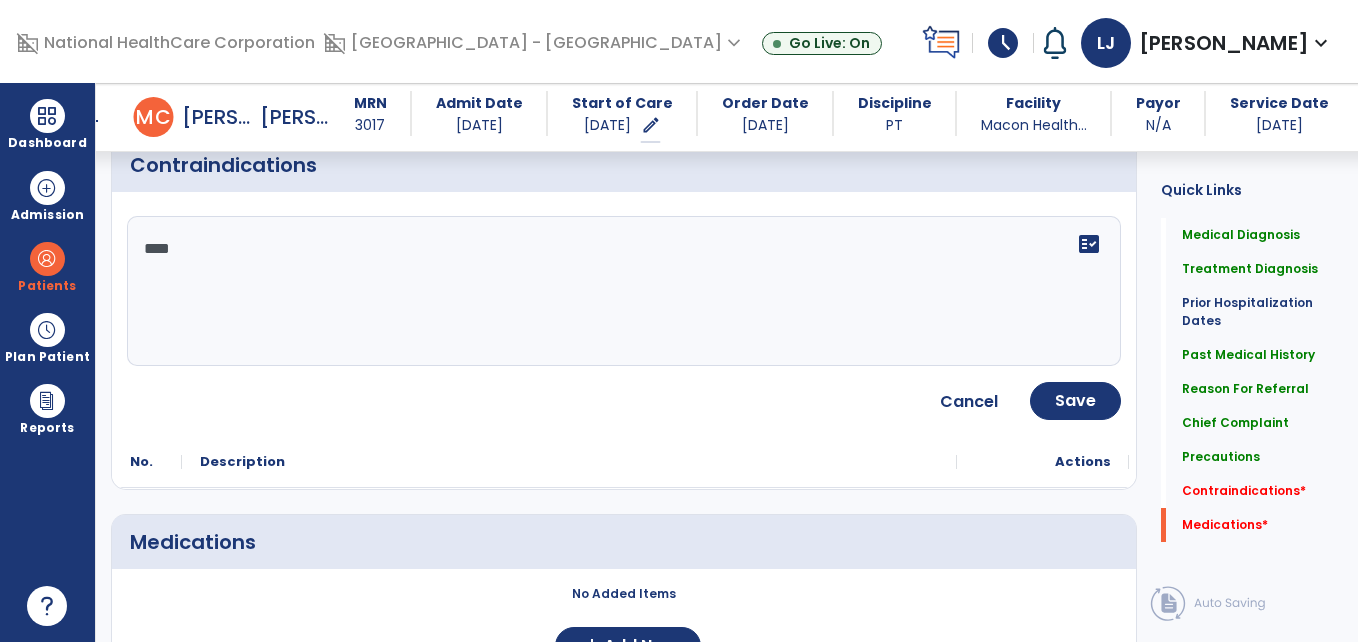 type on "****" 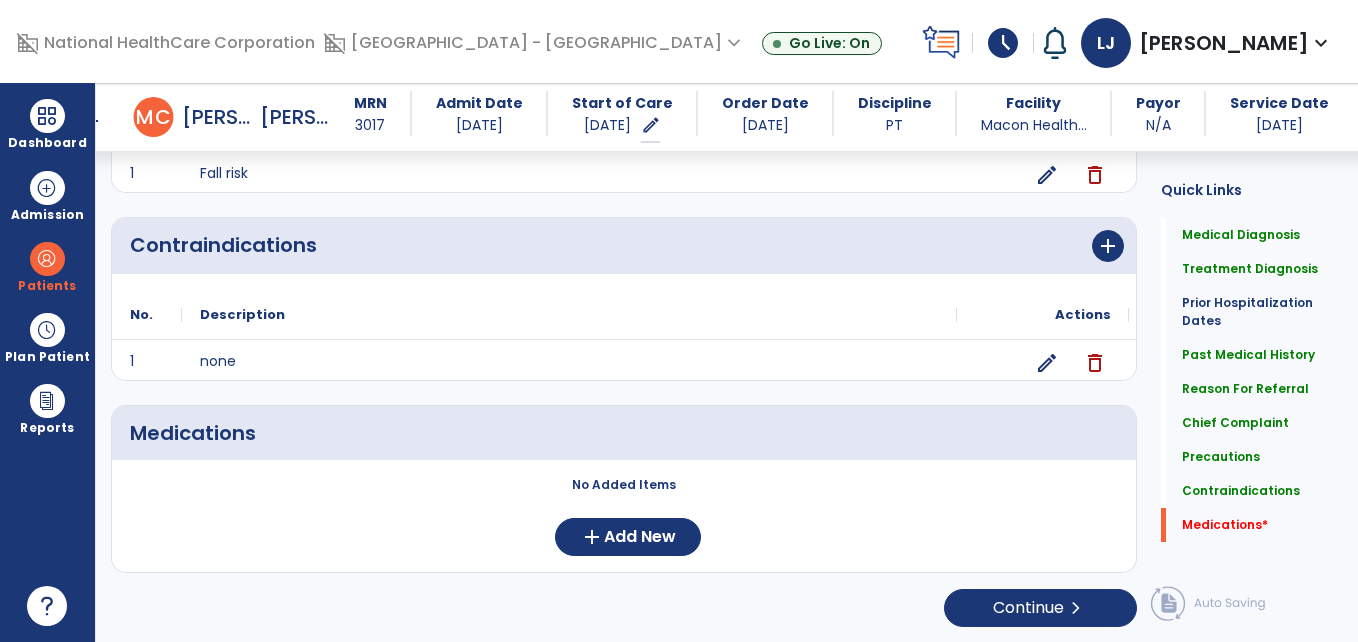 scroll, scrollTop: 1621, scrollLeft: 0, axis: vertical 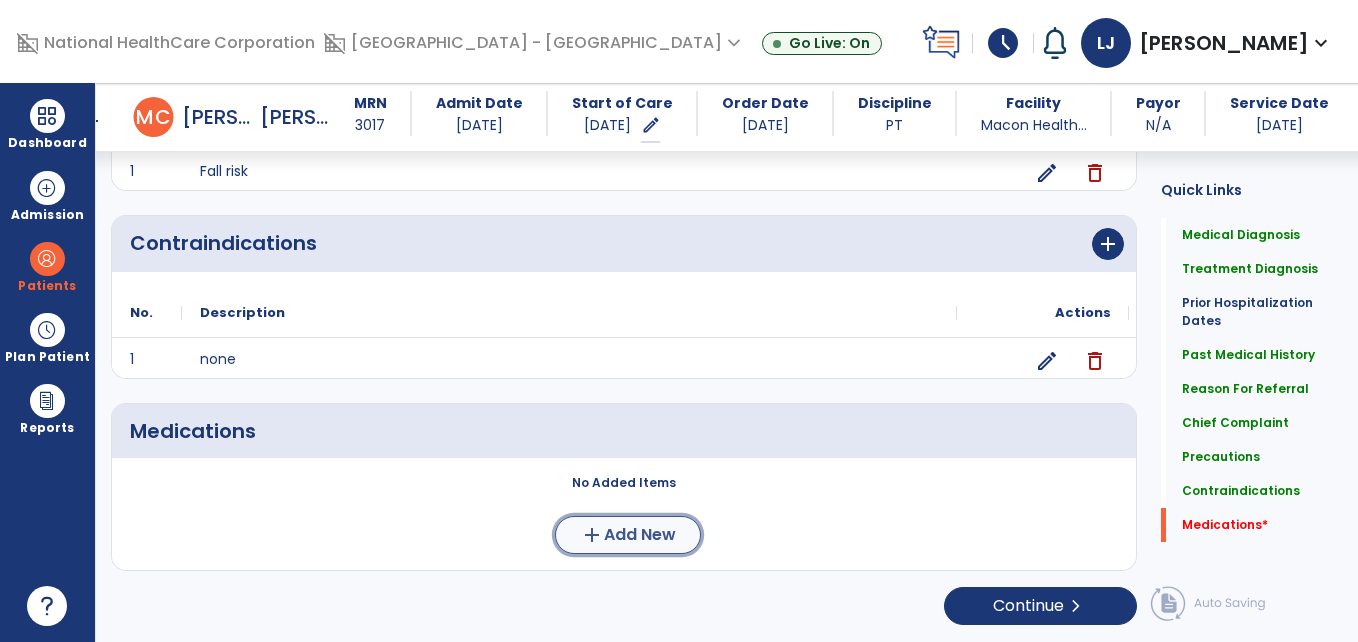 click on "Add New" 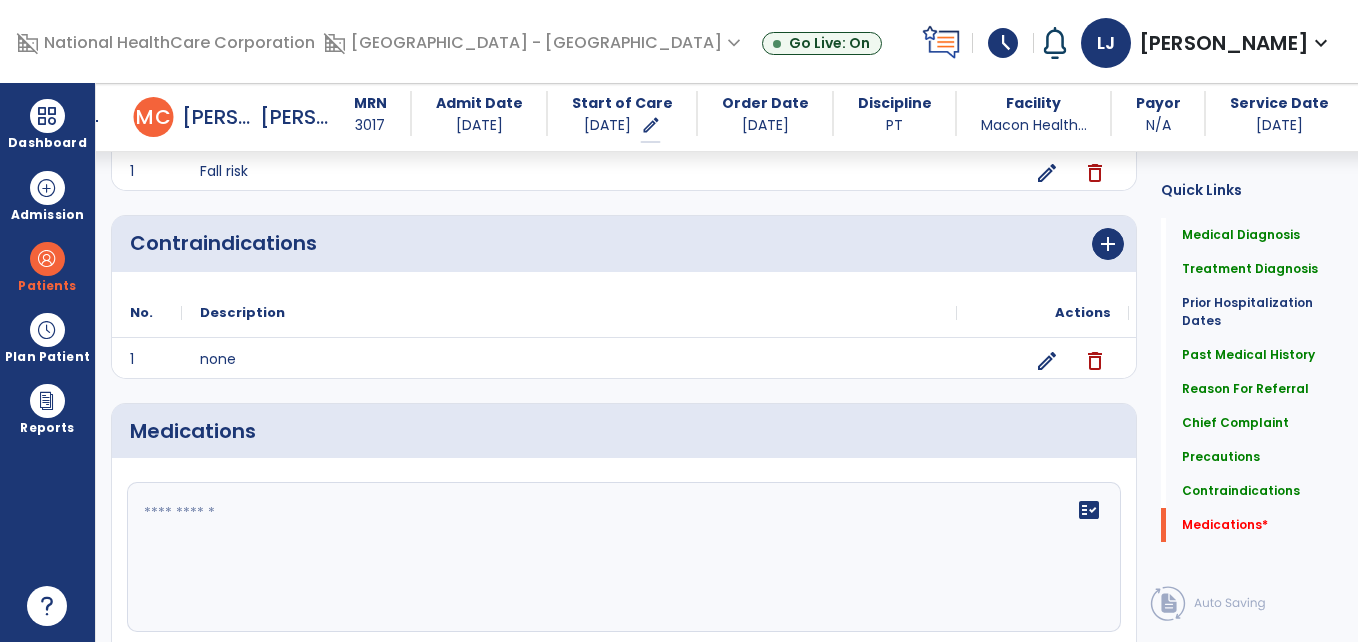 click 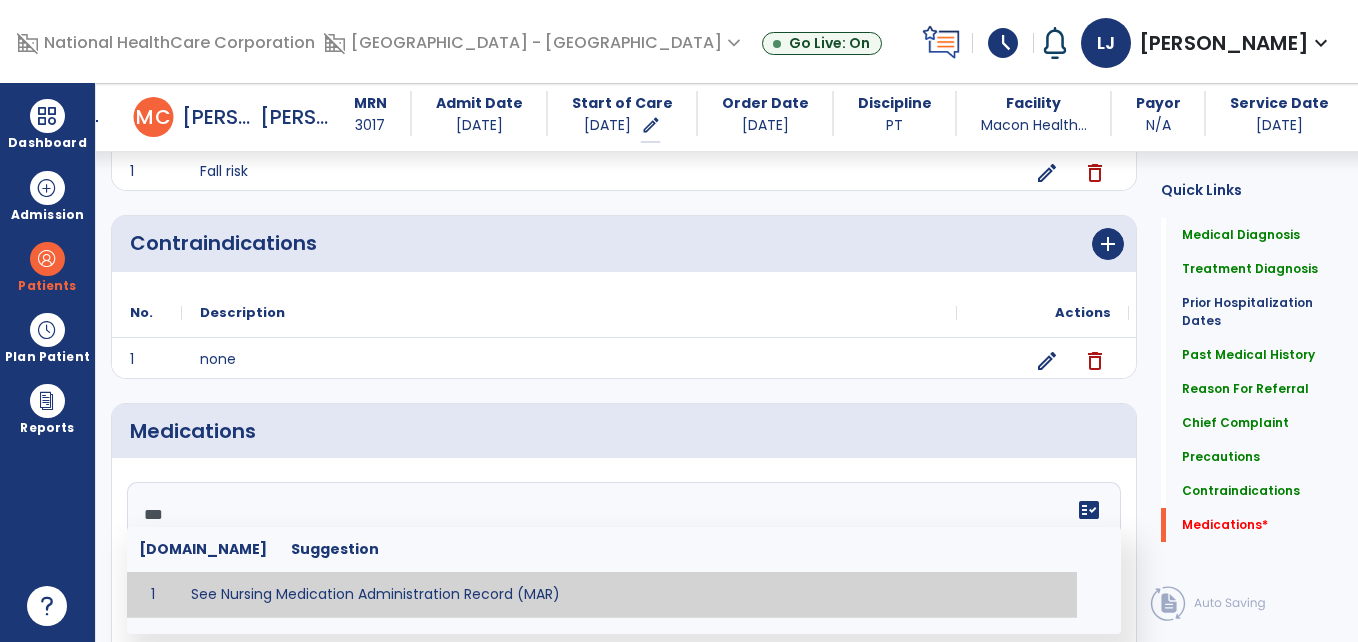 type on "**********" 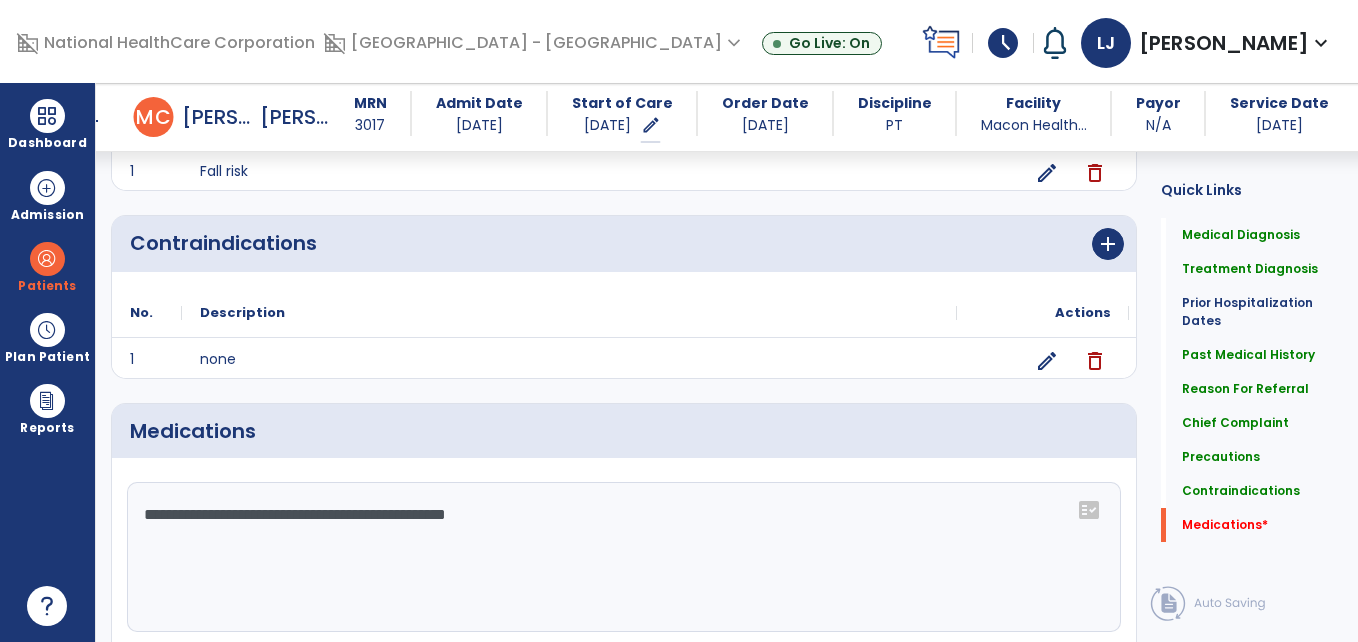 scroll, scrollTop: 1805, scrollLeft: 0, axis: vertical 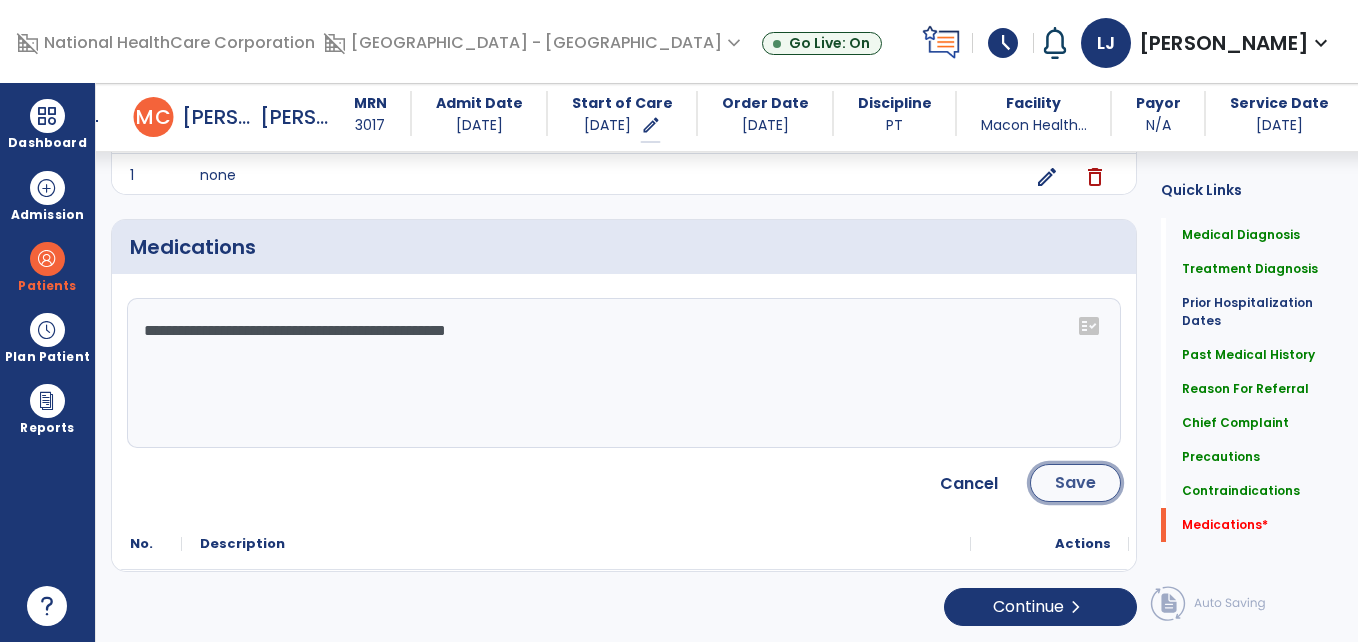 click on "Save" 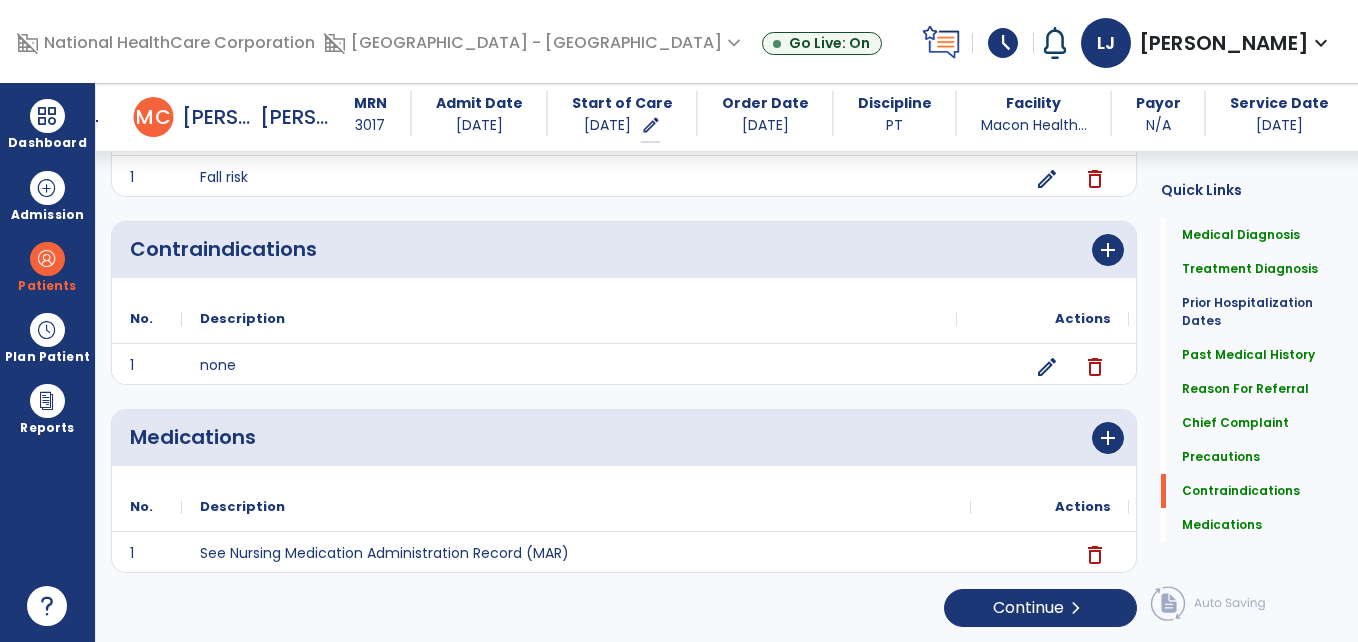 scroll, scrollTop: 1617, scrollLeft: 0, axis: vertical 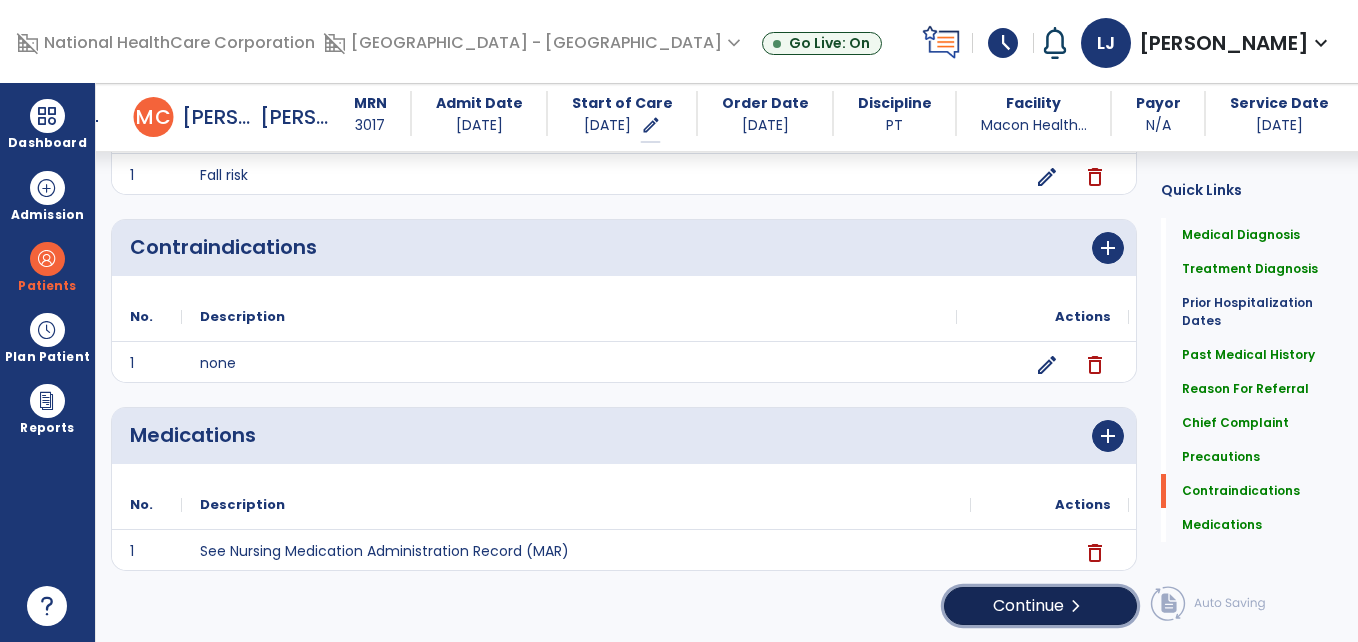 click on "Continue  chevron_right" 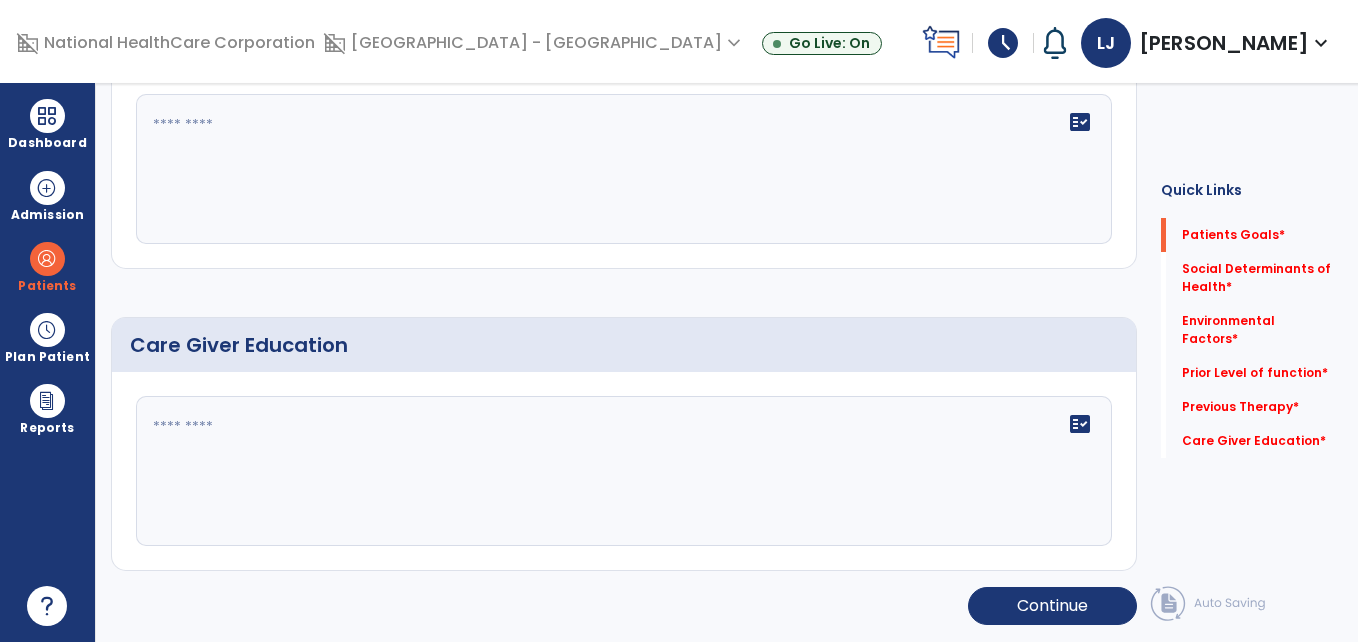 scroll, scrollTop: 0, scrollLeft: 0, axis: both 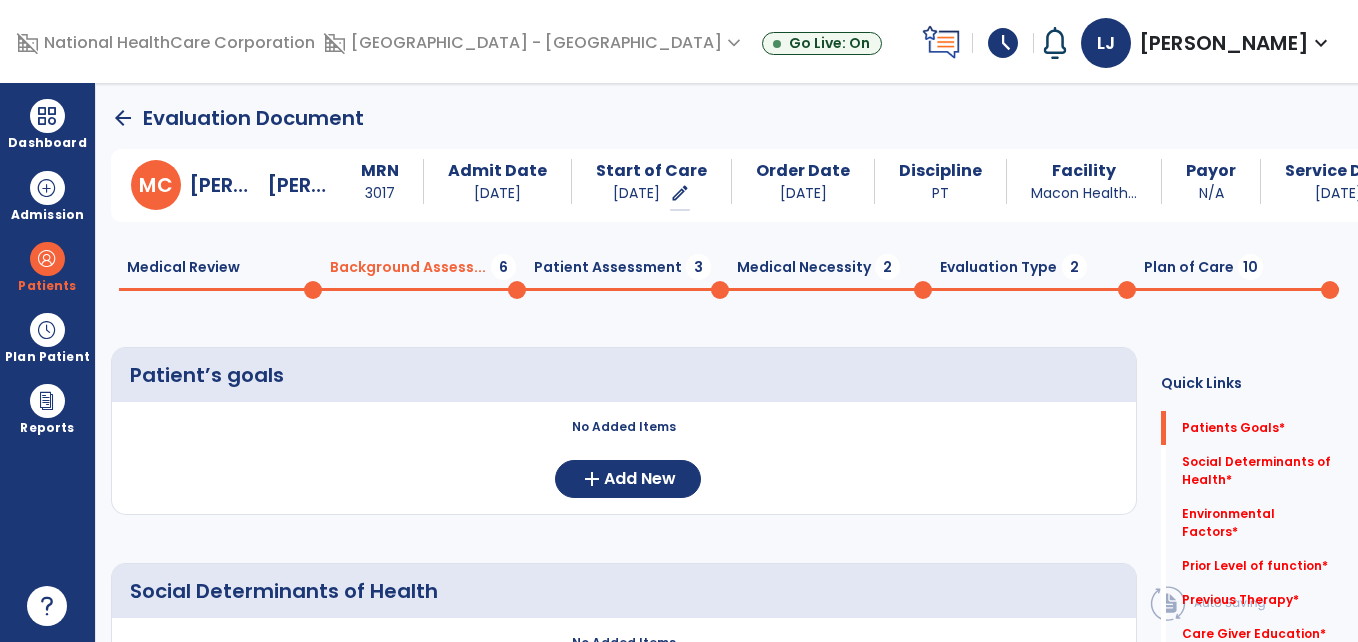 drag, startPoint x: 771, startPoint y: 278, endPoint x: 650, endPoint y: 315, distance: 126.53063 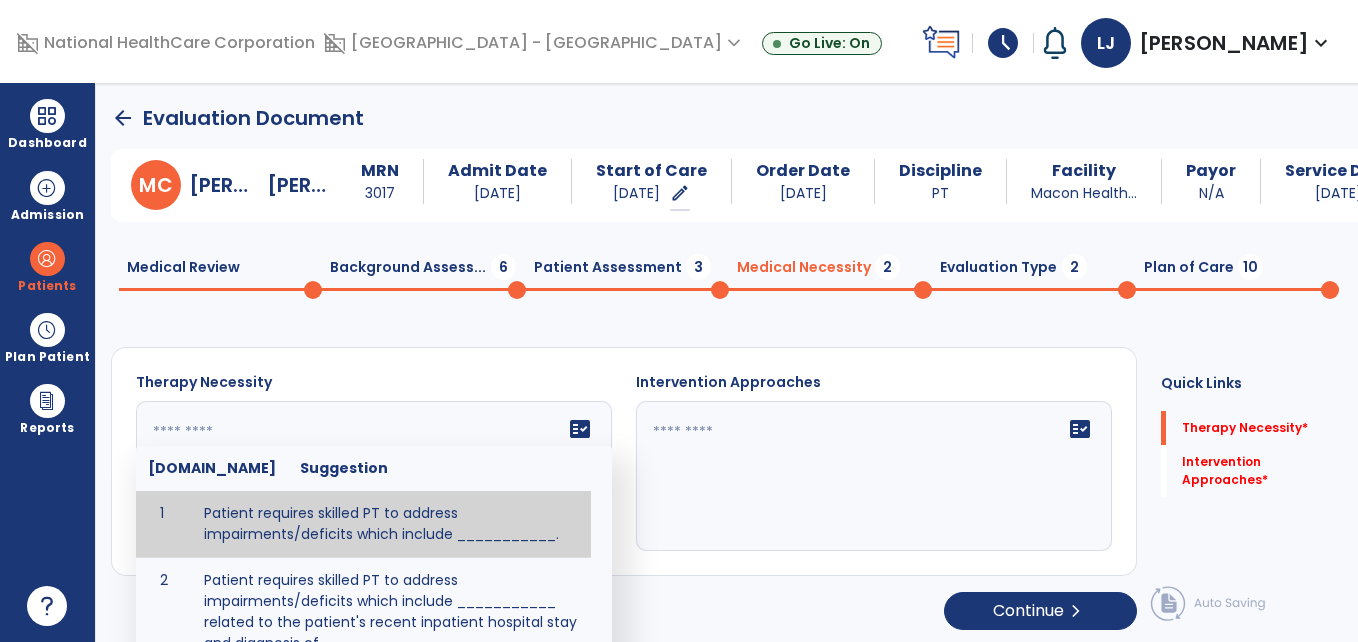 click 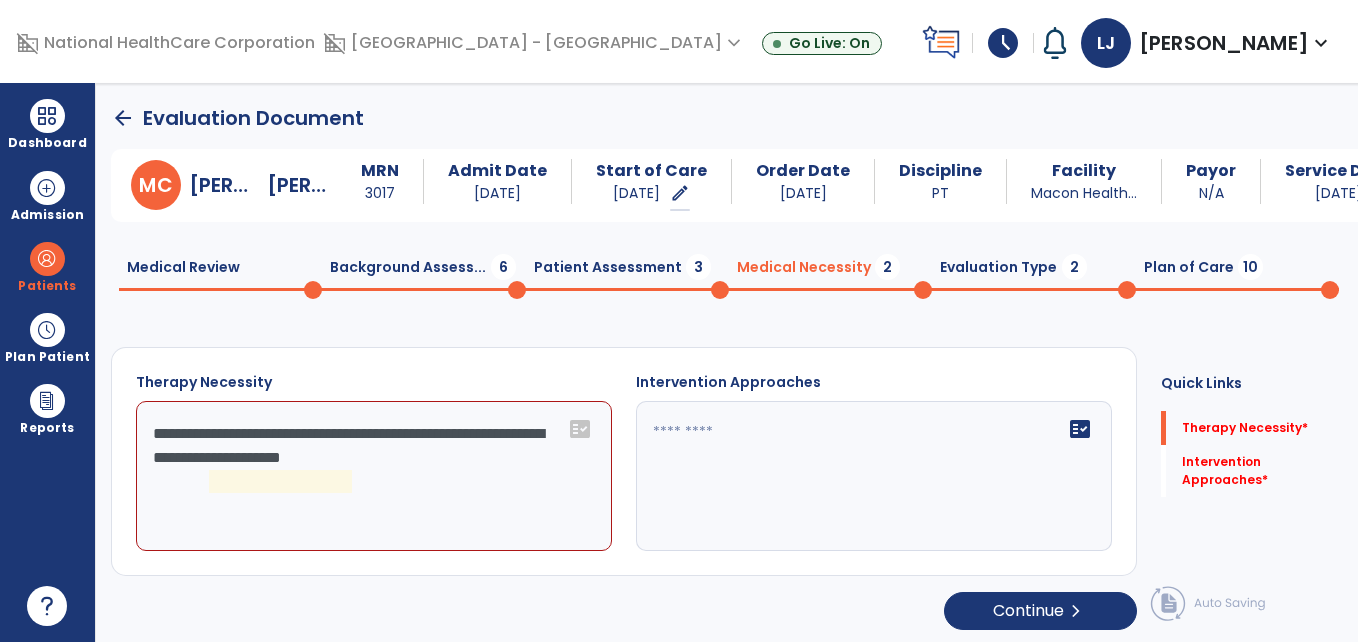 click on "**********" 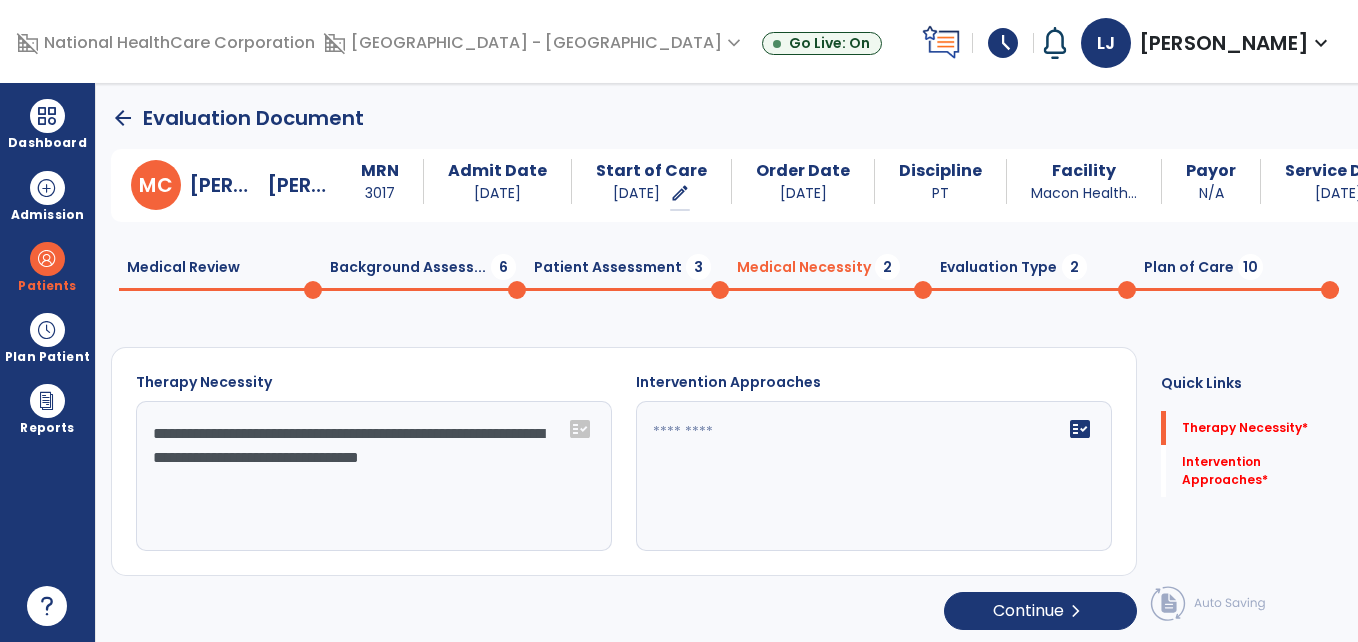 type on "**********" 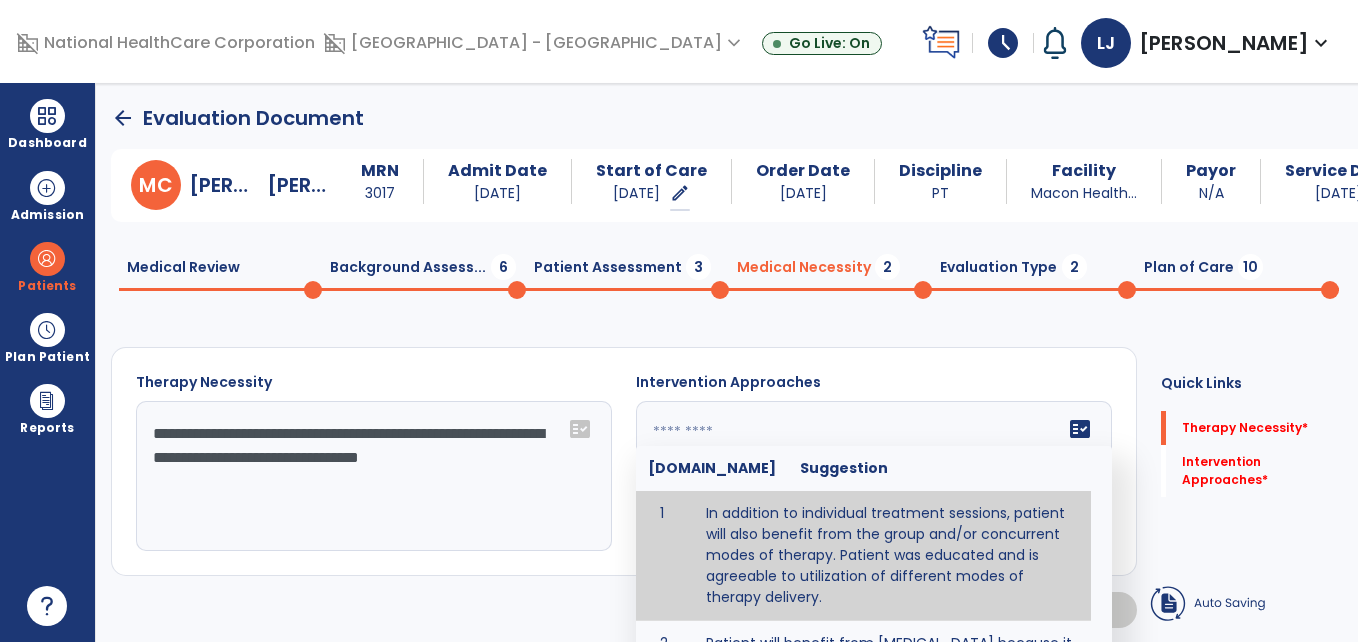 type on "**********" 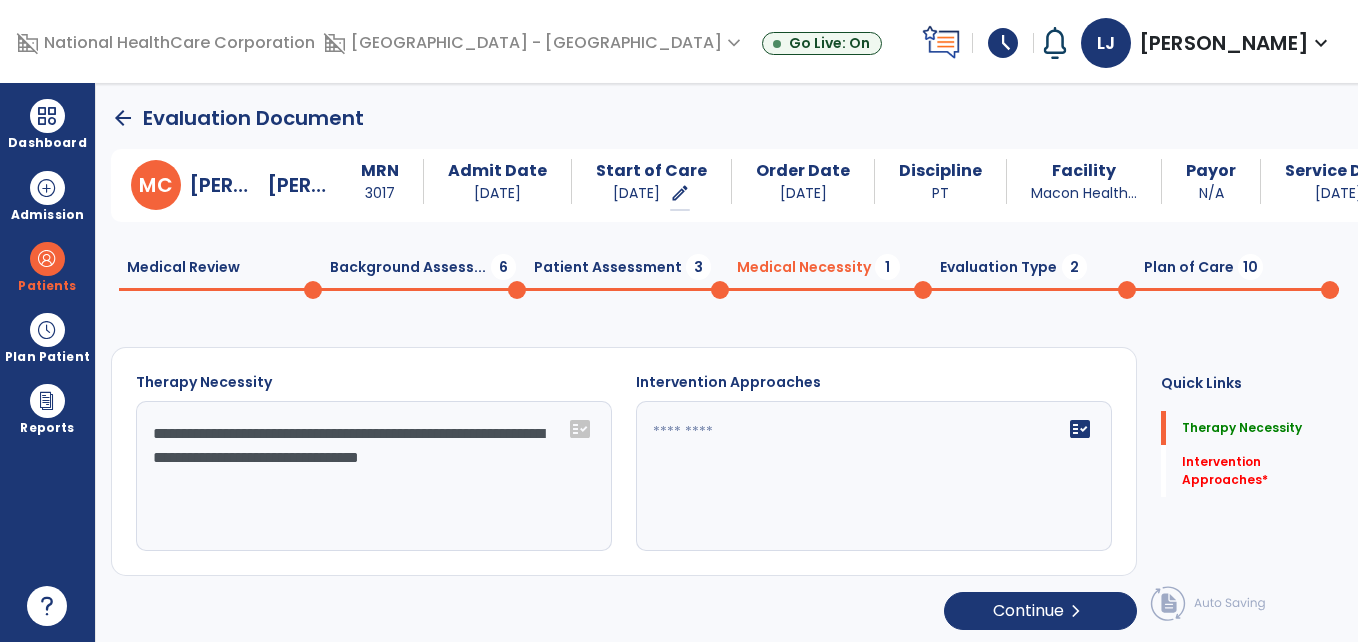 type on "**********" 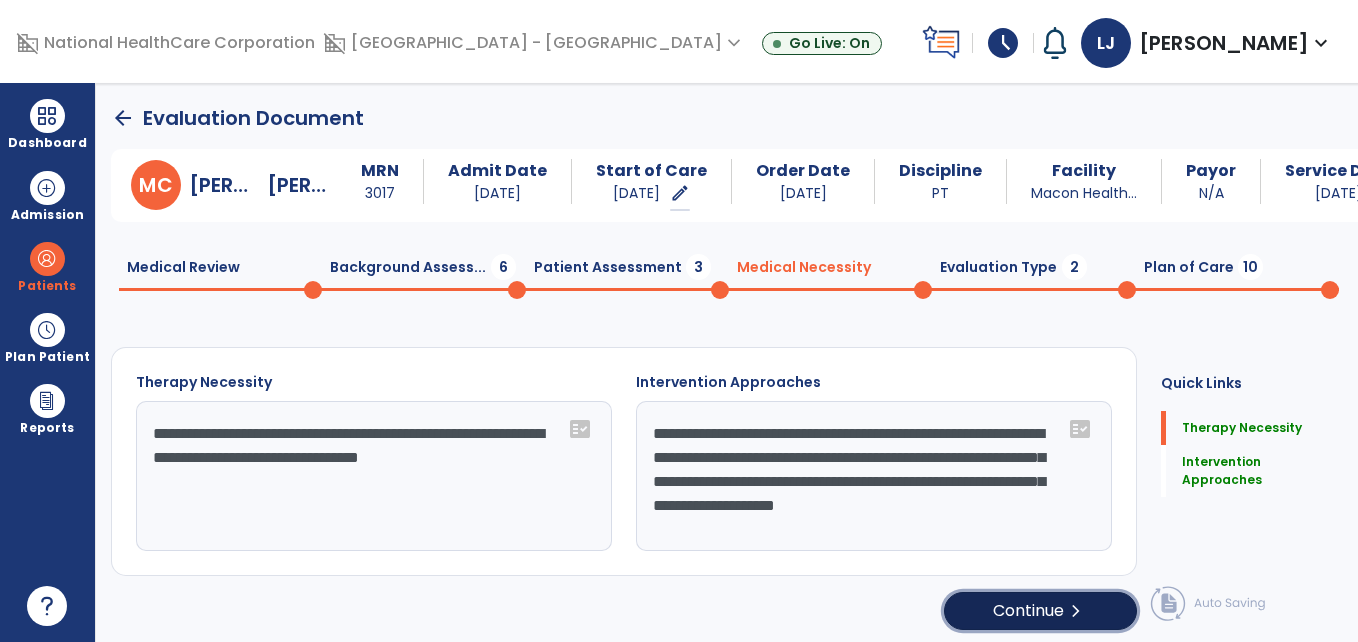 click on "Continue  chevron_right" 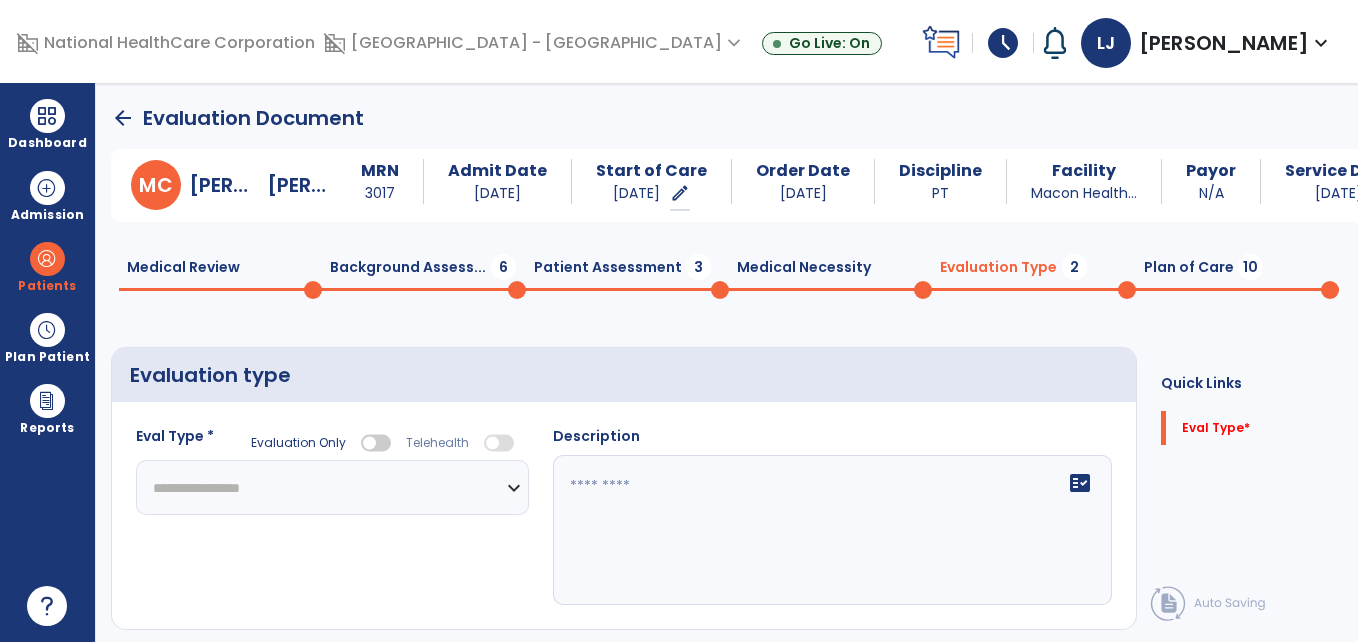 click on "**********" 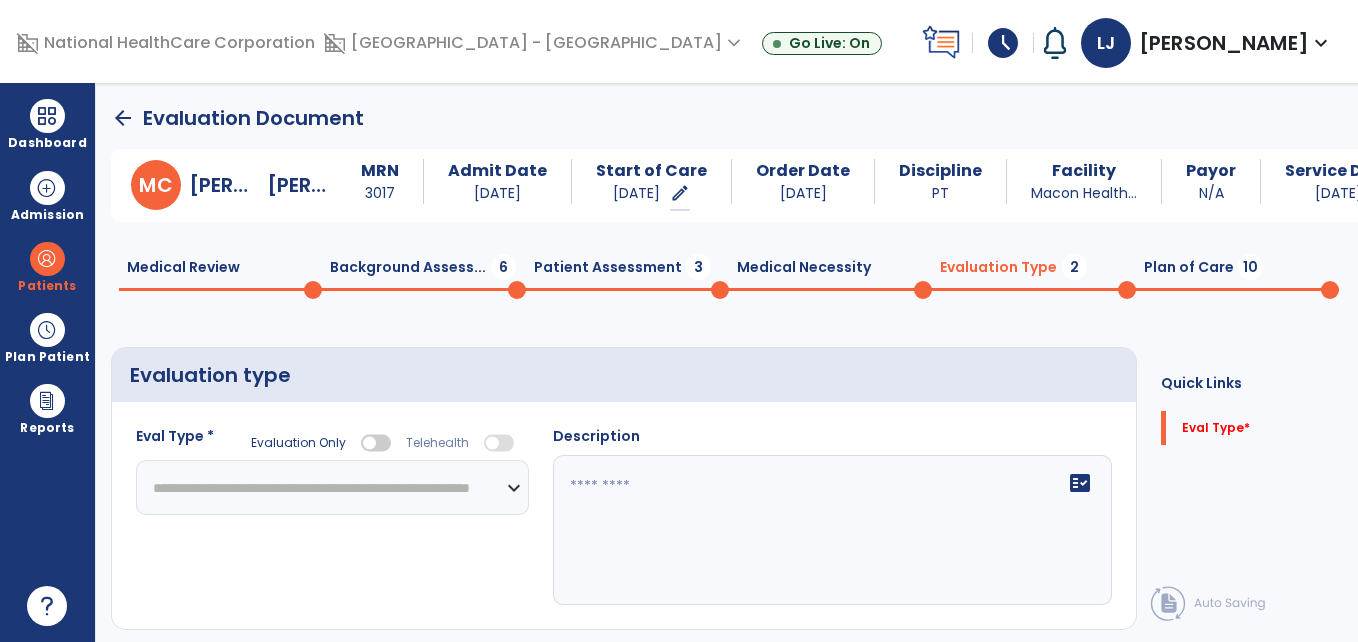 click on "**********" 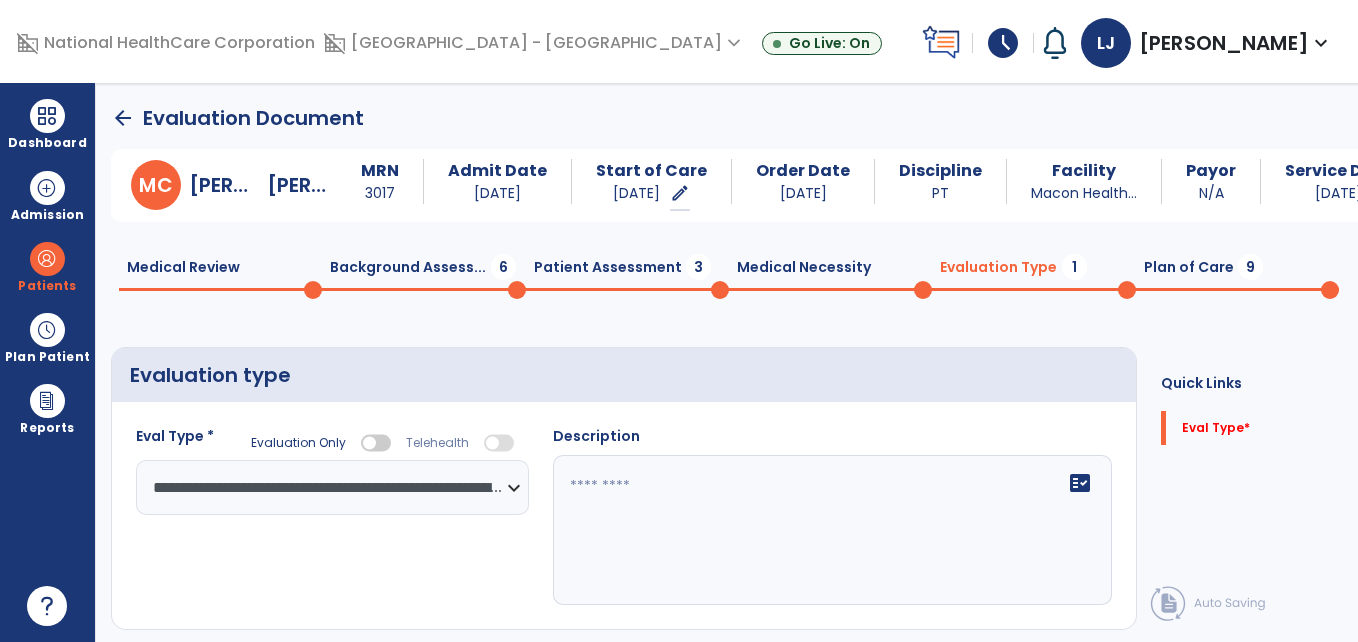 click 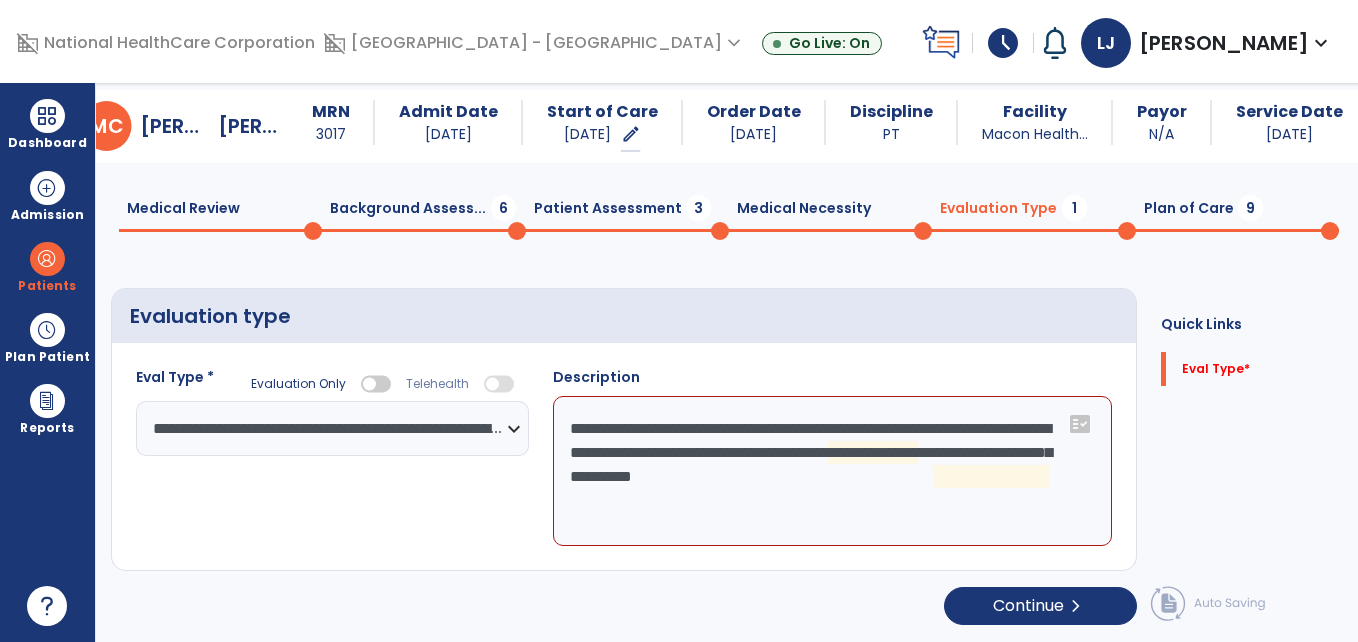 scroll, scrollTop: 40, scrollLeft: 0, axis: vertical 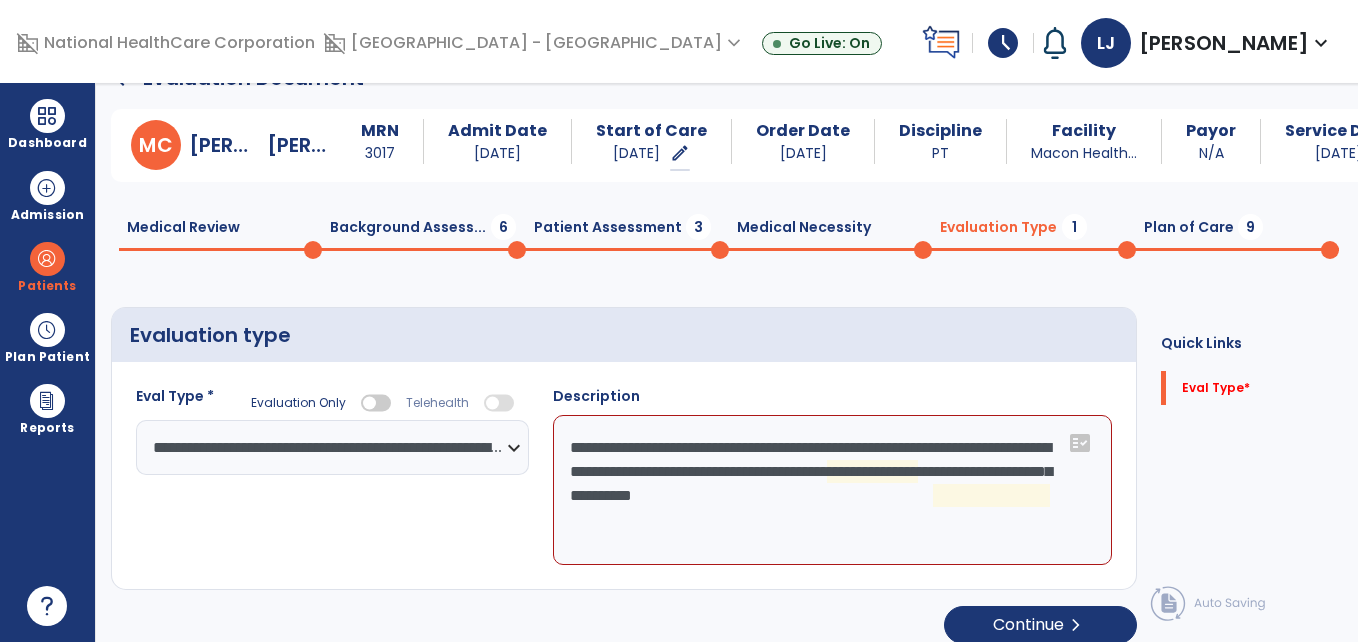 click on "**********" 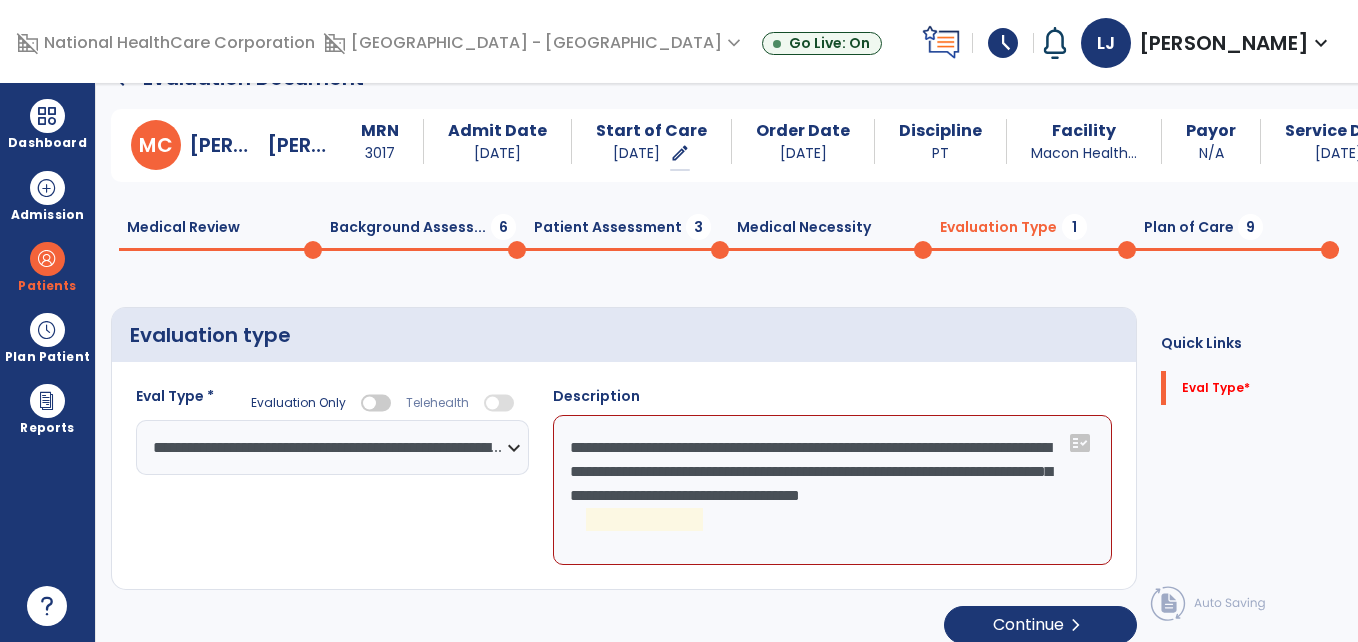 click on "**********" 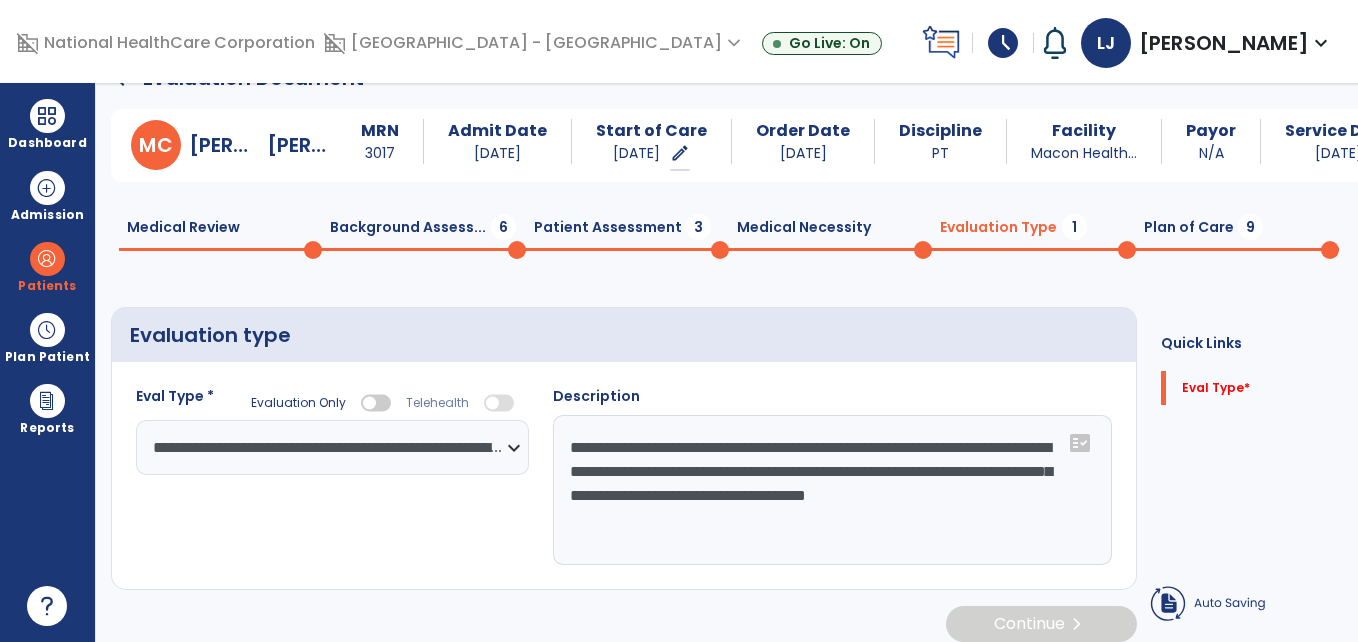 type on "**********" 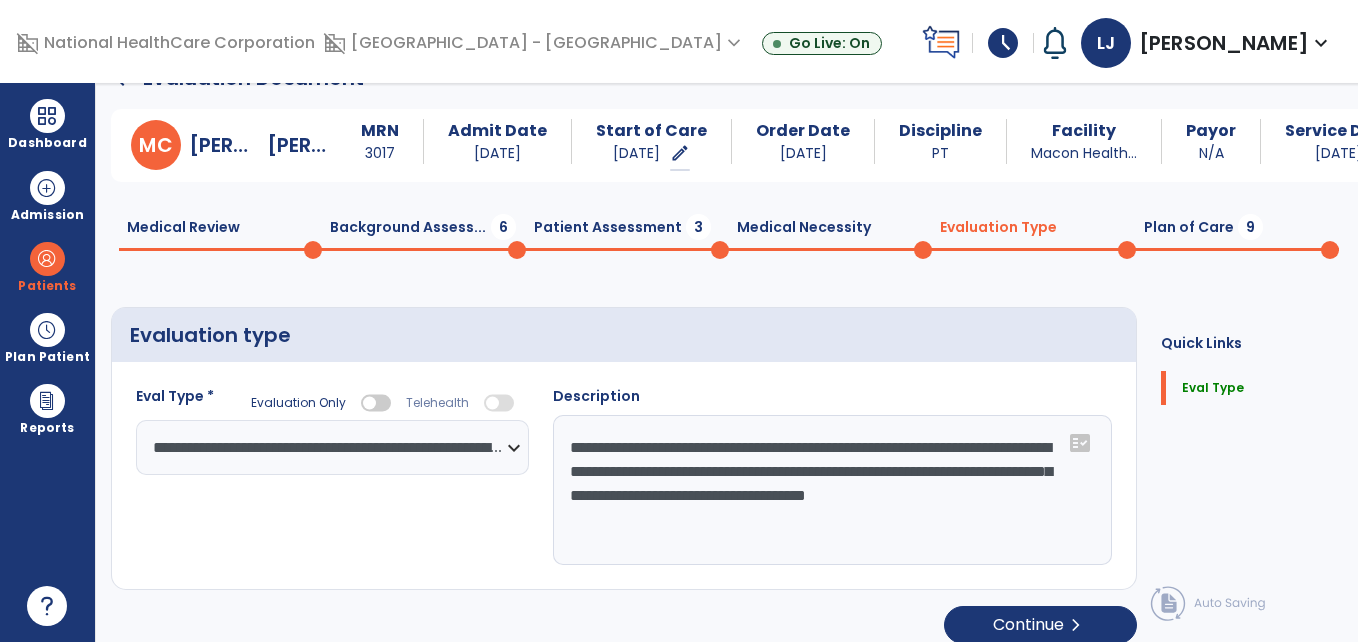 click on "Plan of Care  9" 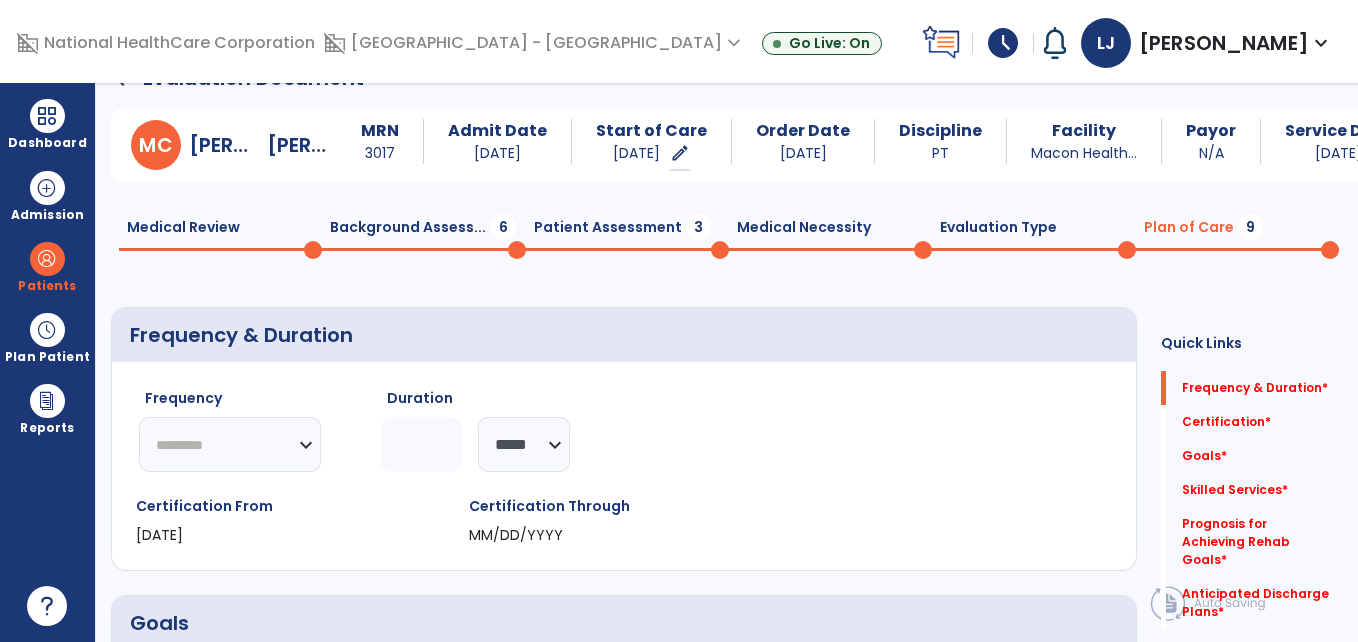 click on "********* ** ** ** ** ** ** **" 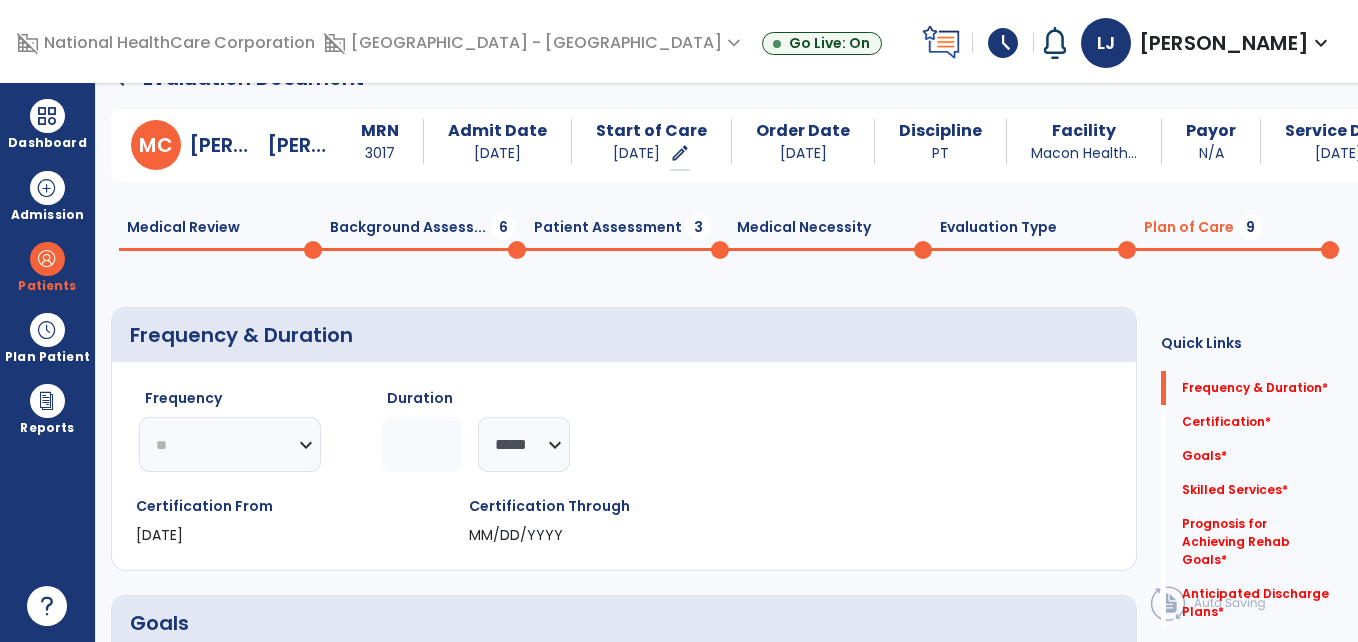 click on "********* ** ** ** ** ** ** **" 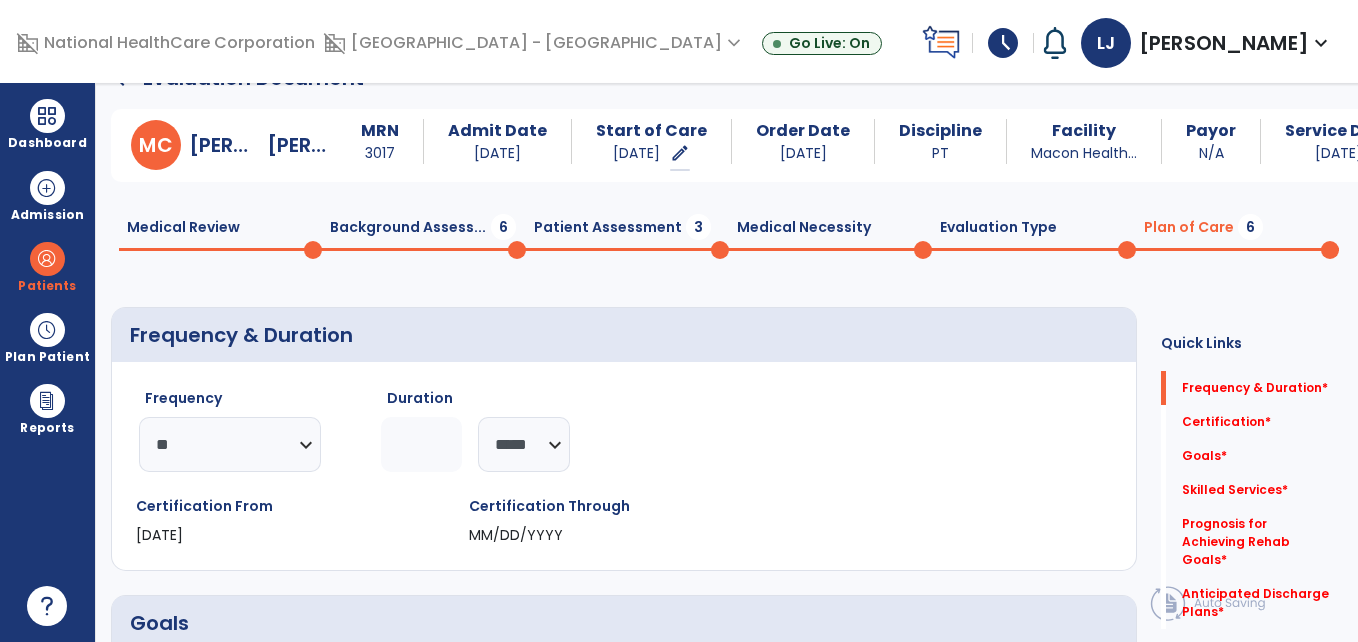 click 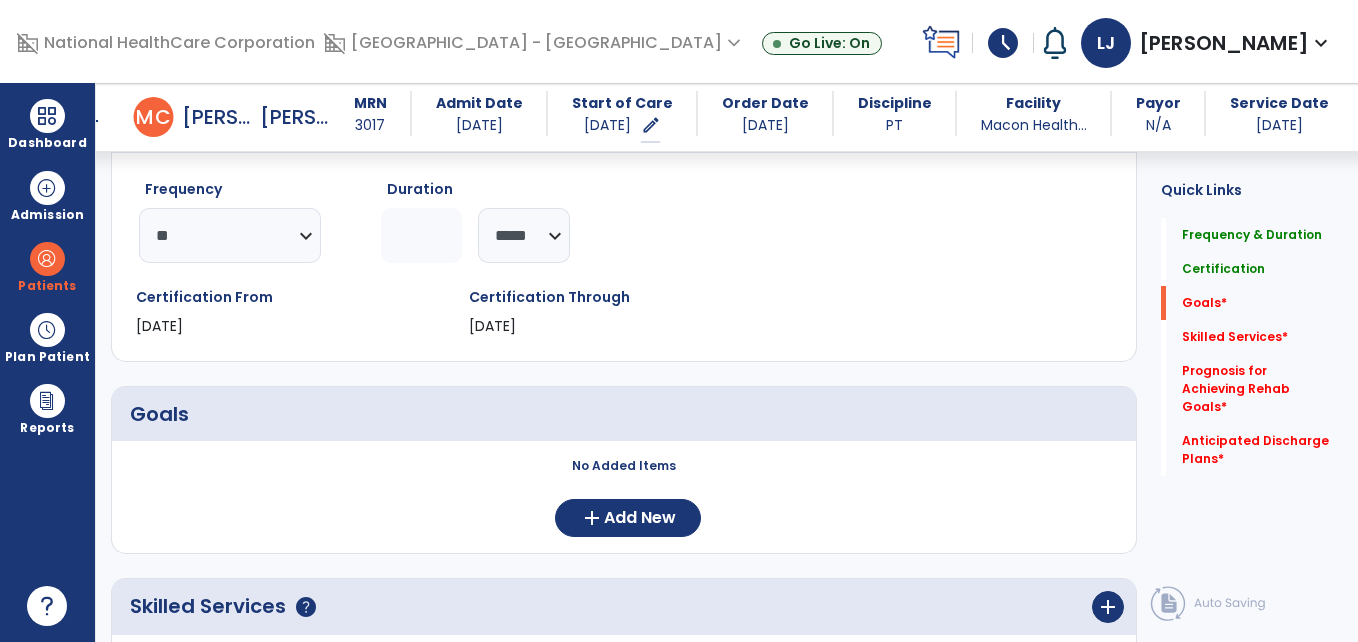 scroll, scrollTop: 567, scrollLeft: 0, axis: vertical 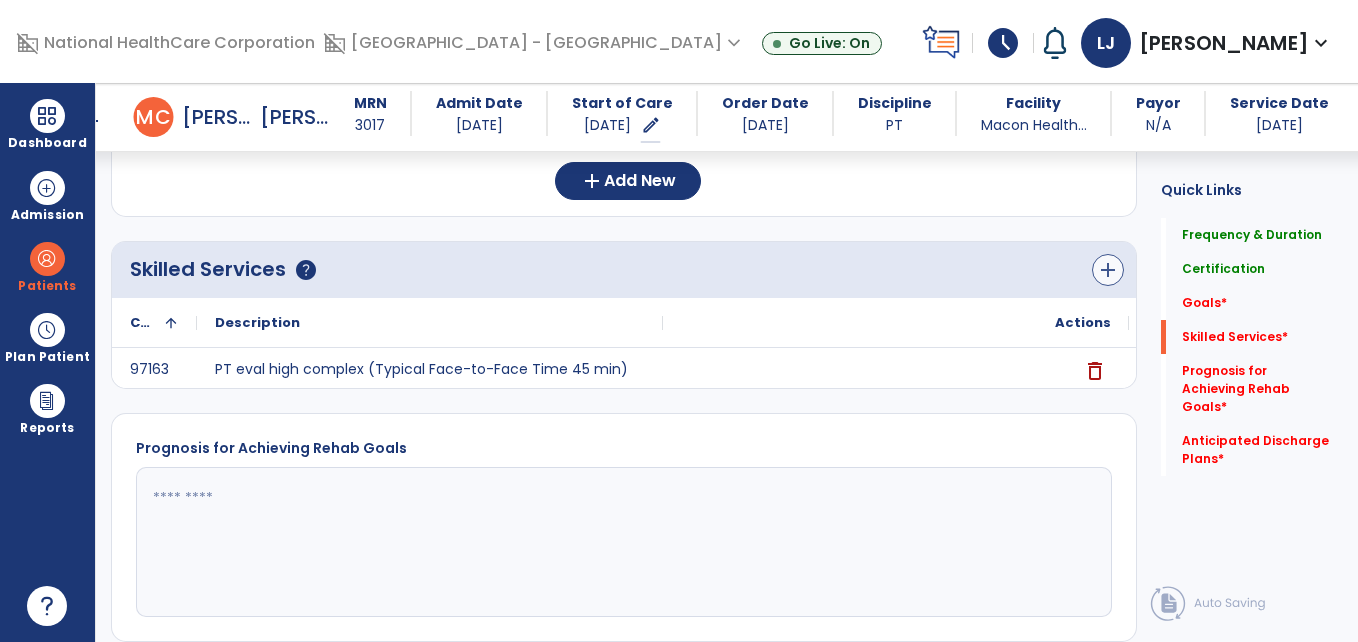 type on "*" 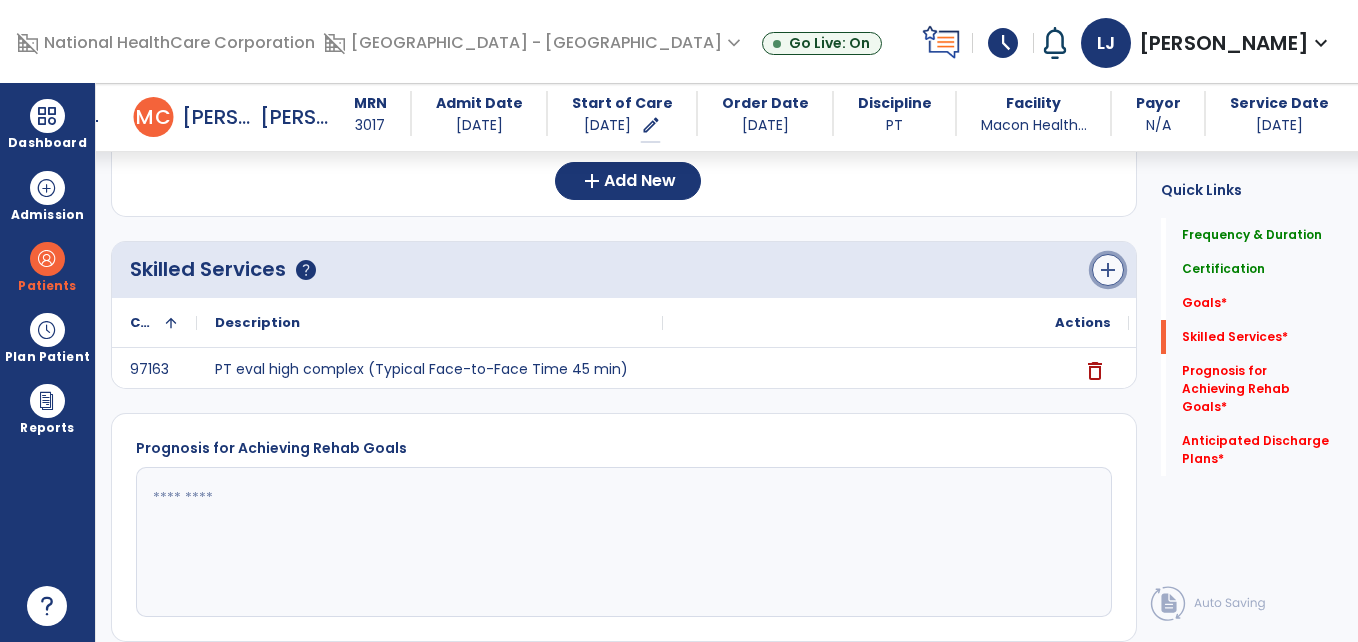 click on "add" 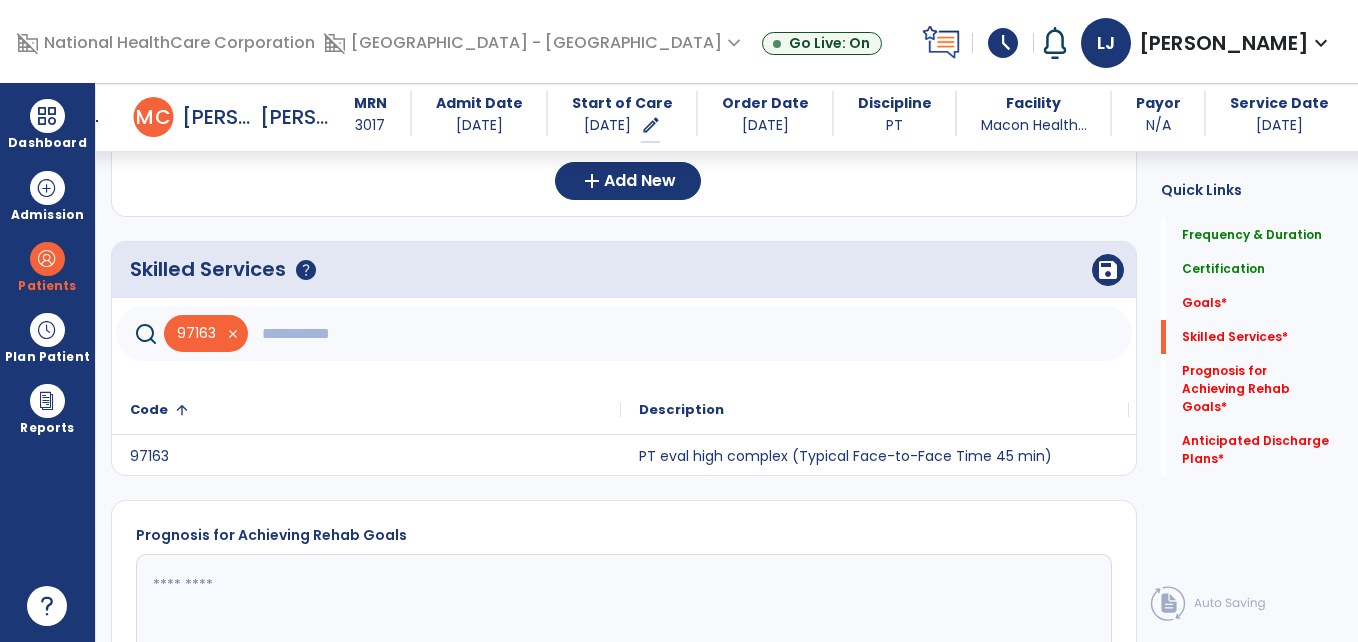 click 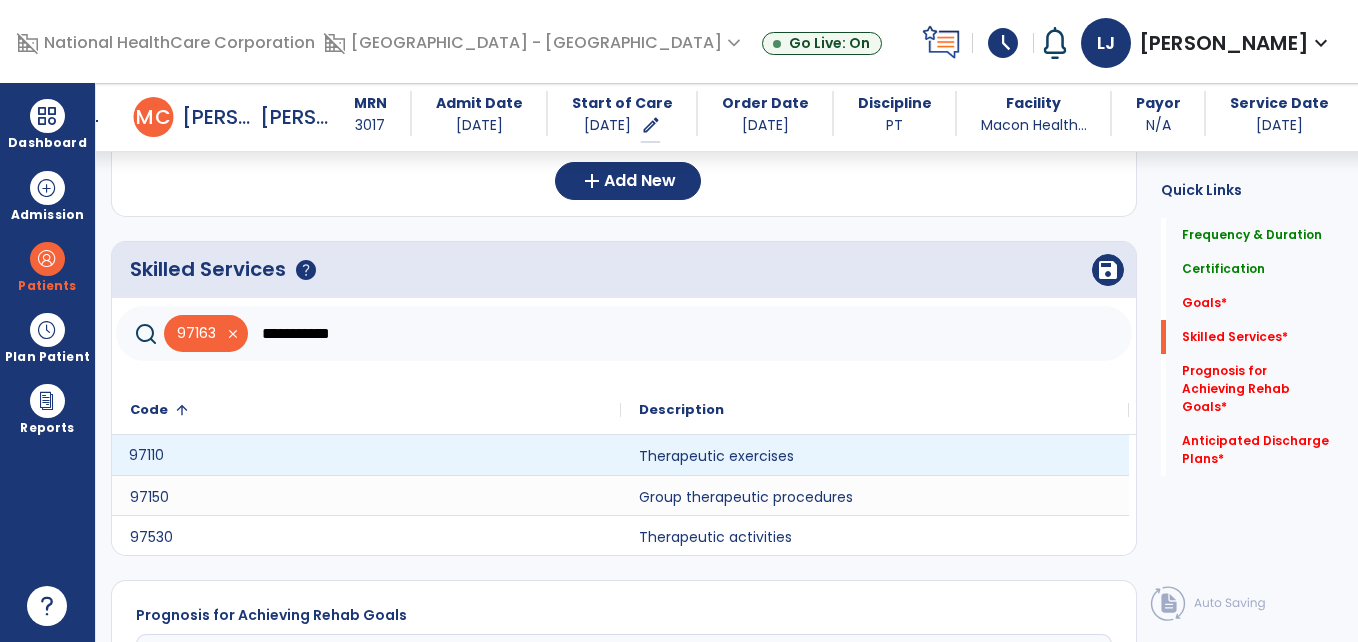 click on "97110" 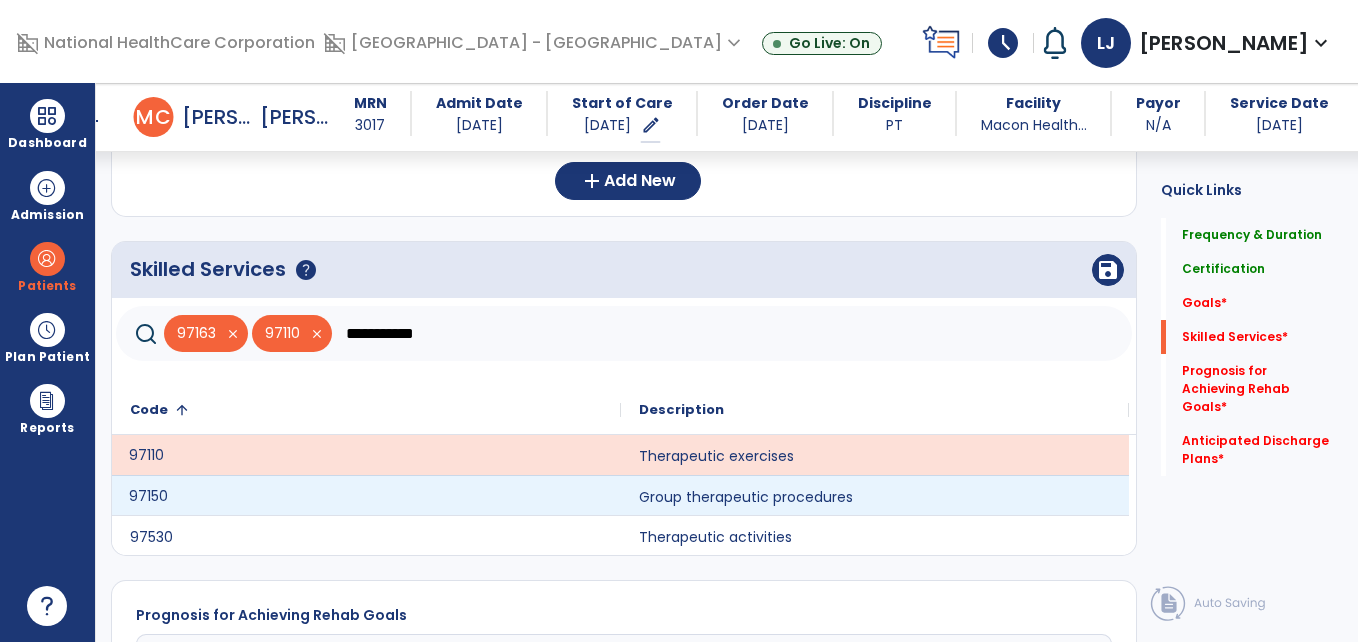 click on "97150" 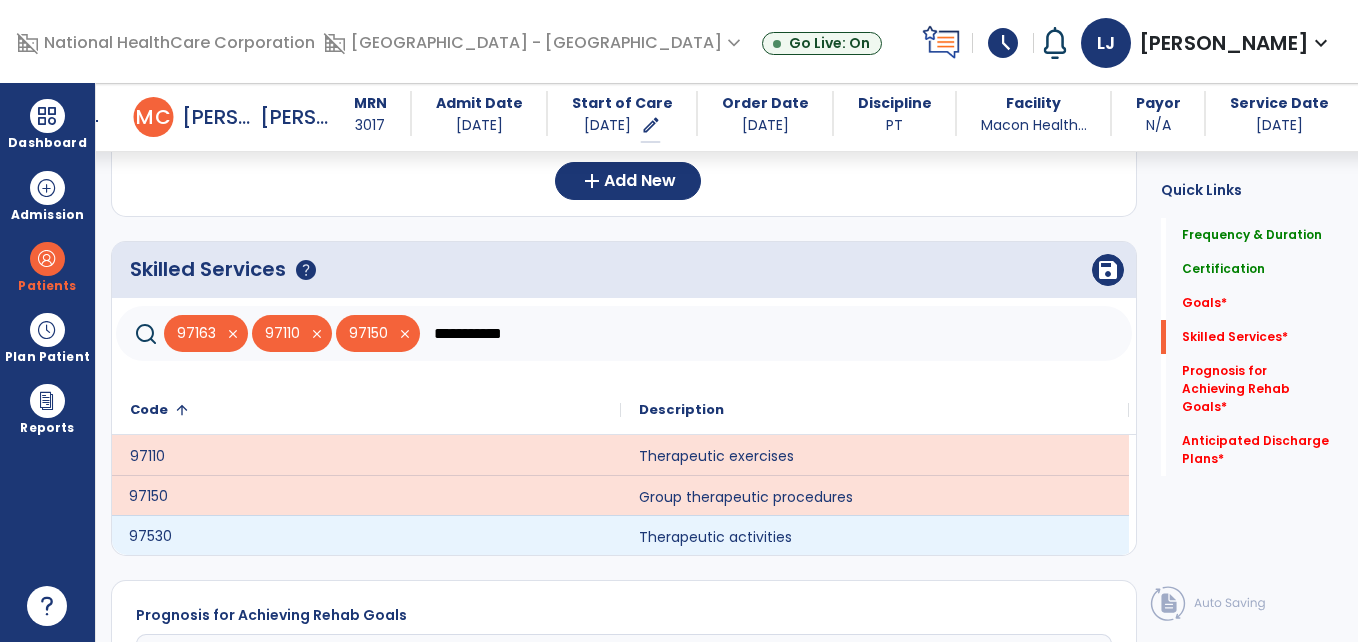 click on "97530" 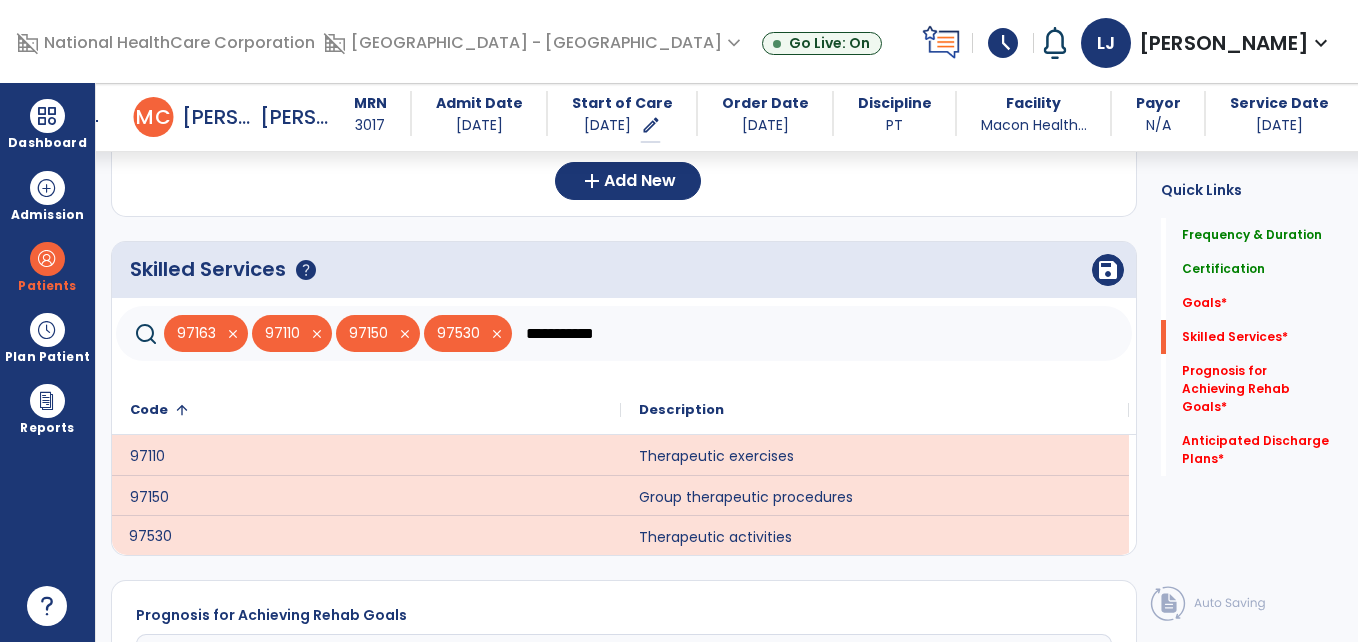 click on "**********" 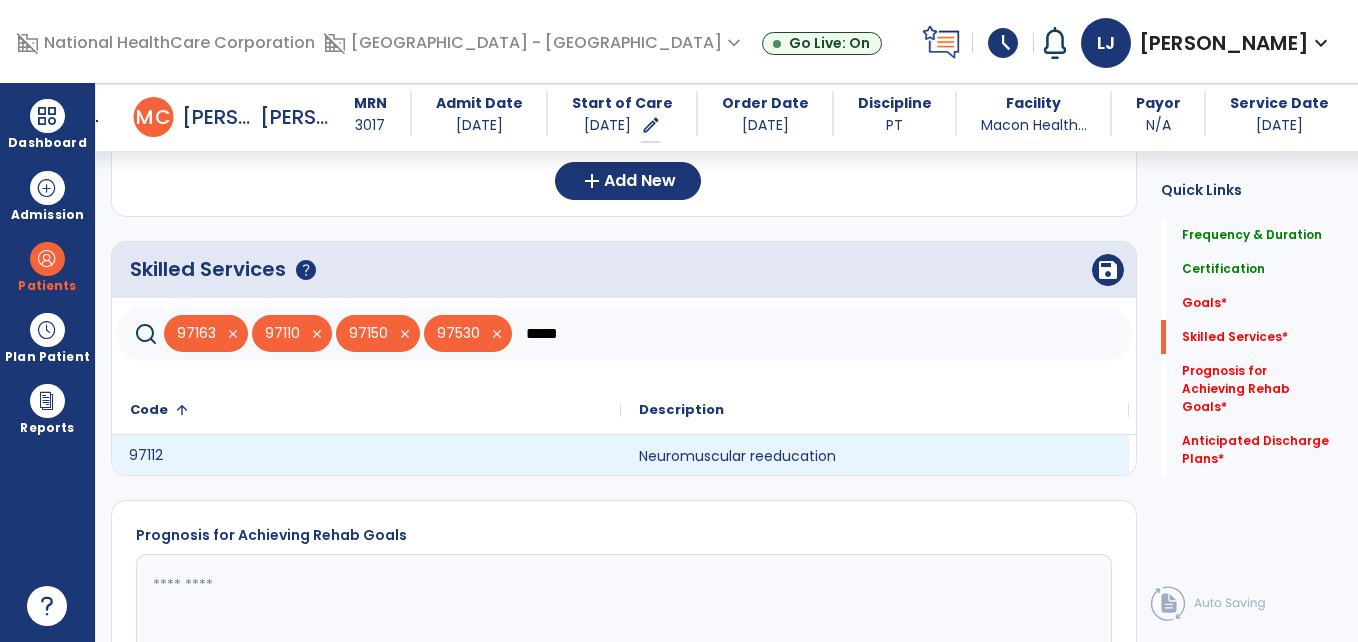 click on "97112" 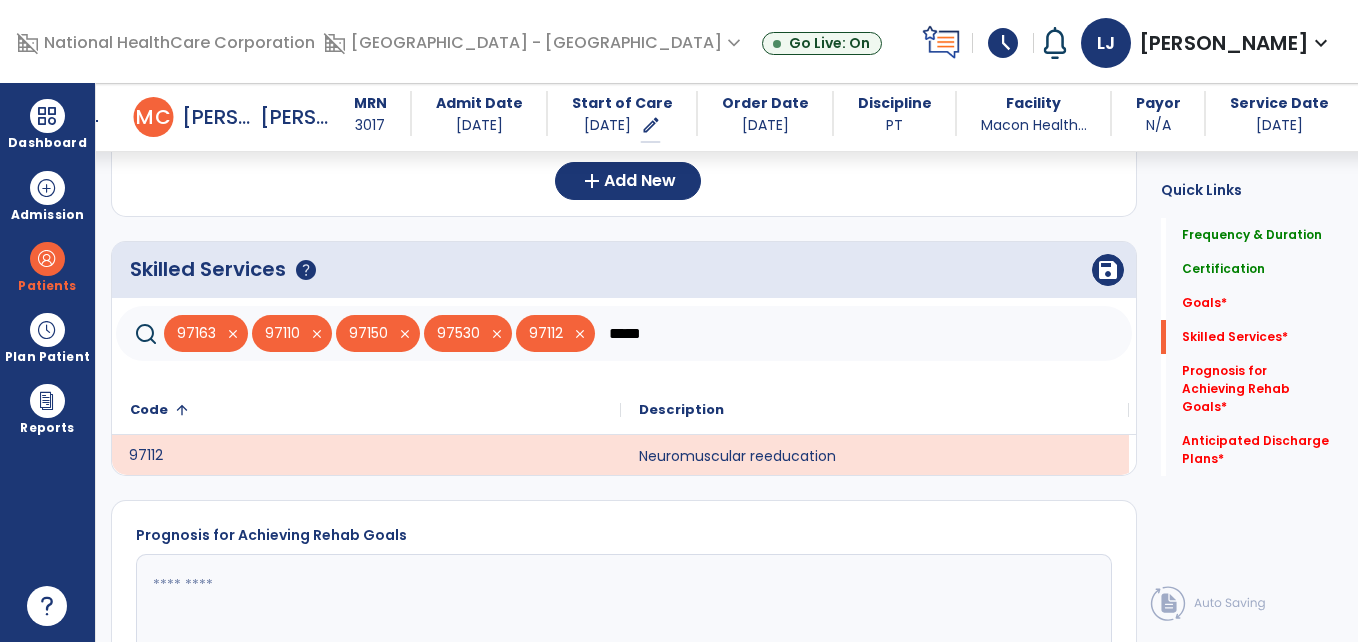drag, startPoint x: 678, startPoint y: 329, endPoint x: 598, endPoint y: 347, distance: 82 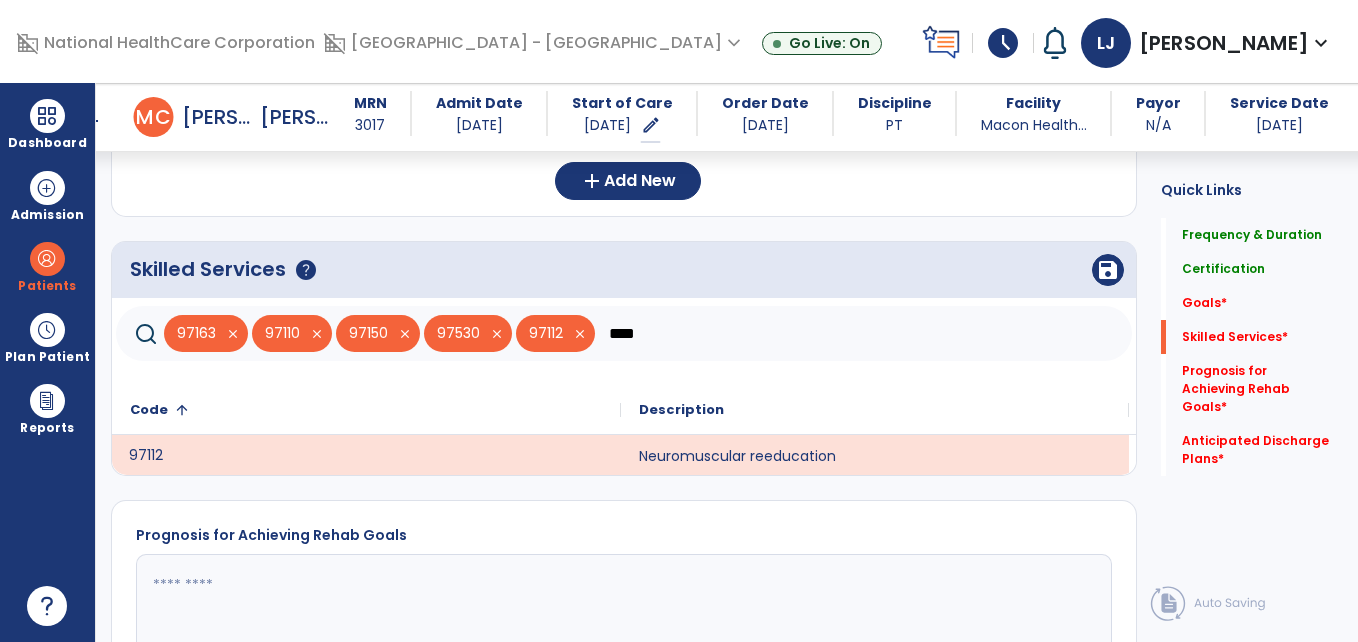 type on "****" 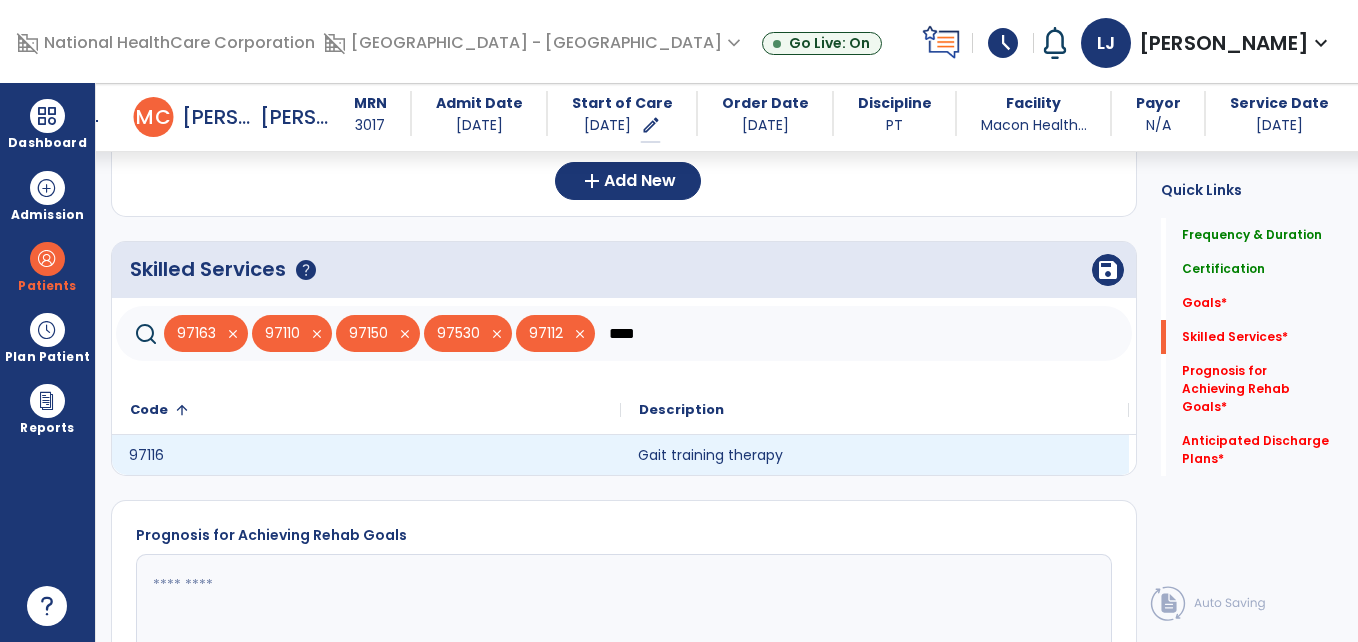 click on "Gait training therapy" 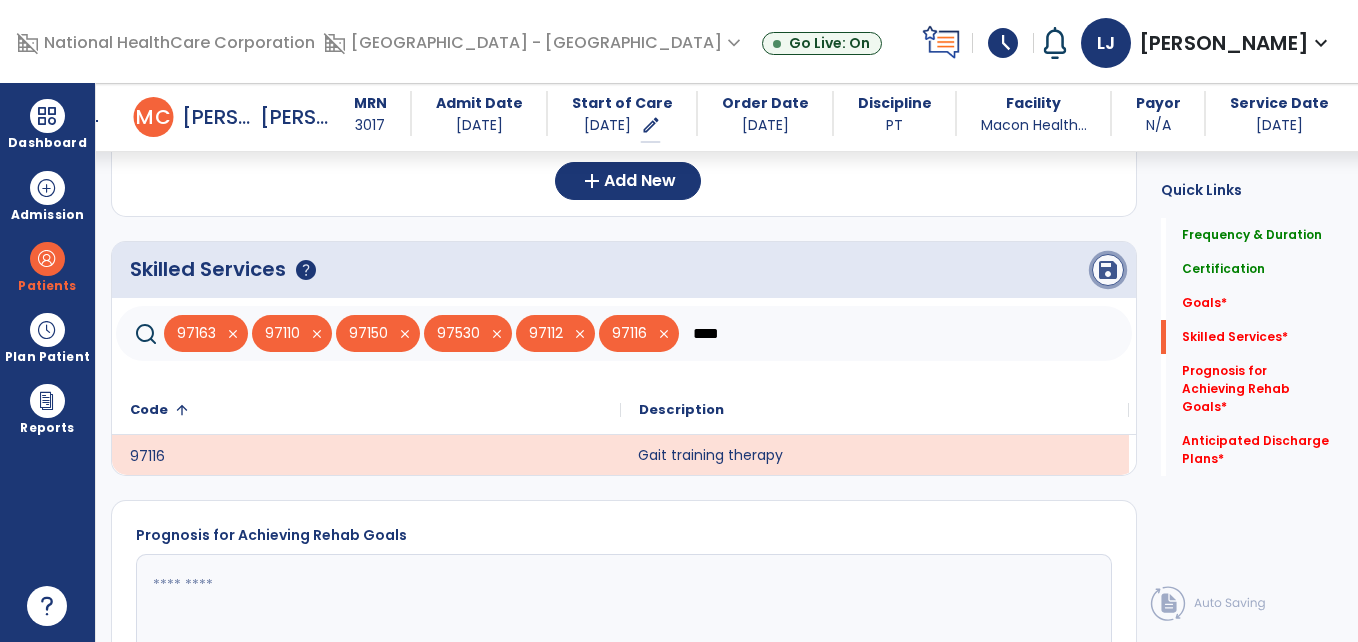 click on "save" 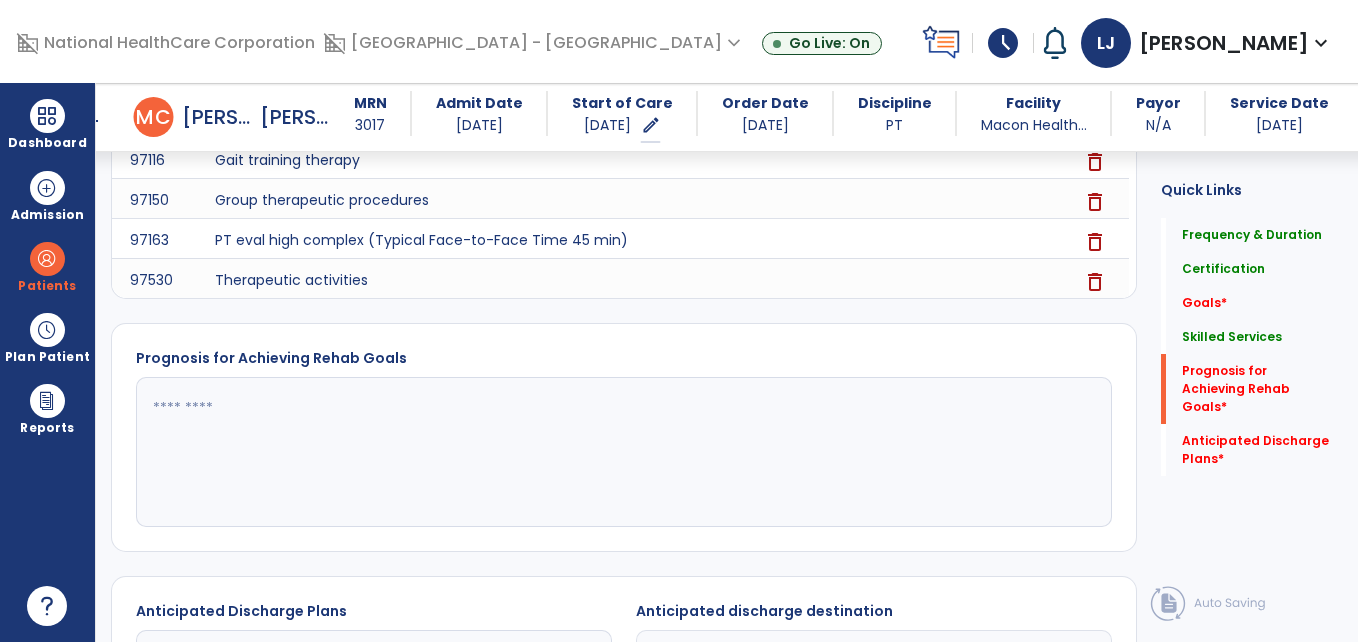 scroll, scrollTop: 929, scrollLeft: 0, axis: vertical 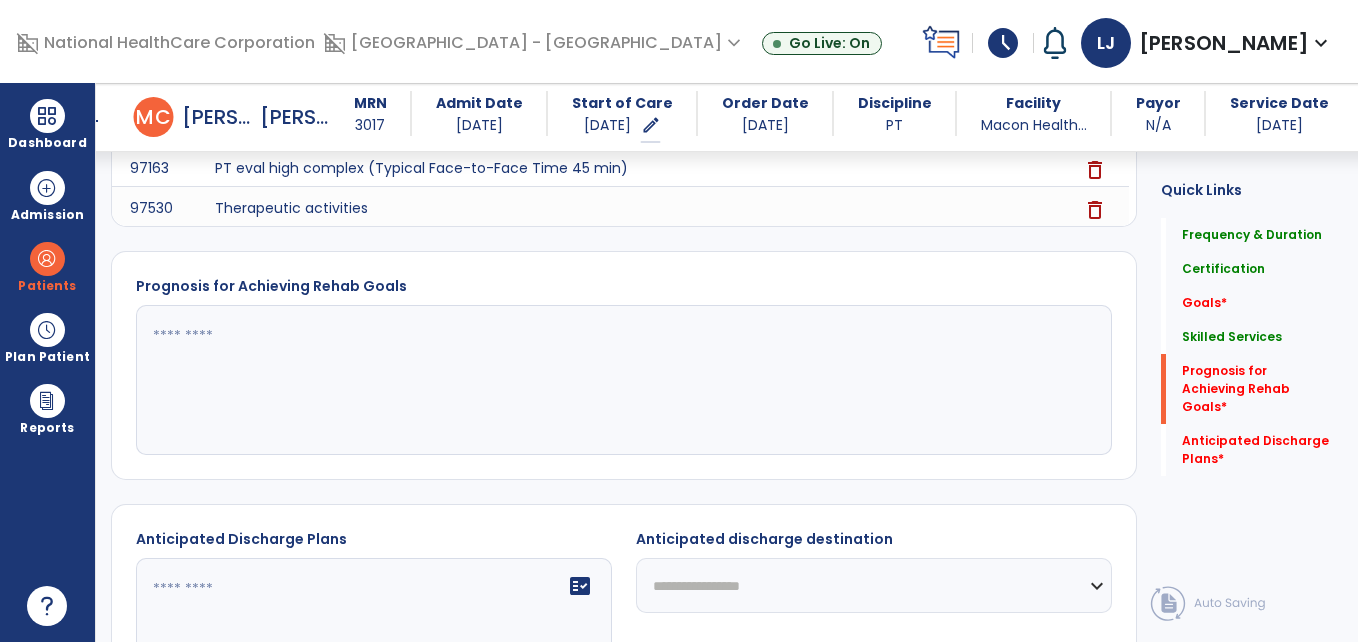 click 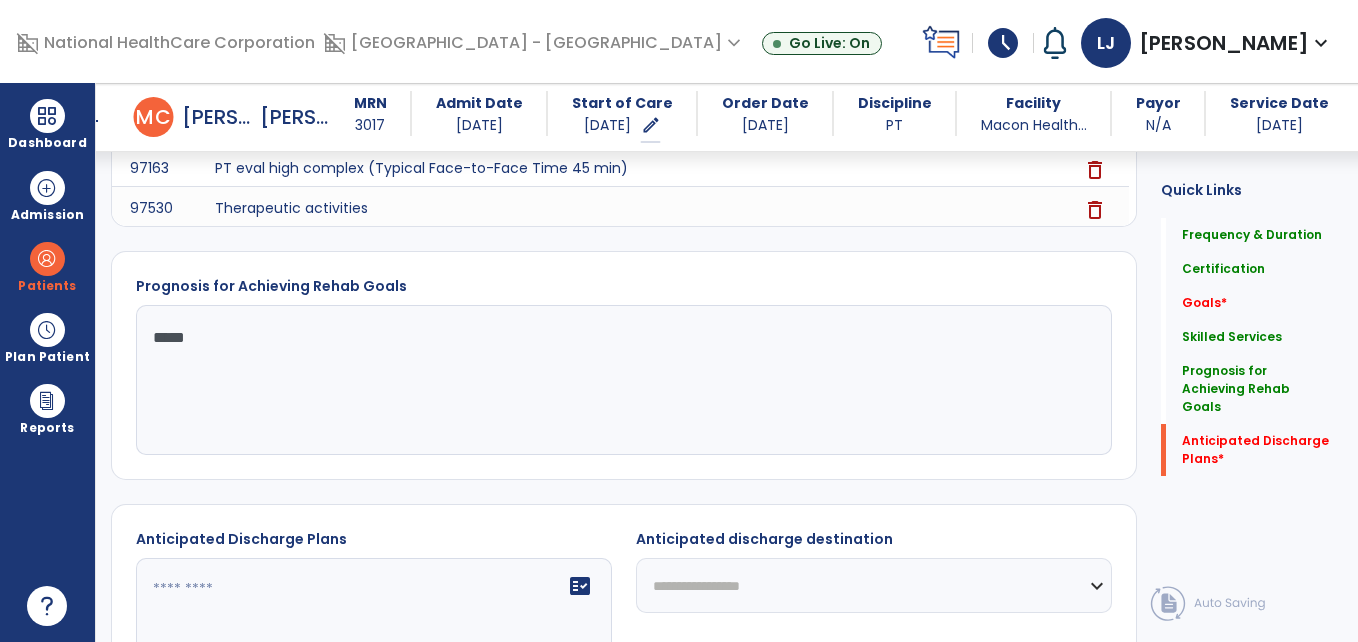 scroll, scrollTop: 1117, scrollLeft: 0, axis: vertical 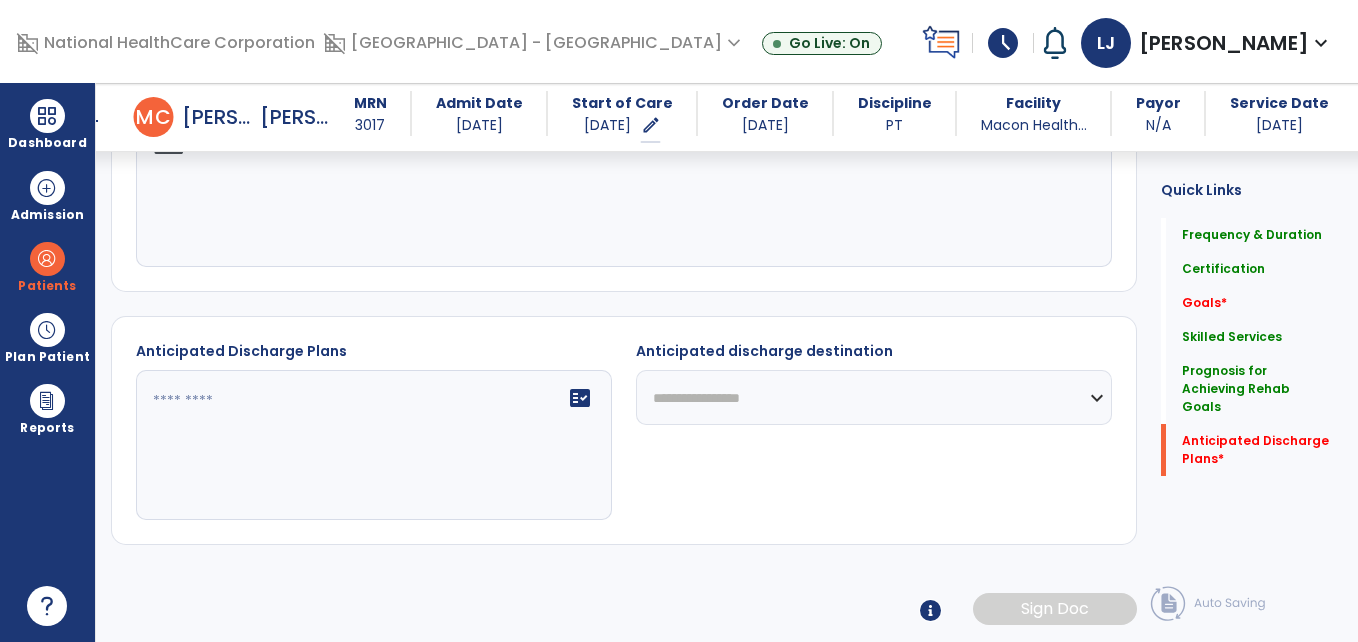type on "****" 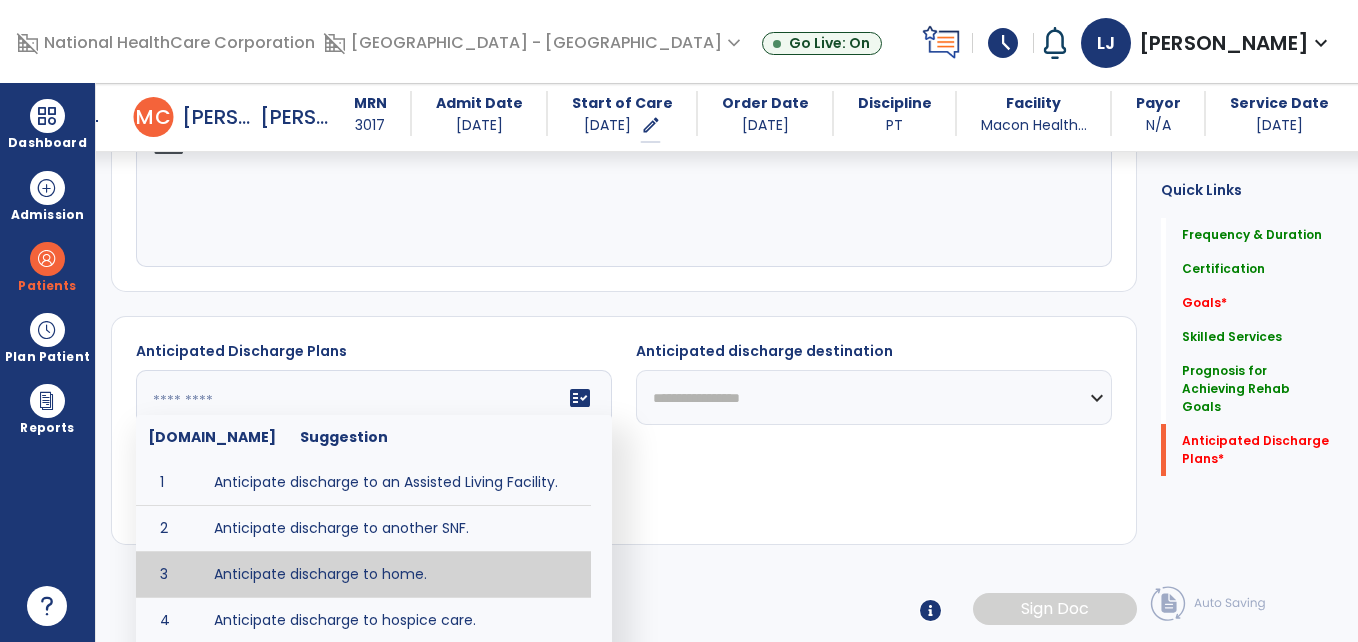 type on "**********" 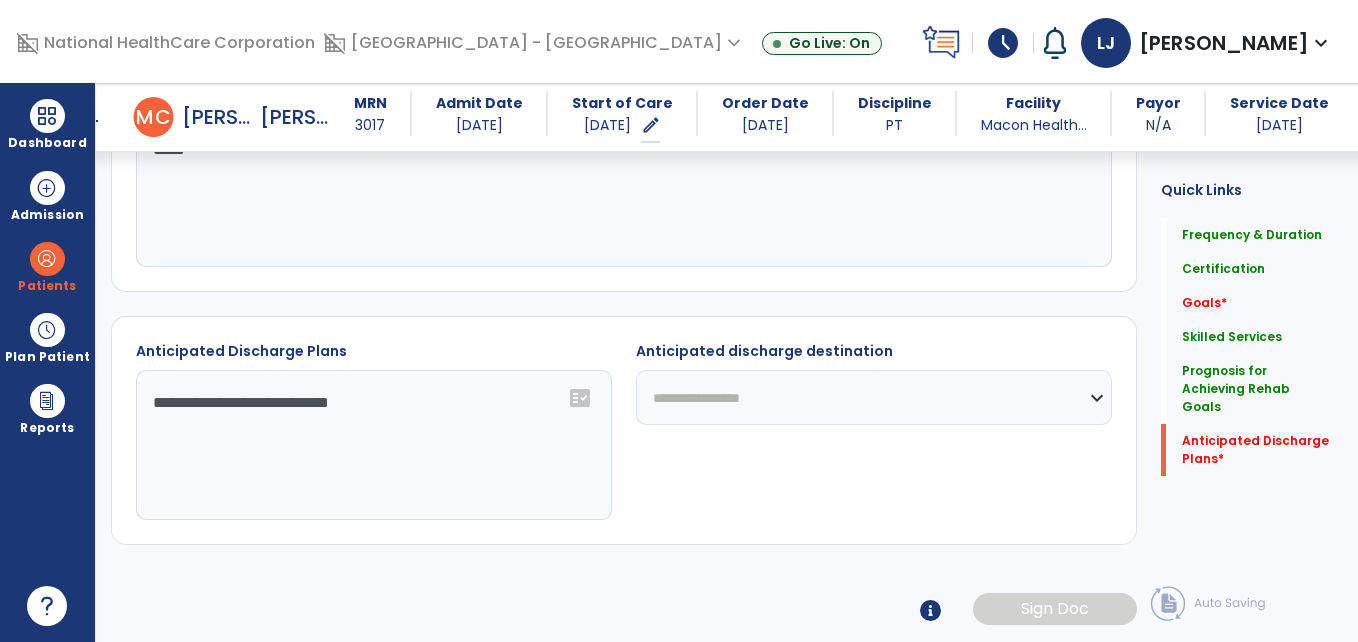 click on "**********" 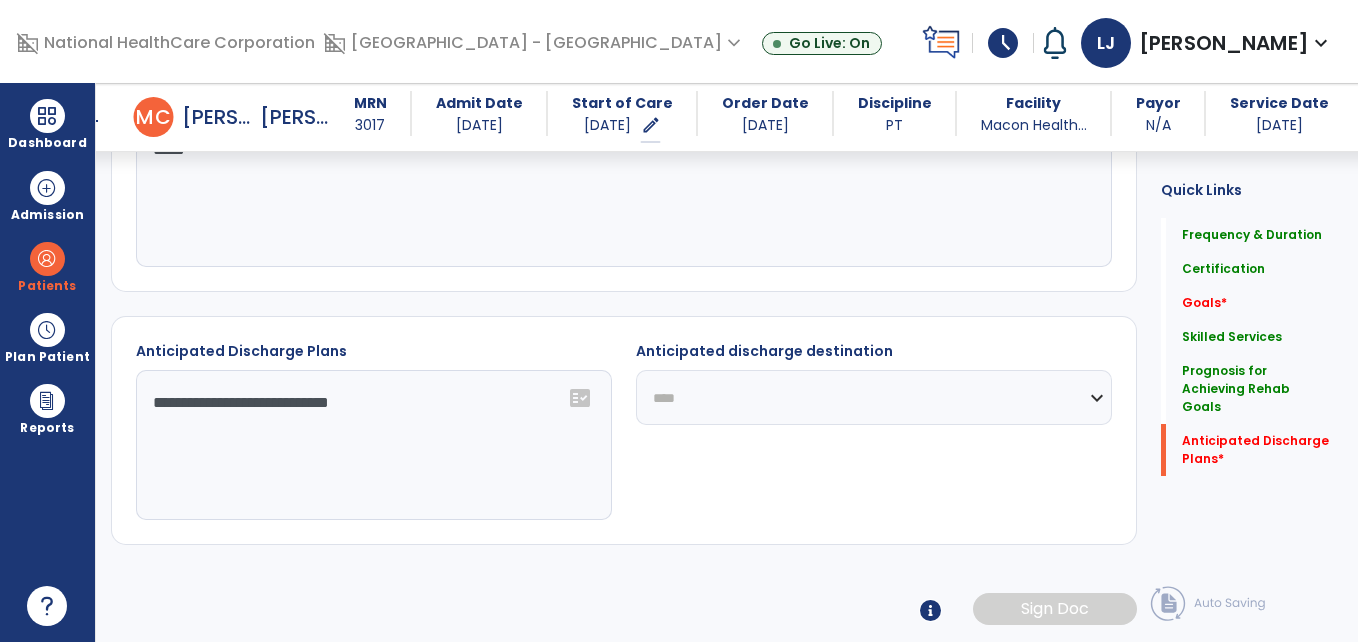 click on "**********" 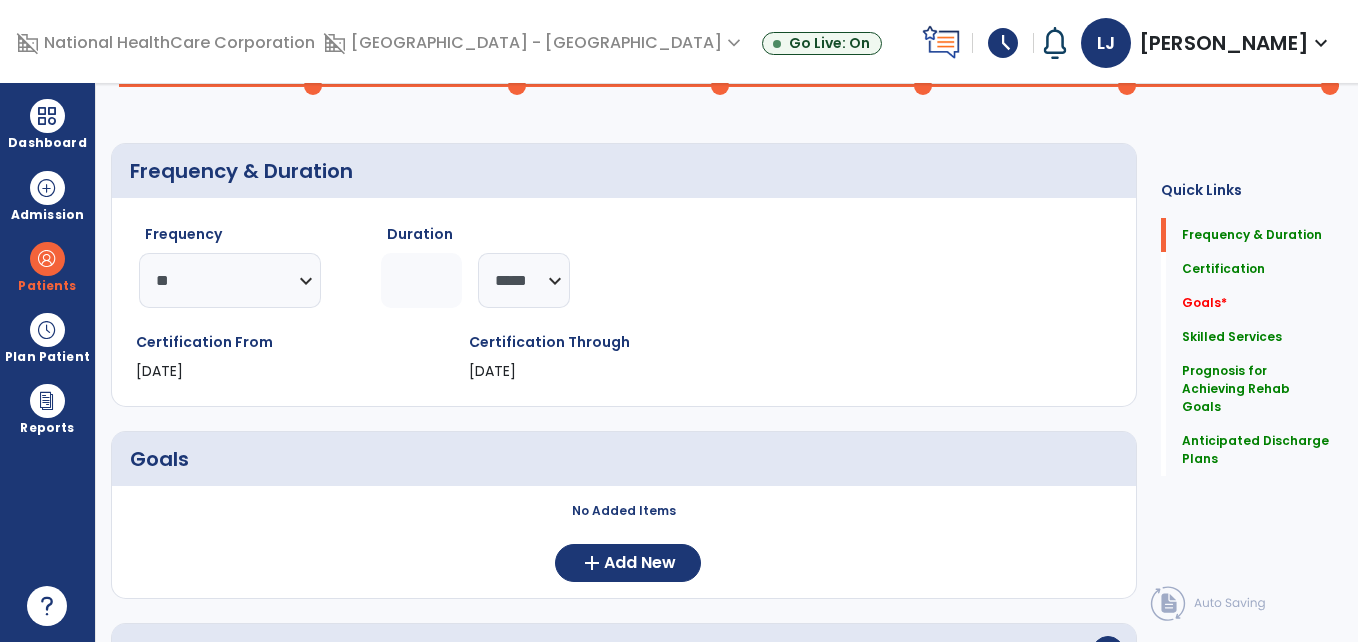 scroll, scrollTop: 0, scrollLeft: 0, axis: both 